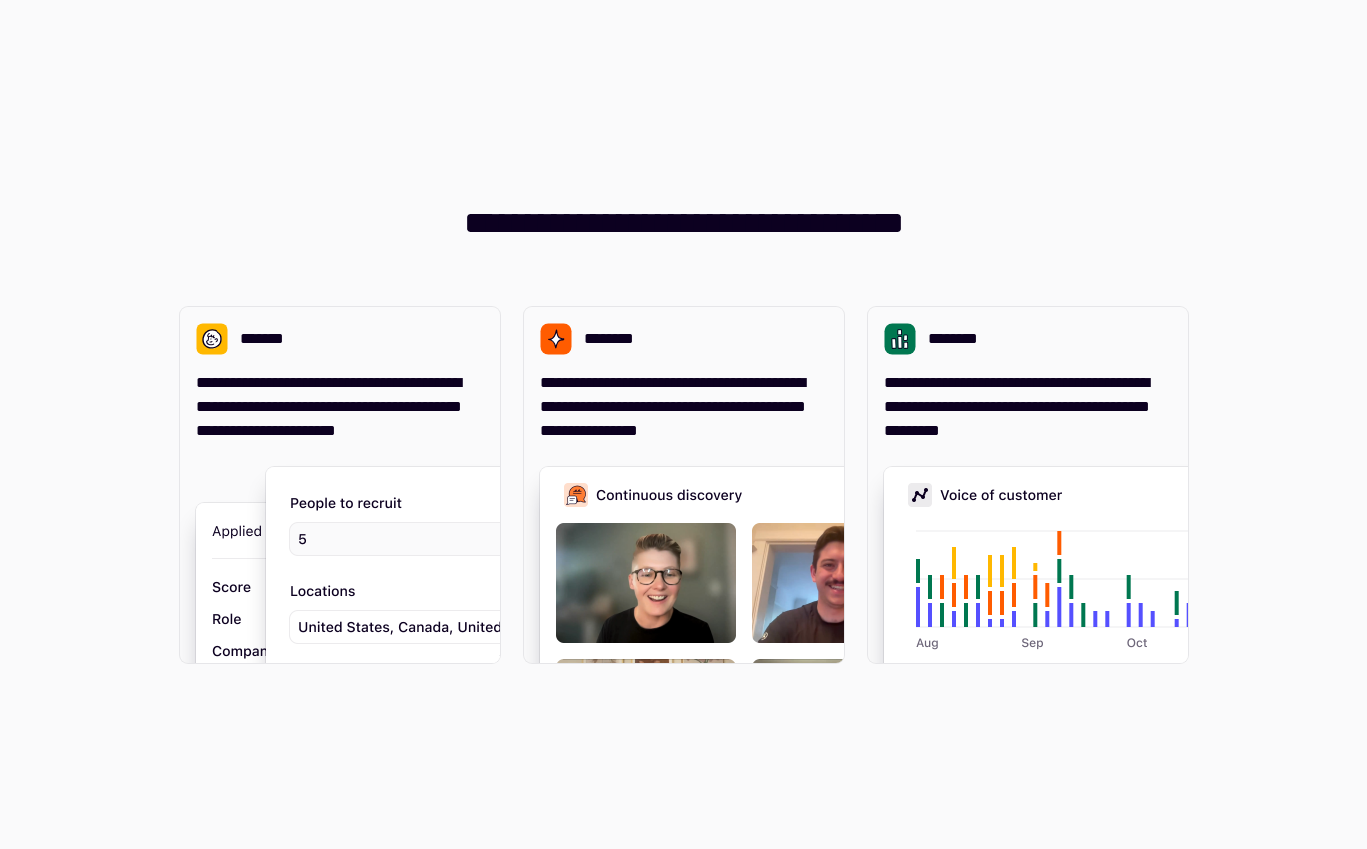 scroll, scrollTop: 0, scrollLeft: 0, axis: both 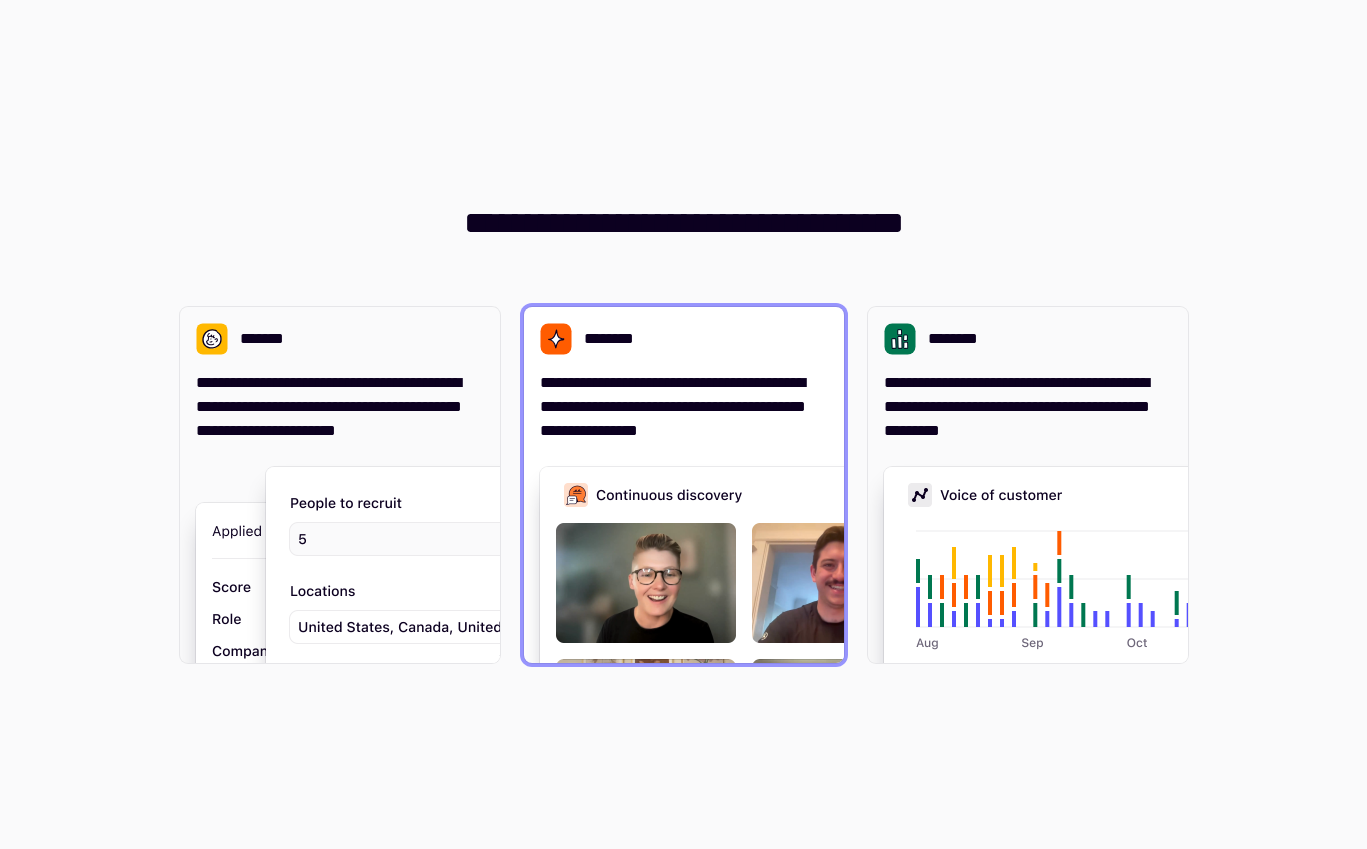 click on "**********" at bounding box center (684, 407) 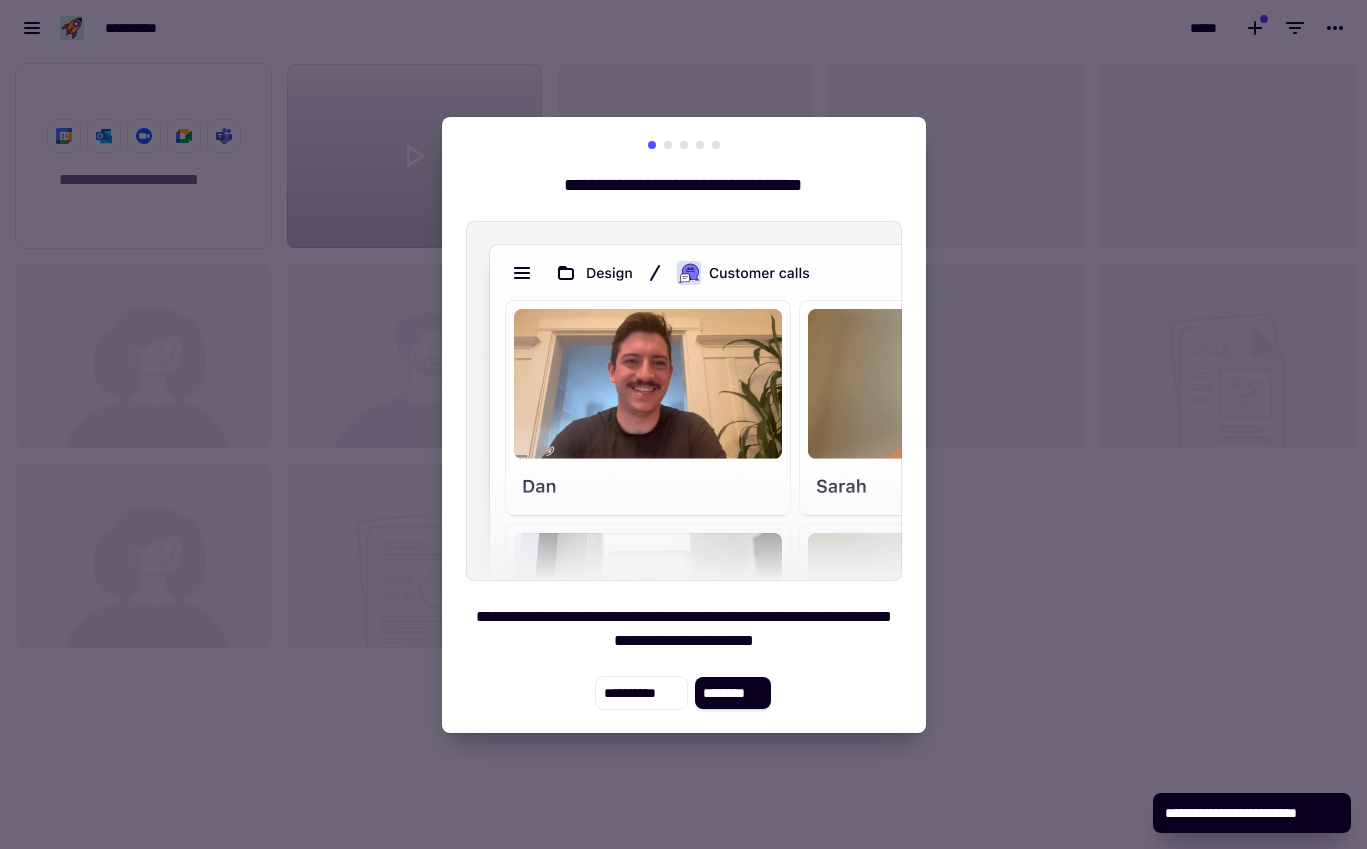 scroll, scrollTop: 16, scrollLeft: 16, axis: both 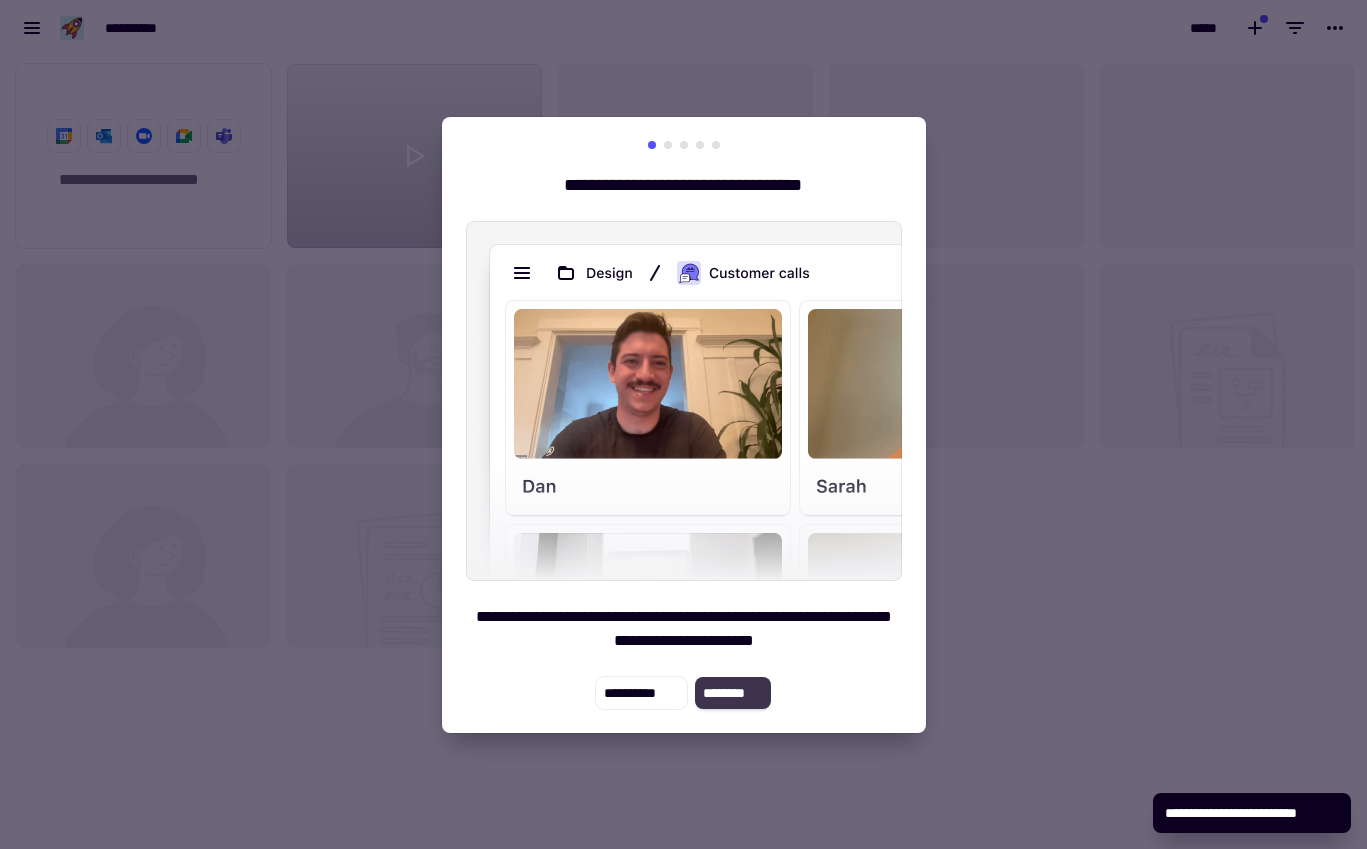 click on "********" 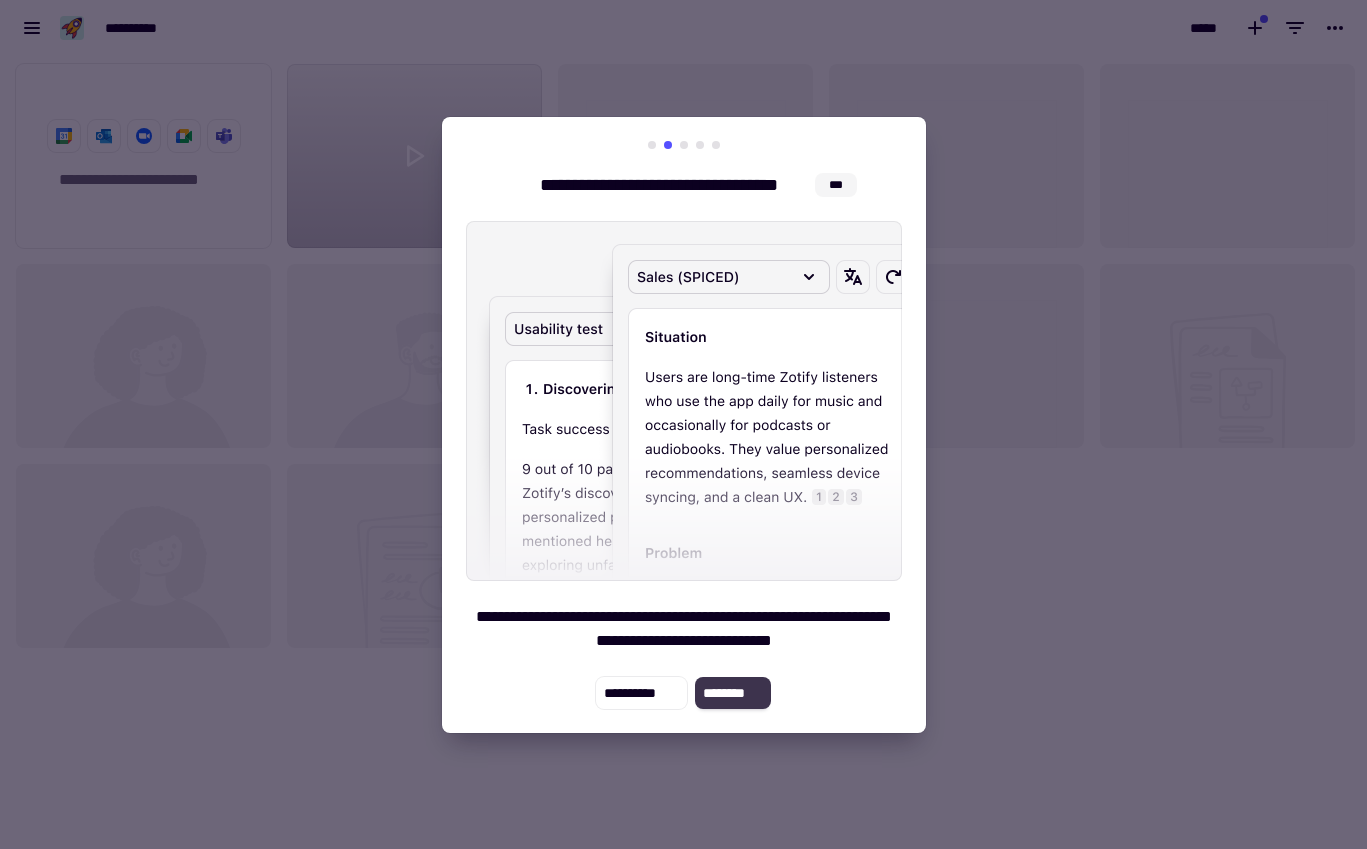 click on "********" 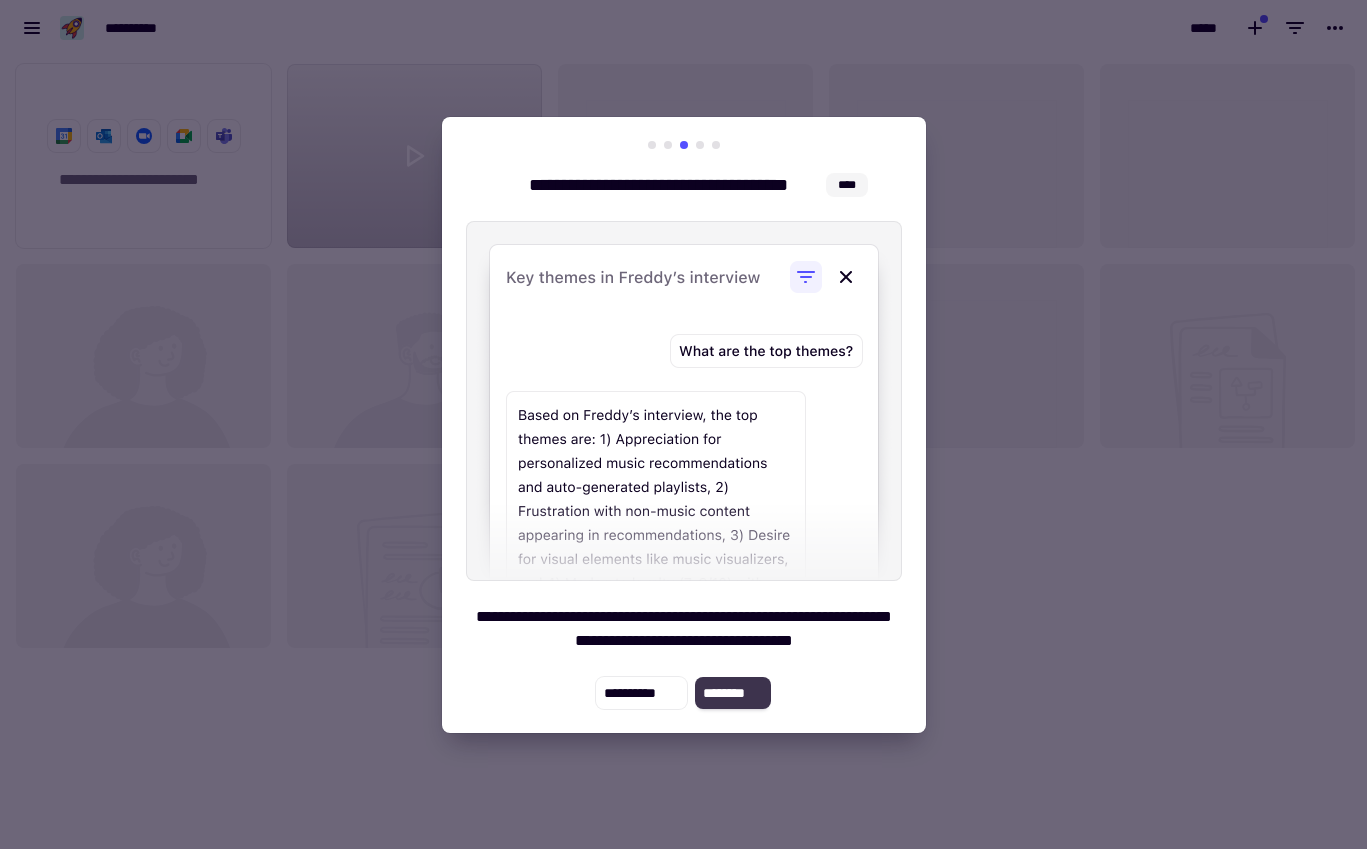click on "********" 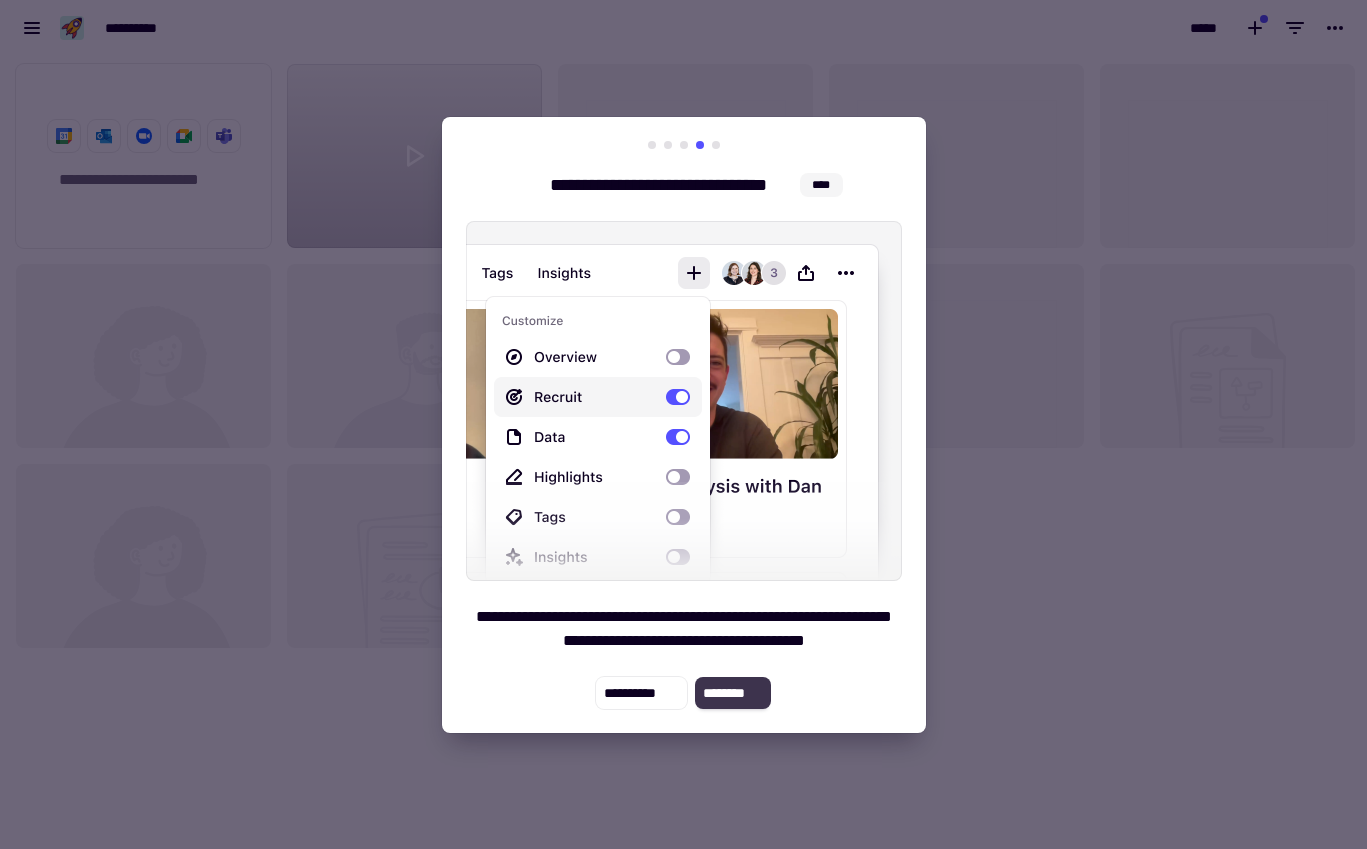 click on "********" 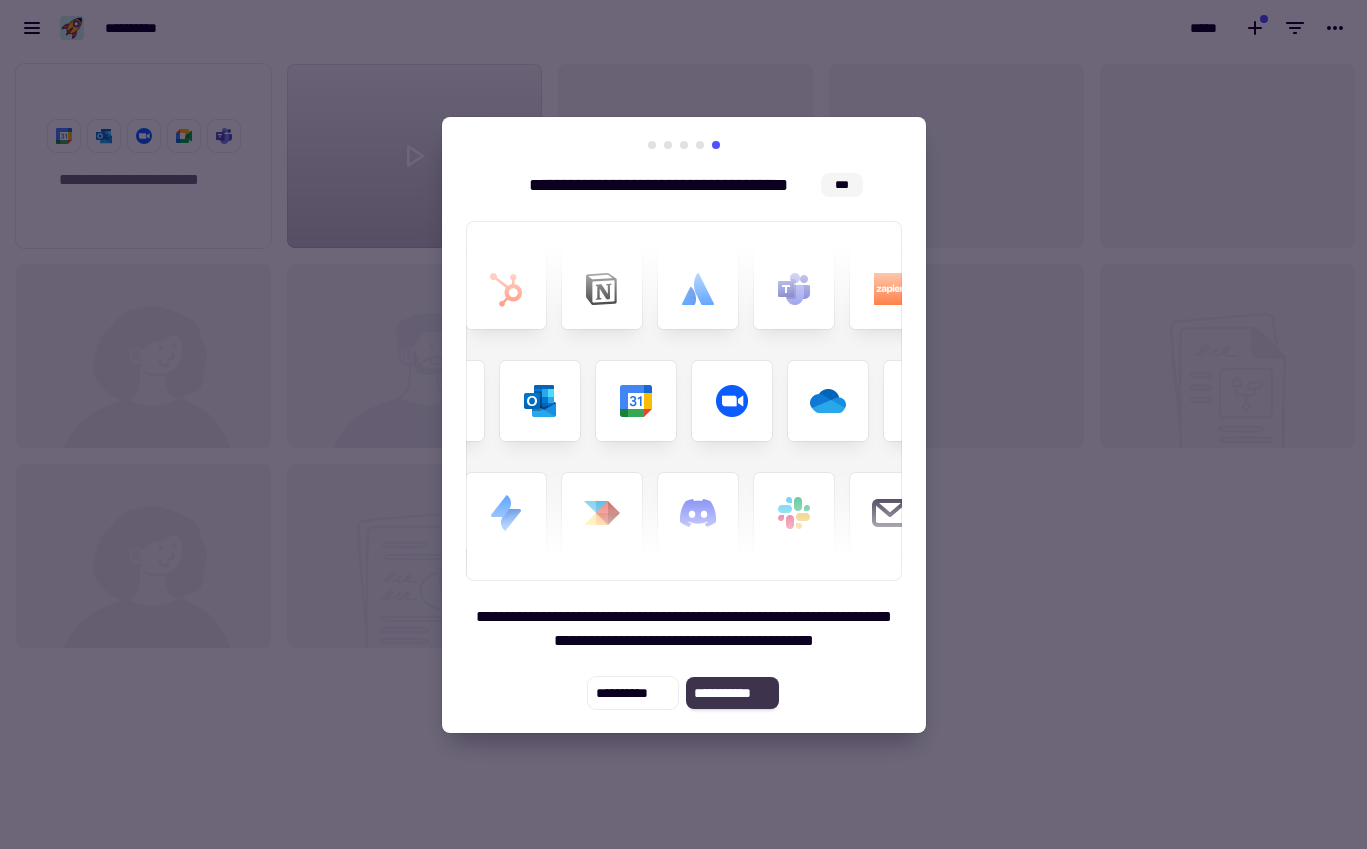 click on "**********" 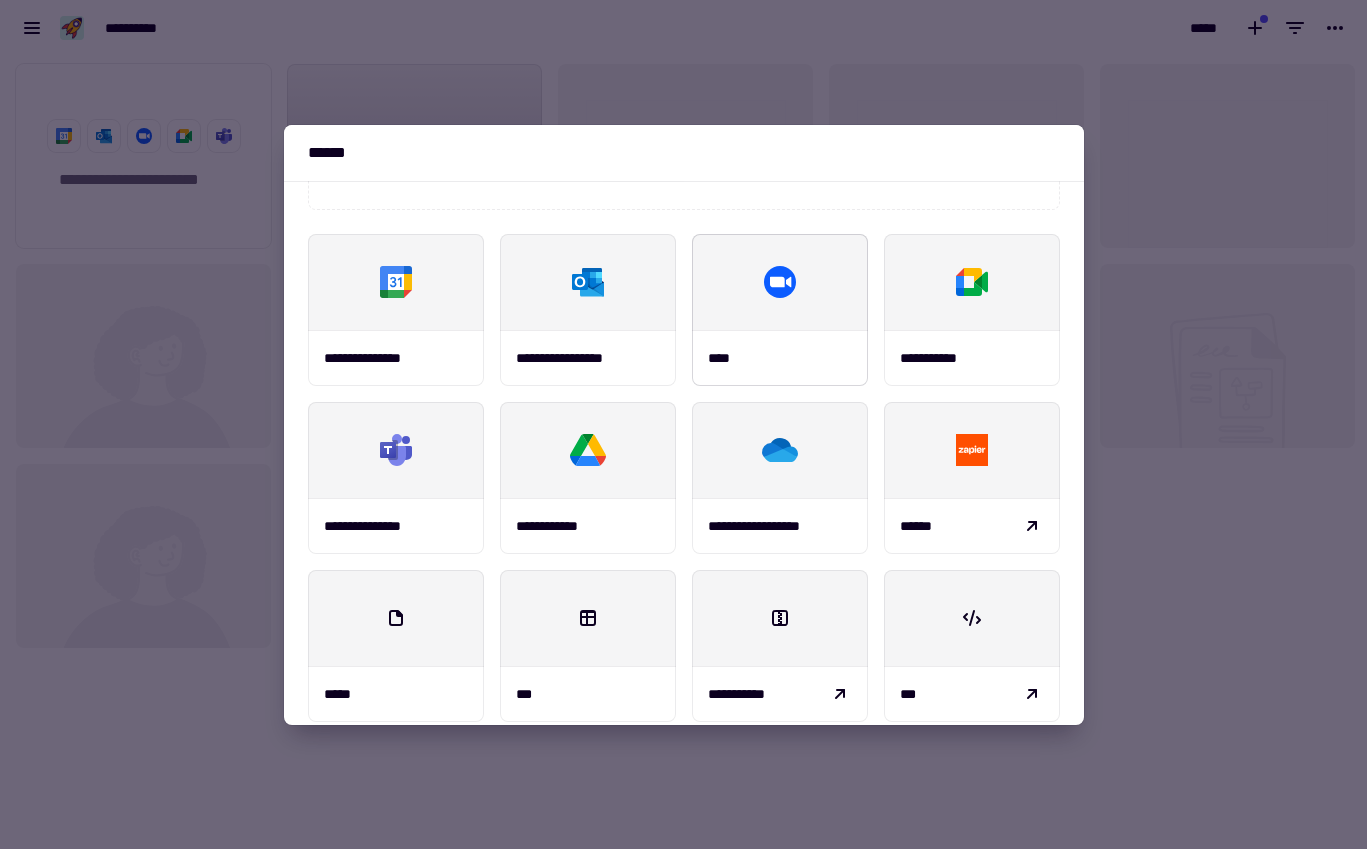 scroll, scrollTop: 258, scrollLeft: 0, axis: vertical 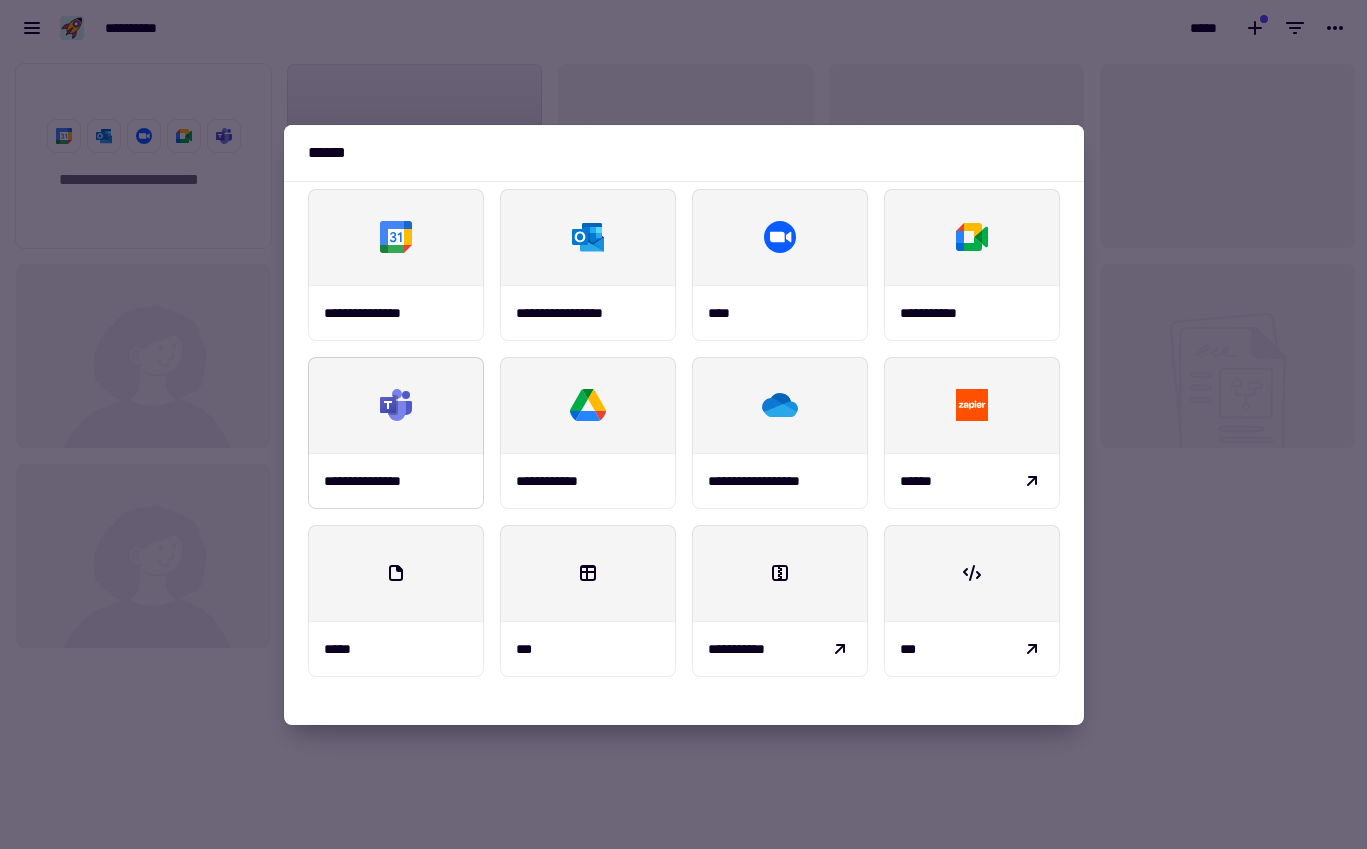 click 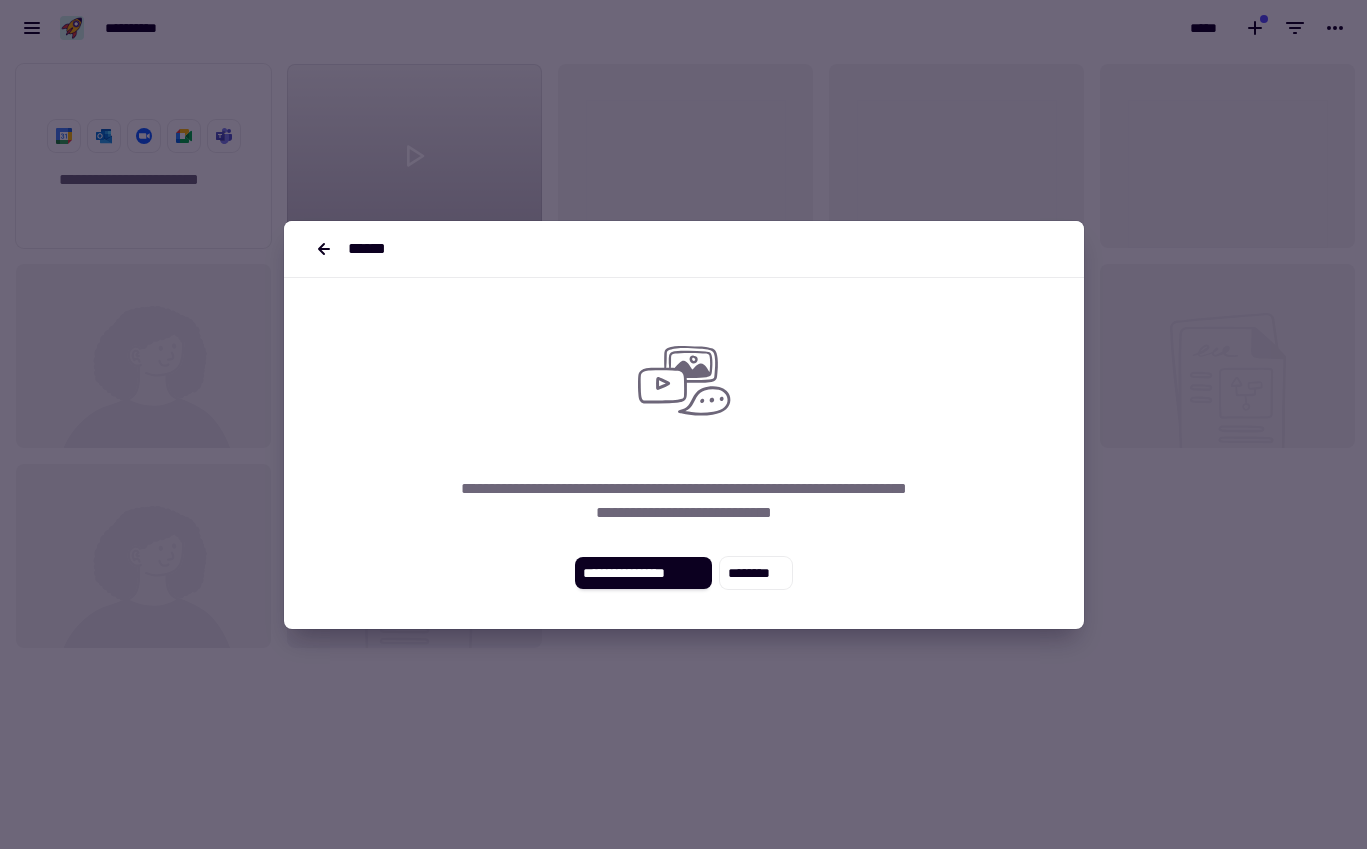 click on "******" at bounding box center [373, 249] 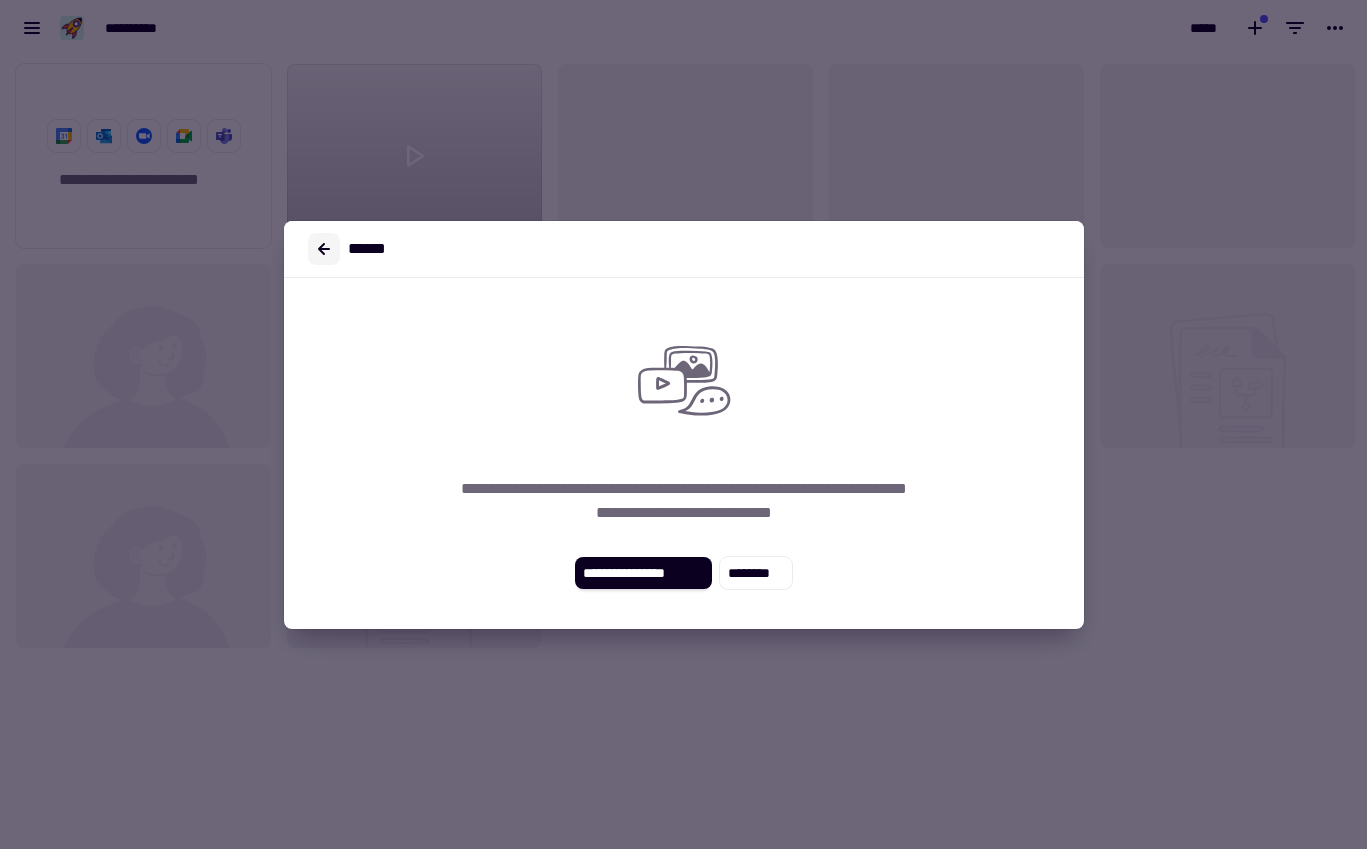 click at bounding box center [324, 249] 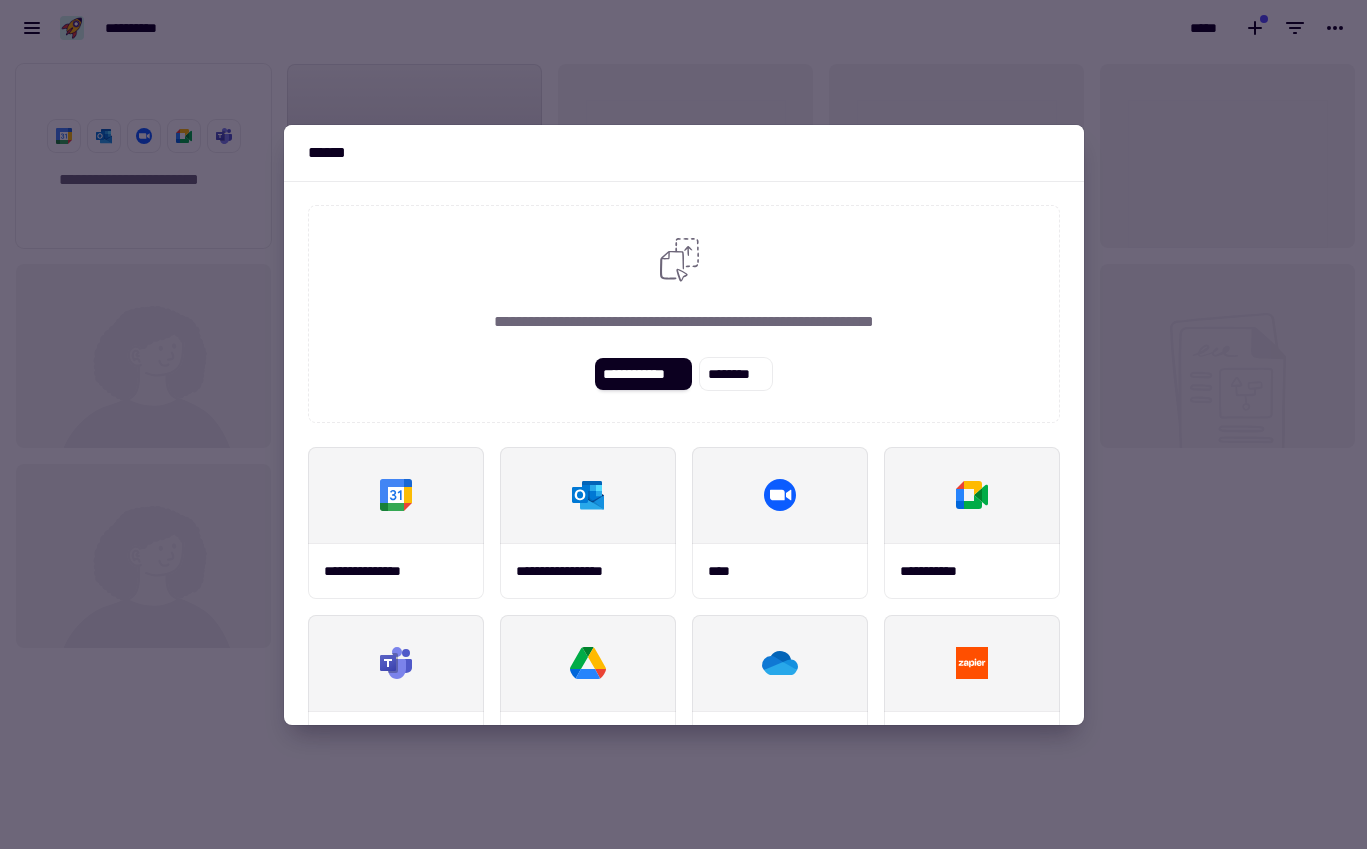 click at bounding box center [683, 424] 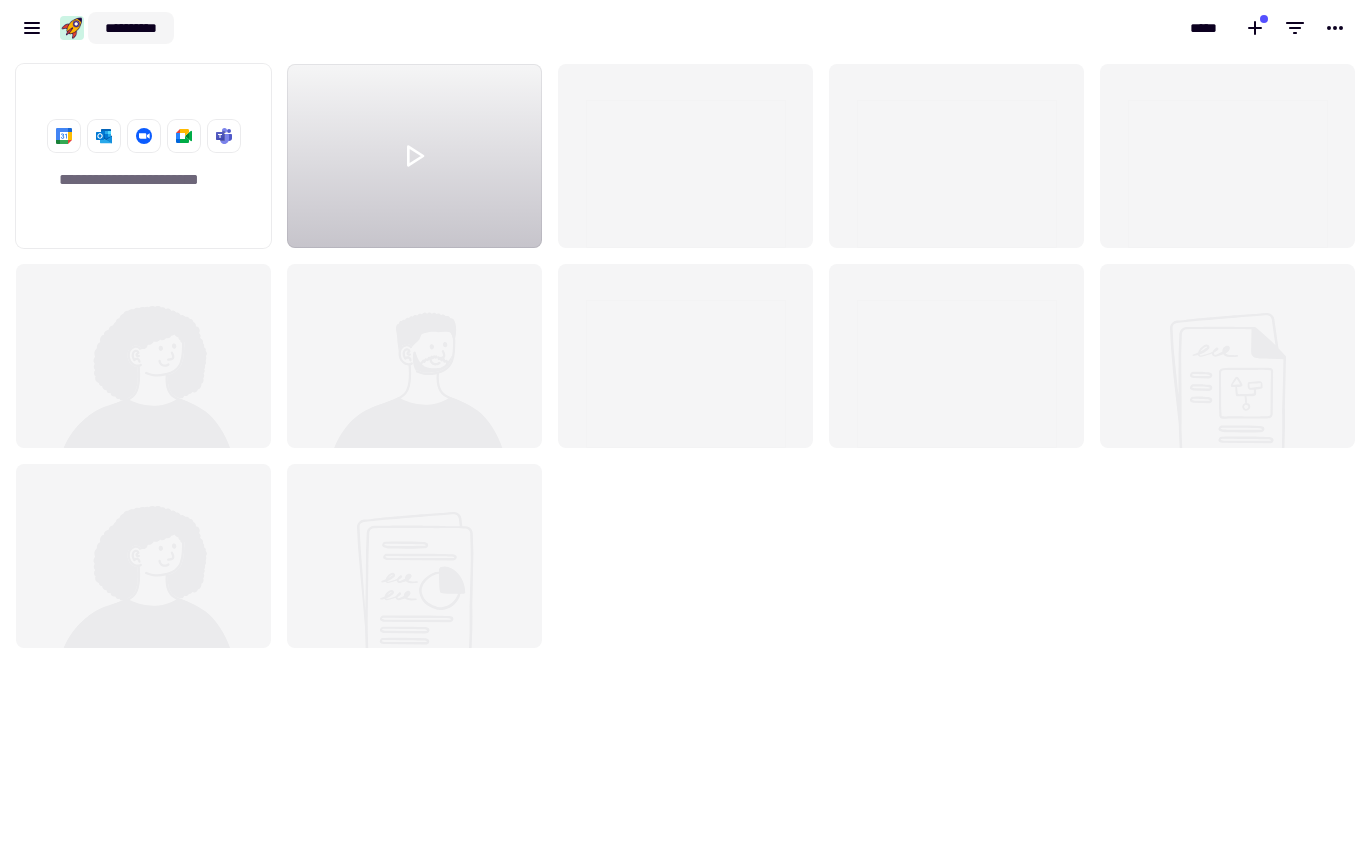 click on "**********" 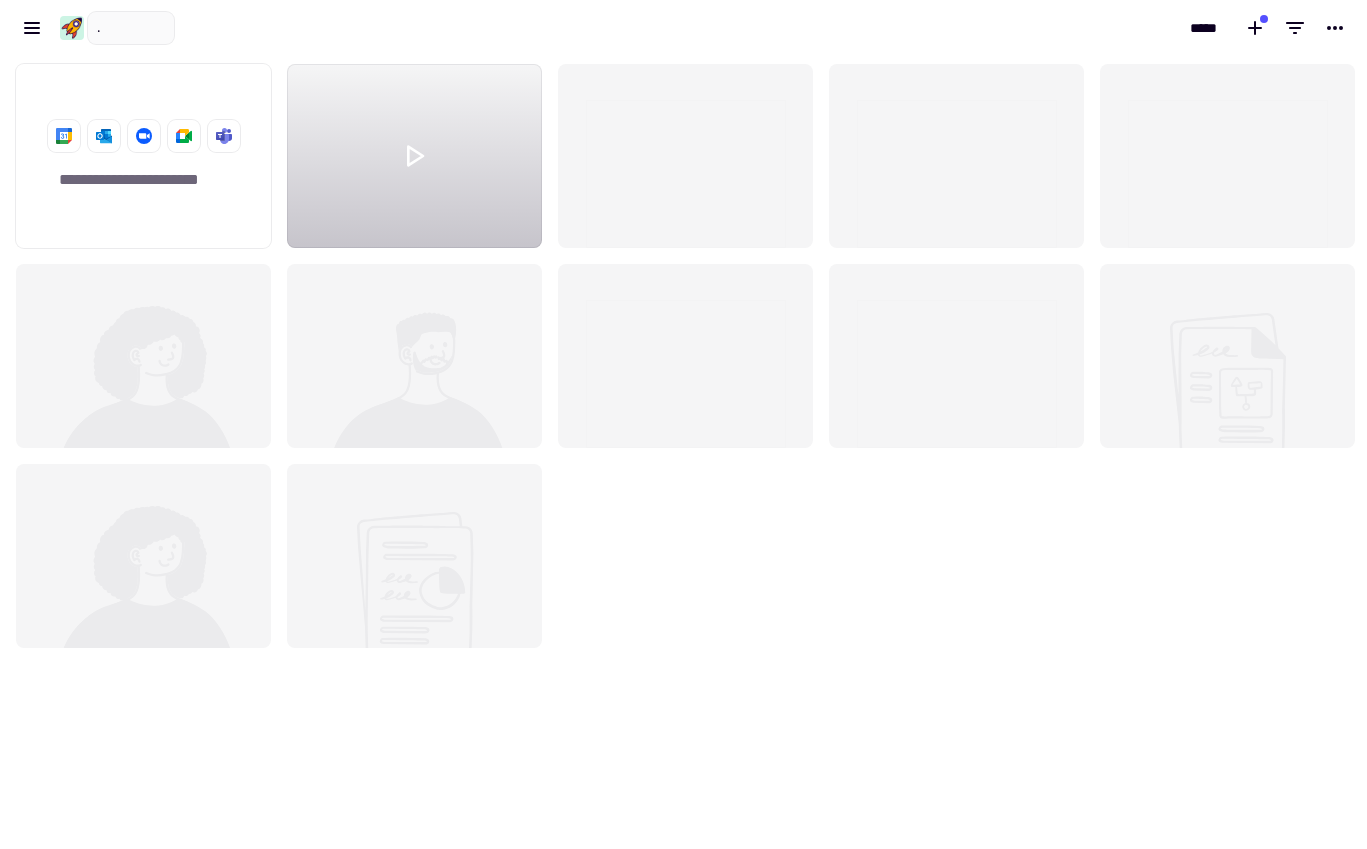 type on "**********" 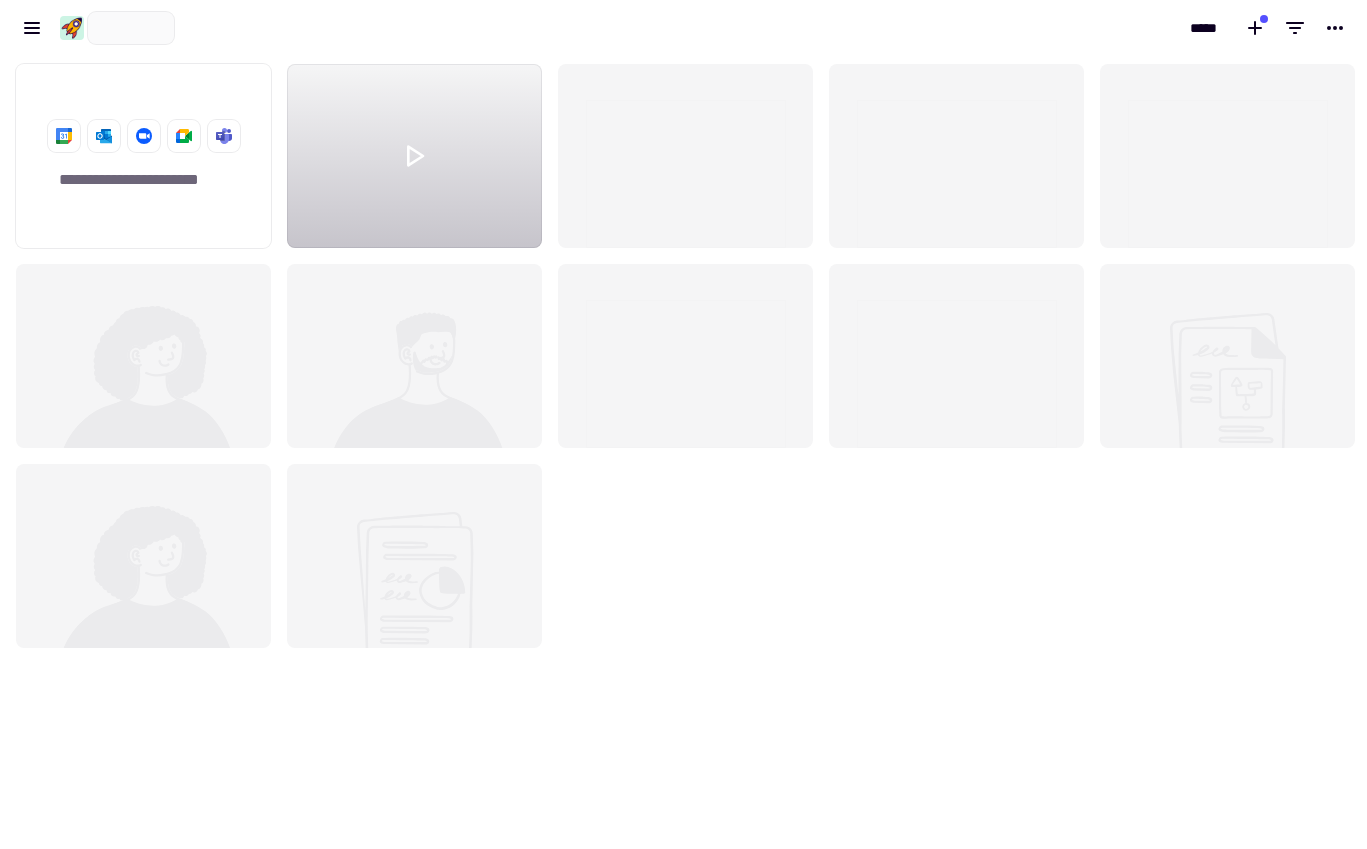 scroll, scrollTop: 0, scrollLeft: 122, axis: horizontal 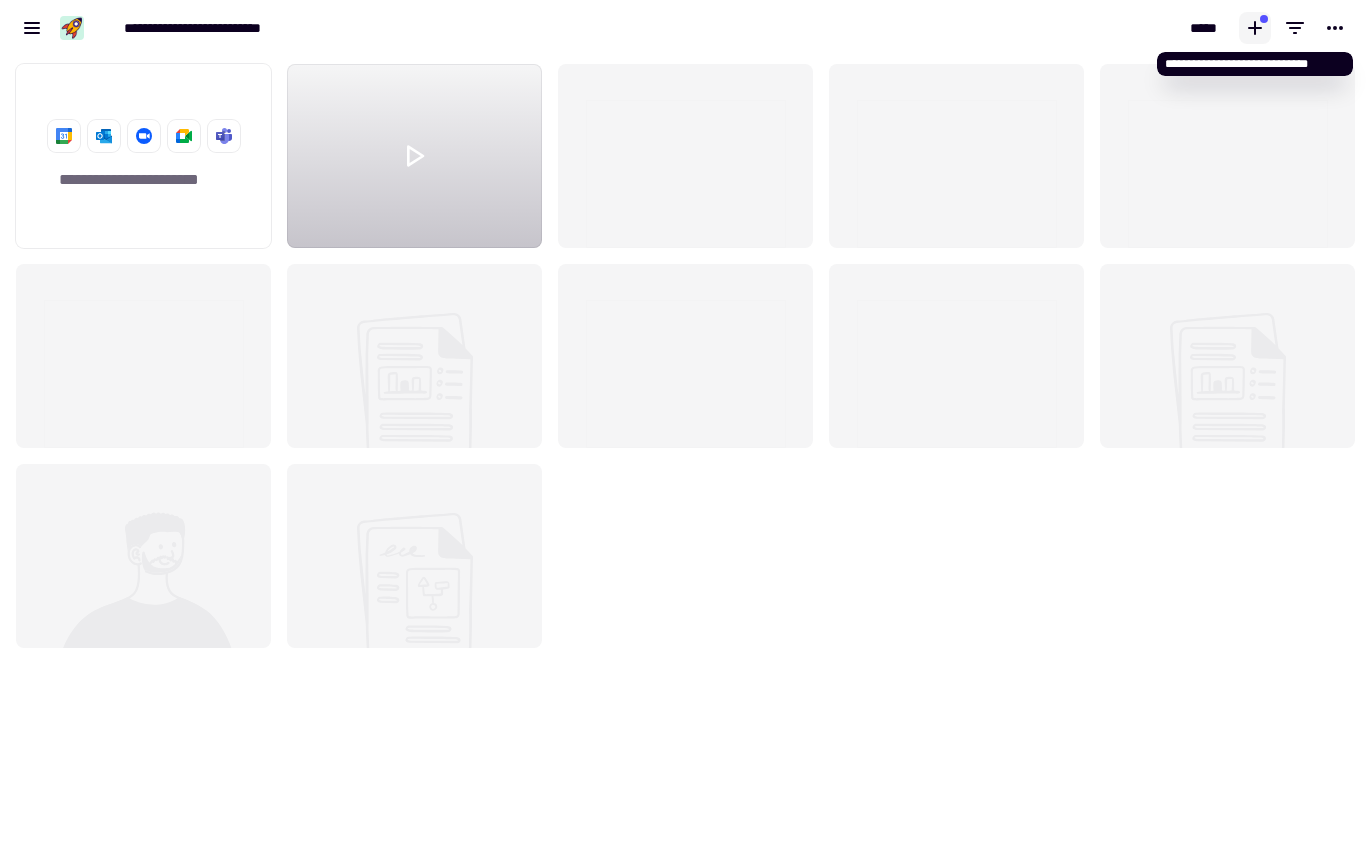 click 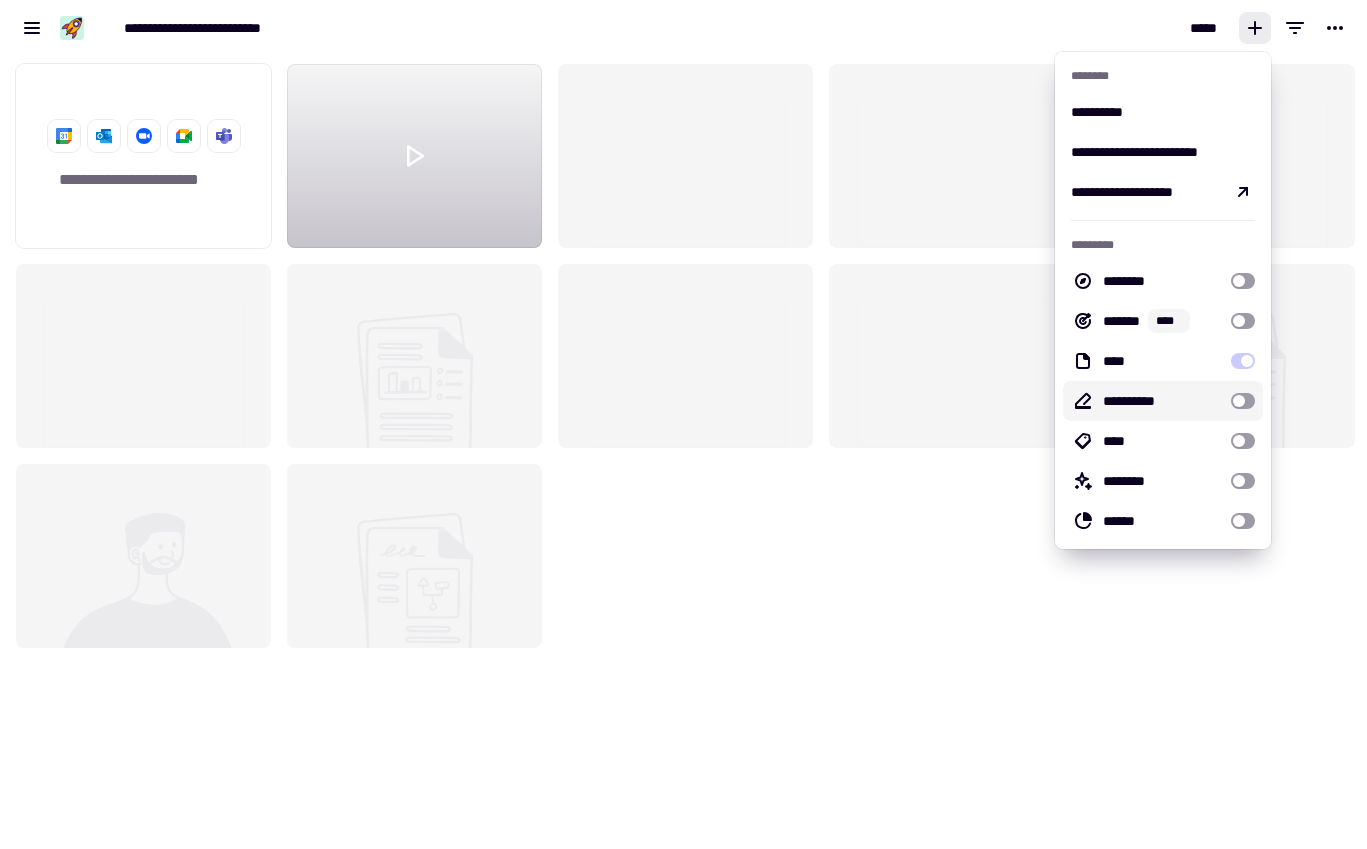 drag, startPoint x: 1241, startPoint y: 403, endPoint x: 1248, endPoint y: 423, distance: 21.189621 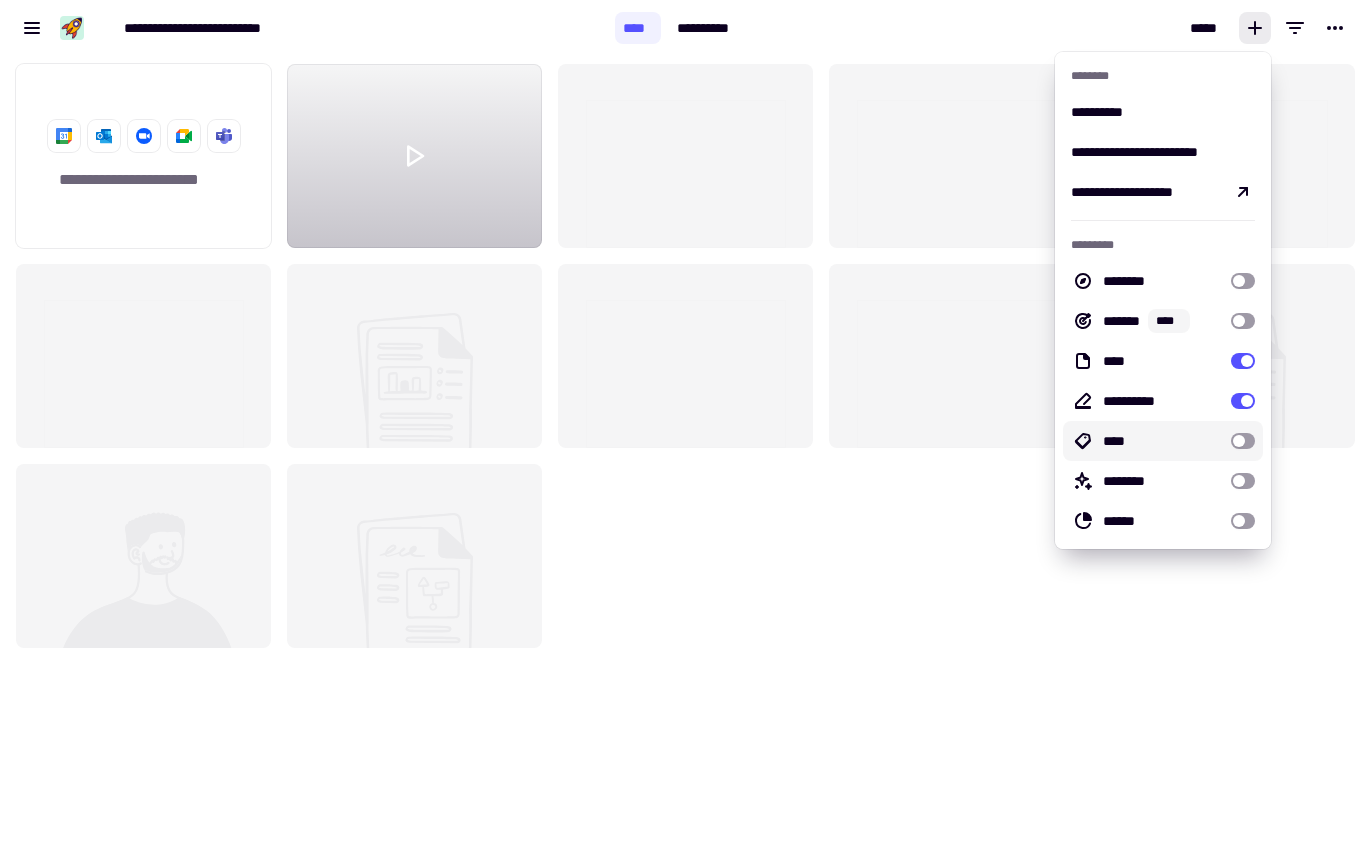 drag, startPoint x: 1244, startPoint y: 438, endPoint x: 1249, endPoint y: 460, distance: 22.561028 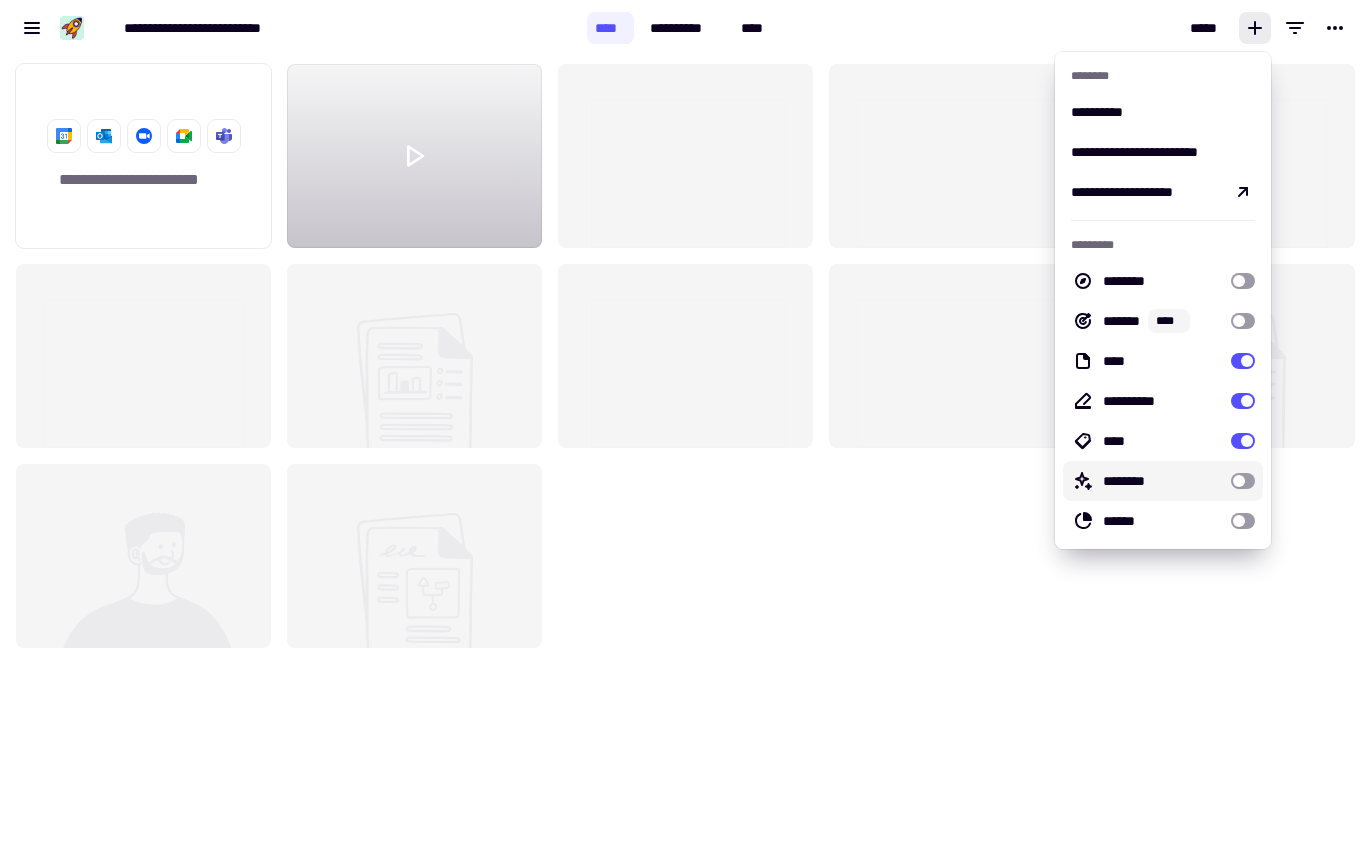 click at bounding box center [1243, 481] 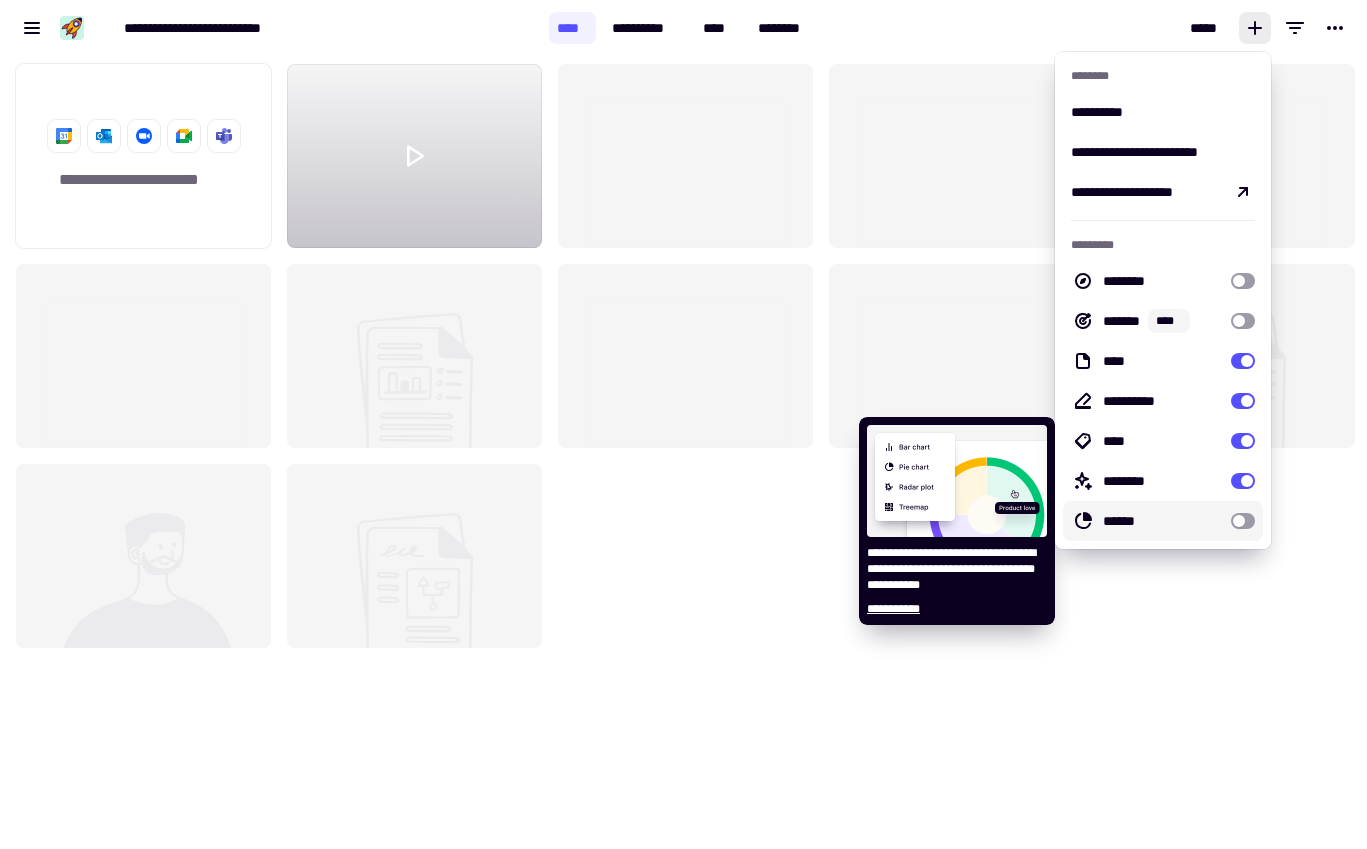 click at bounding box center [1243, 521] 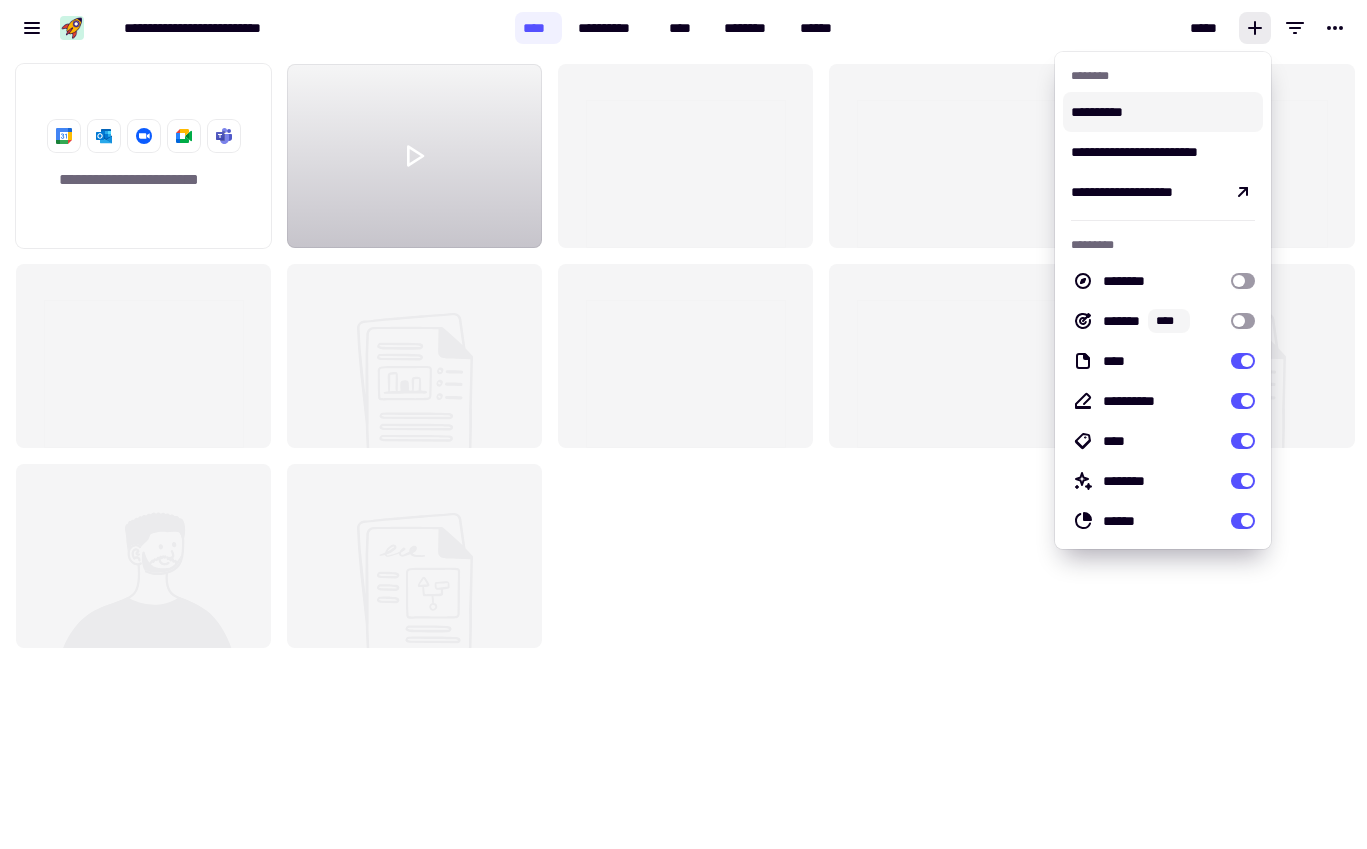 click on "*****" at bounding box center (1109, 28) 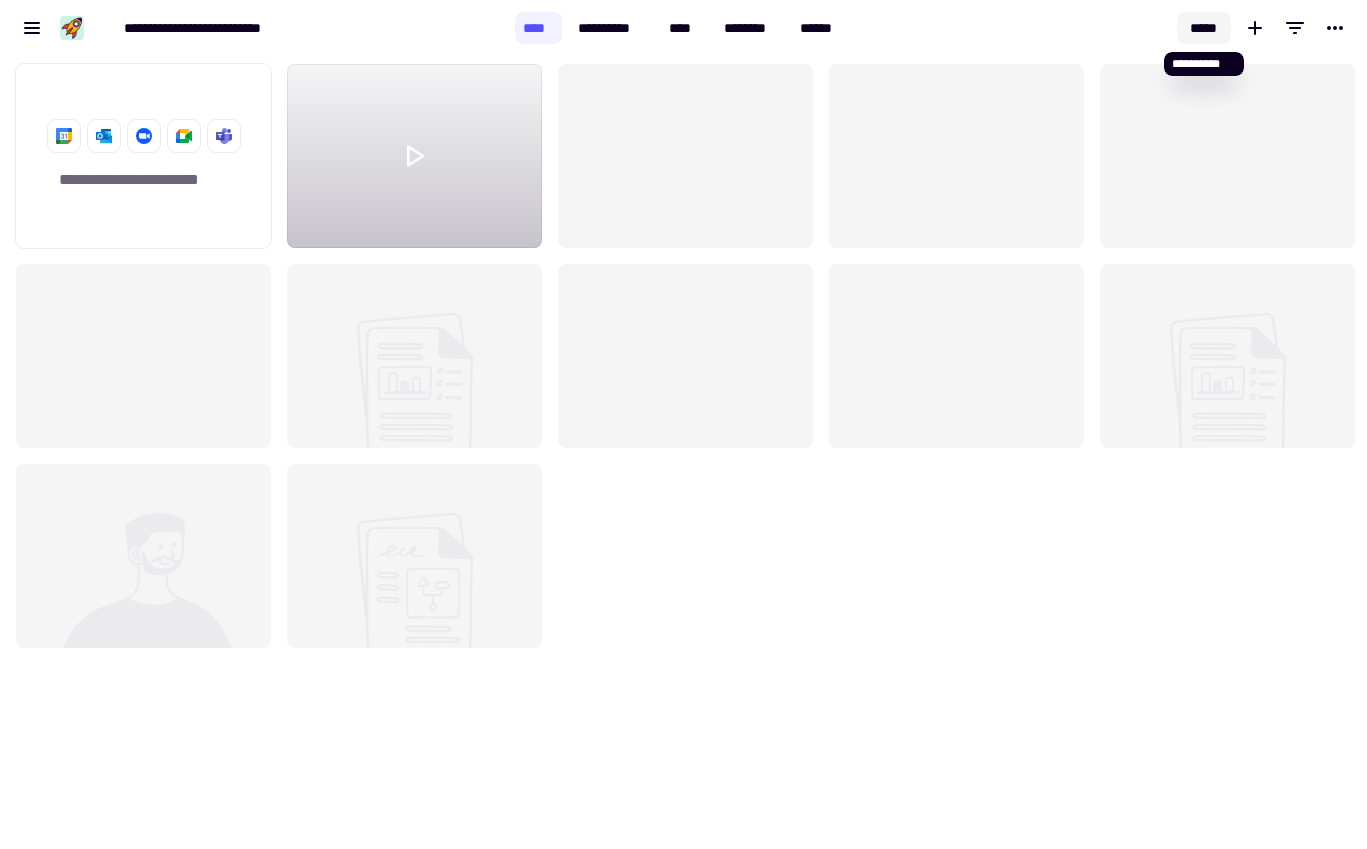 click on "*****" 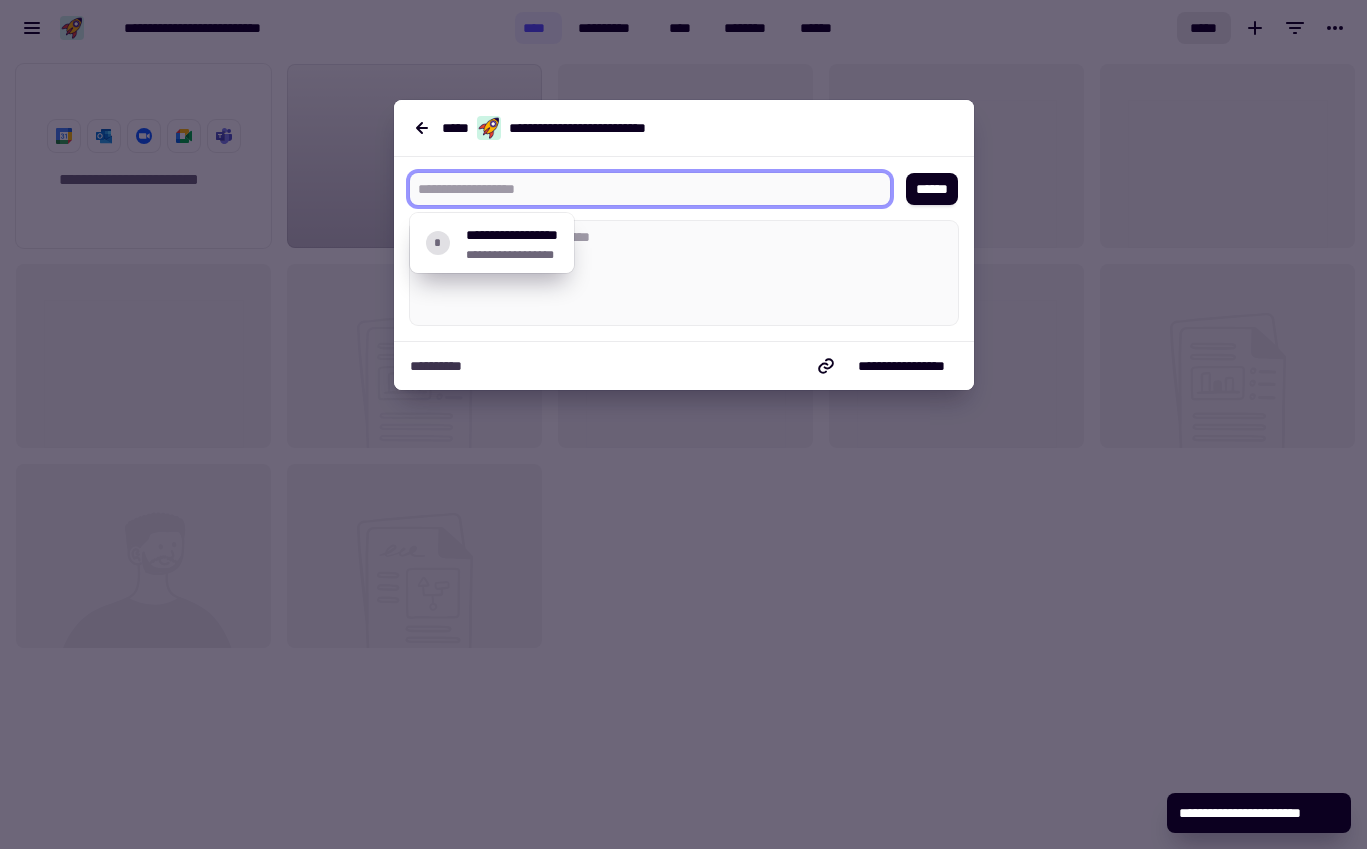 click at bounding box center (642, 189) 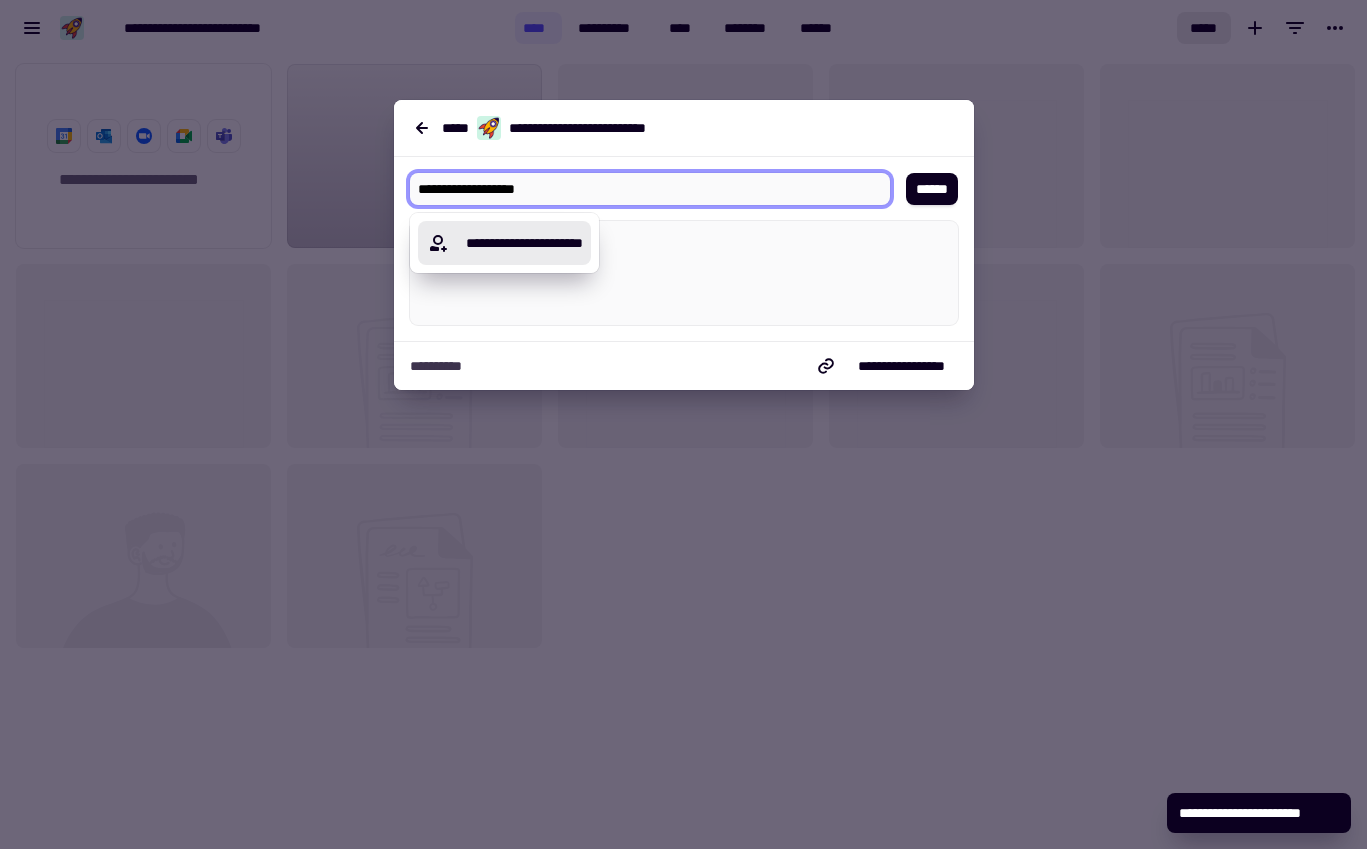 type on "**********" 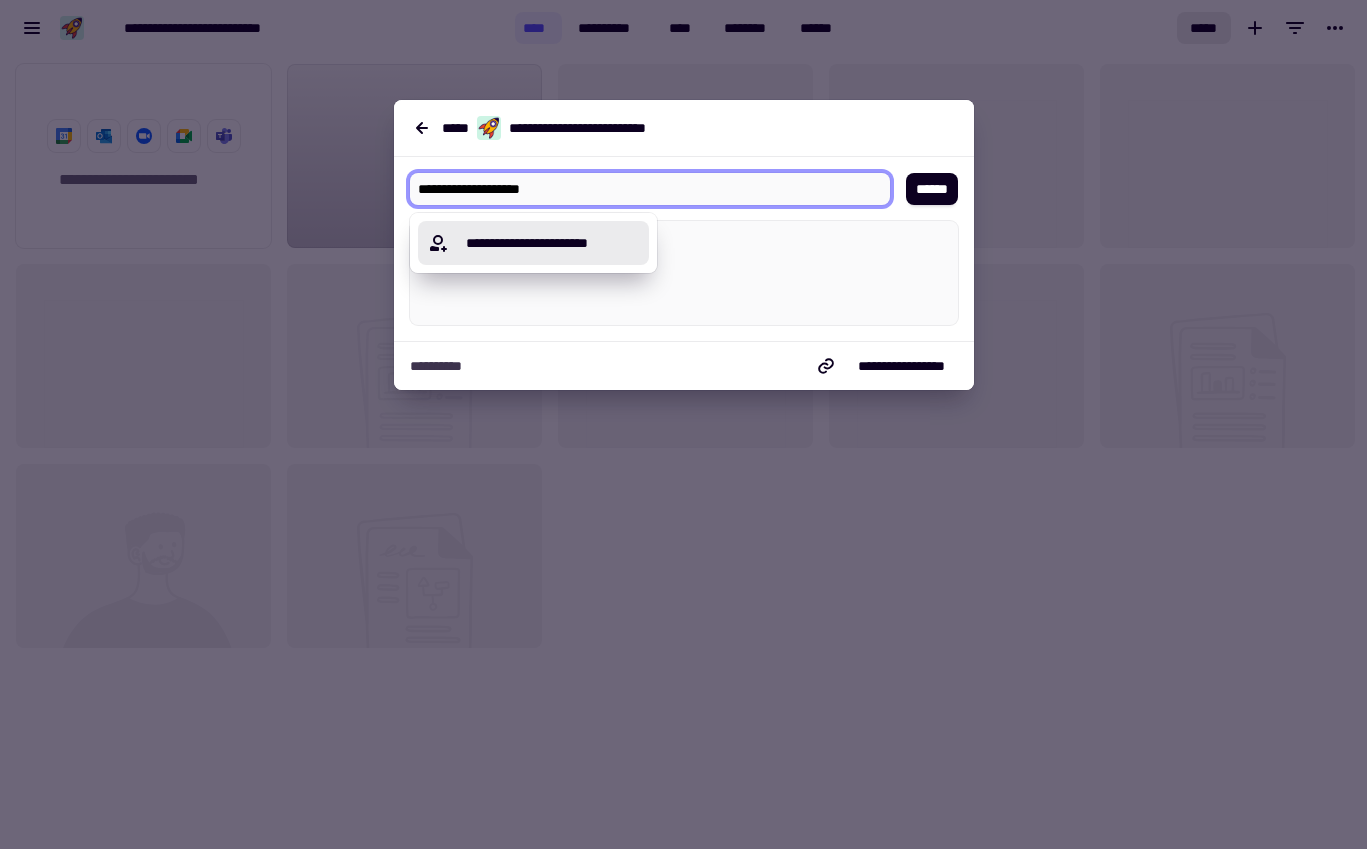 type 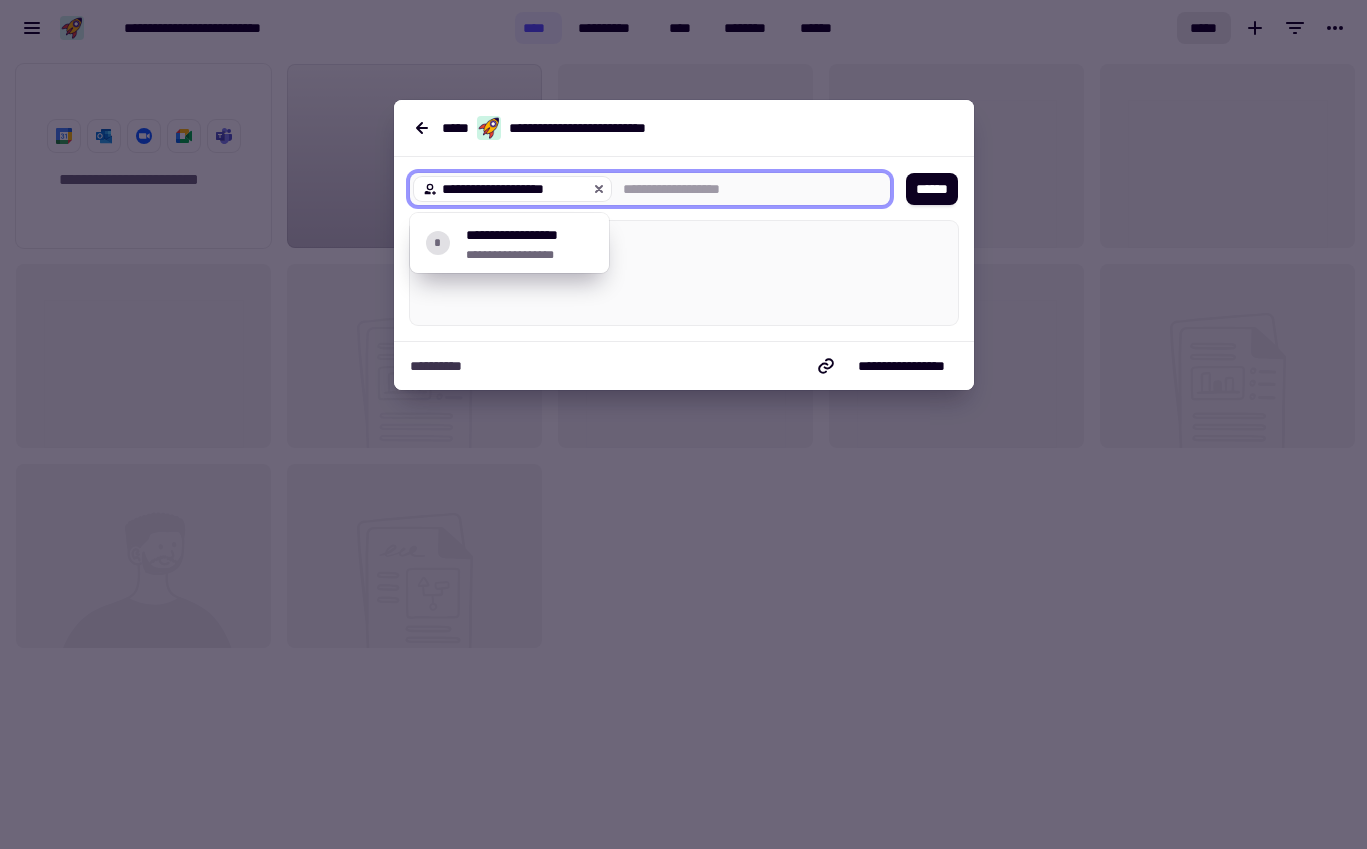 drag, startPoint x: 694, startPoint y: 199, endPoint x: 718, endPoint y: 214, distance: 28.301943 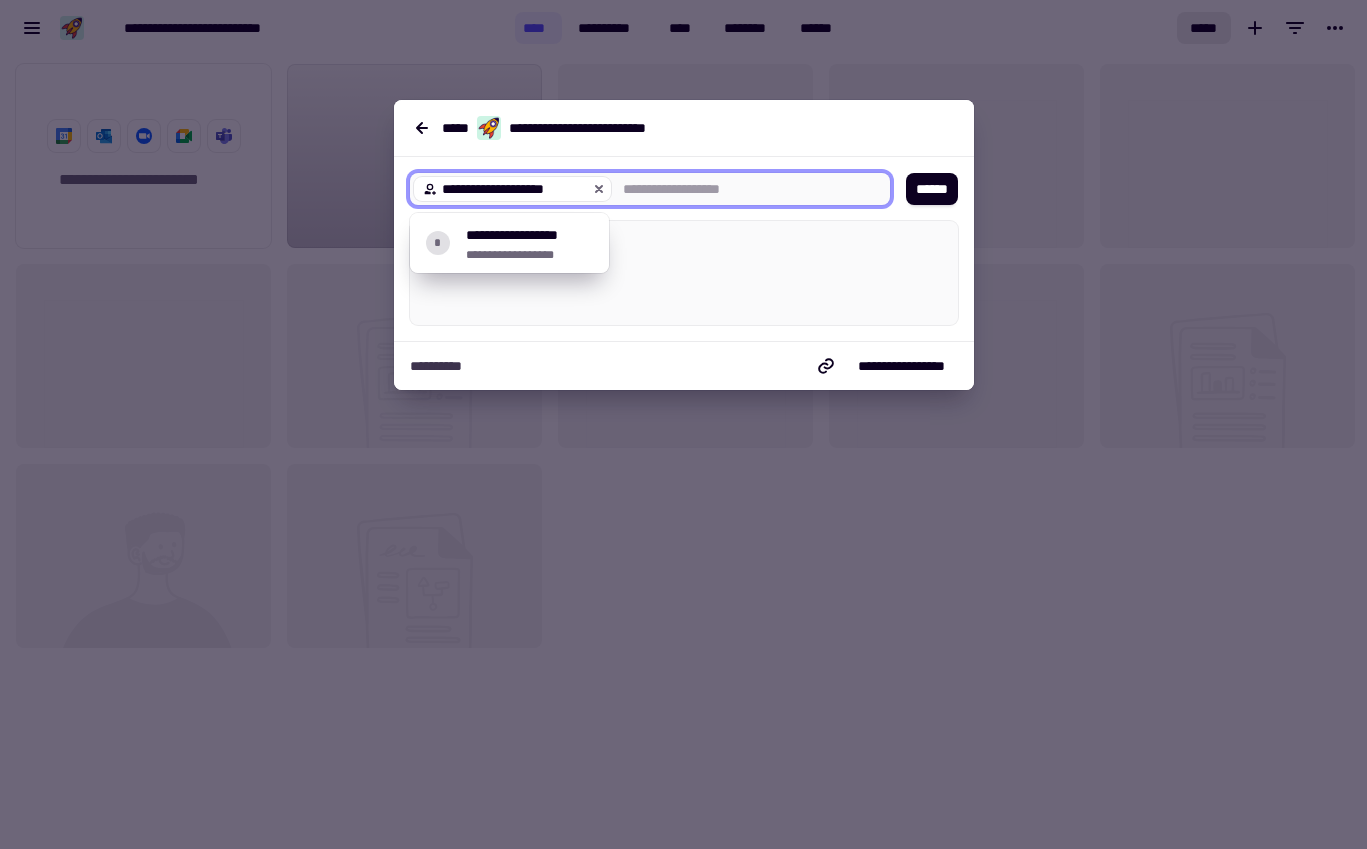 click at bounding box center (744, 189) 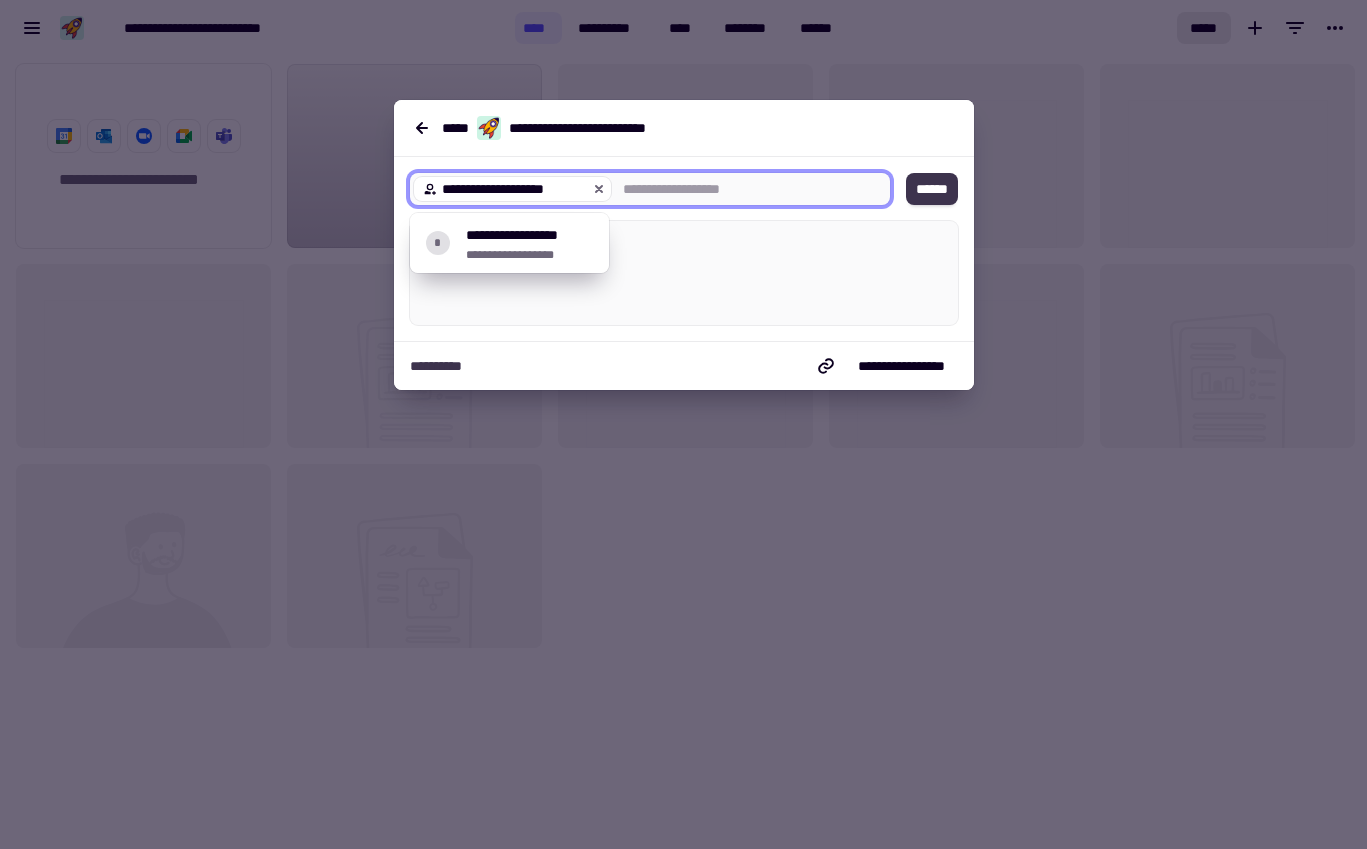 click on "******" 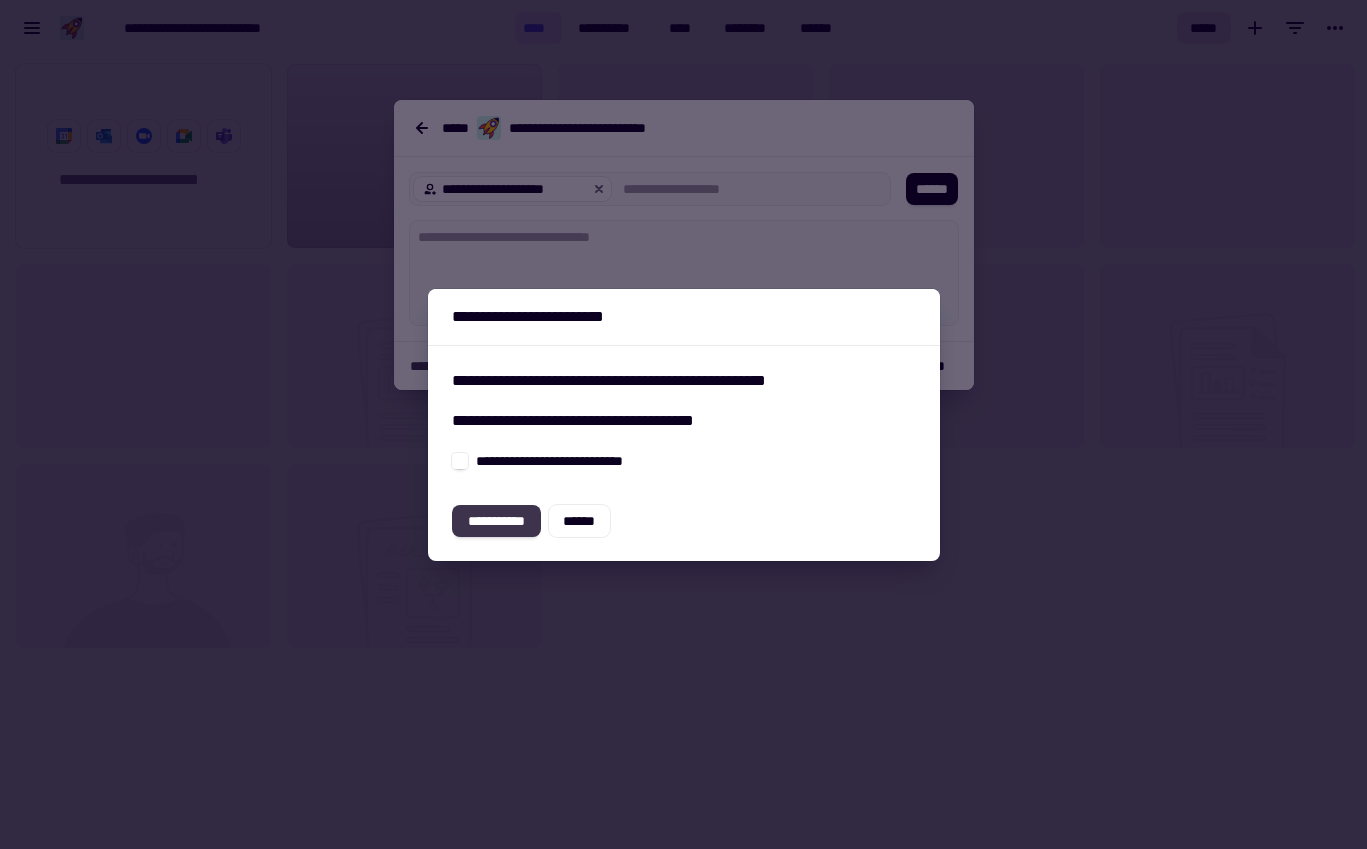 click on "**********" 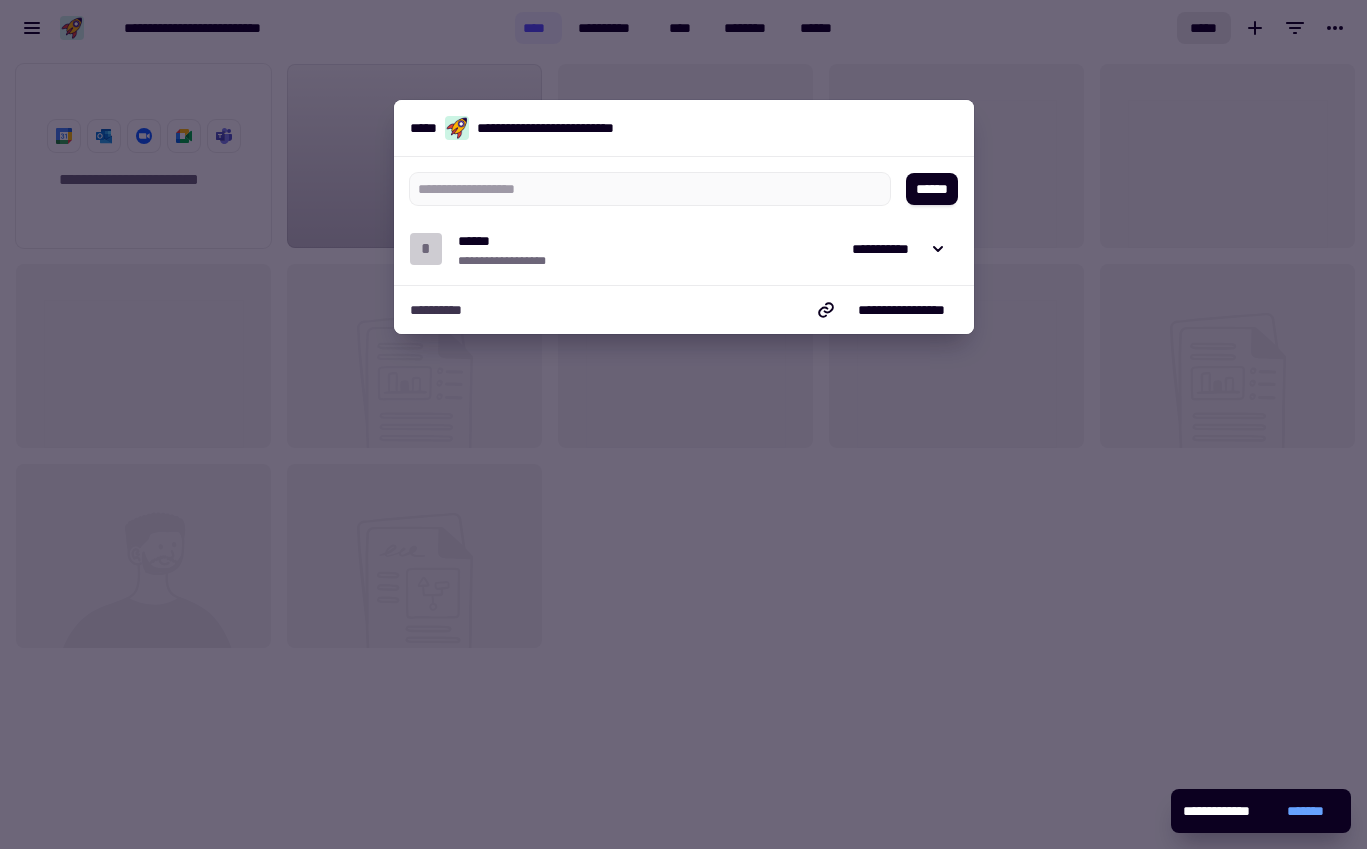 click at bounding box center [683, 424] 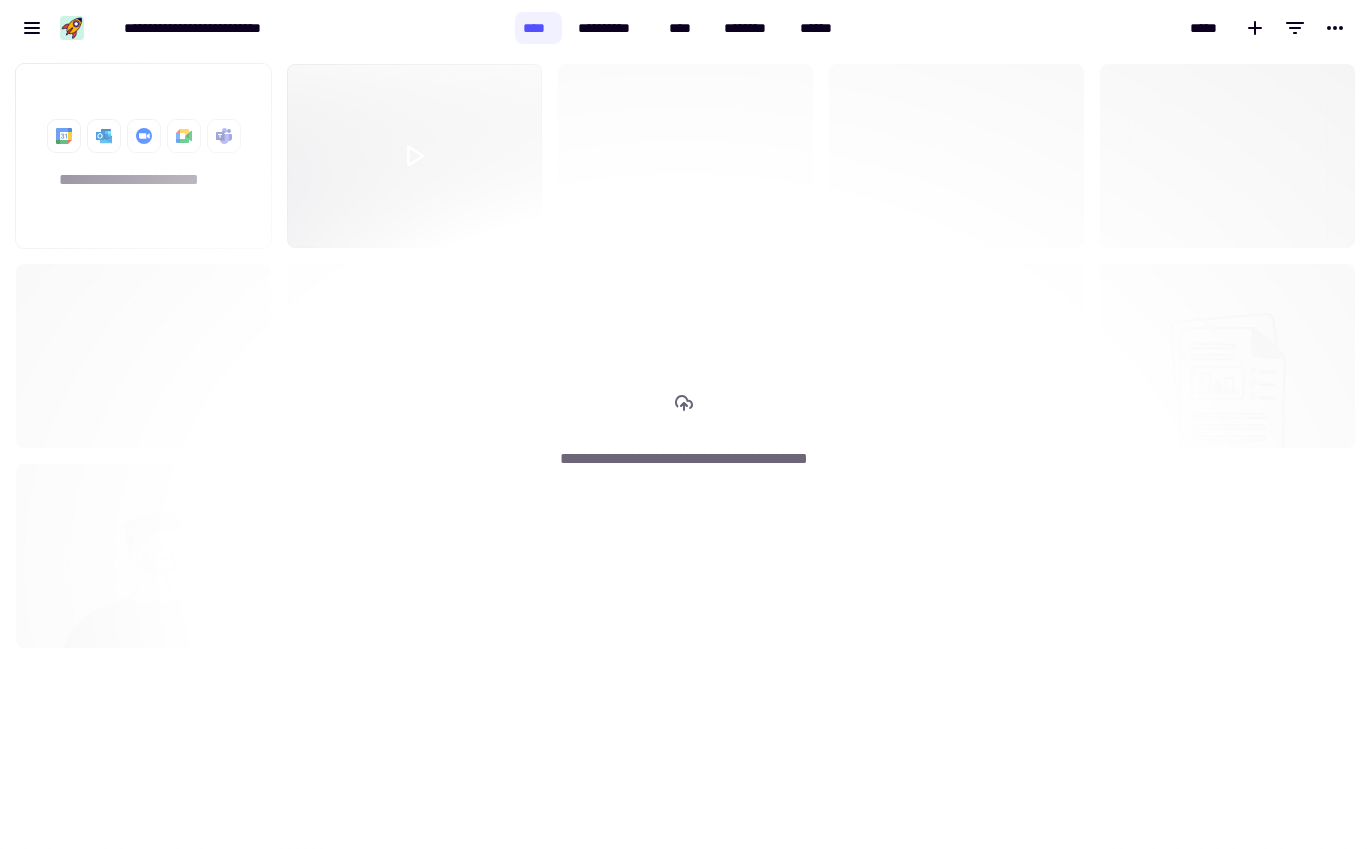 scroll, scrollTop: 778, scrollLeft: 1337, axis: both 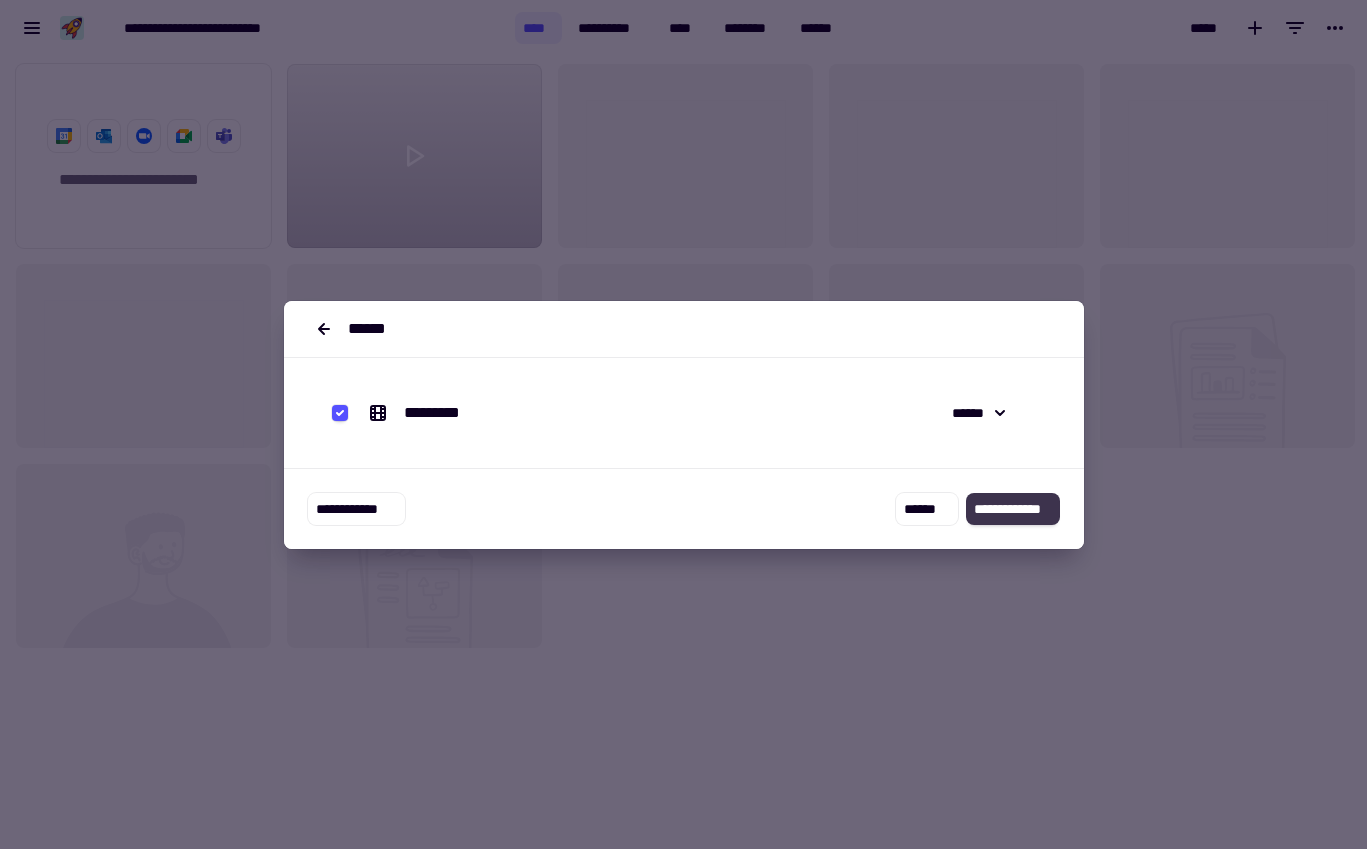 click on "**********" 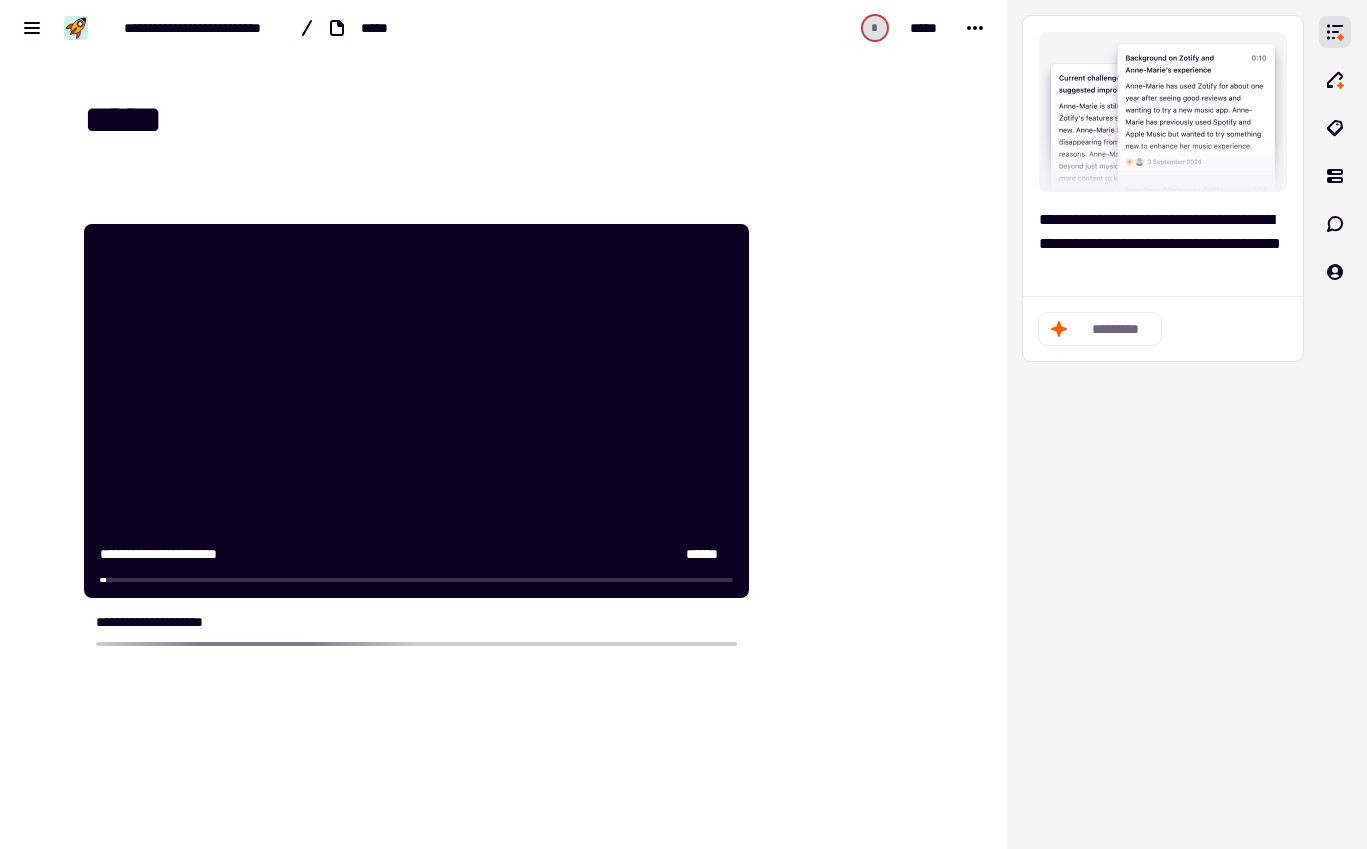 click on "*****" at bounding box center [516, 120] 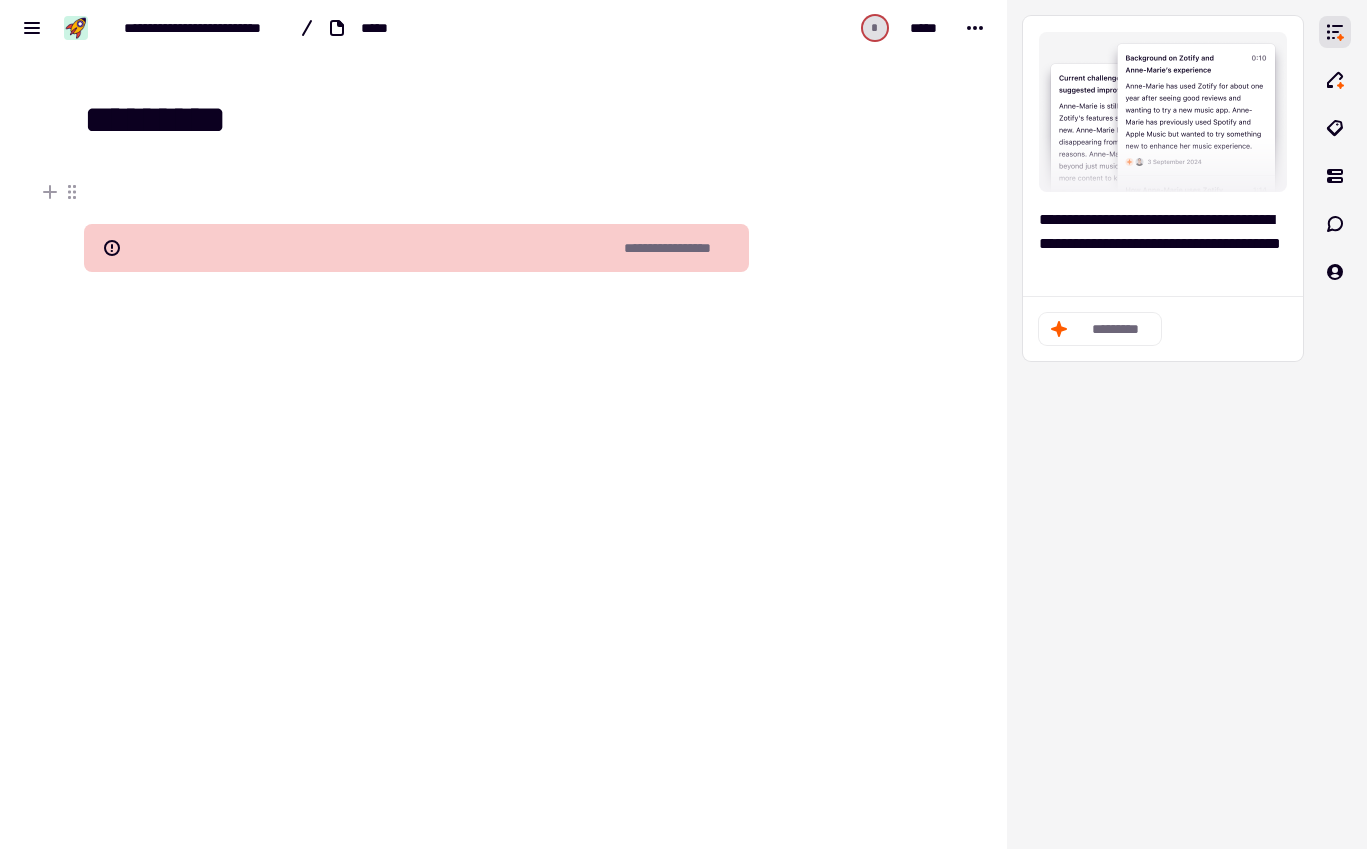 type on "**********" 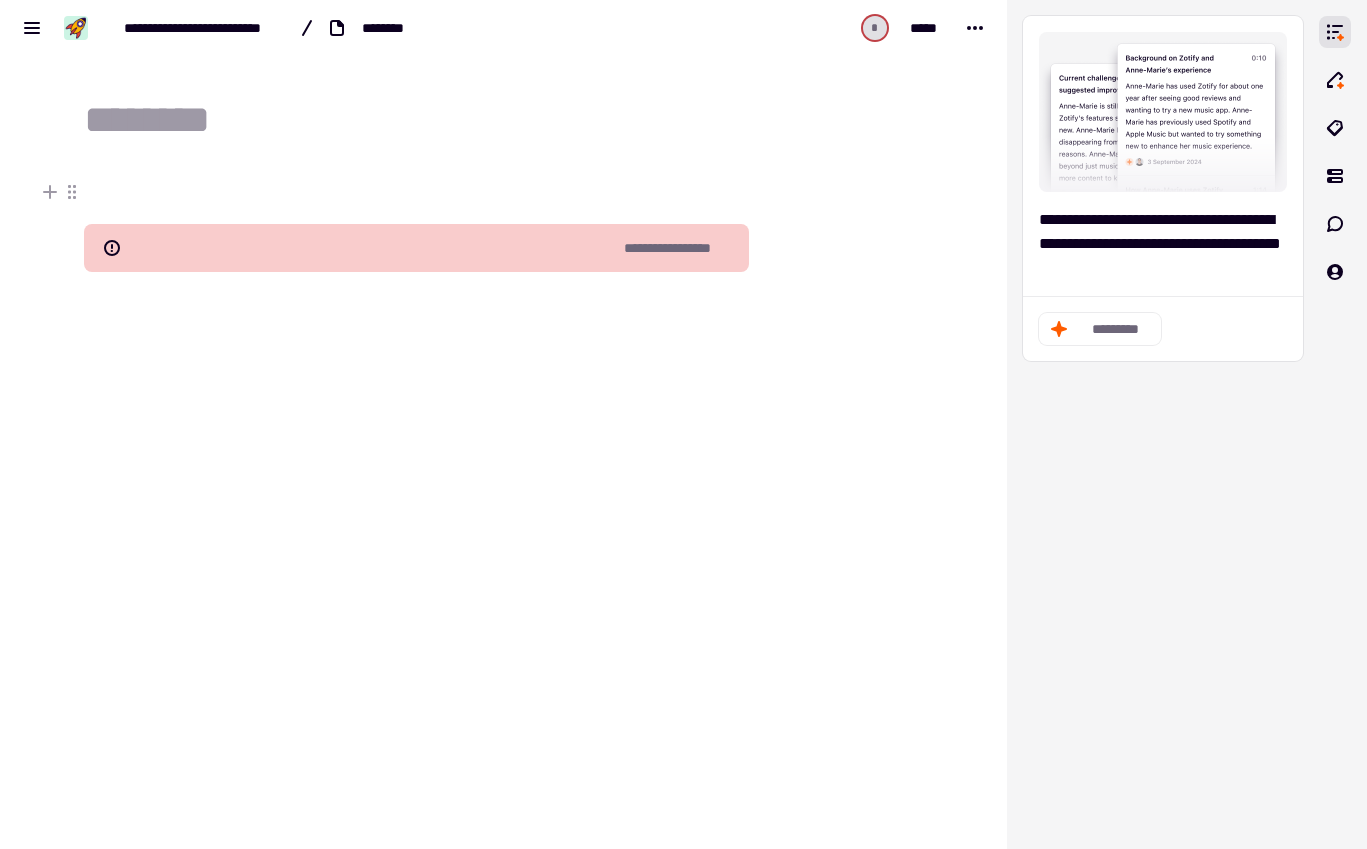 type 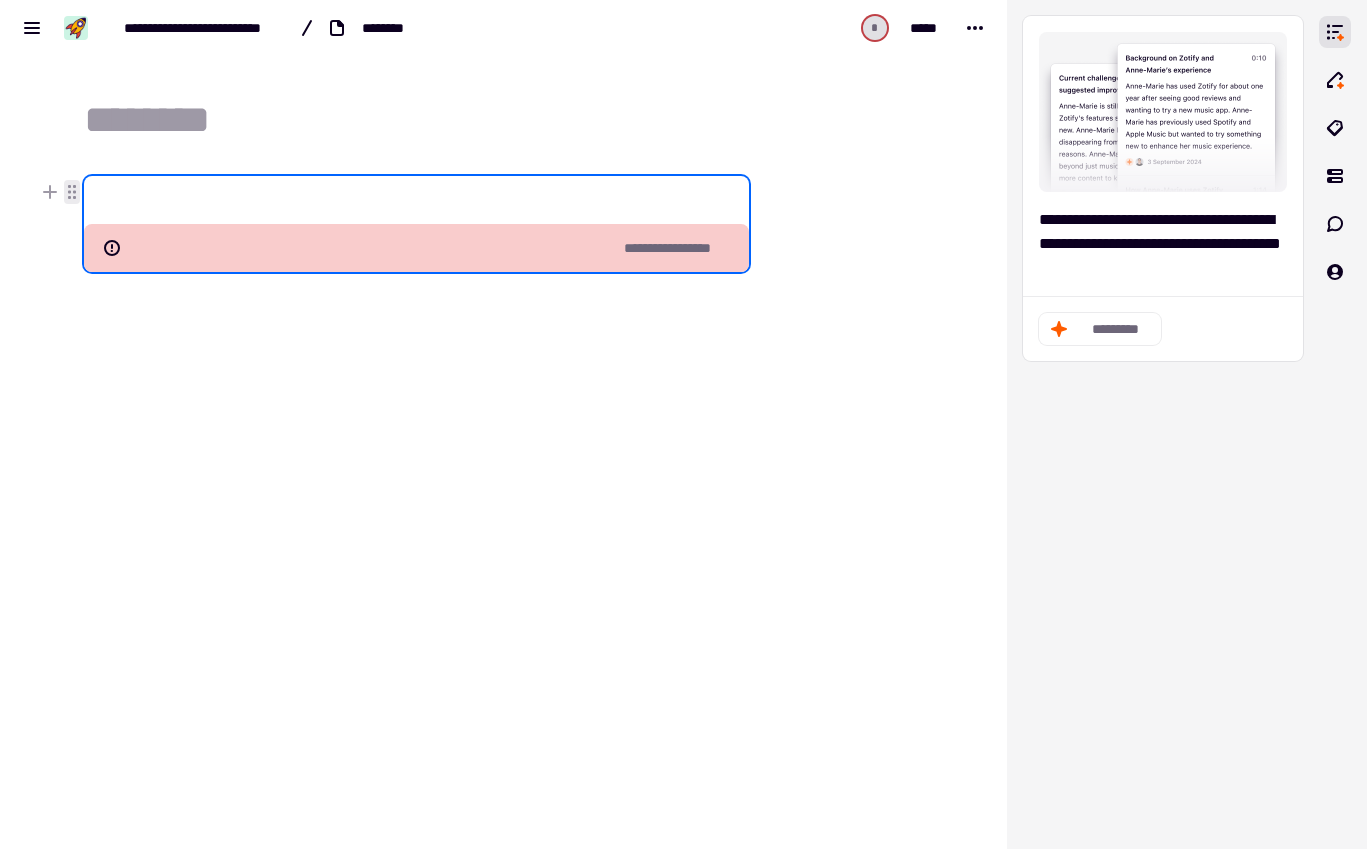 click 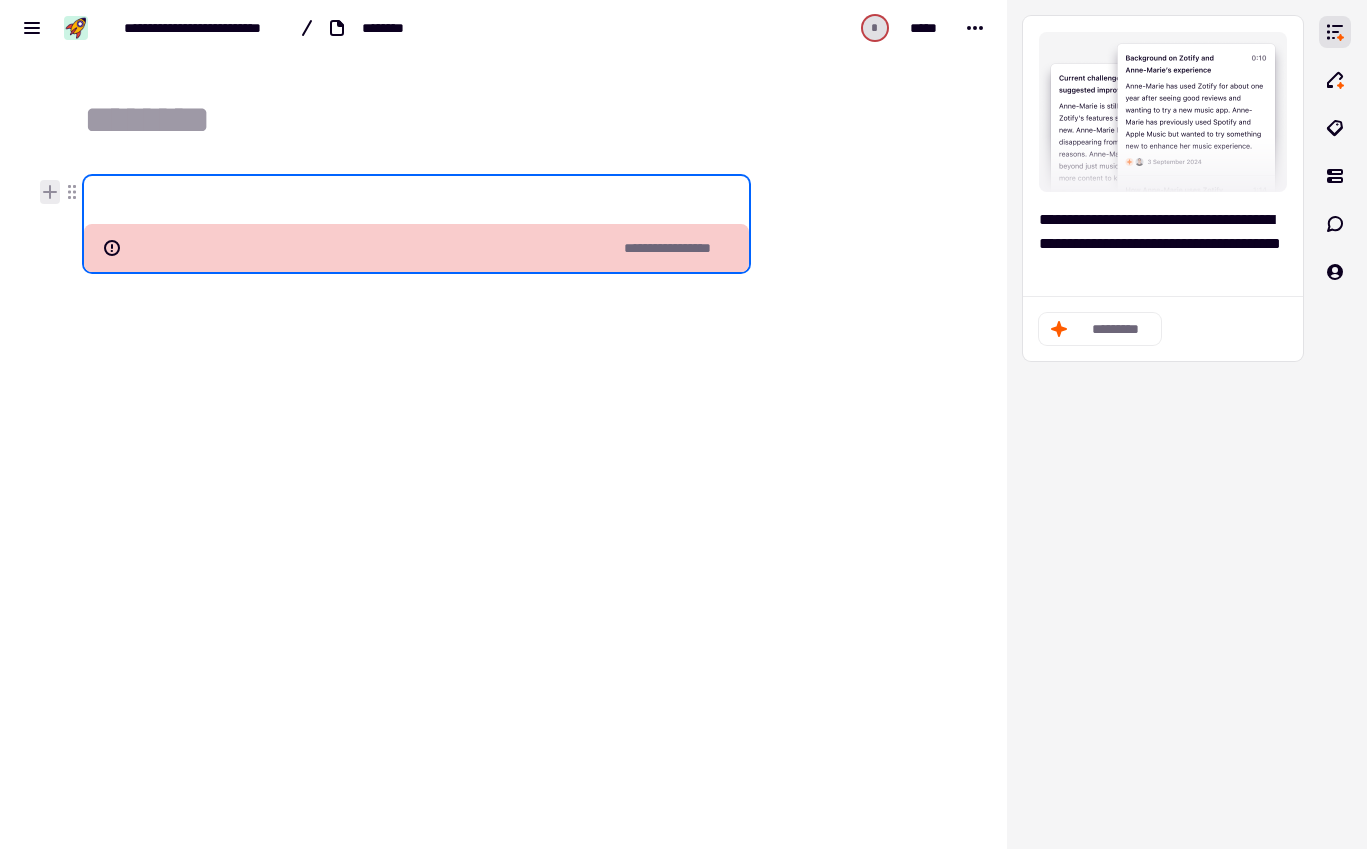click 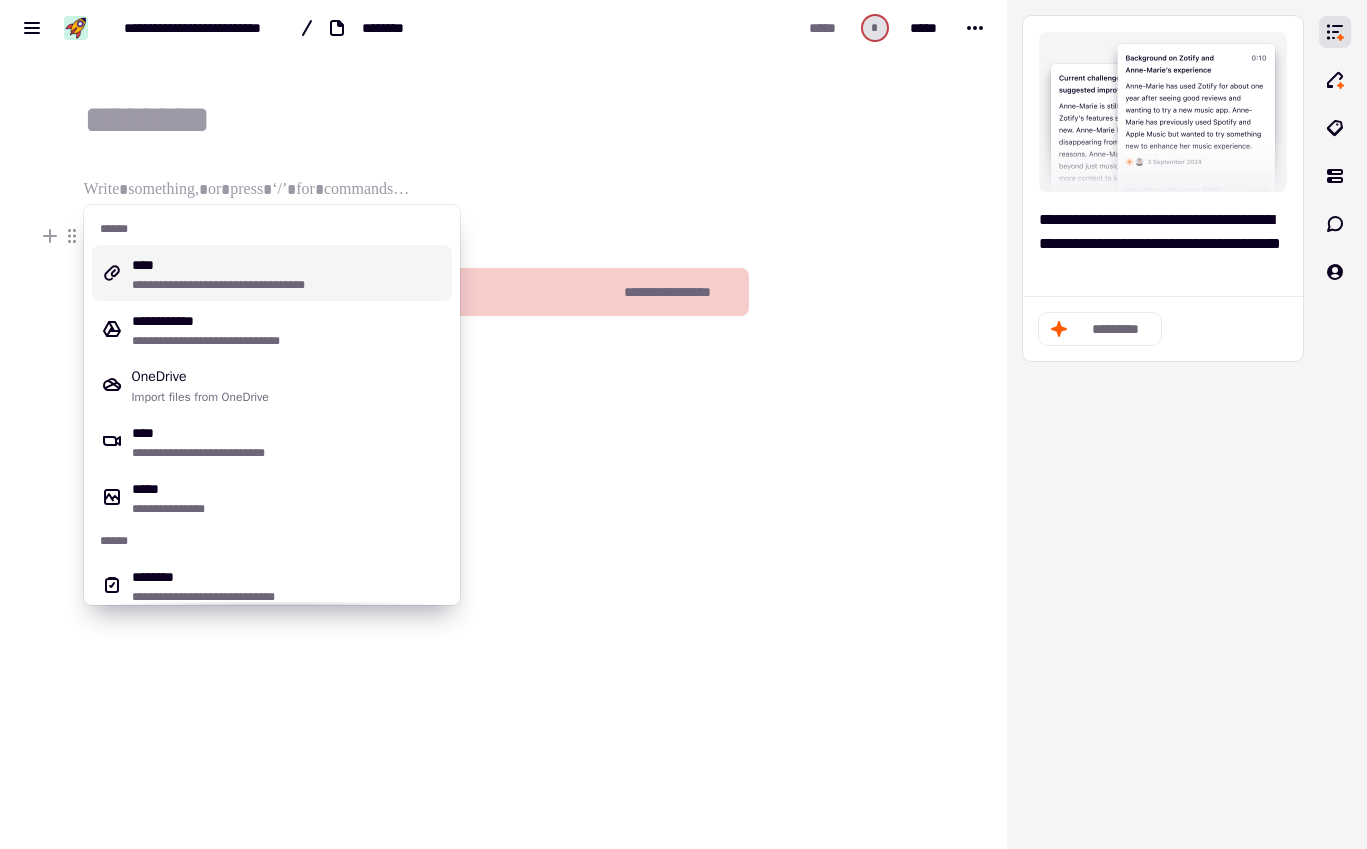 click on "**********" at bounding box center [288, 273] 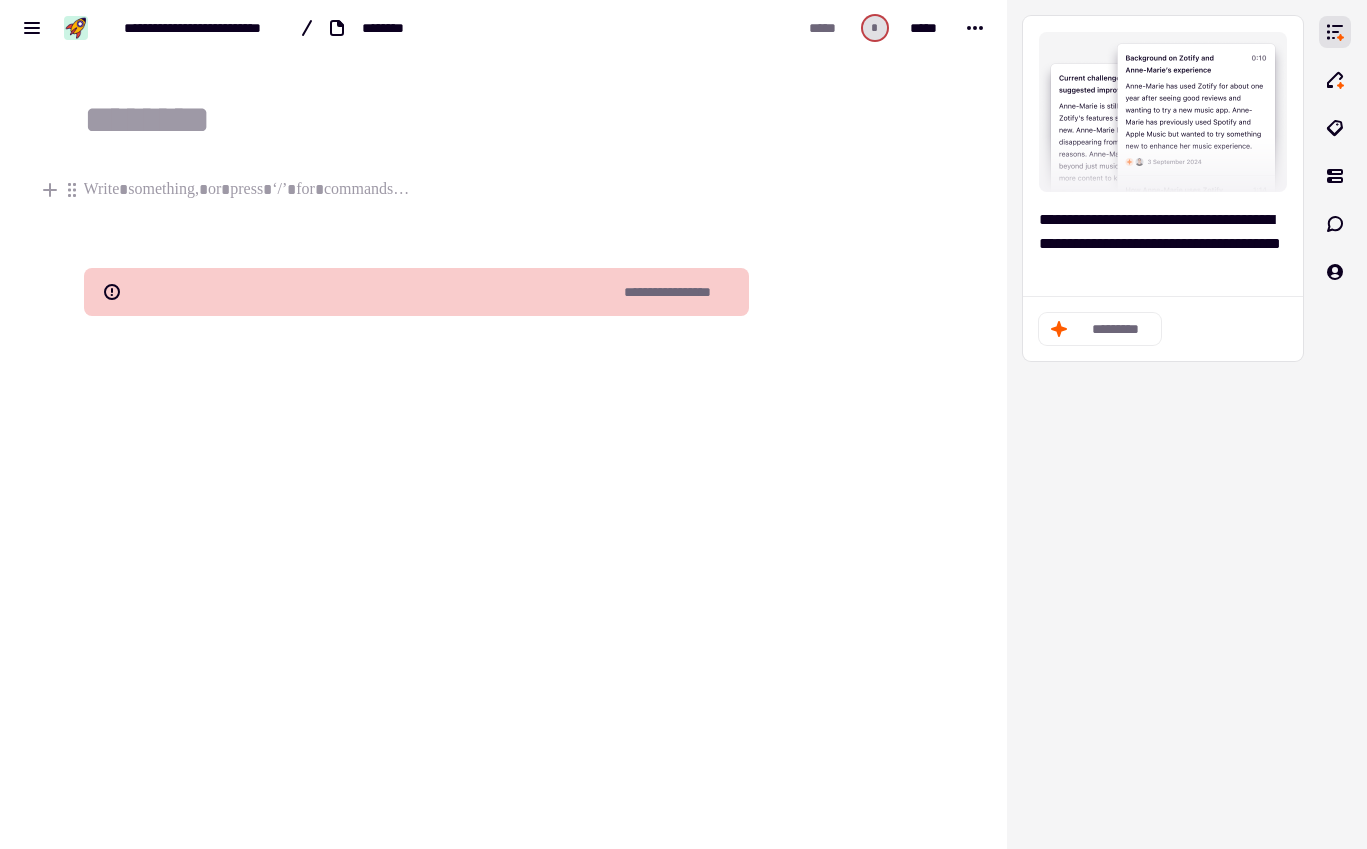 click at bounding box center [416, 190] 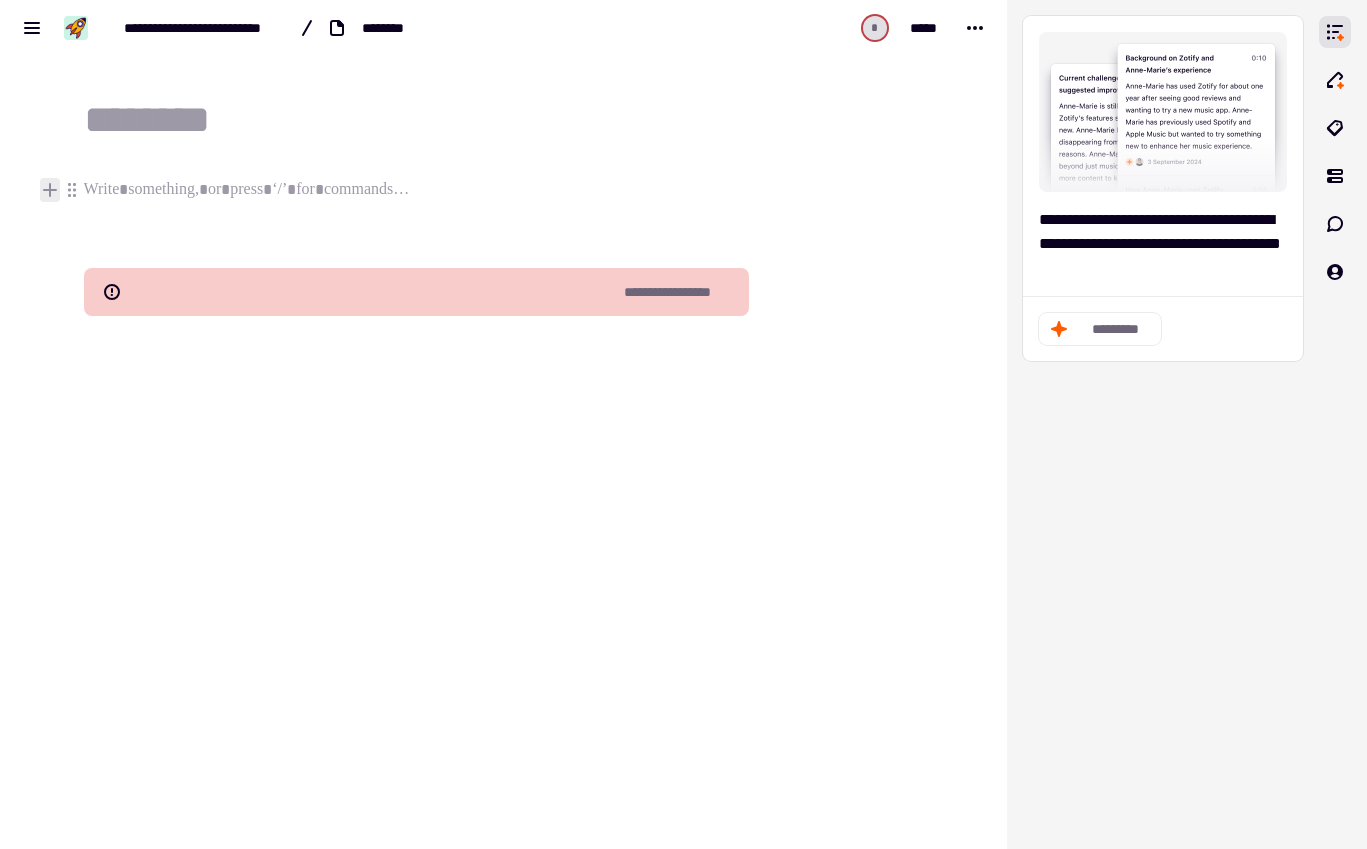 click 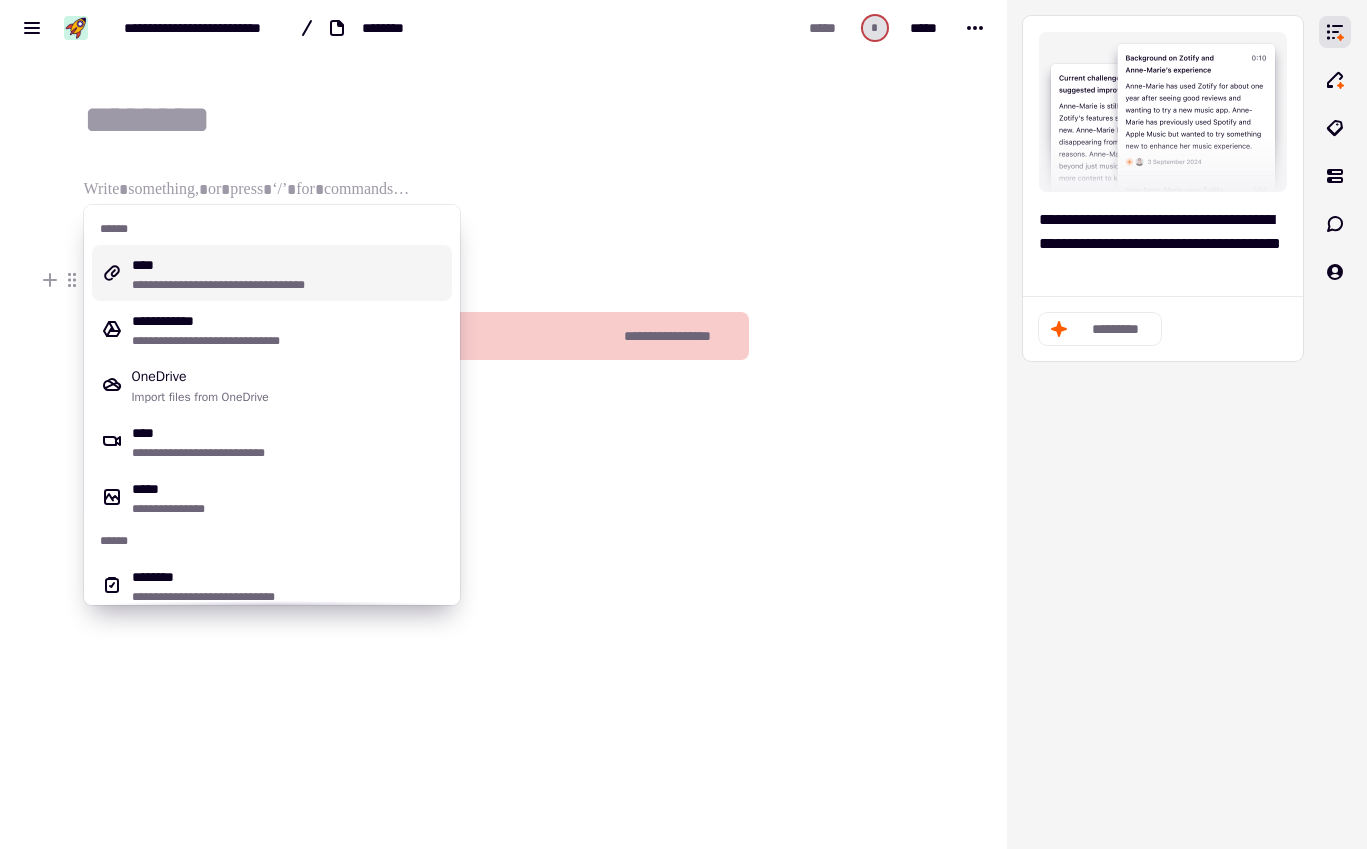 click on "**********" at bounding box center (288, 285) 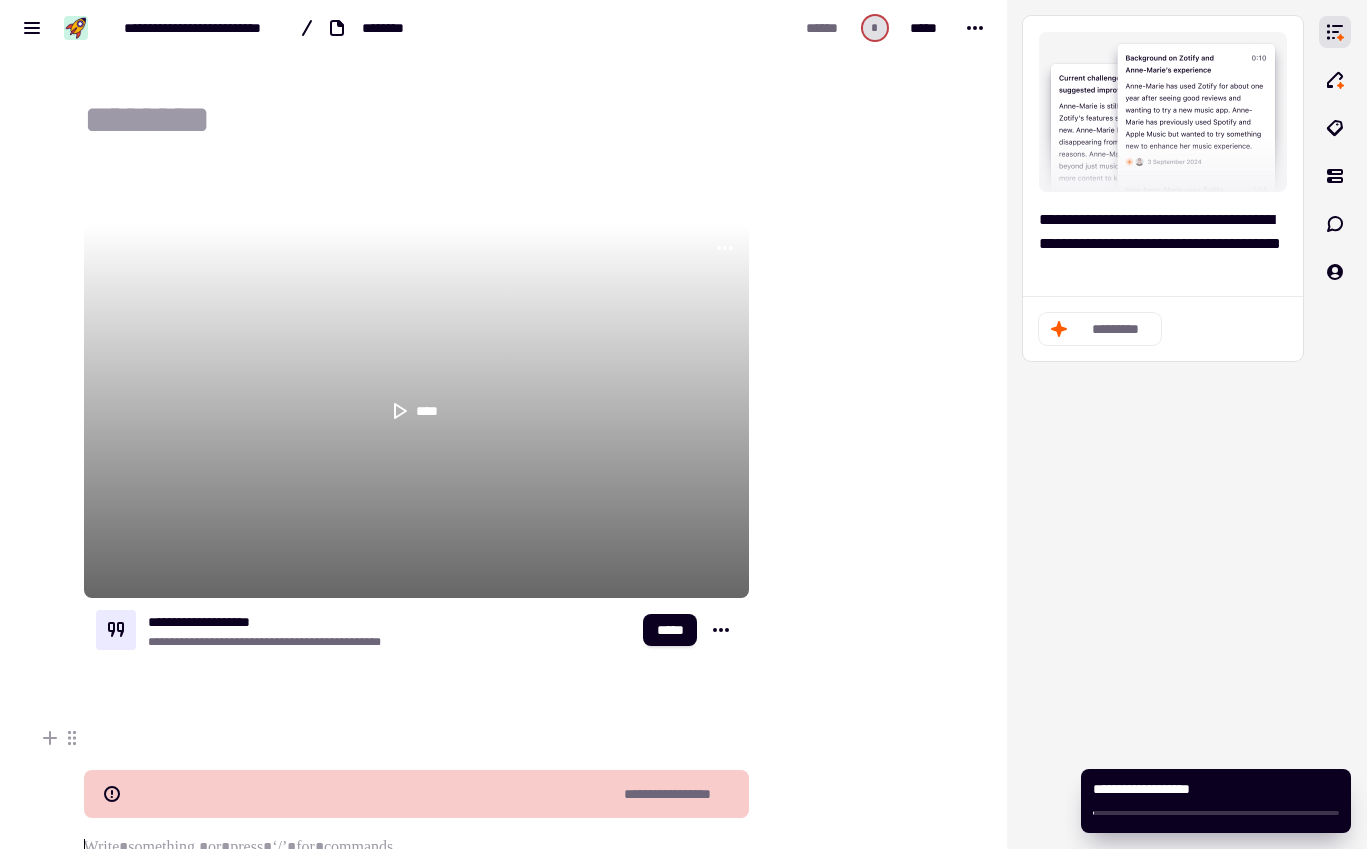 click on "**********" at bounding box center [404, 654] 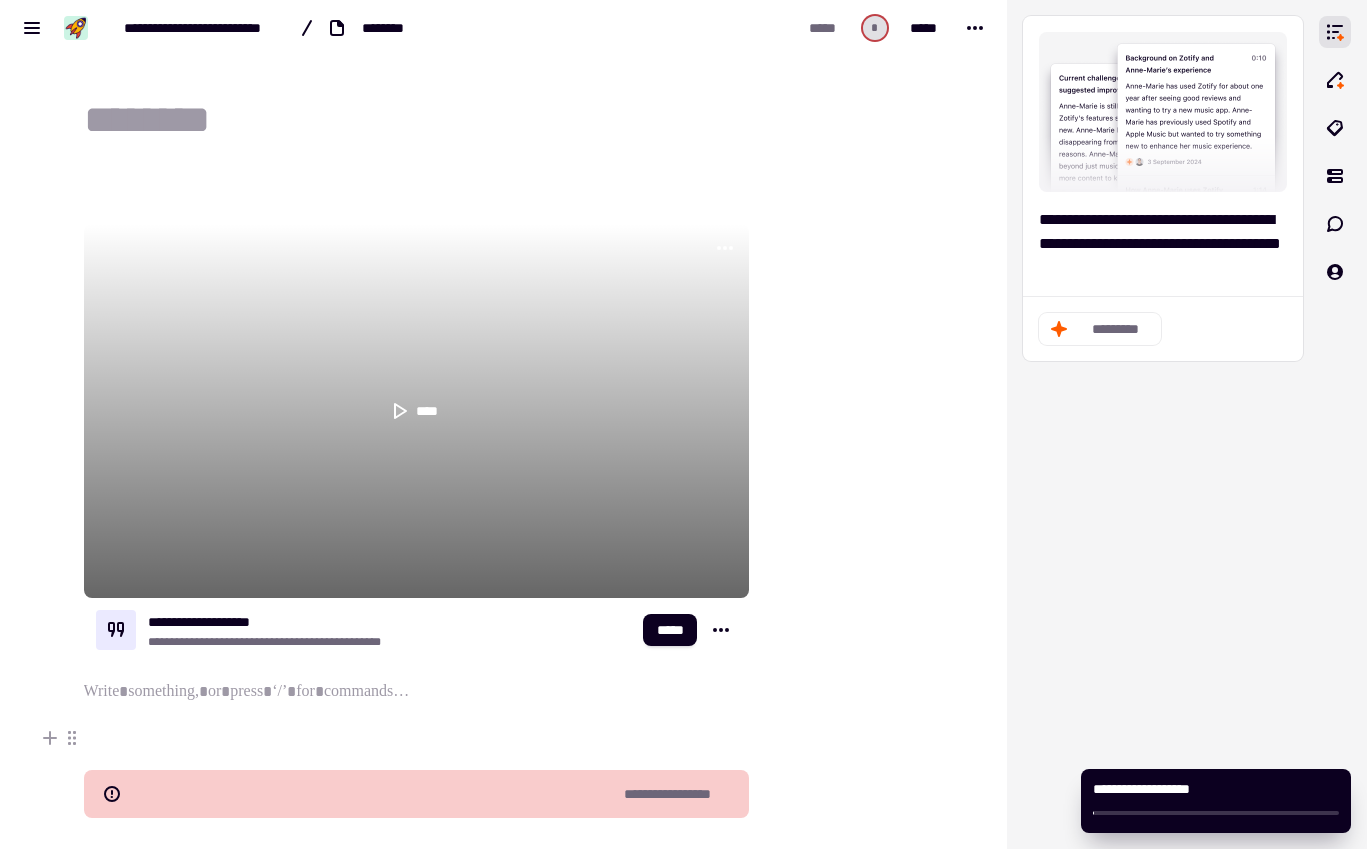 click on "**********" at bounding box center (416, 794) 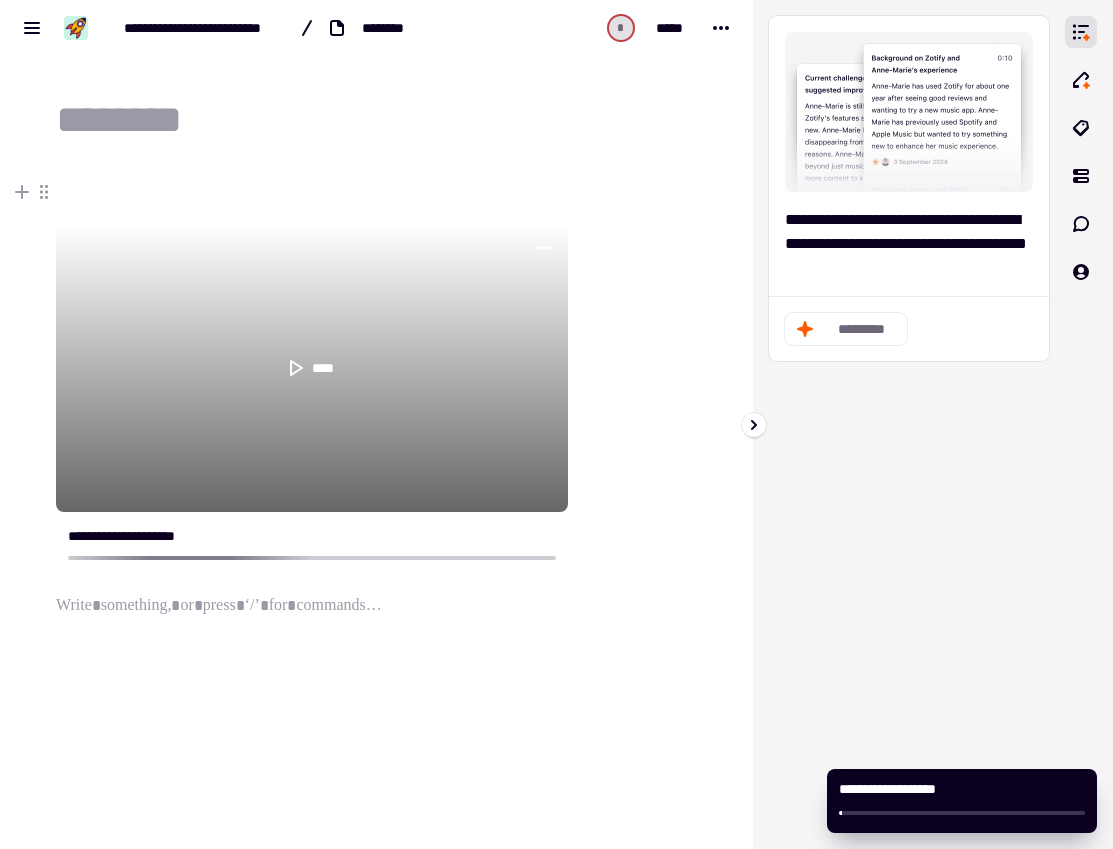 click on "**********" at bounding box center [909, 424] 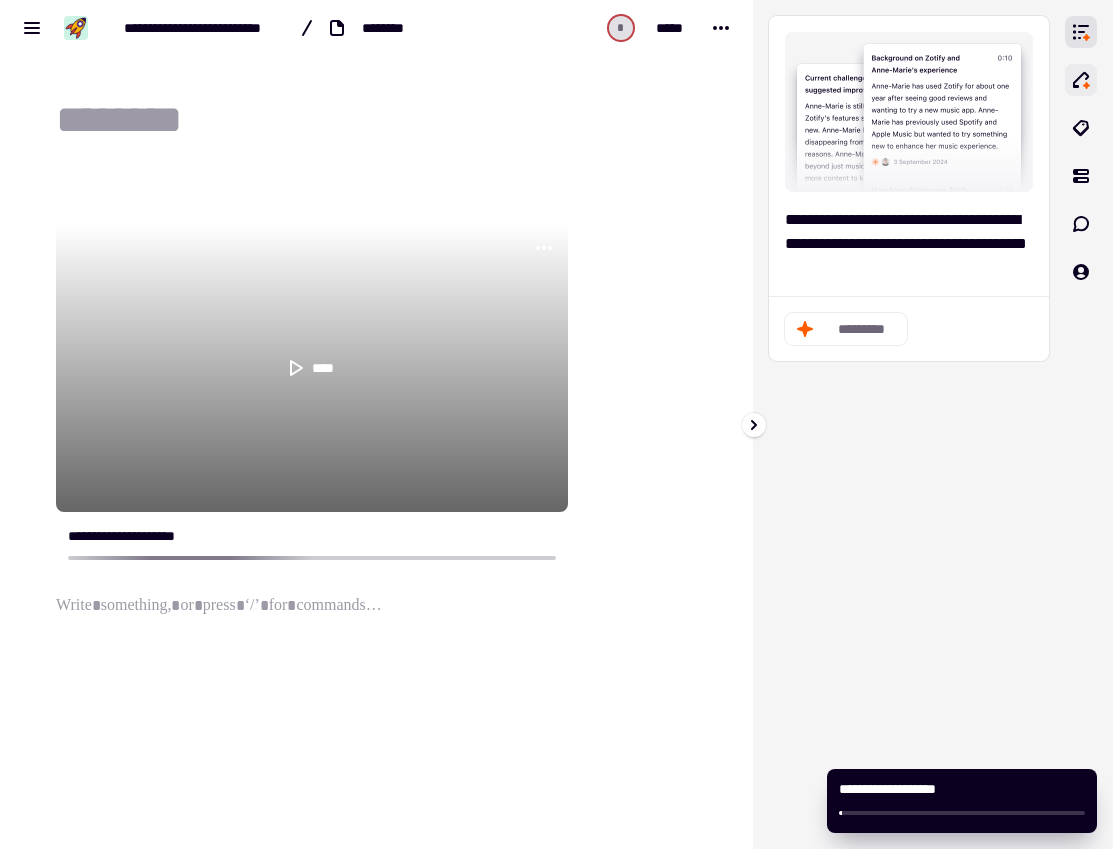 click 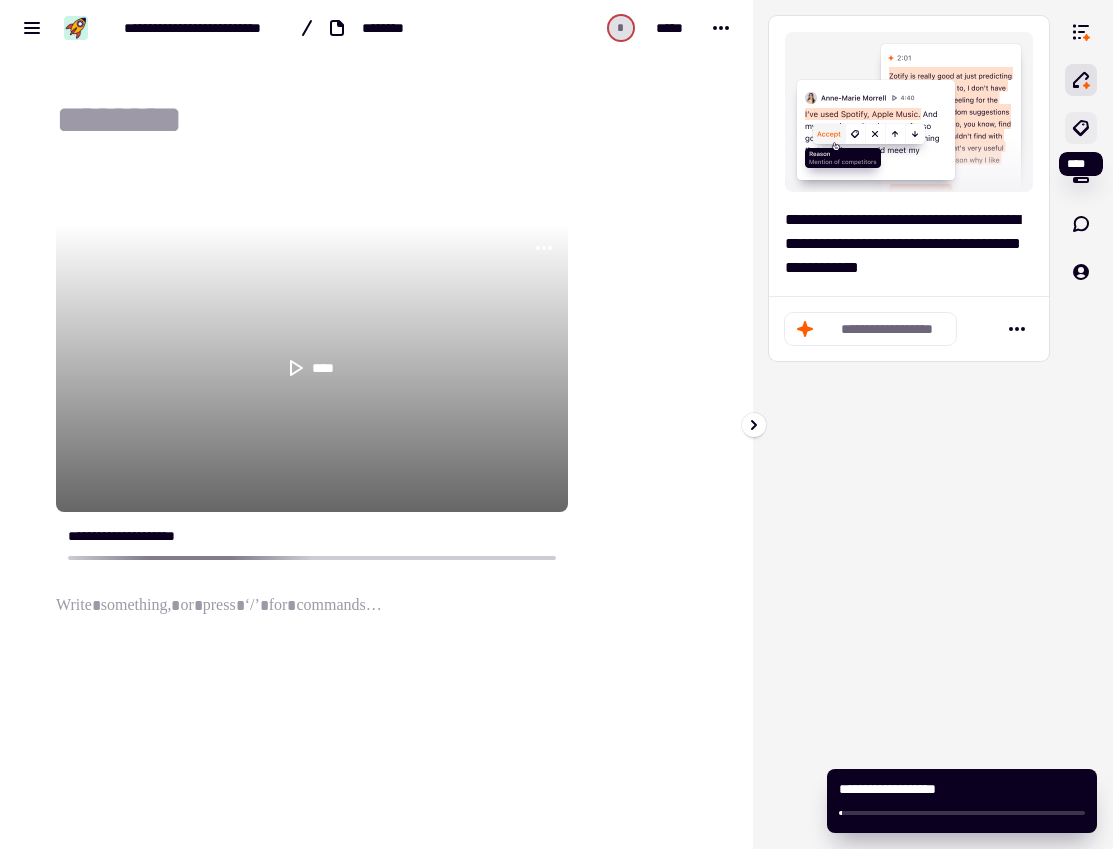 click 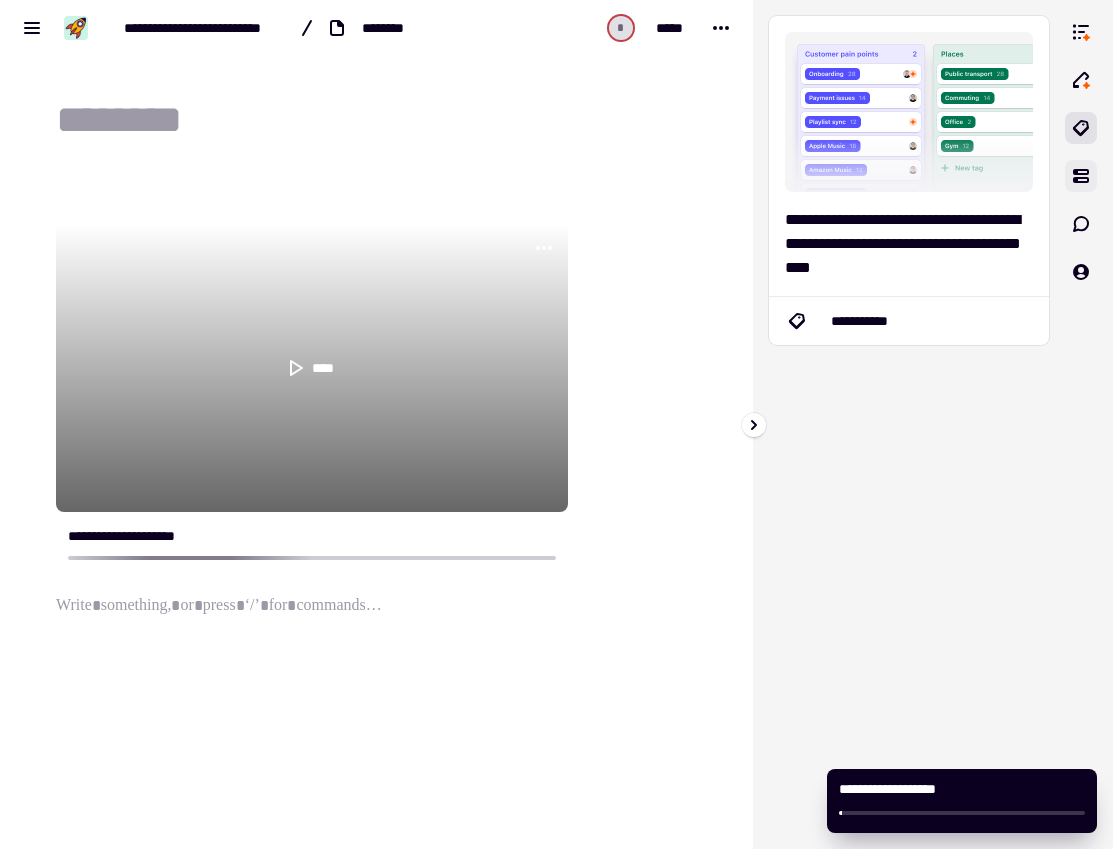 click 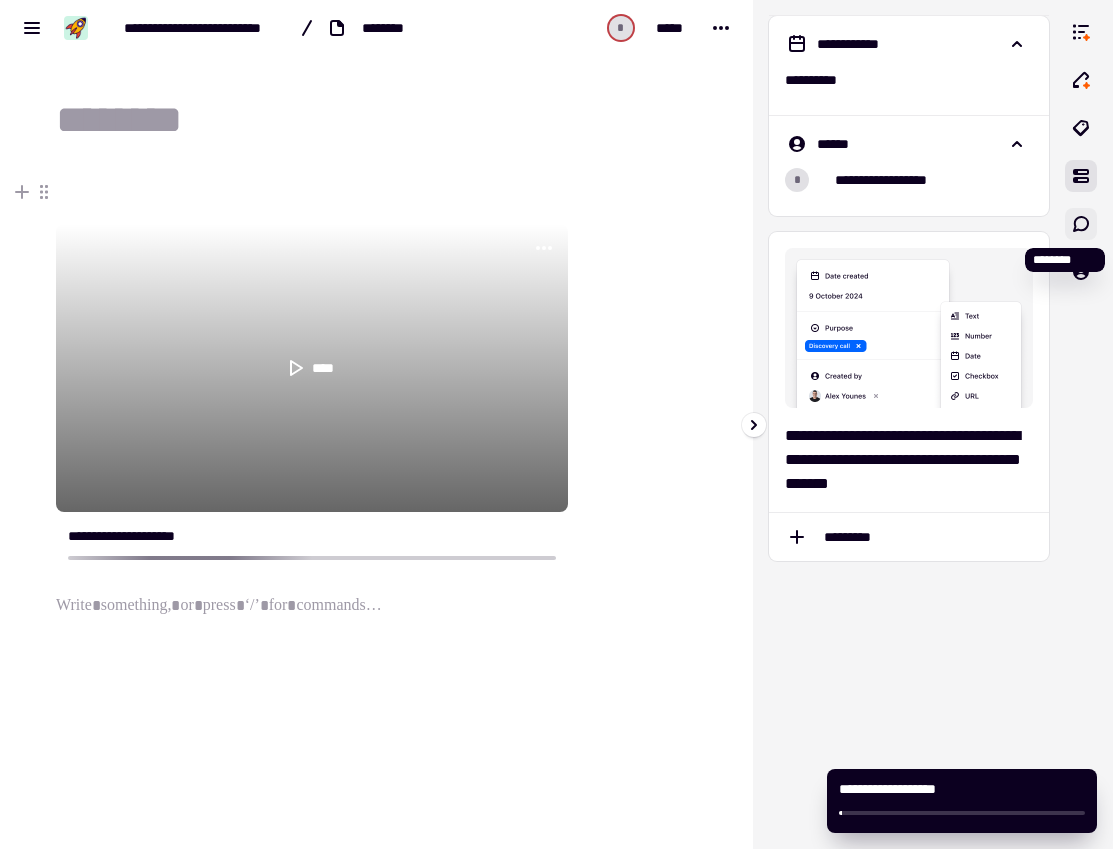 click 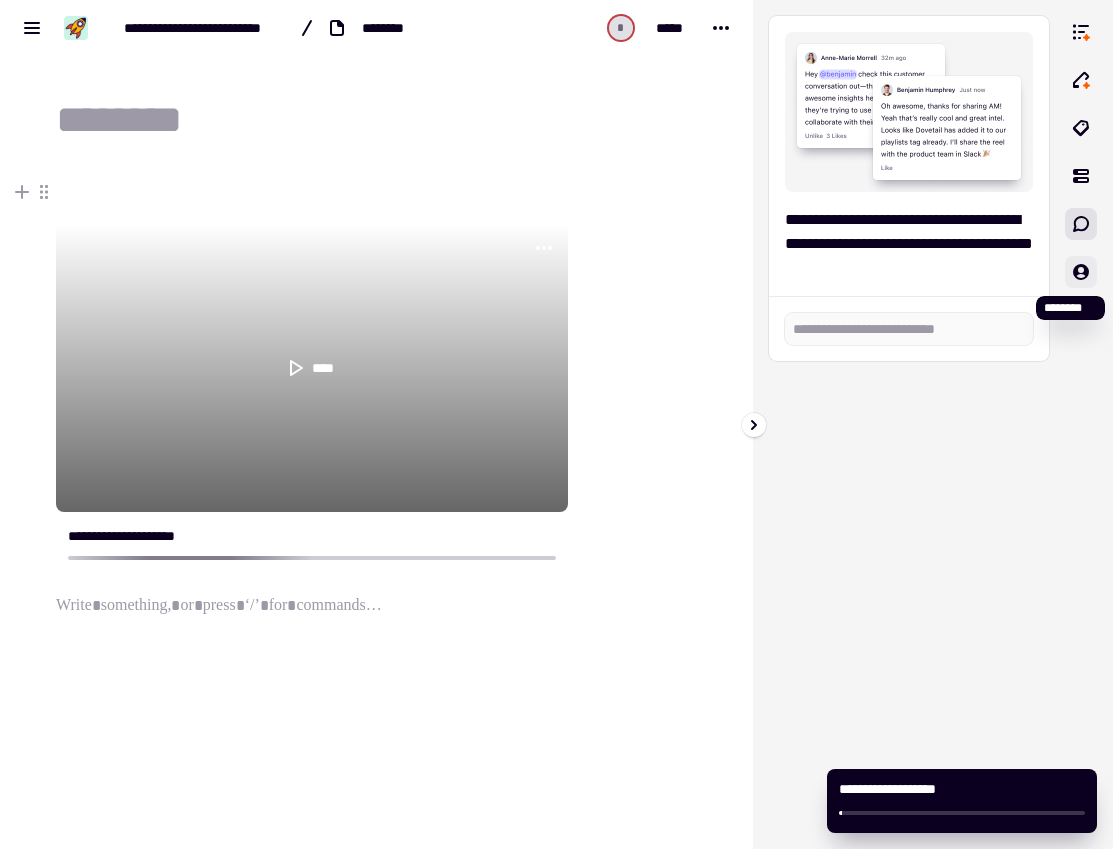click 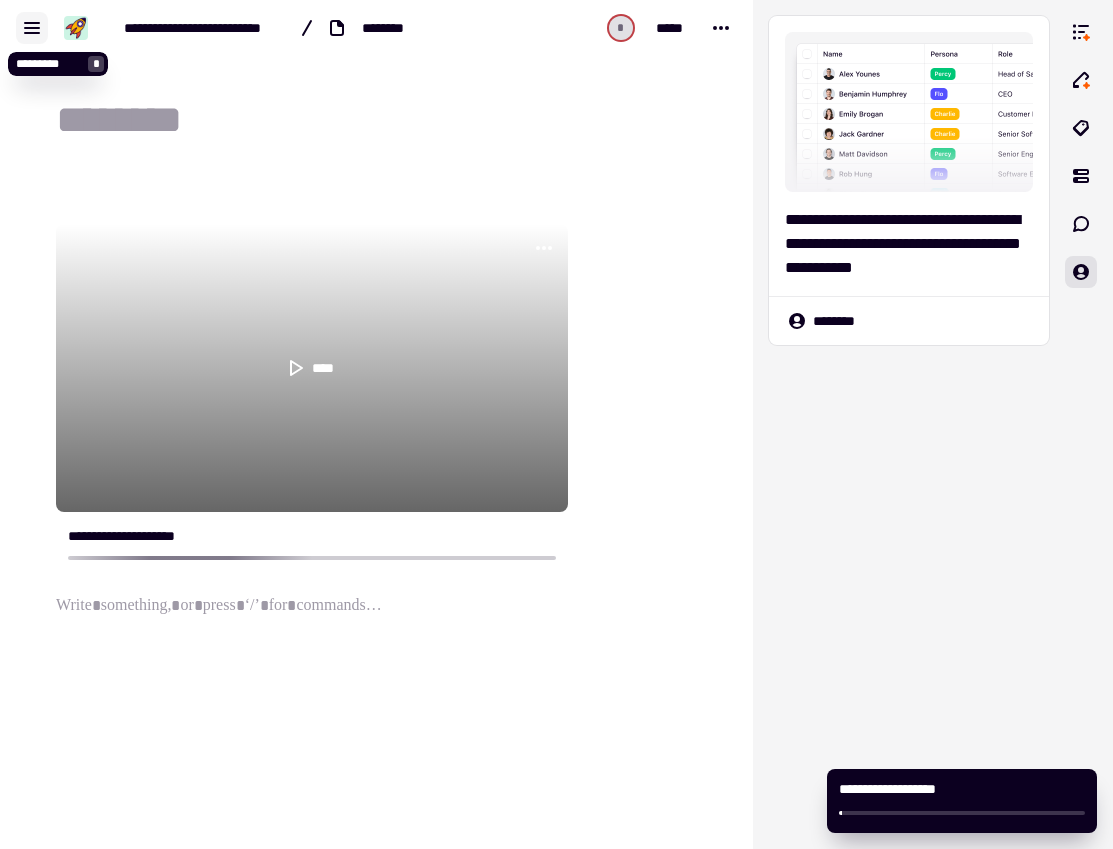 click 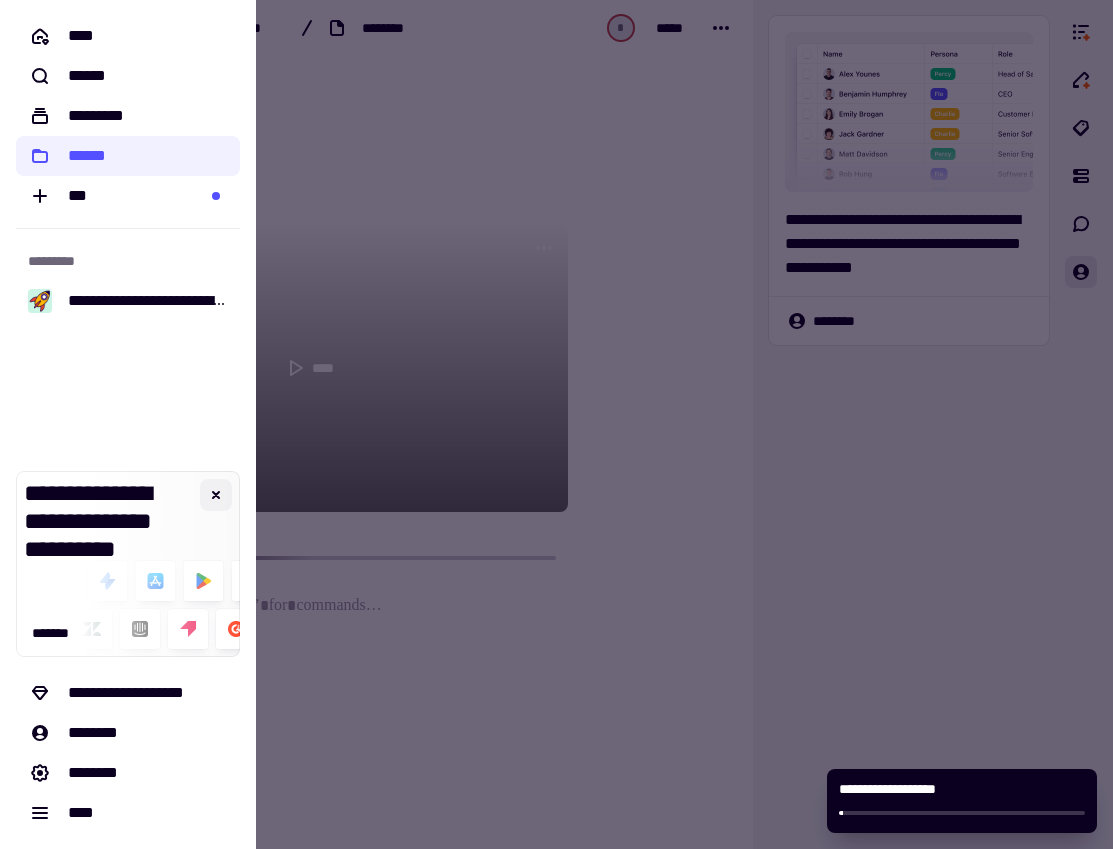 click 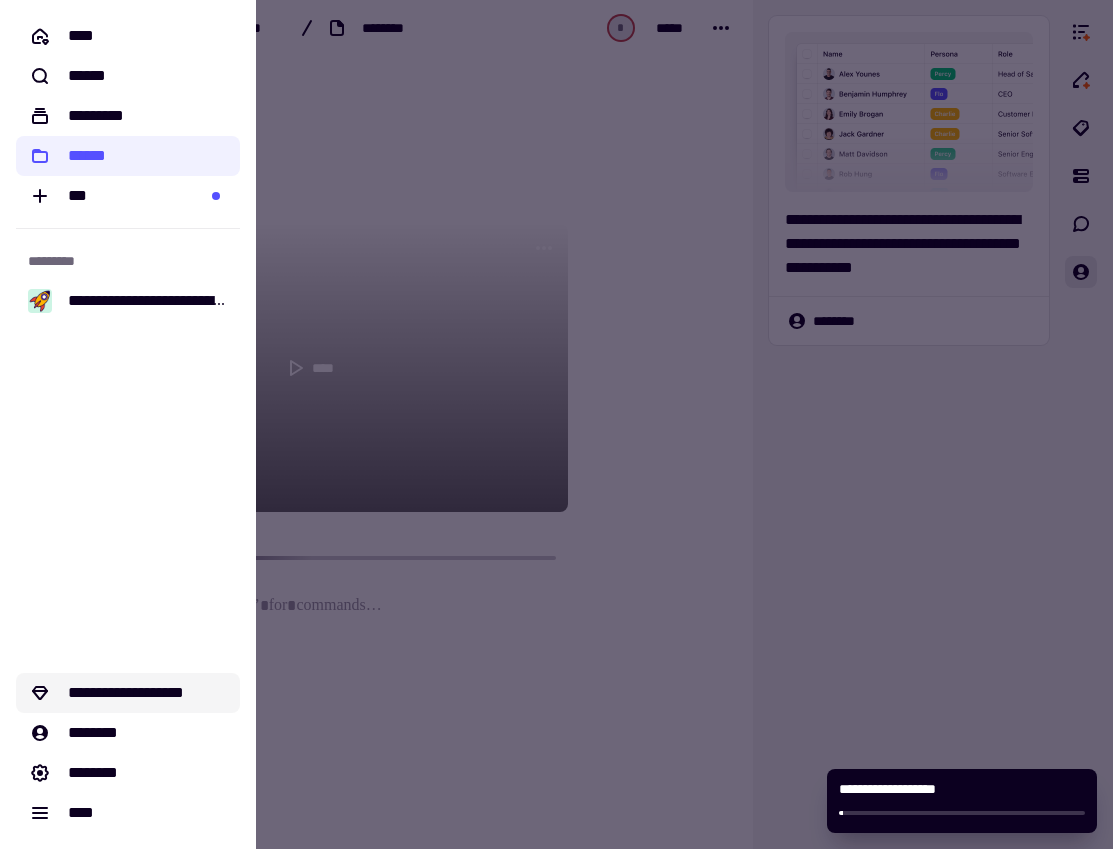click on "**********" 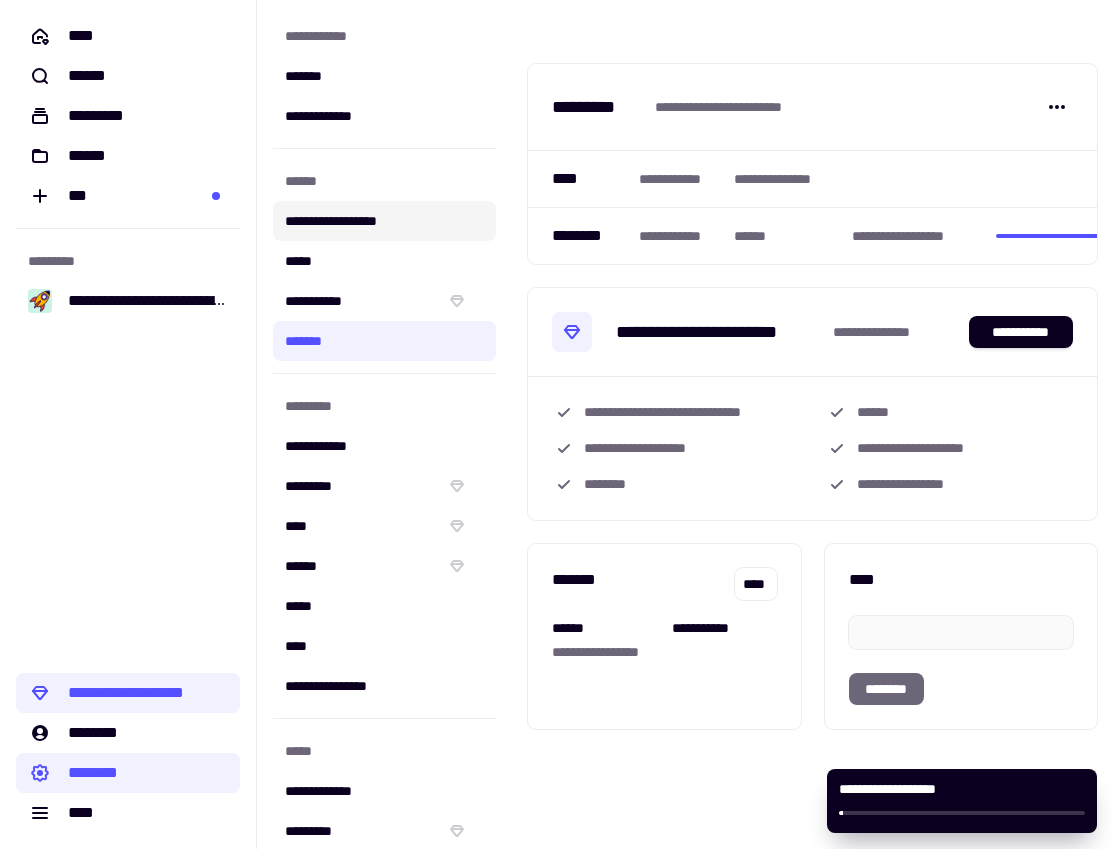 click on "**********" 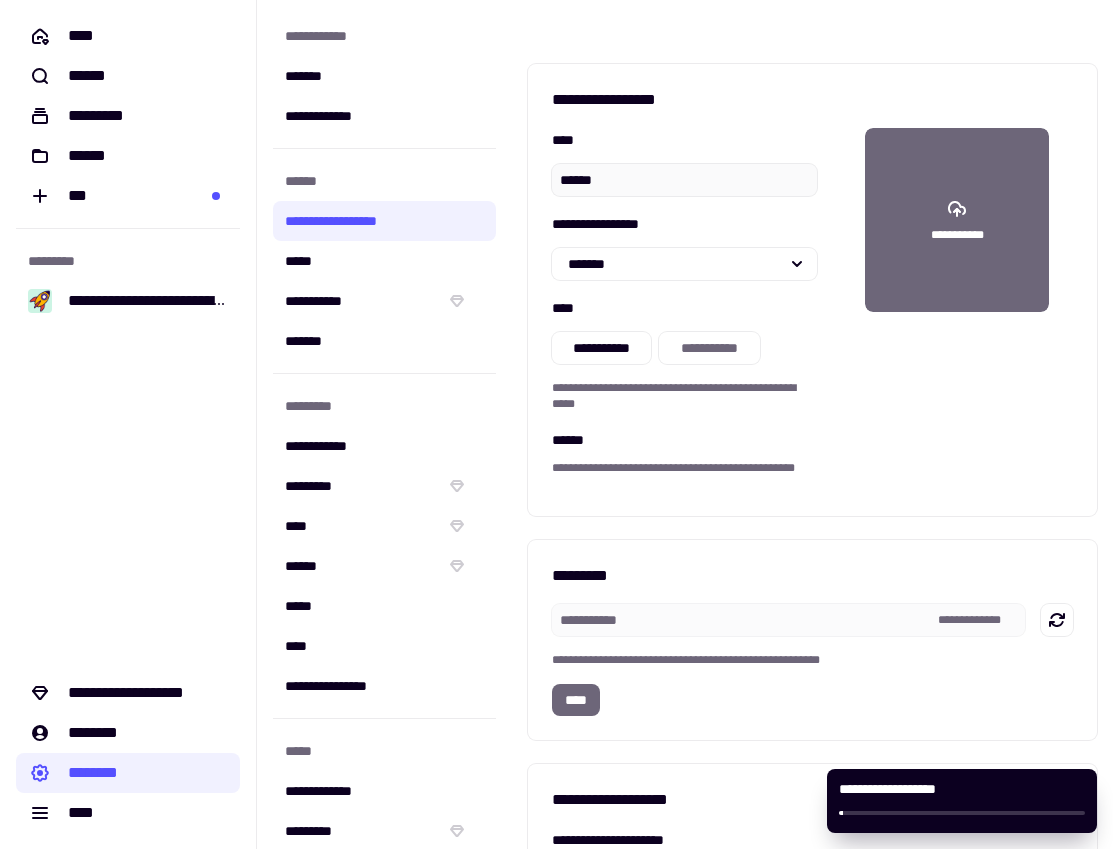 click on "**********" at bounding box center [957, 220] 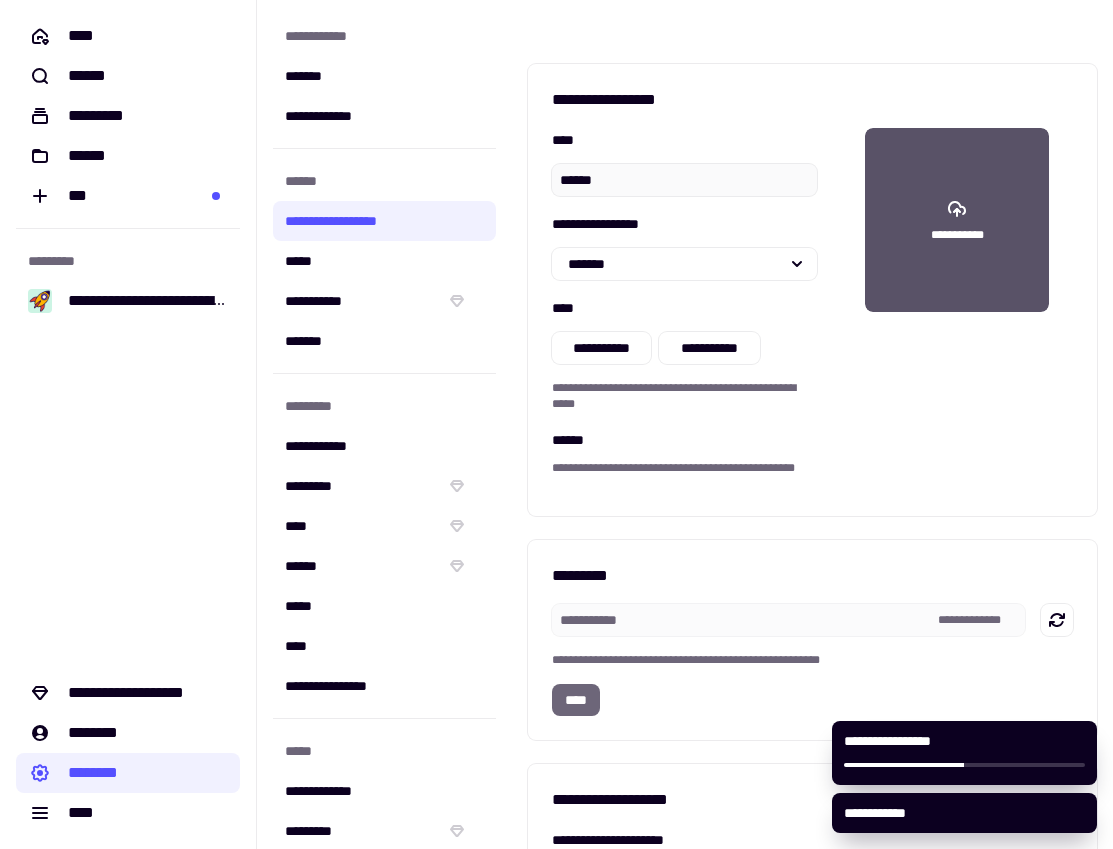 click on "**********" at bounding box center (957, 220) 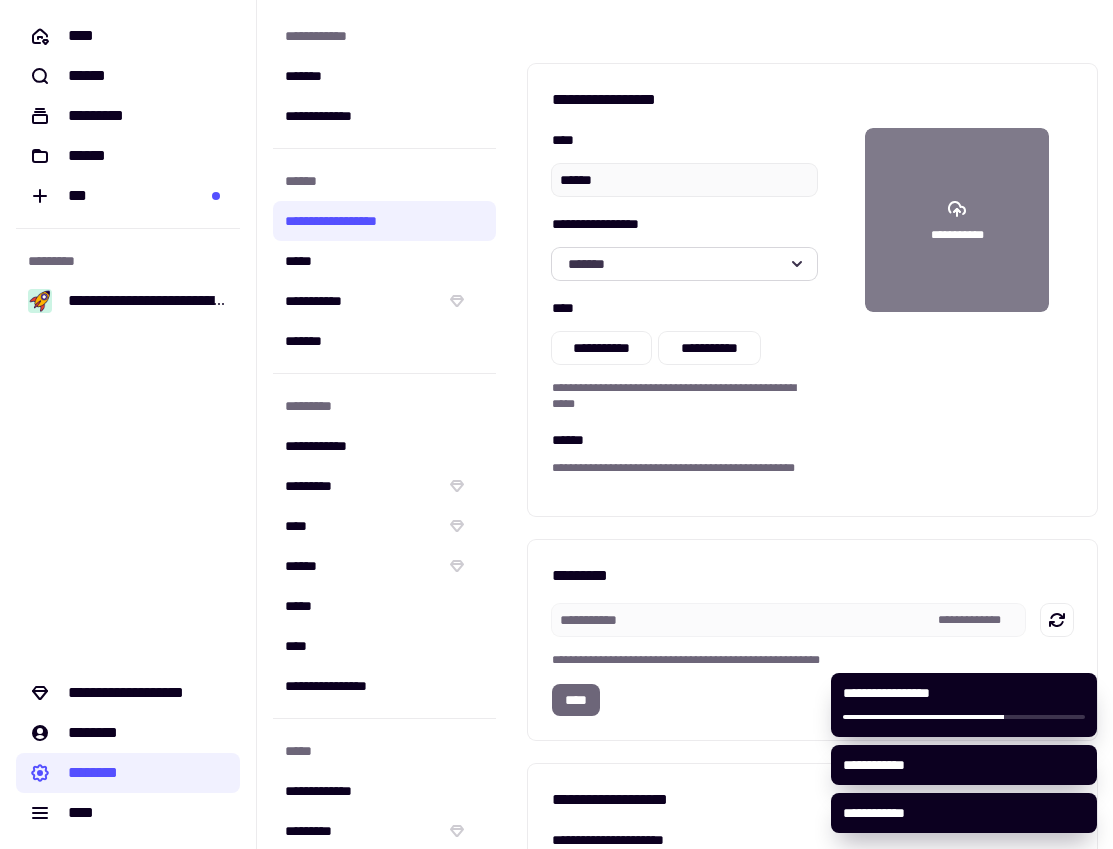 click on "*******" 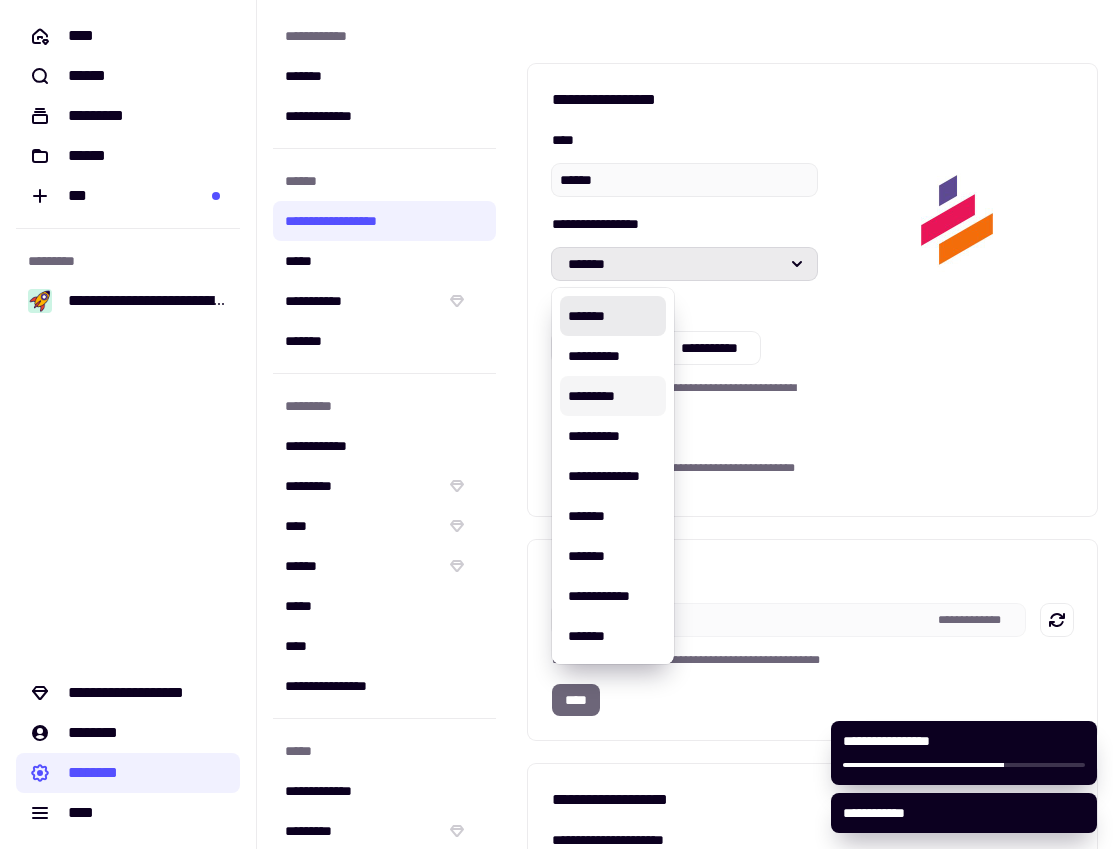 click on "**********" at bounding box center [613, 356] 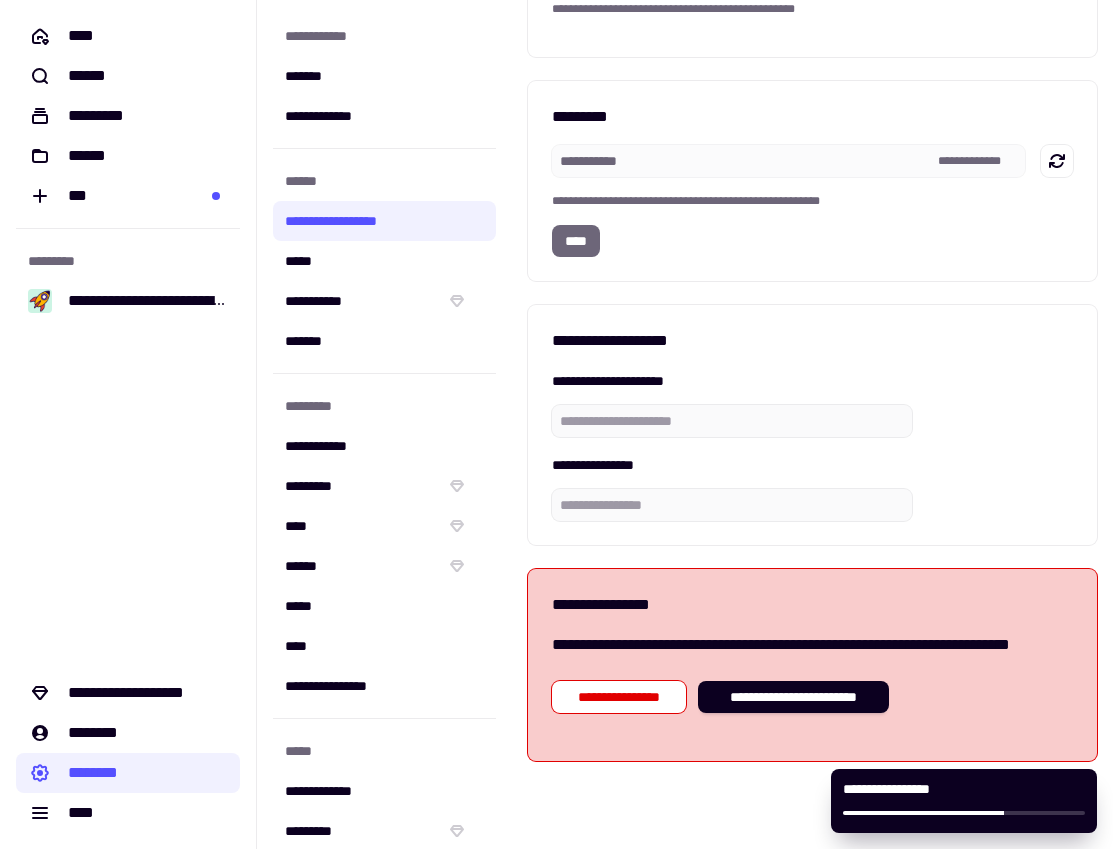 scroll, scrollTop: 474, scrollLeft: 0, axis: vertical 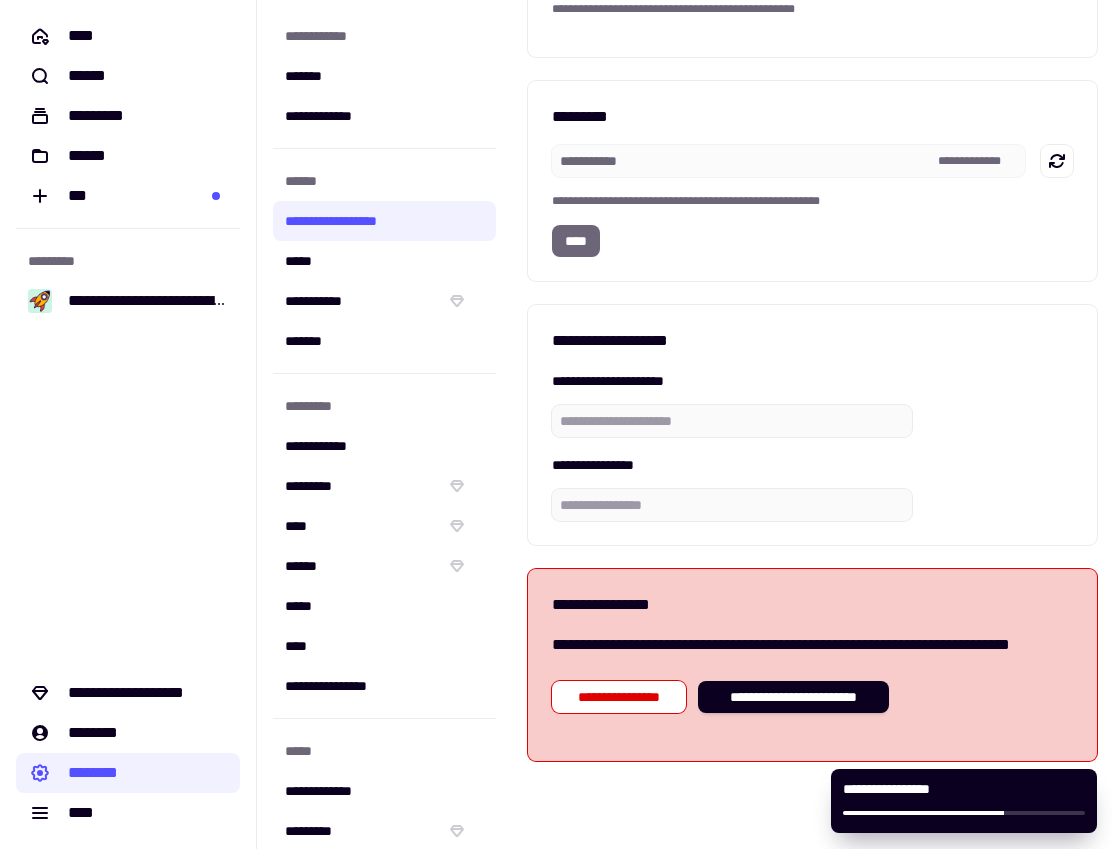 click on "**********" at bounding box center (812, 424) 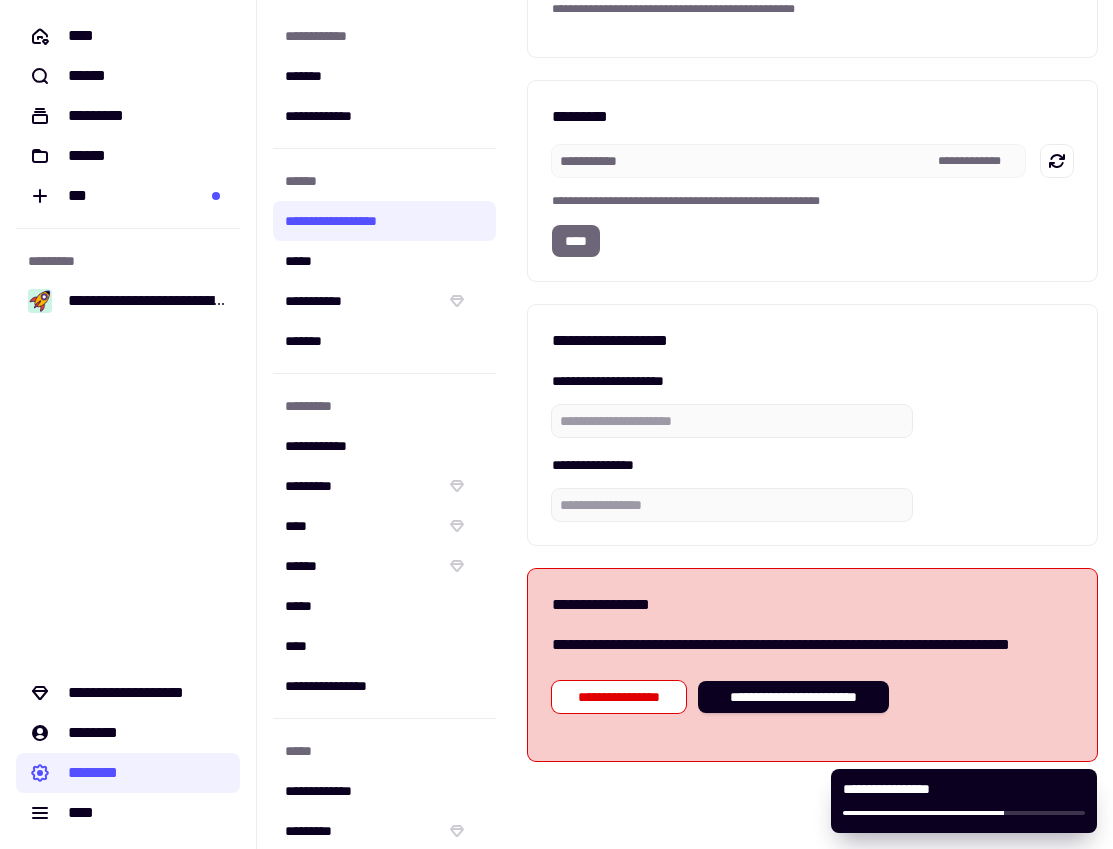 scroll, scrollTop: 0, scrollLeft: 0, axis: both 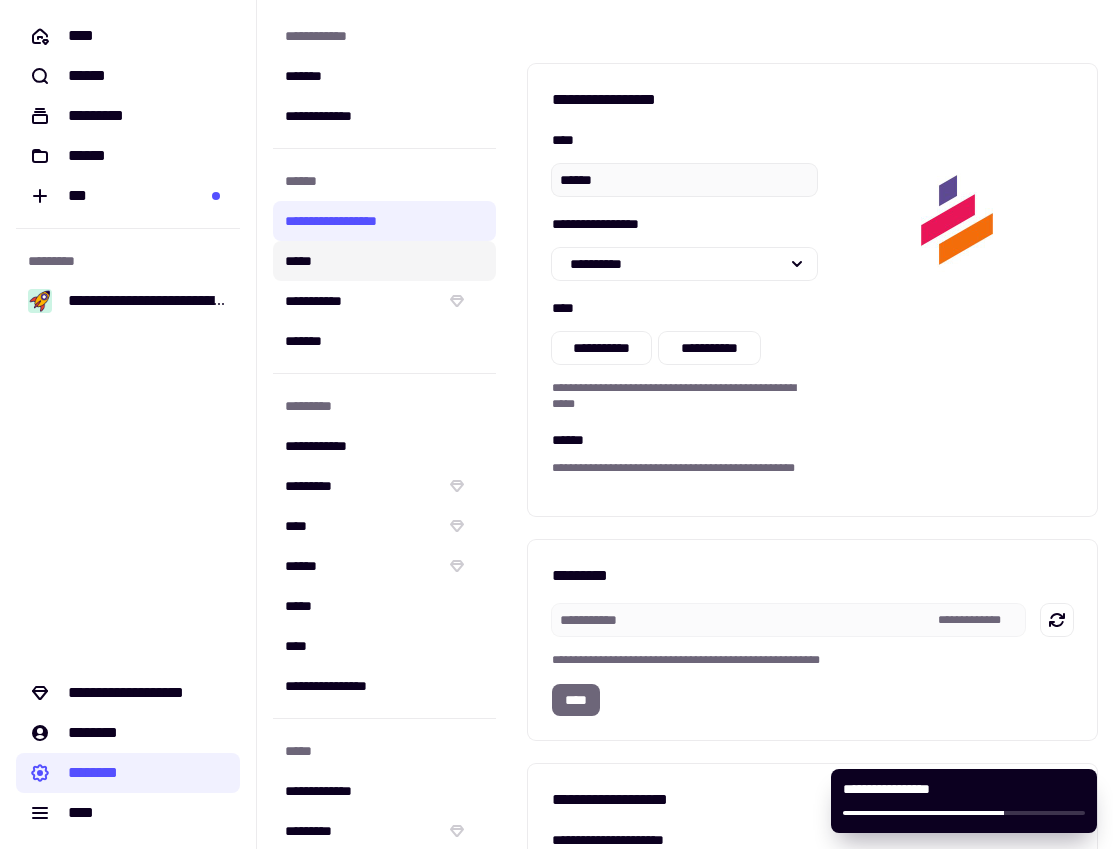 click on "*****" 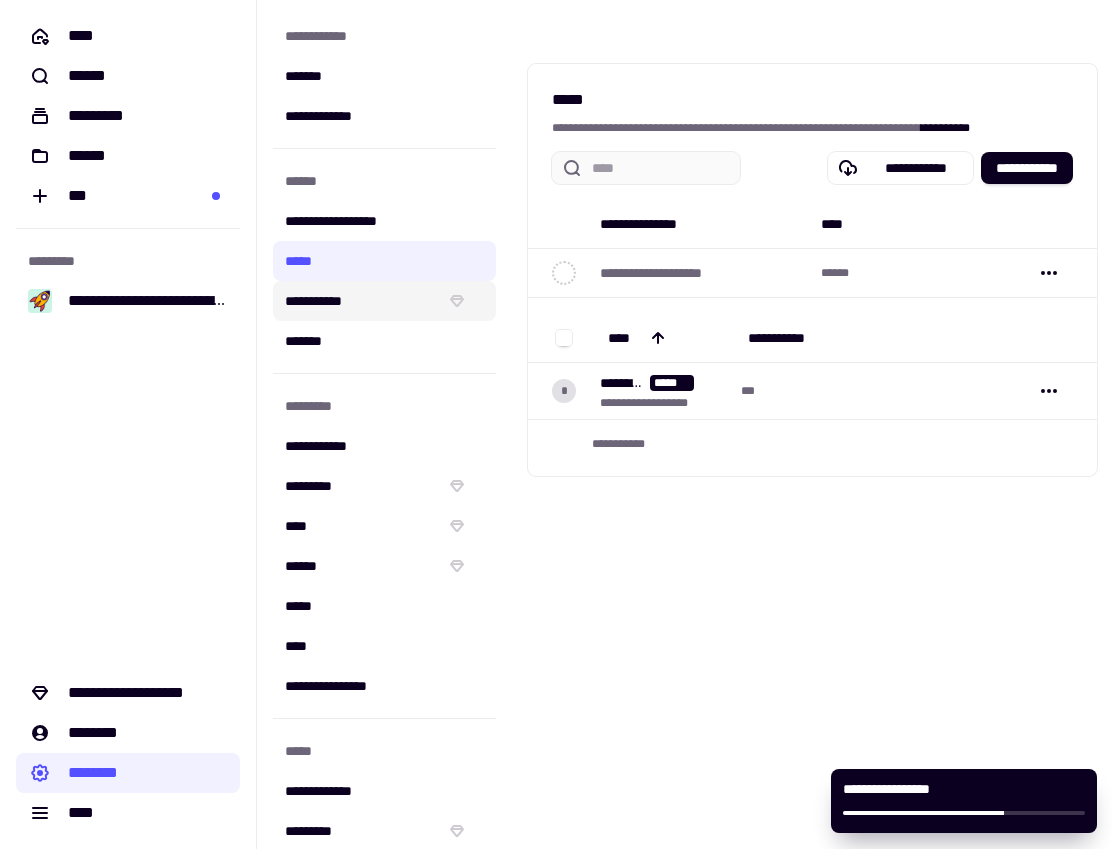 click on "**********" 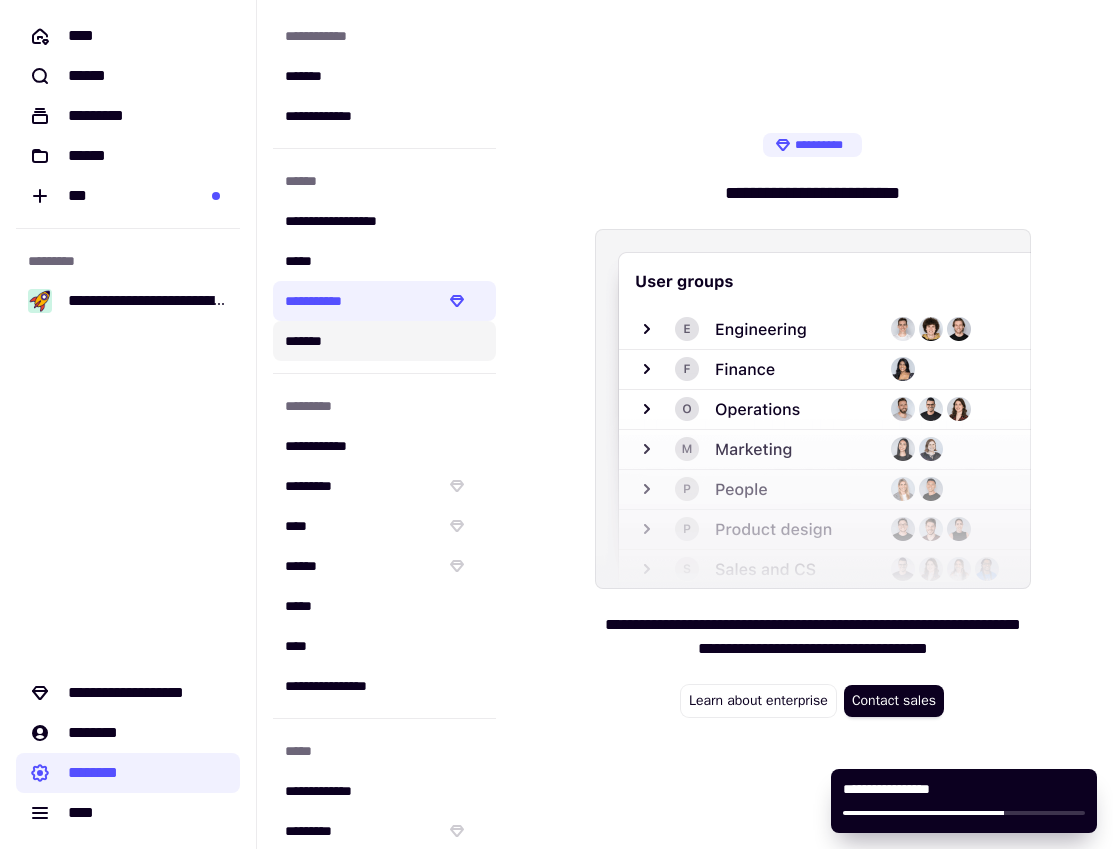 click on "*******" 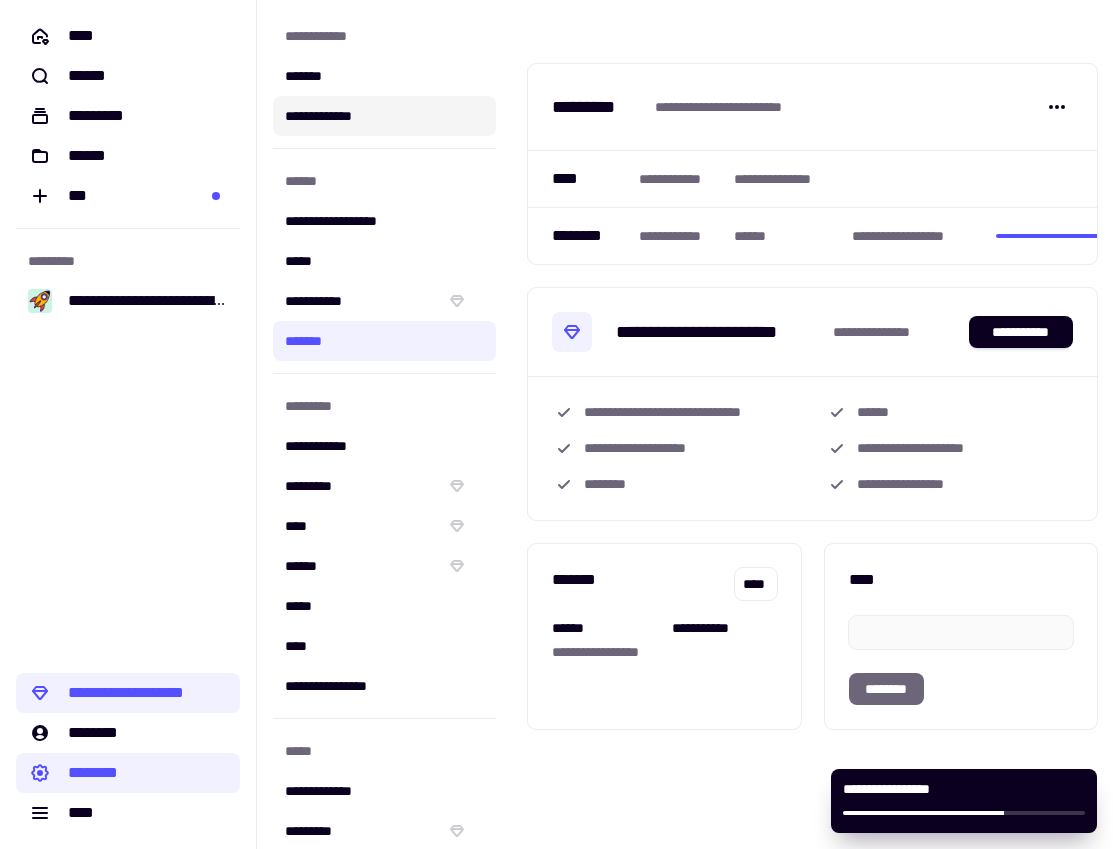 click on "**********" 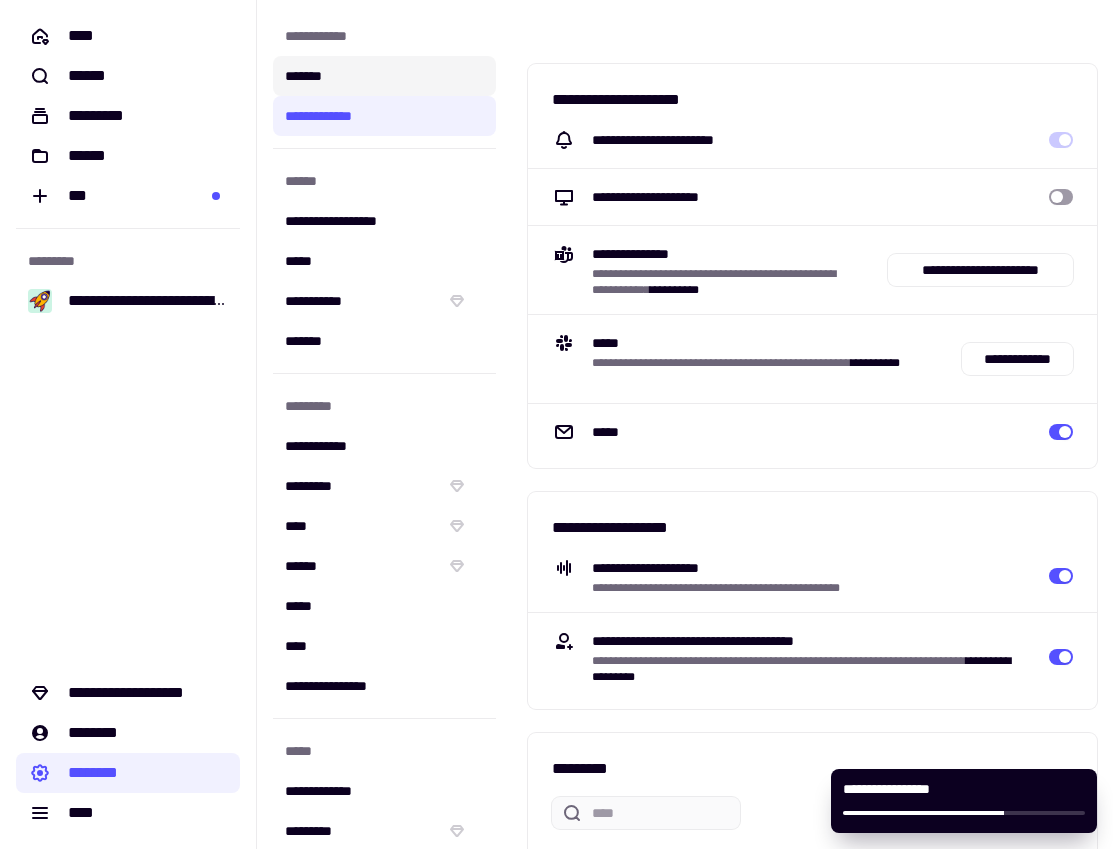 click on "*******" 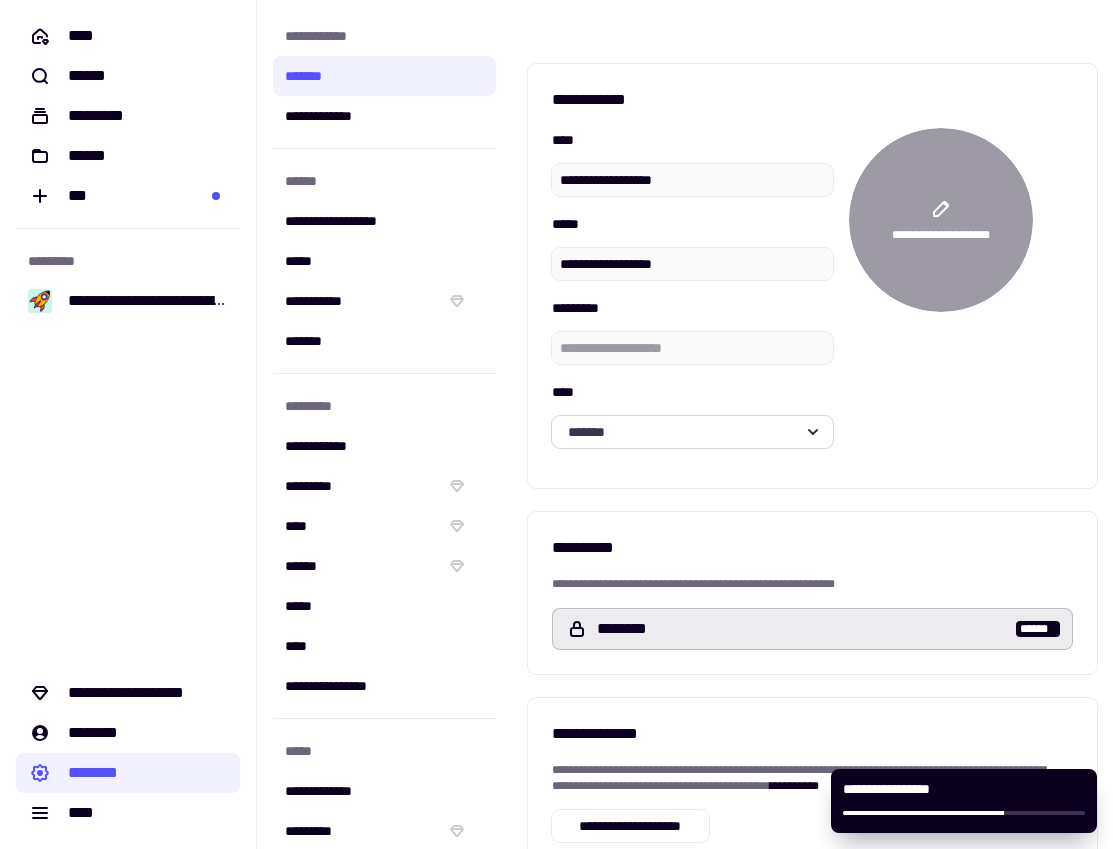 click on "*******" 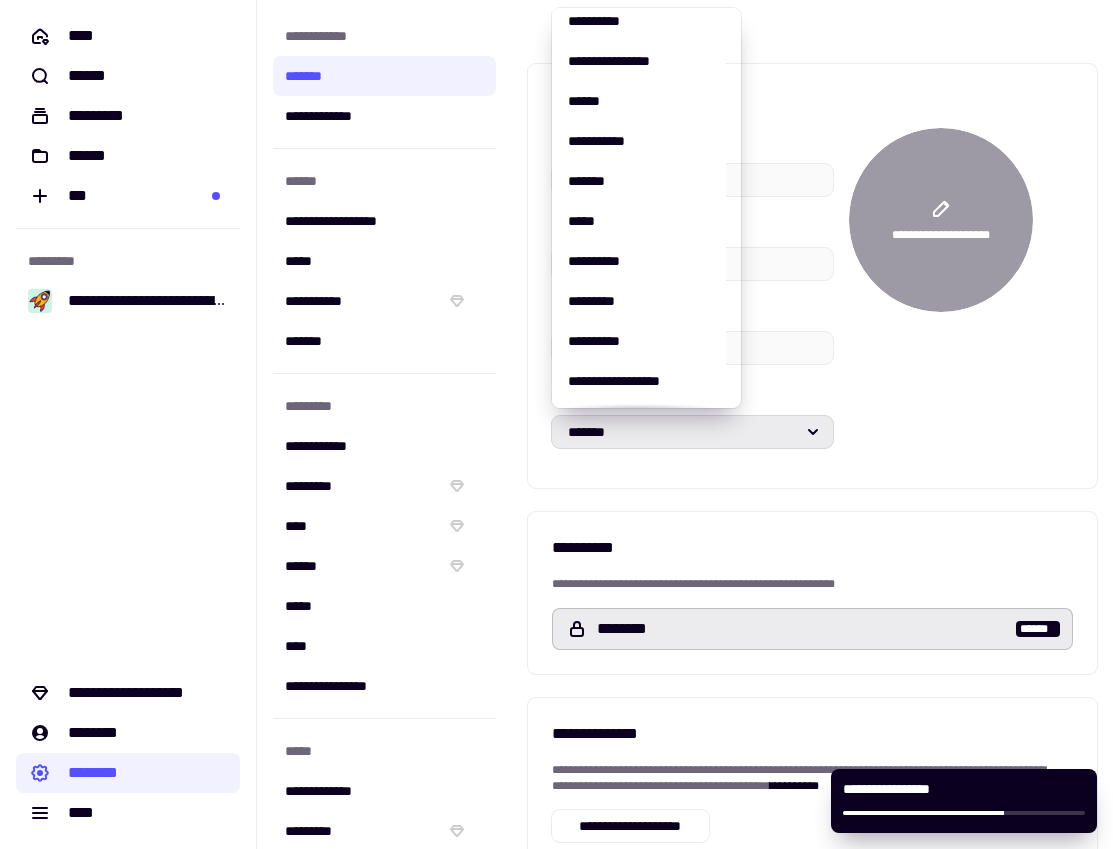 scroll, scrollTop: 0, scrollLeft: 0, axis: both 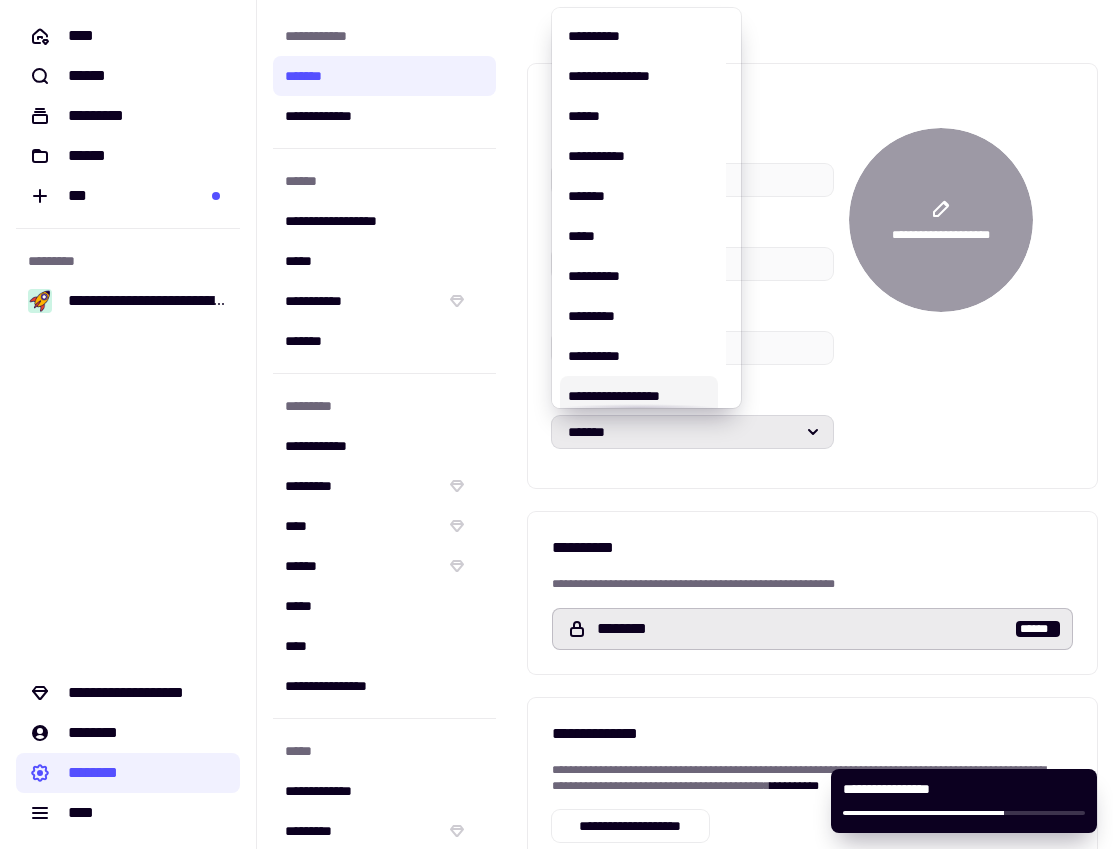 click on "**********" at bounding box center (812, 593) 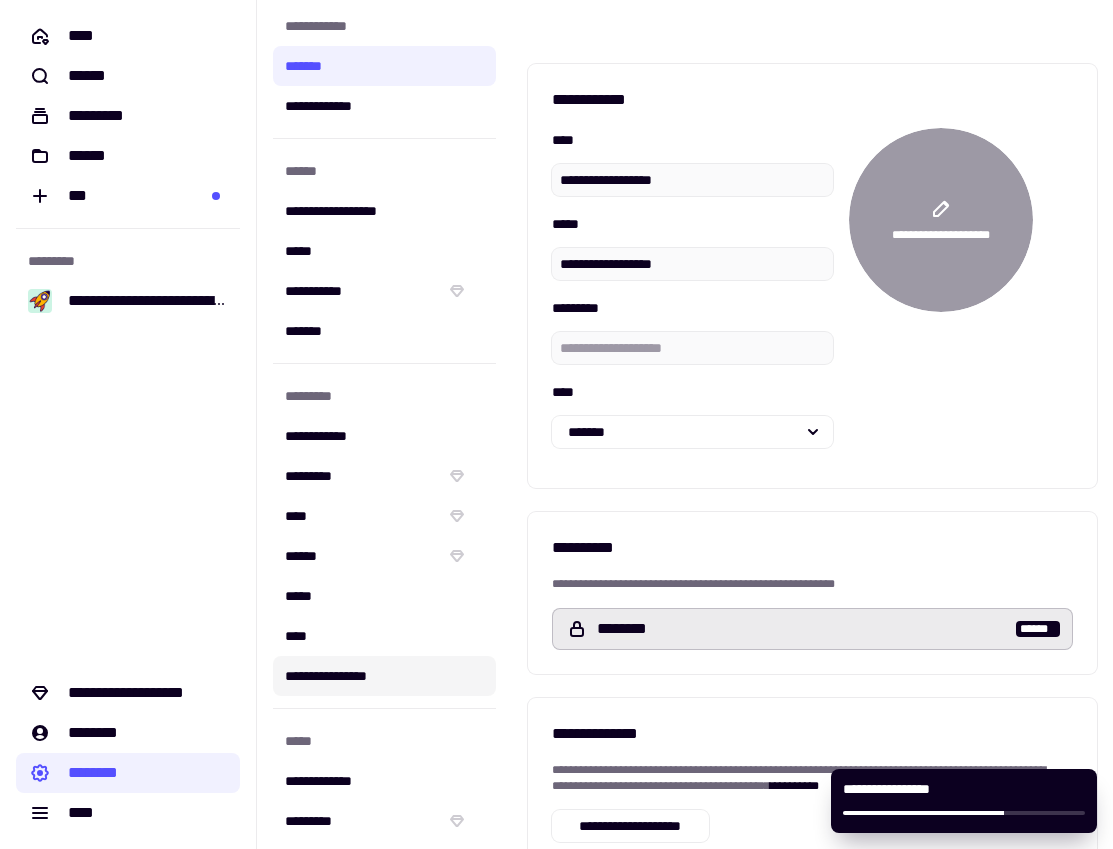 scroll, scrollTop: 0, scrollLeft: 0, axis: both 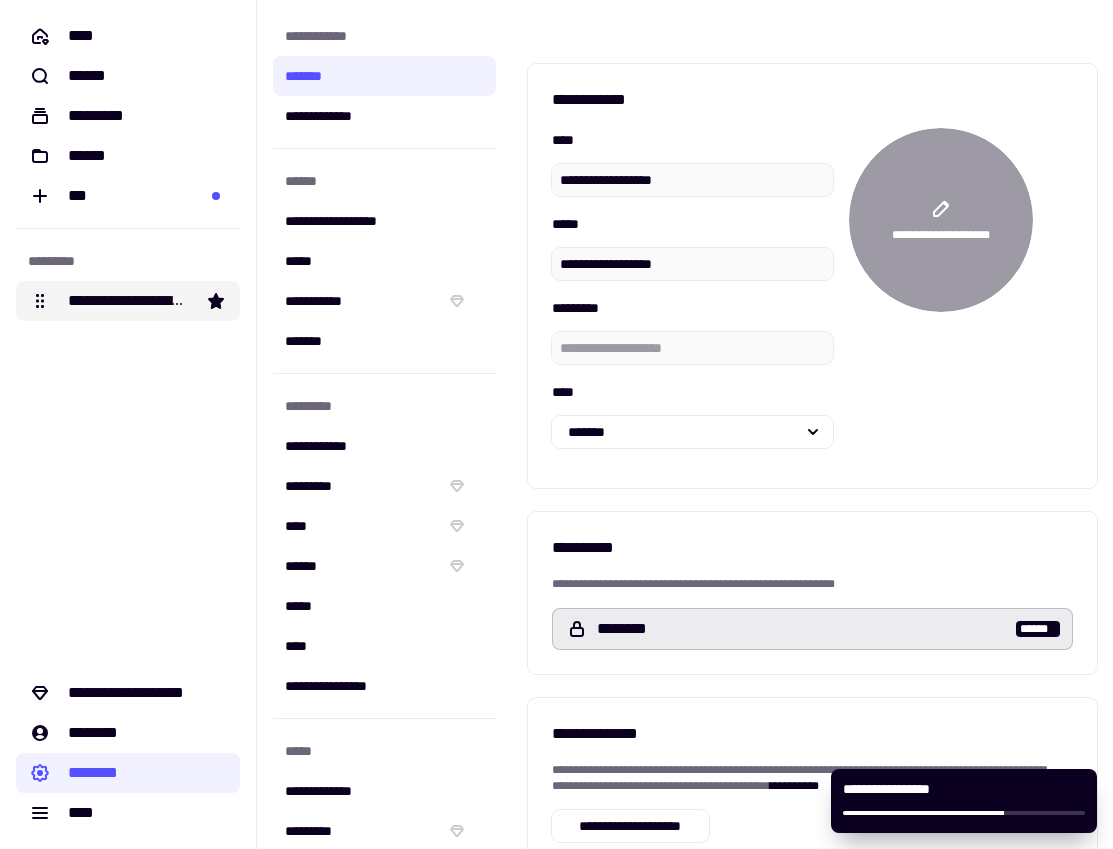 click on "**********" 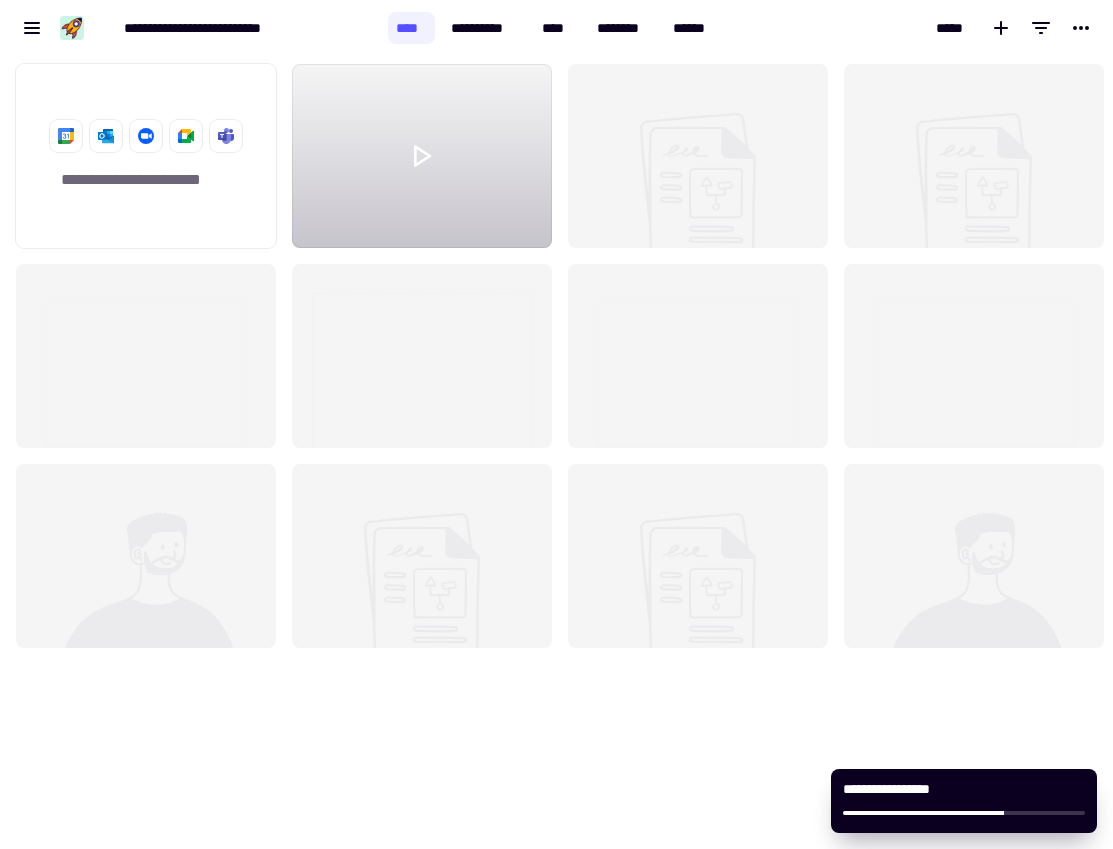 scroll, scrollTop: 778, scrollLeft: 1098, axis: both 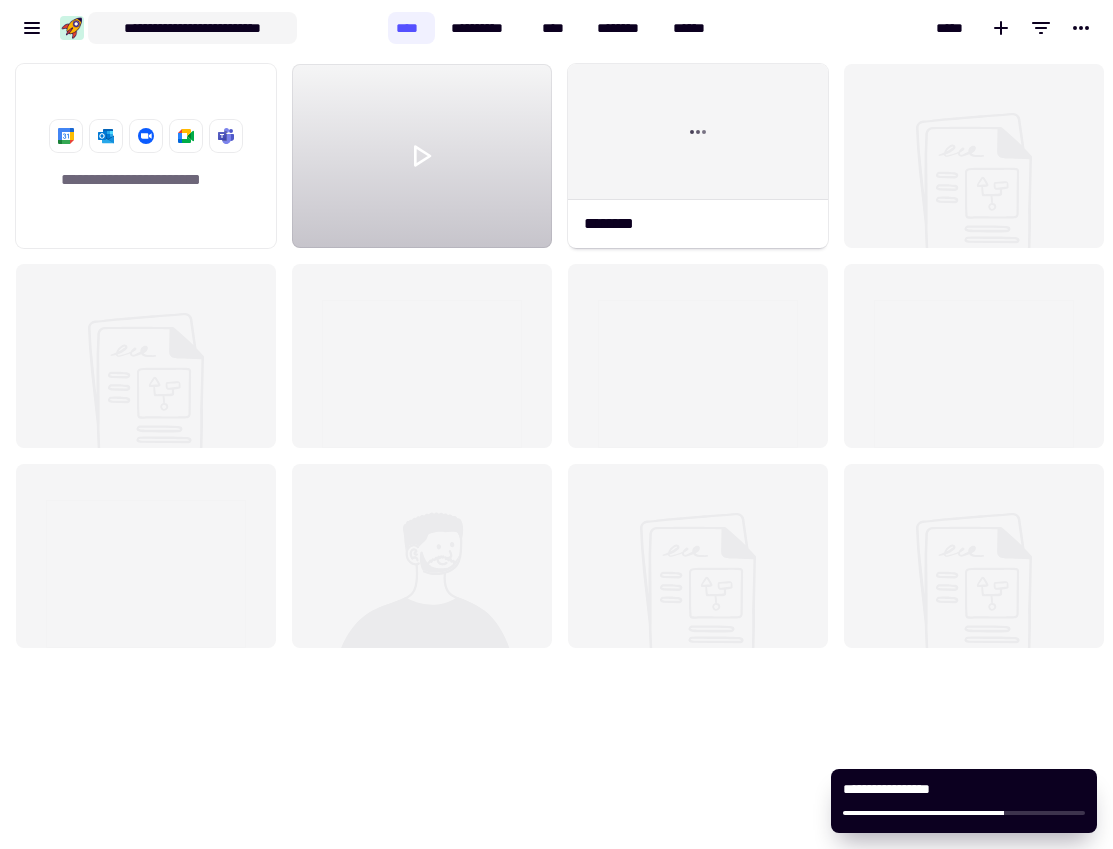 click on "**********" 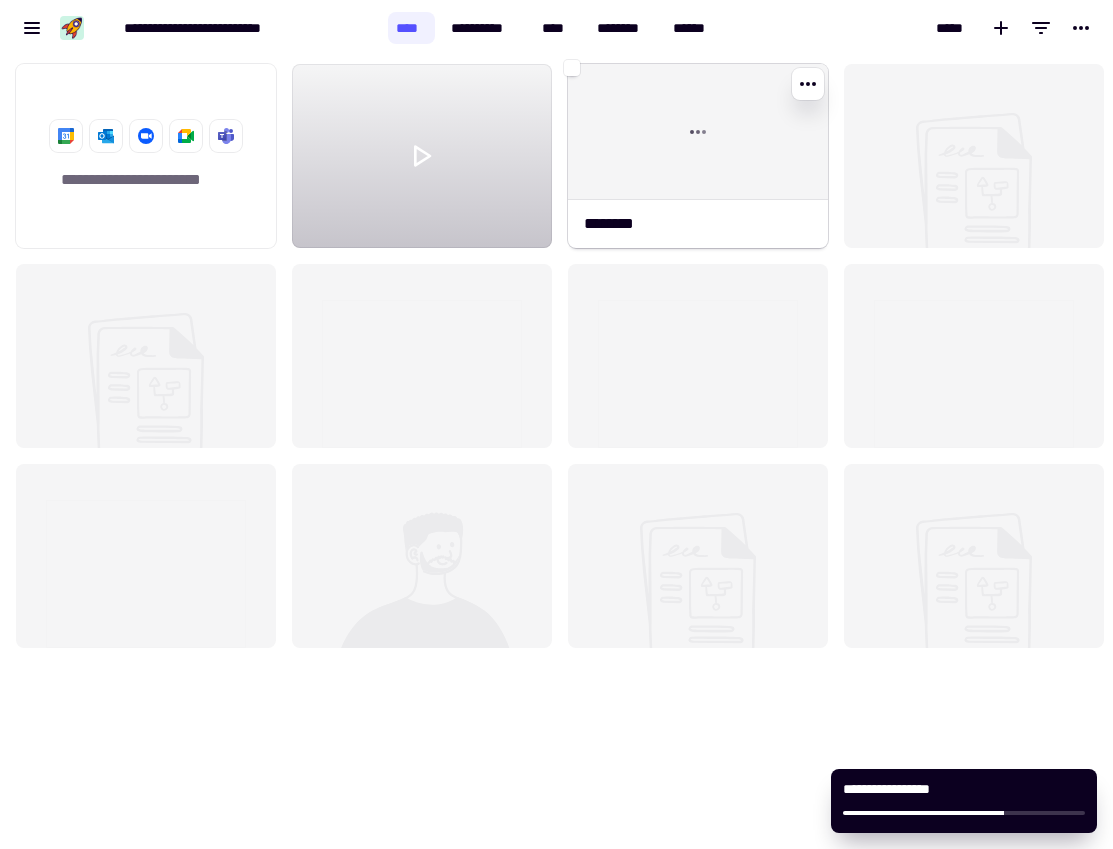click 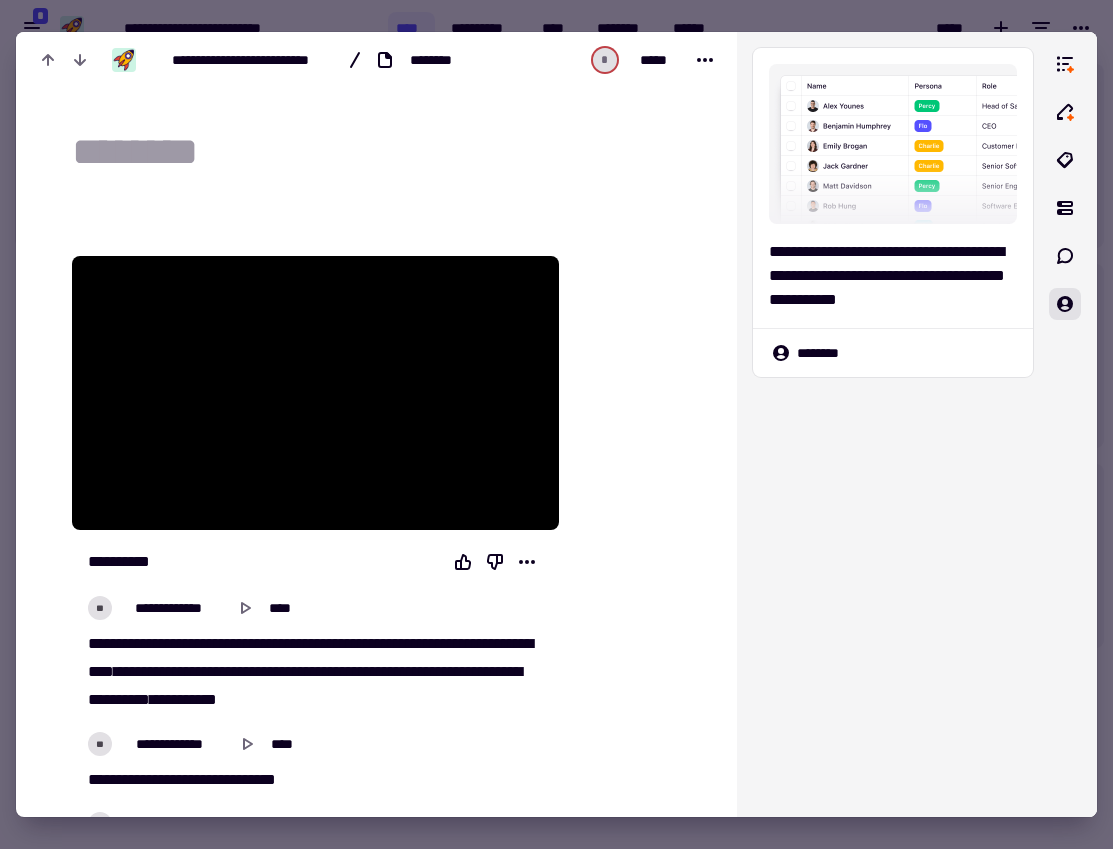 click at bounding box center (388, 152) 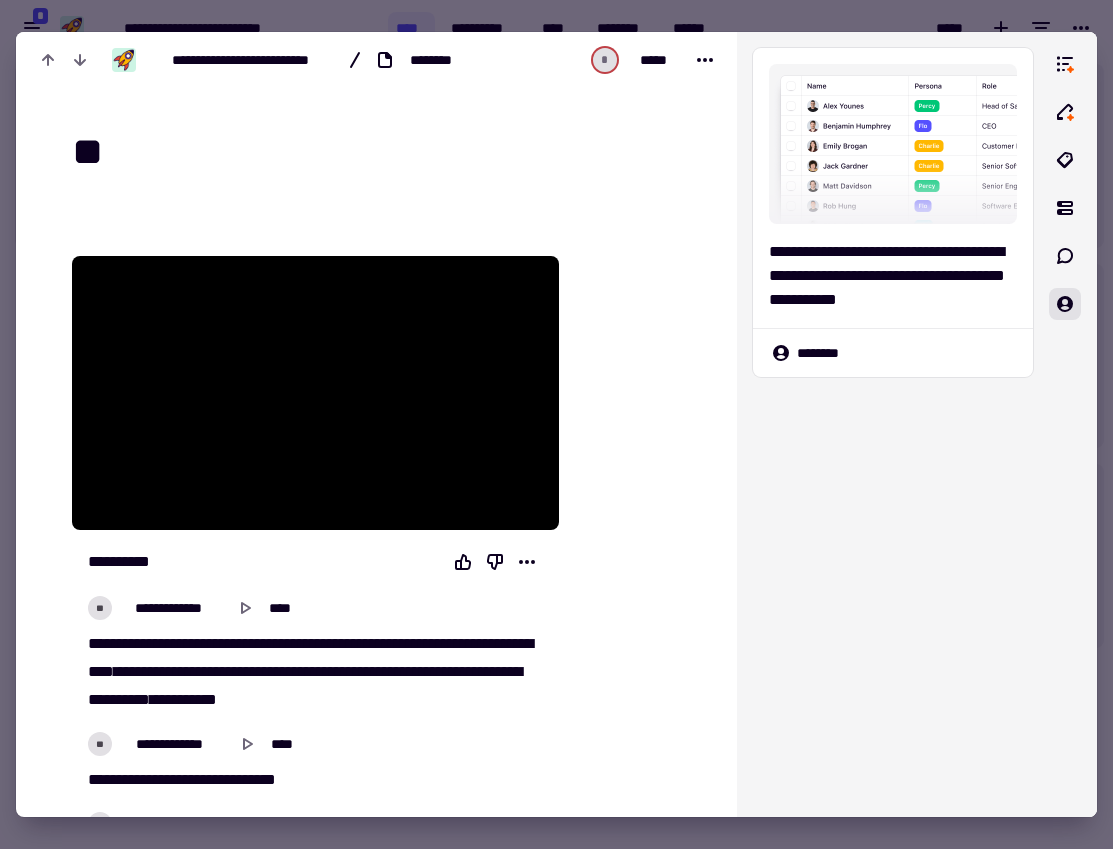 type on "*" 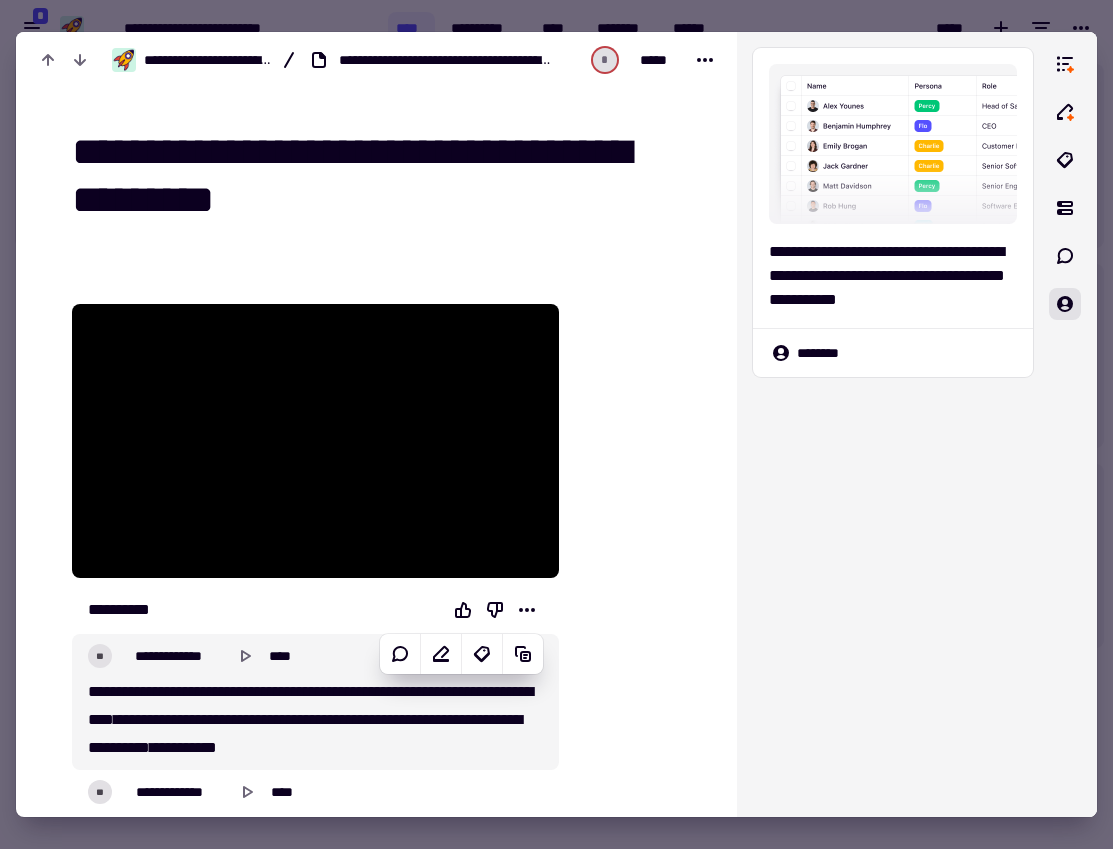 type on "**********" 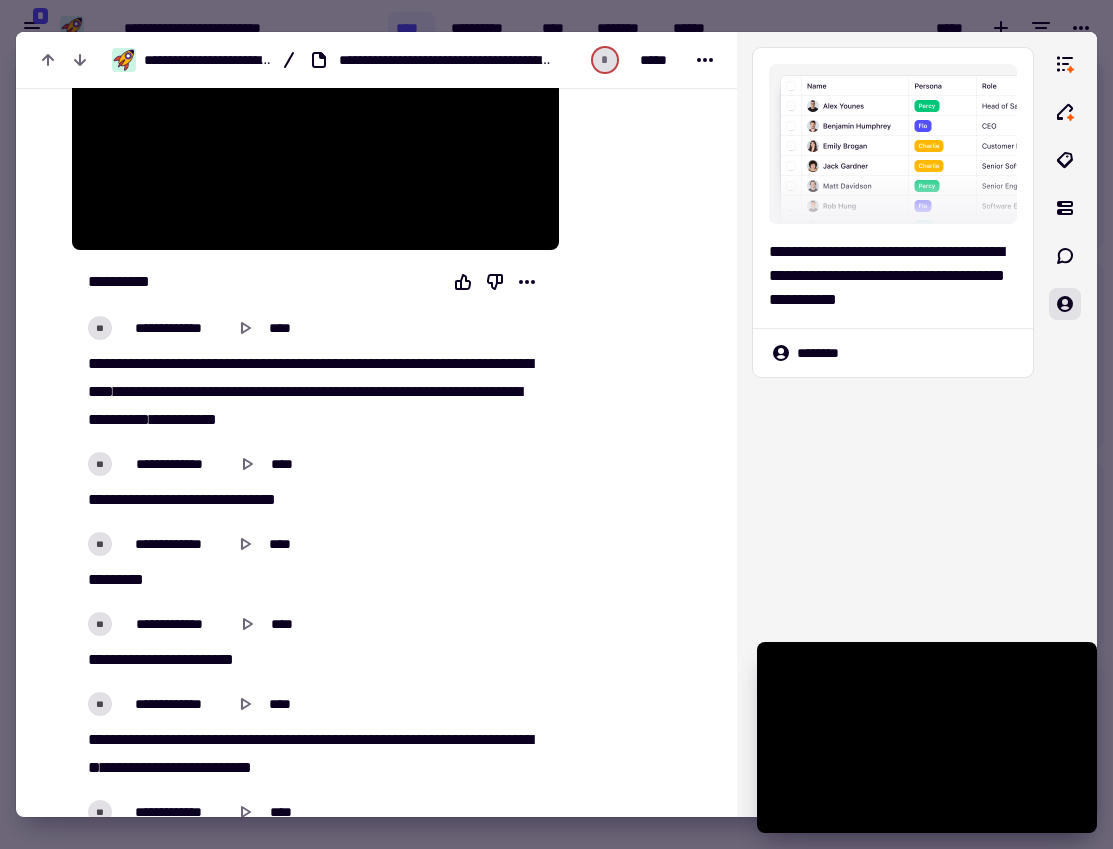 scroll, scrollTop: 494, scrollLeft: 0, axis: vertical 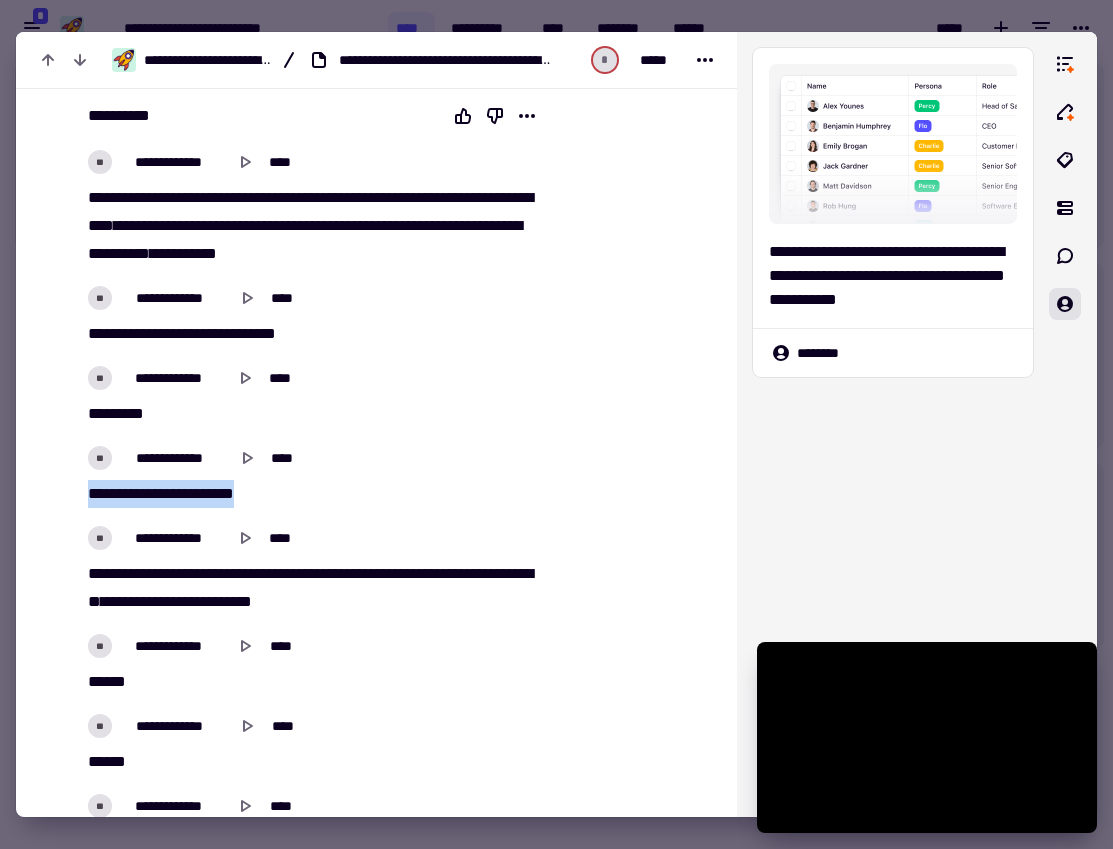 drag, startPoint x: 85, startPoint y: 488, endPoint x: 249, endPoint y: 489, distance: 164.00305 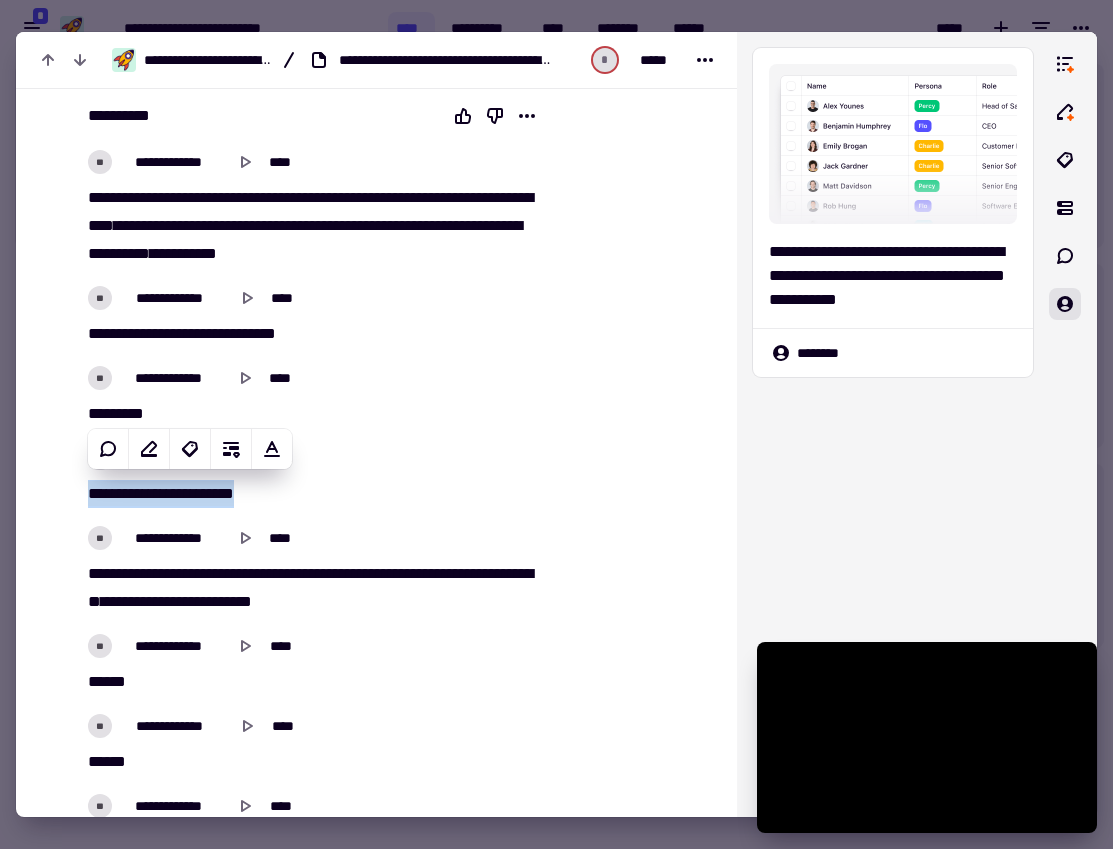 click on "***   *****   **   ****   *****" at bounding box center (310, 494) 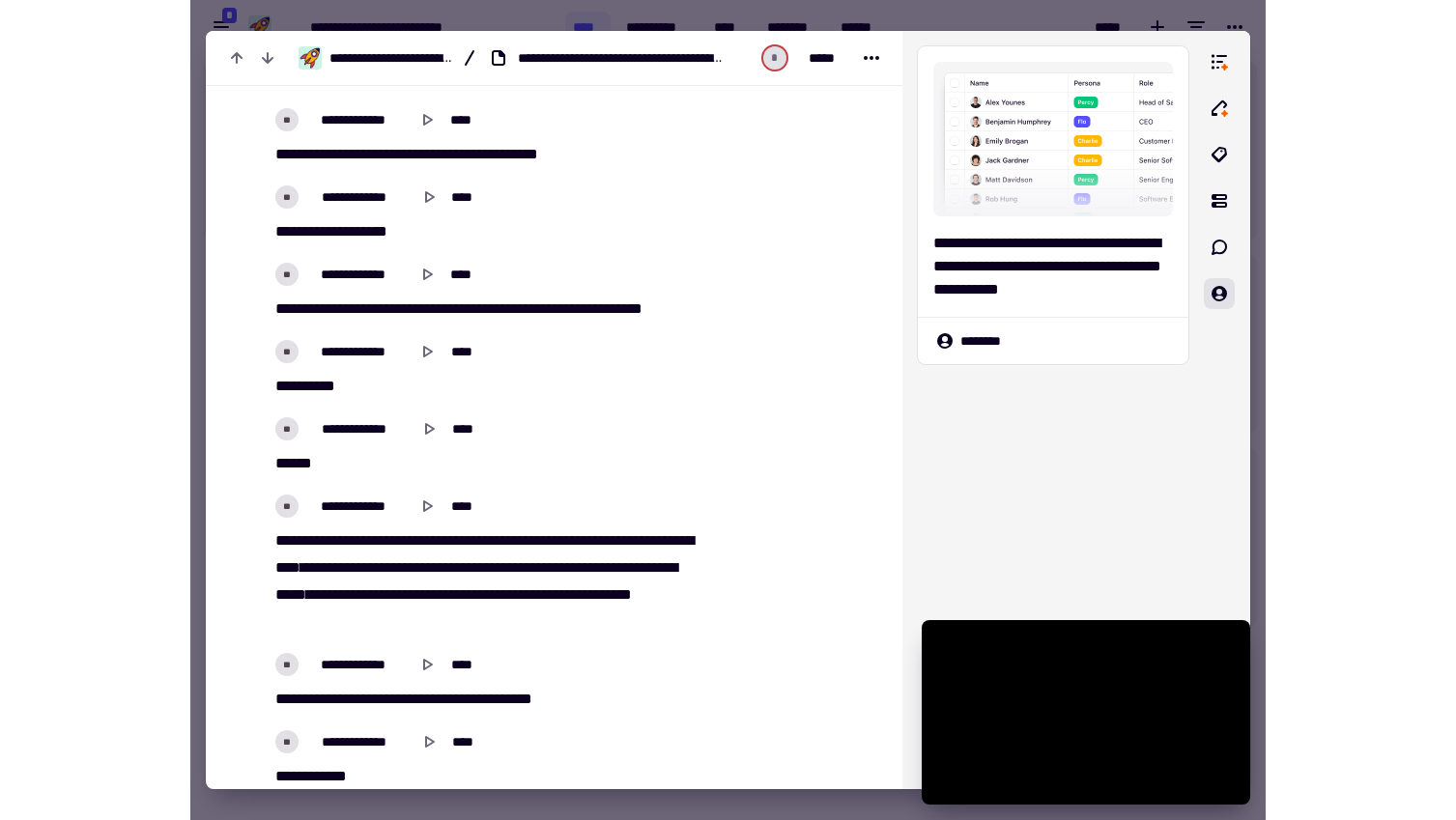 scroll, scrollTop: 4015, scrollLeft: 0, axis: vertical 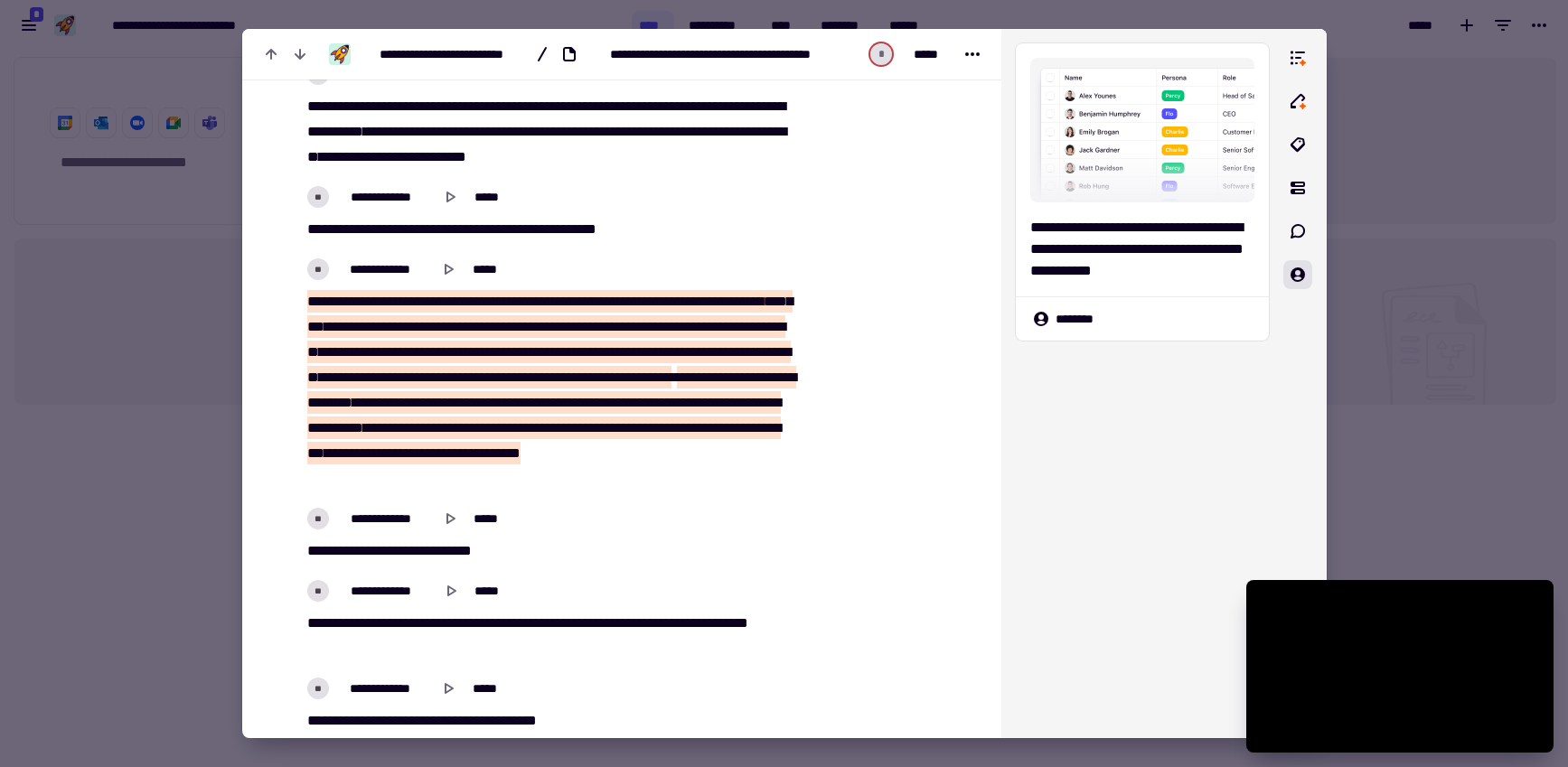 click on "******" at bounding box center (433, 453) 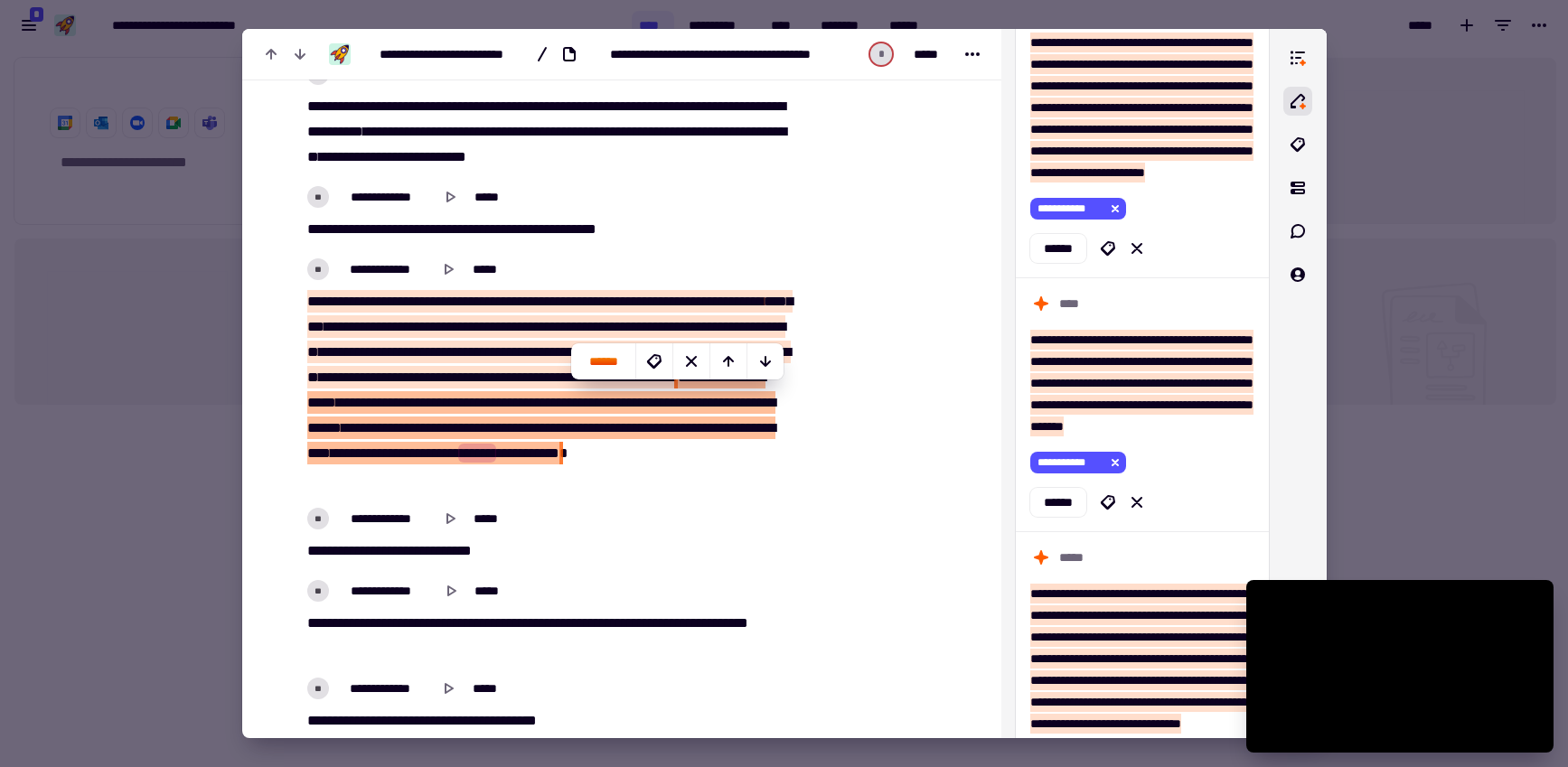 click on "****" at bounding box center [612, 377] 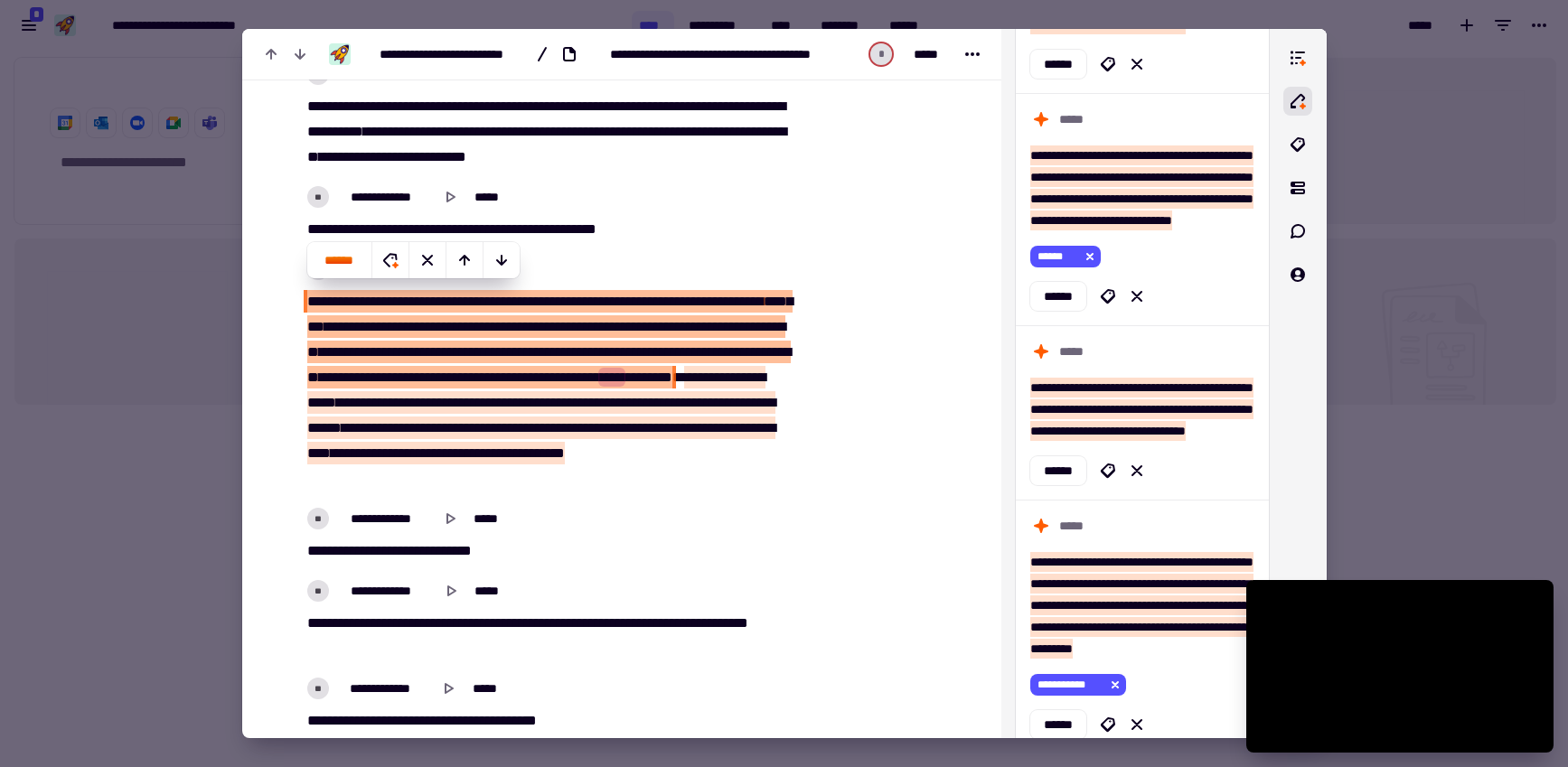 scroll, scrollTop: 2145, scrollLeft: 0, axis: vertical 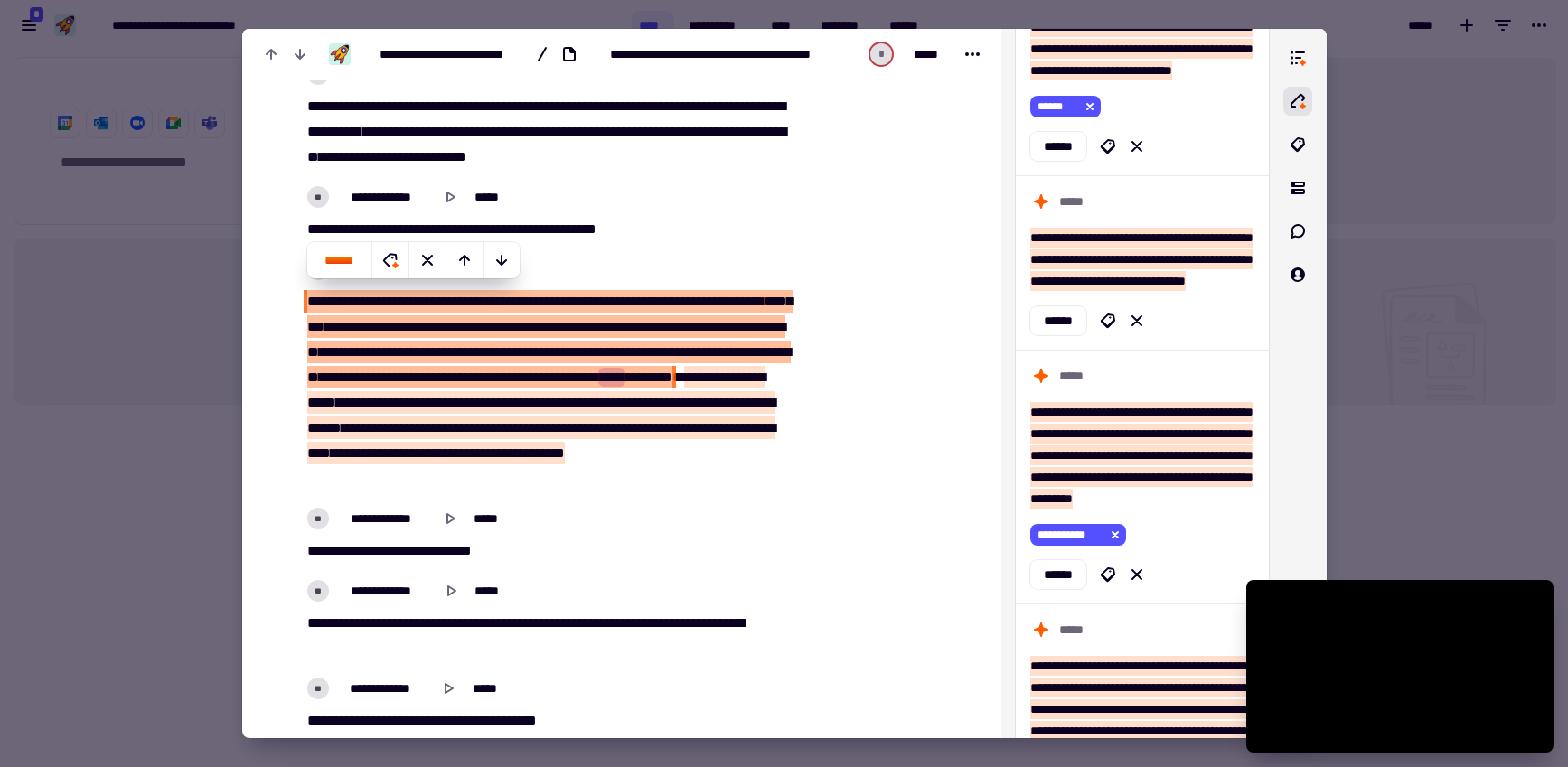 click on "*****" at bounding box center [686, 427] 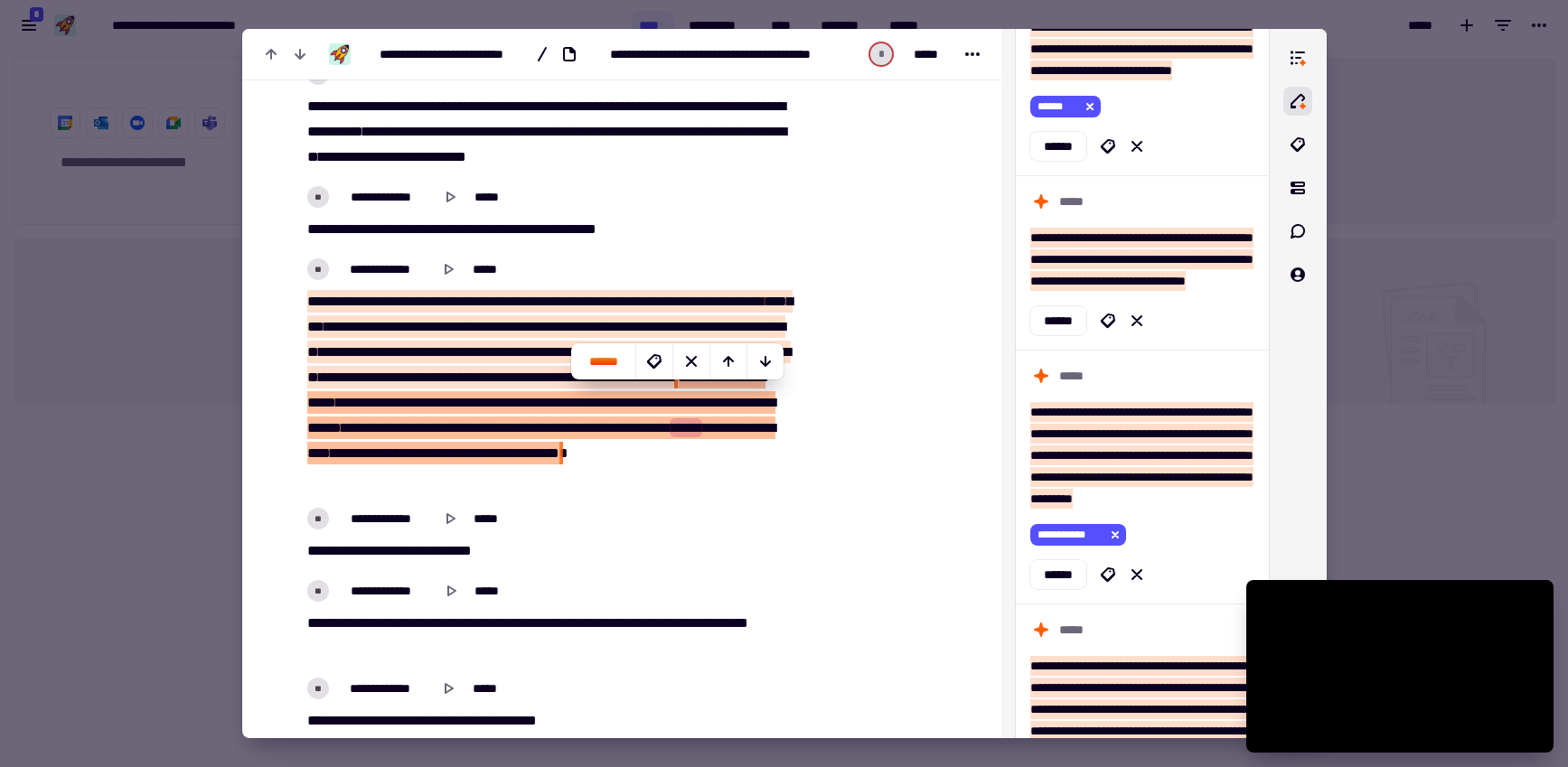 click on "**********" at bounding box center [554, 535] 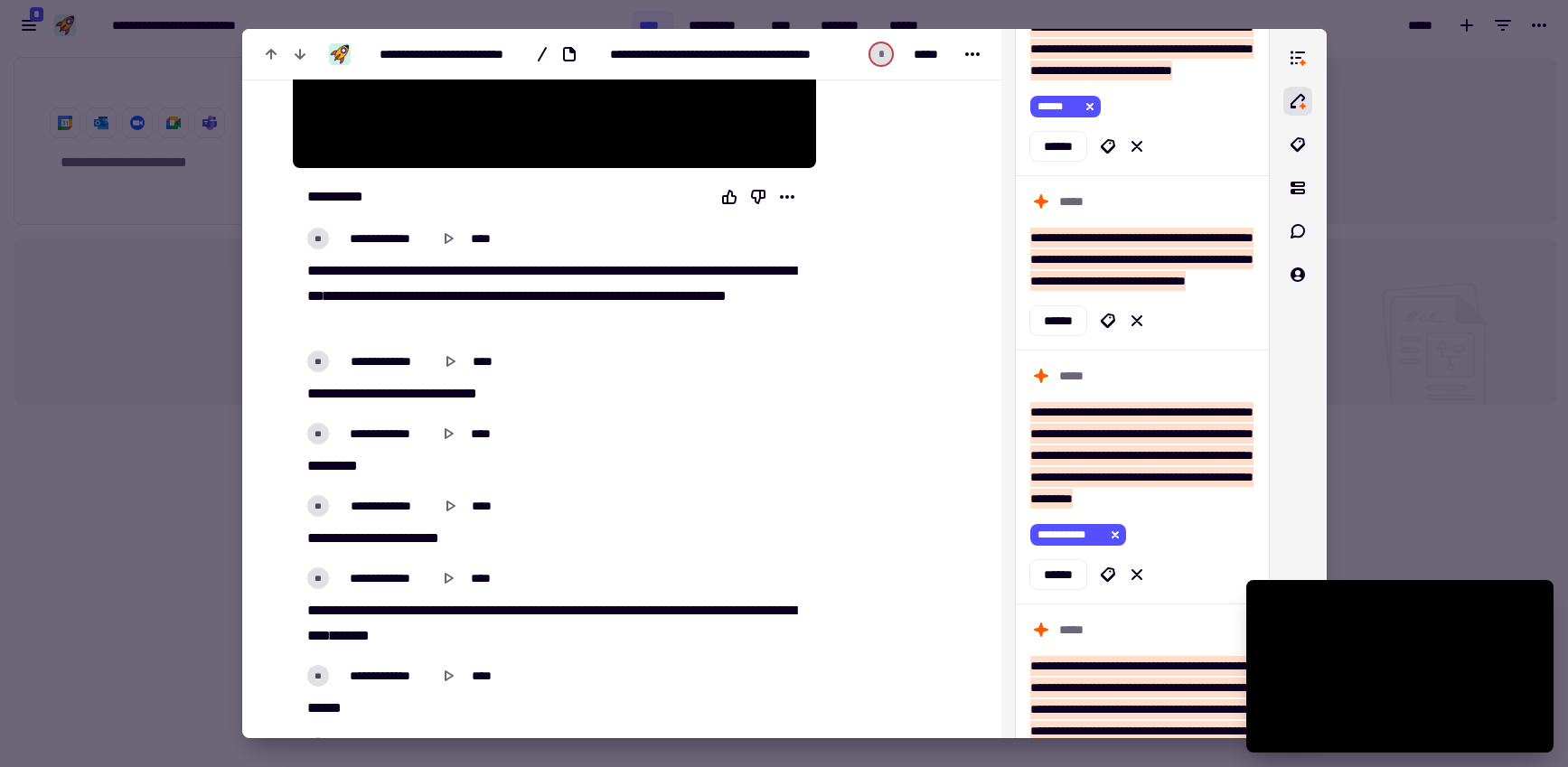 scroll, scrollTop: 376, scrollLeft: 0, axis: vertical 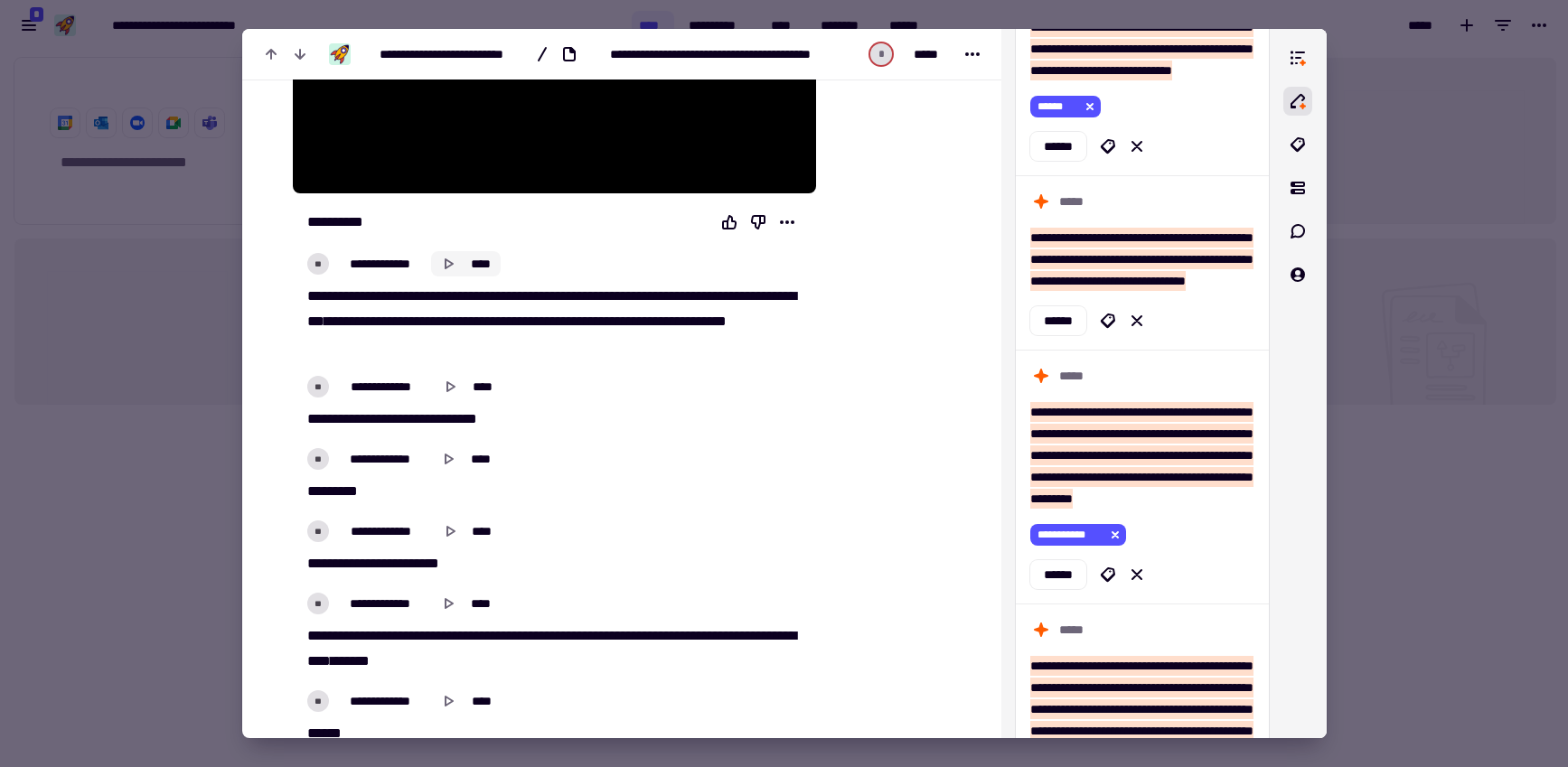 click 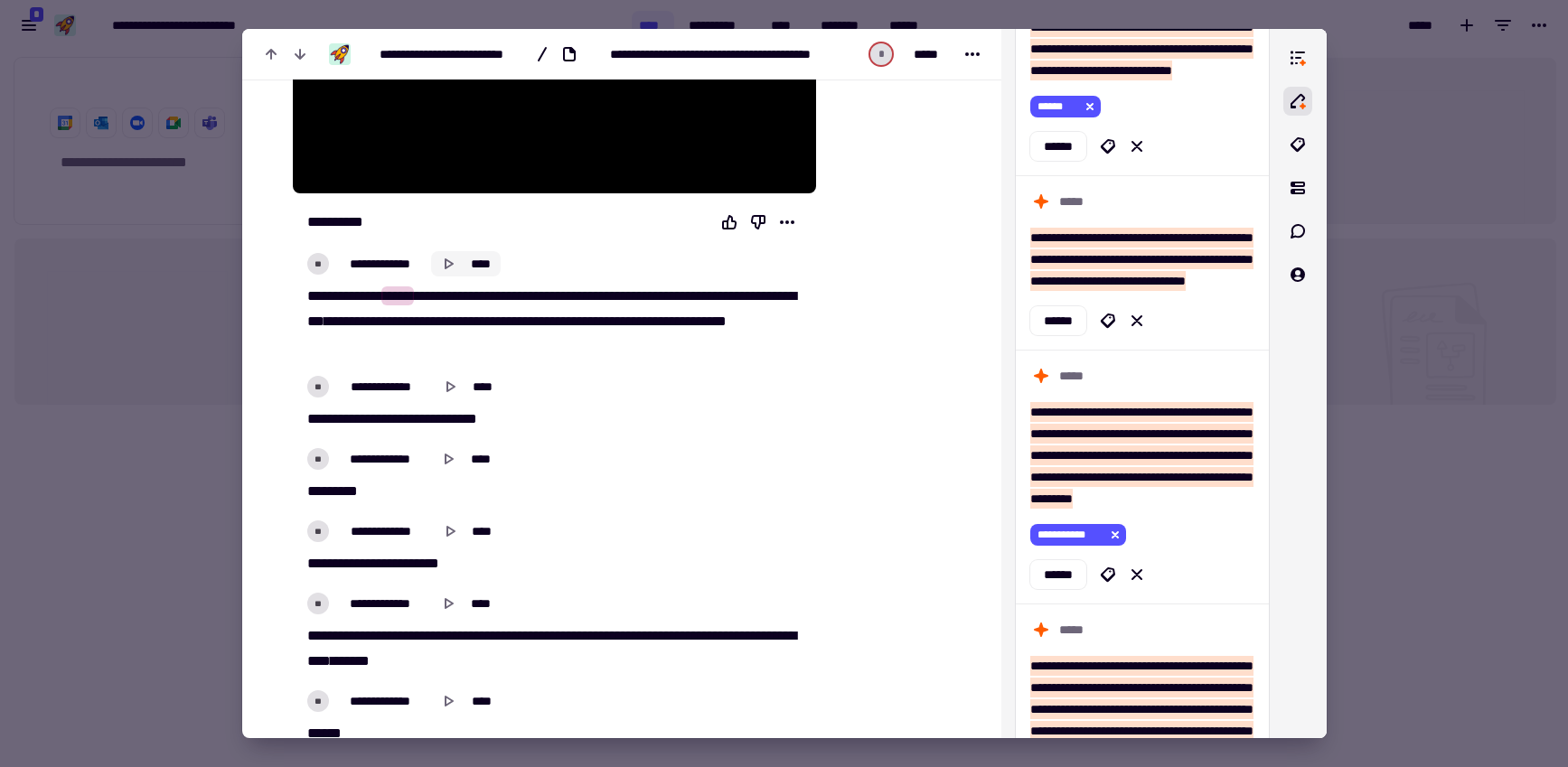 click 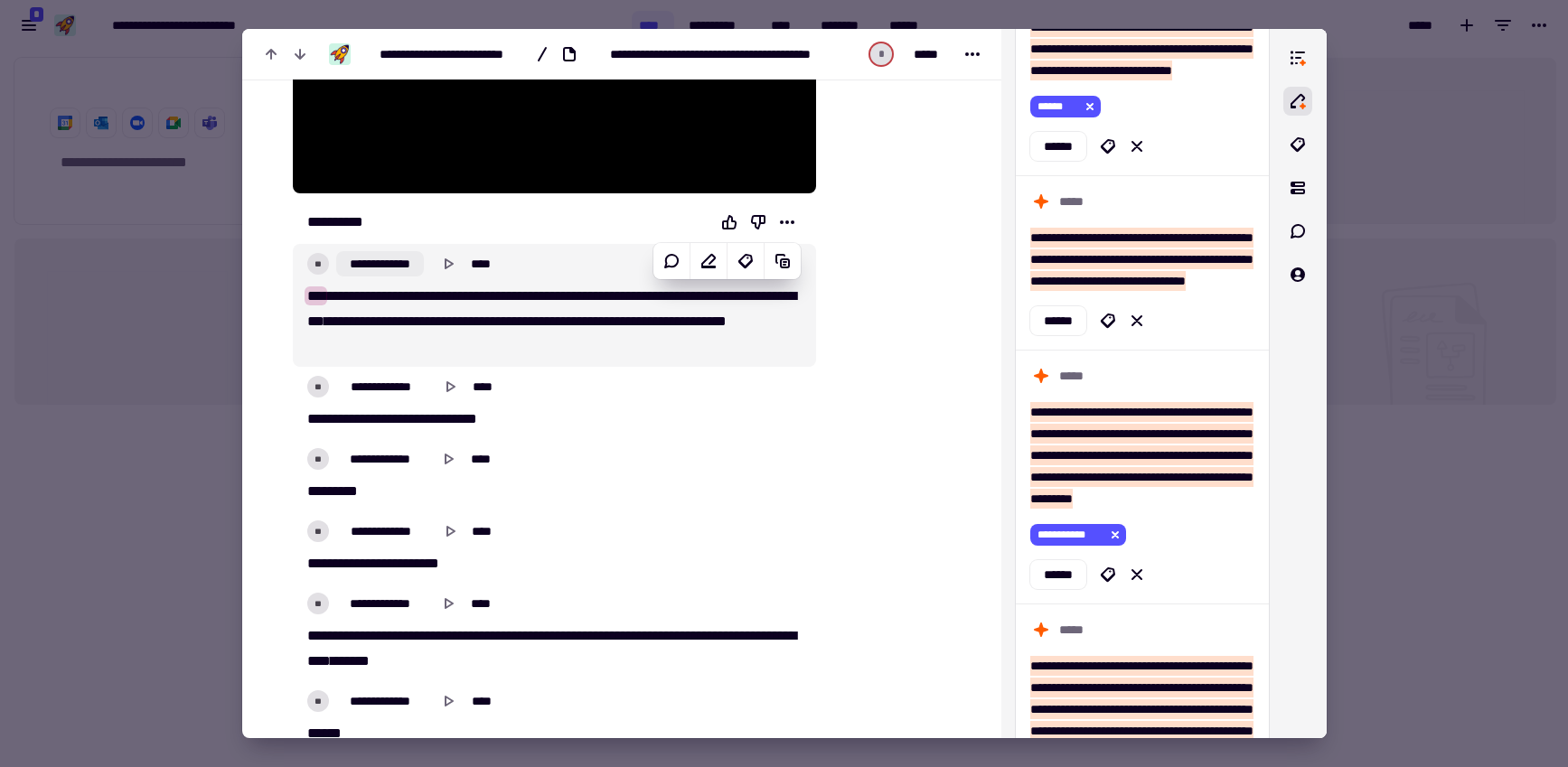 click on "**********" 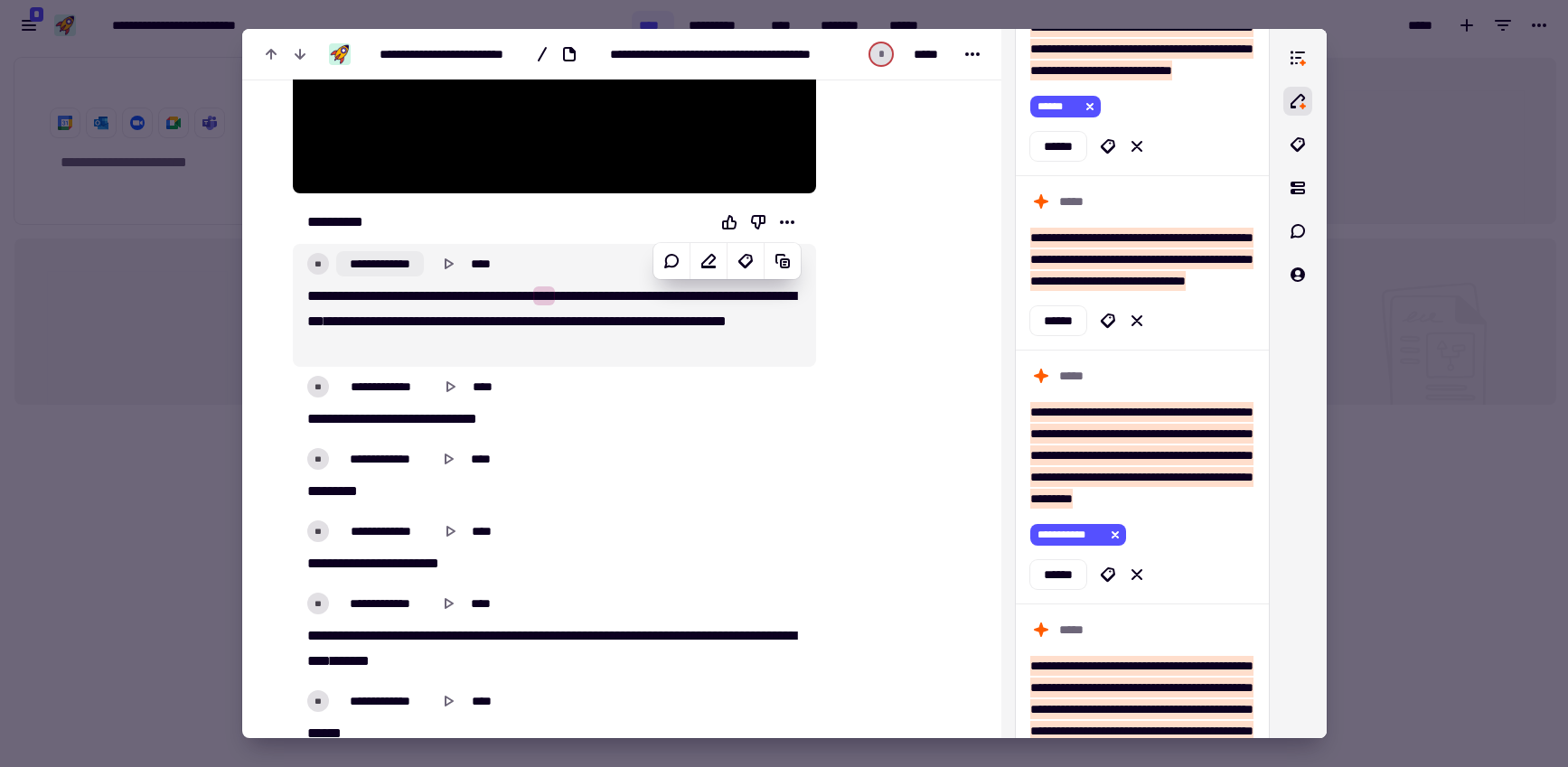 click on "**********" 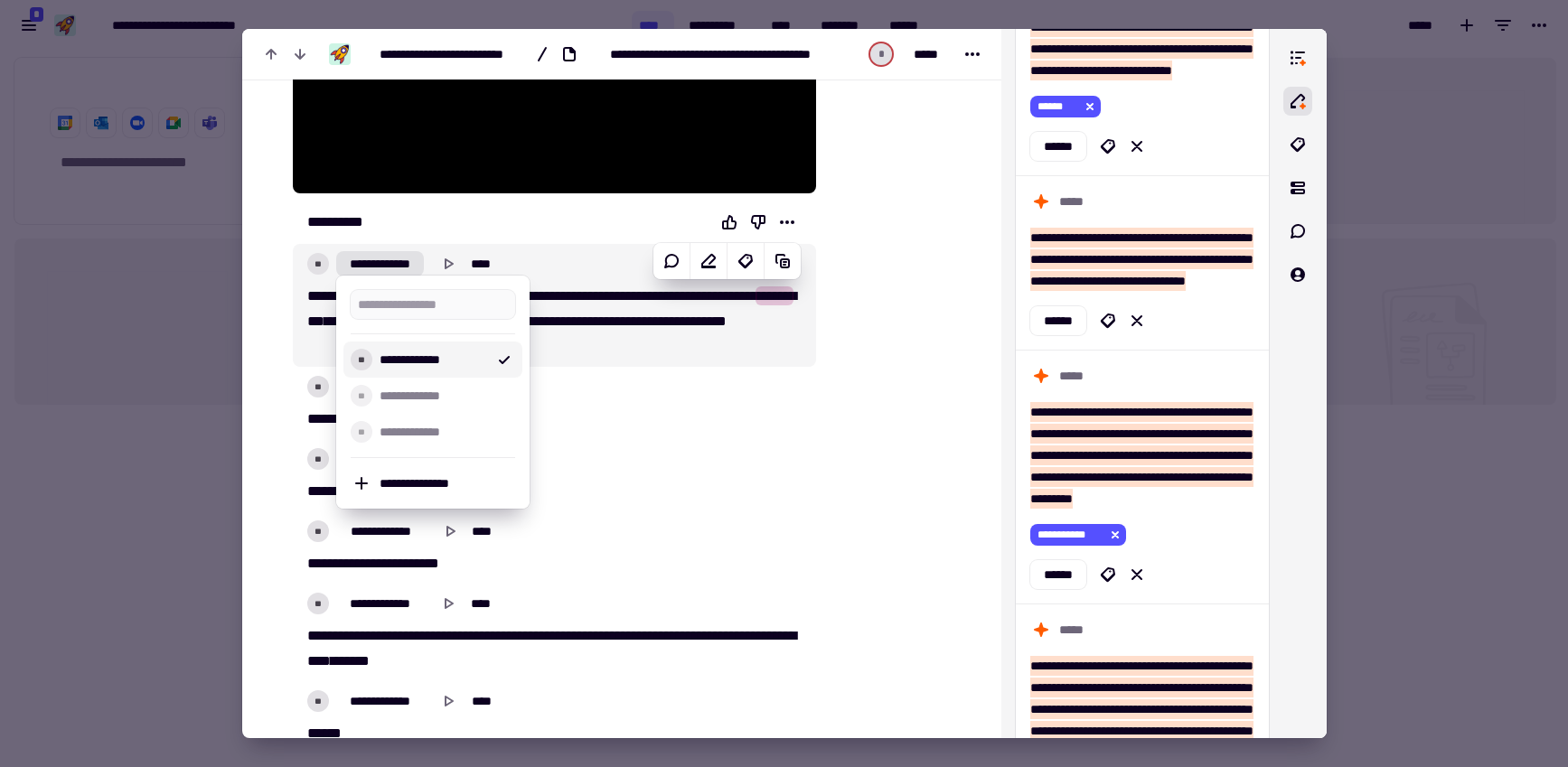 click on "**********" at bounding box center [433, 360] 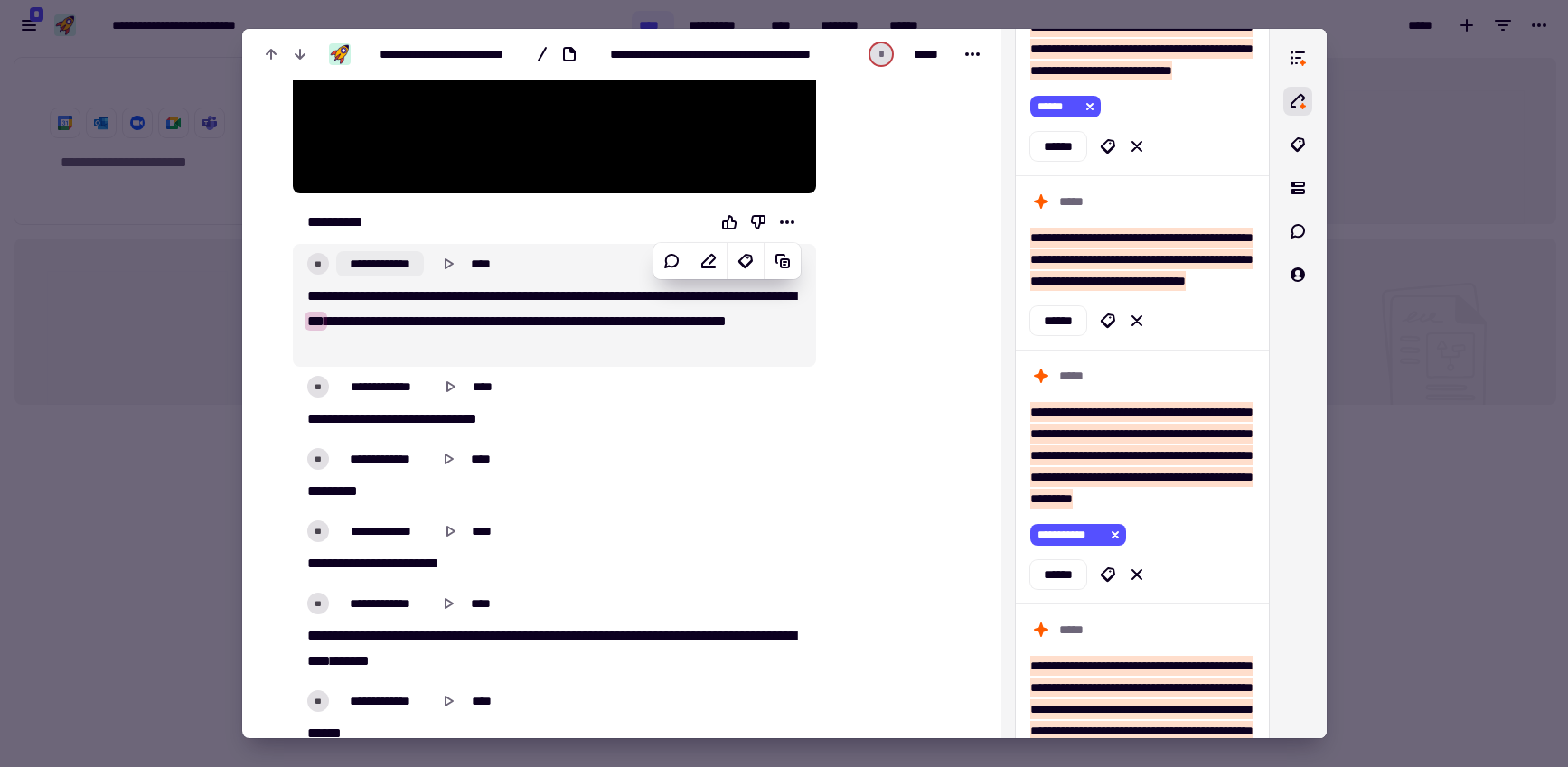 click on "**********" 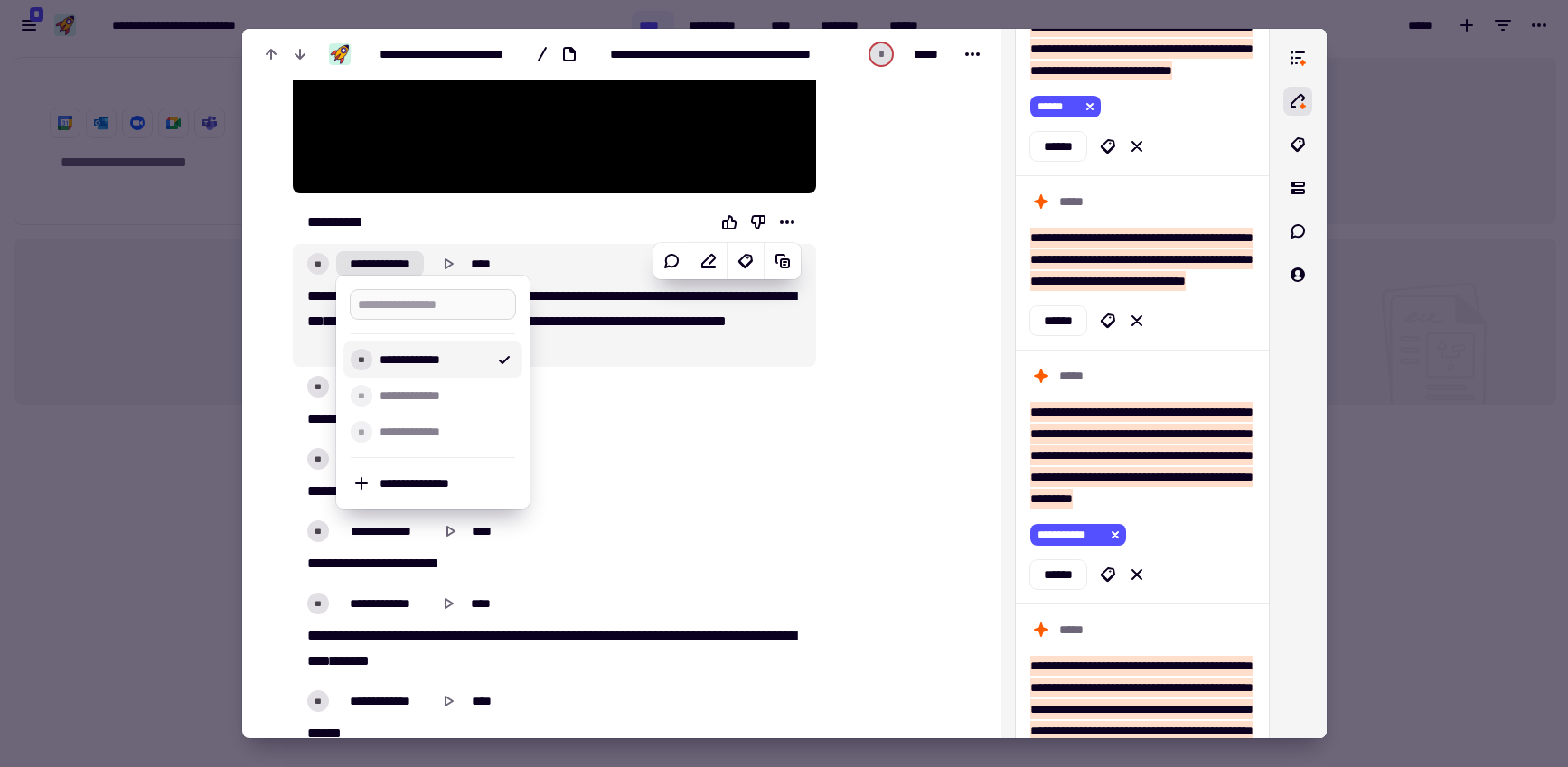 type on "****" 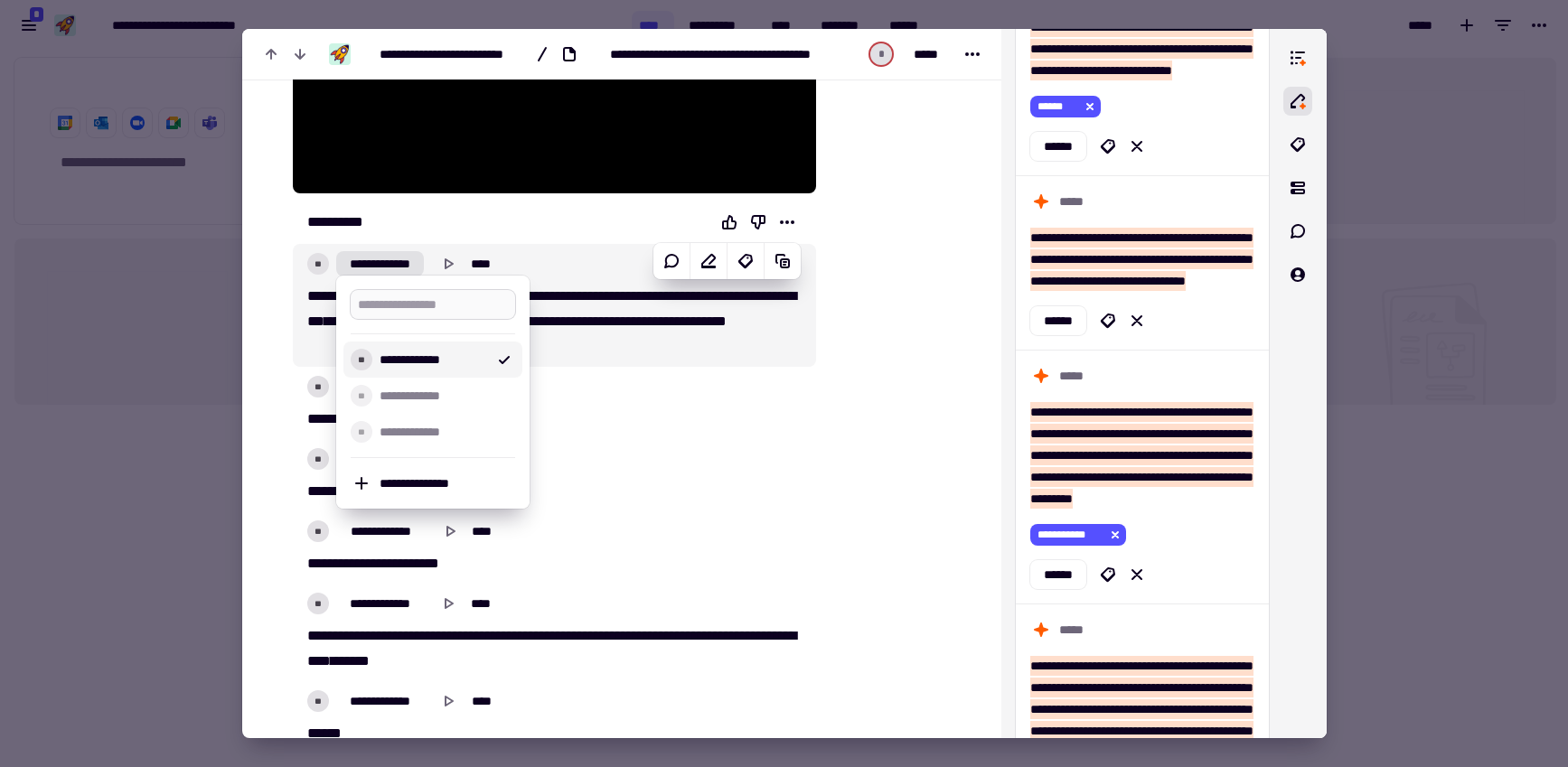 type on "*" 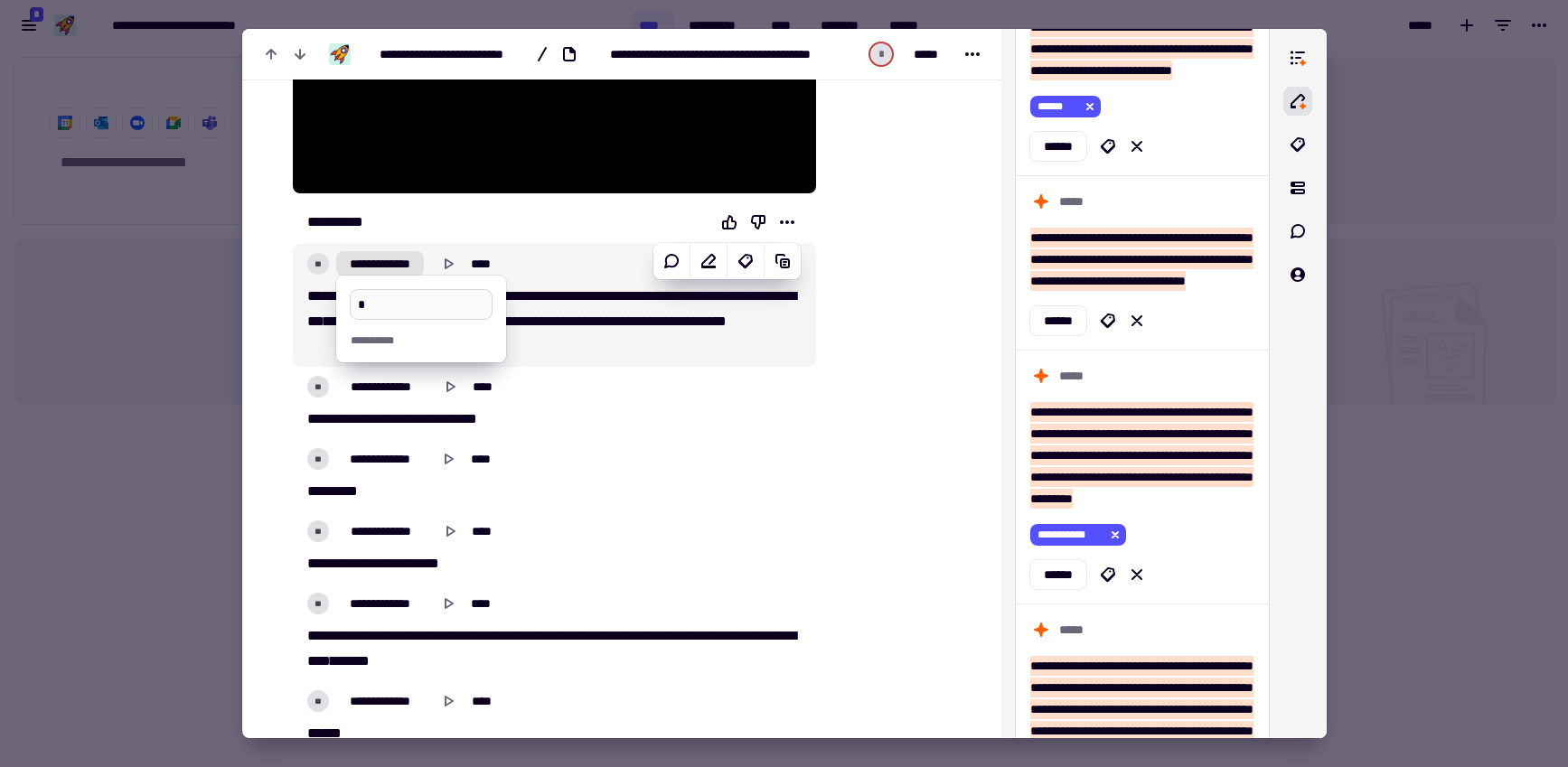 type on "*****" 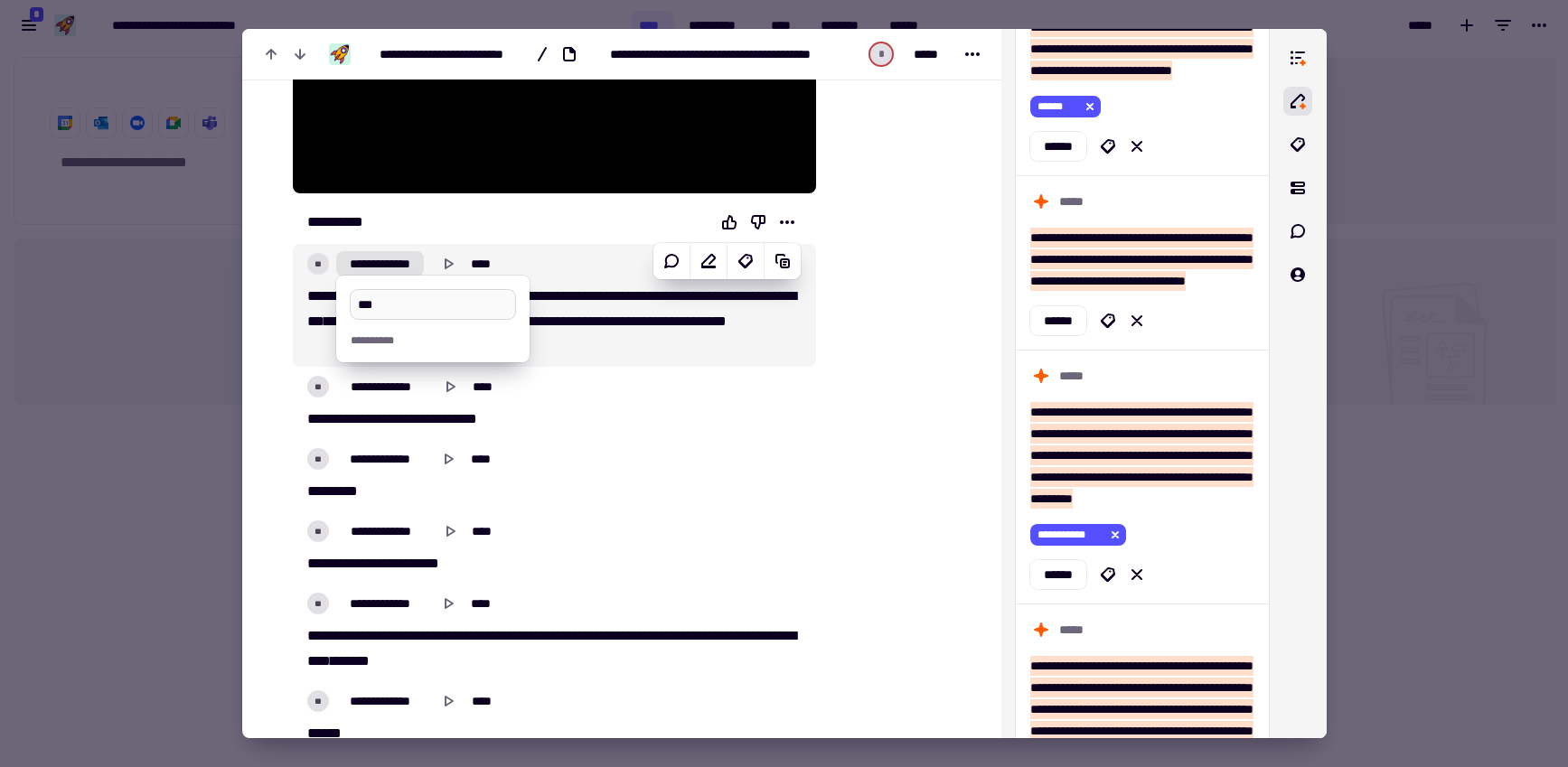 type on "****" 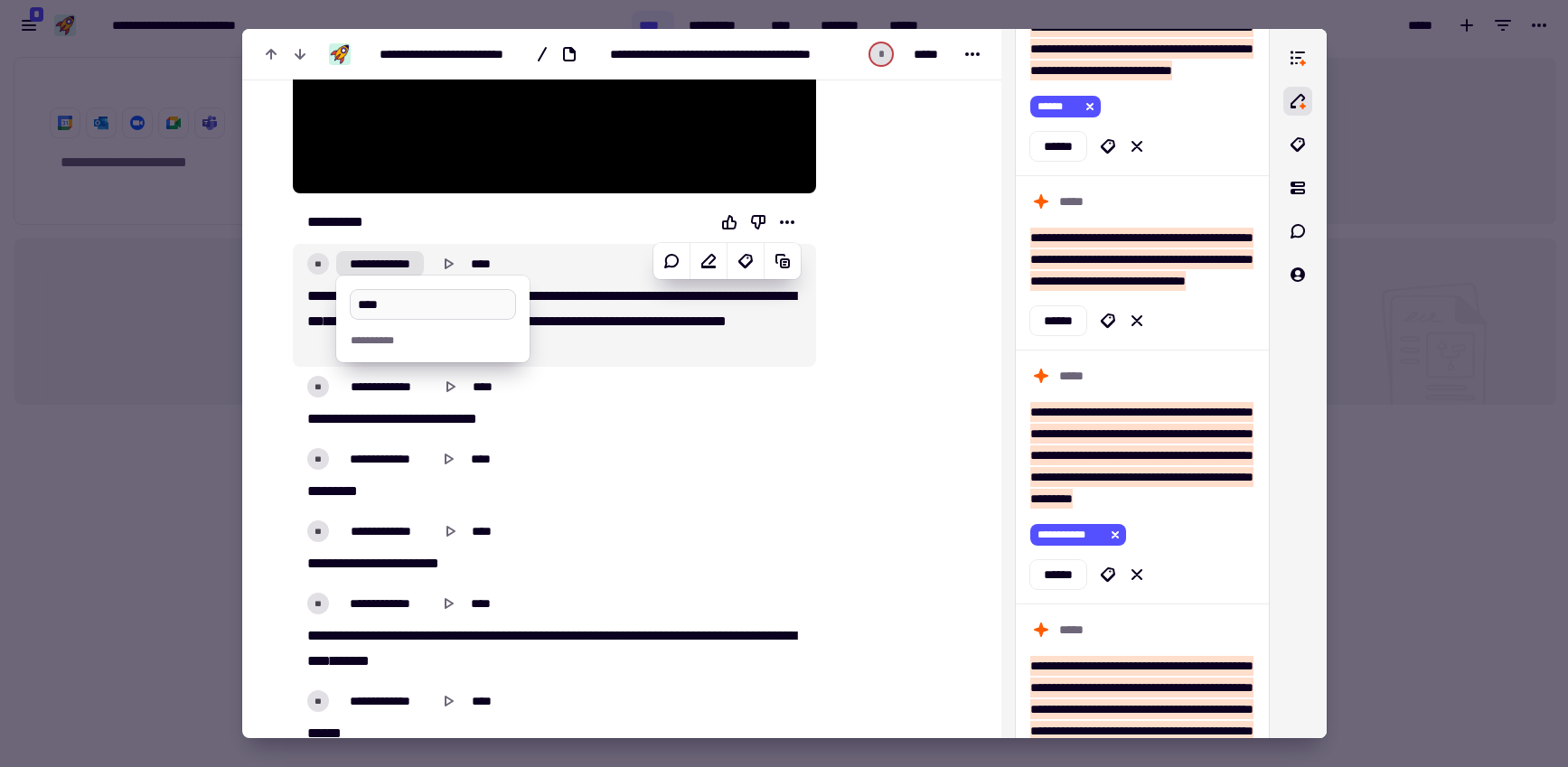 type on "*****" 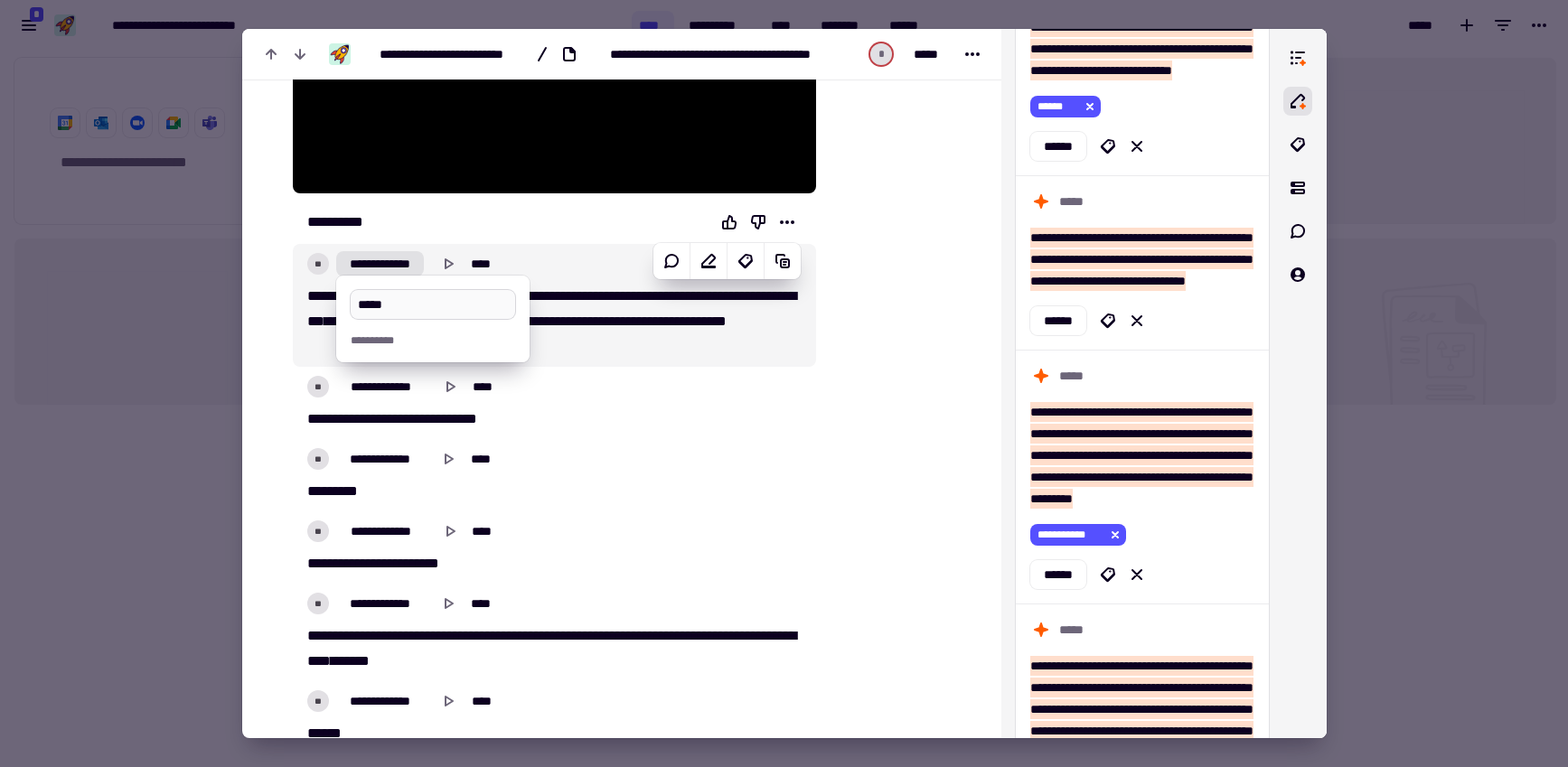 type on "*****" 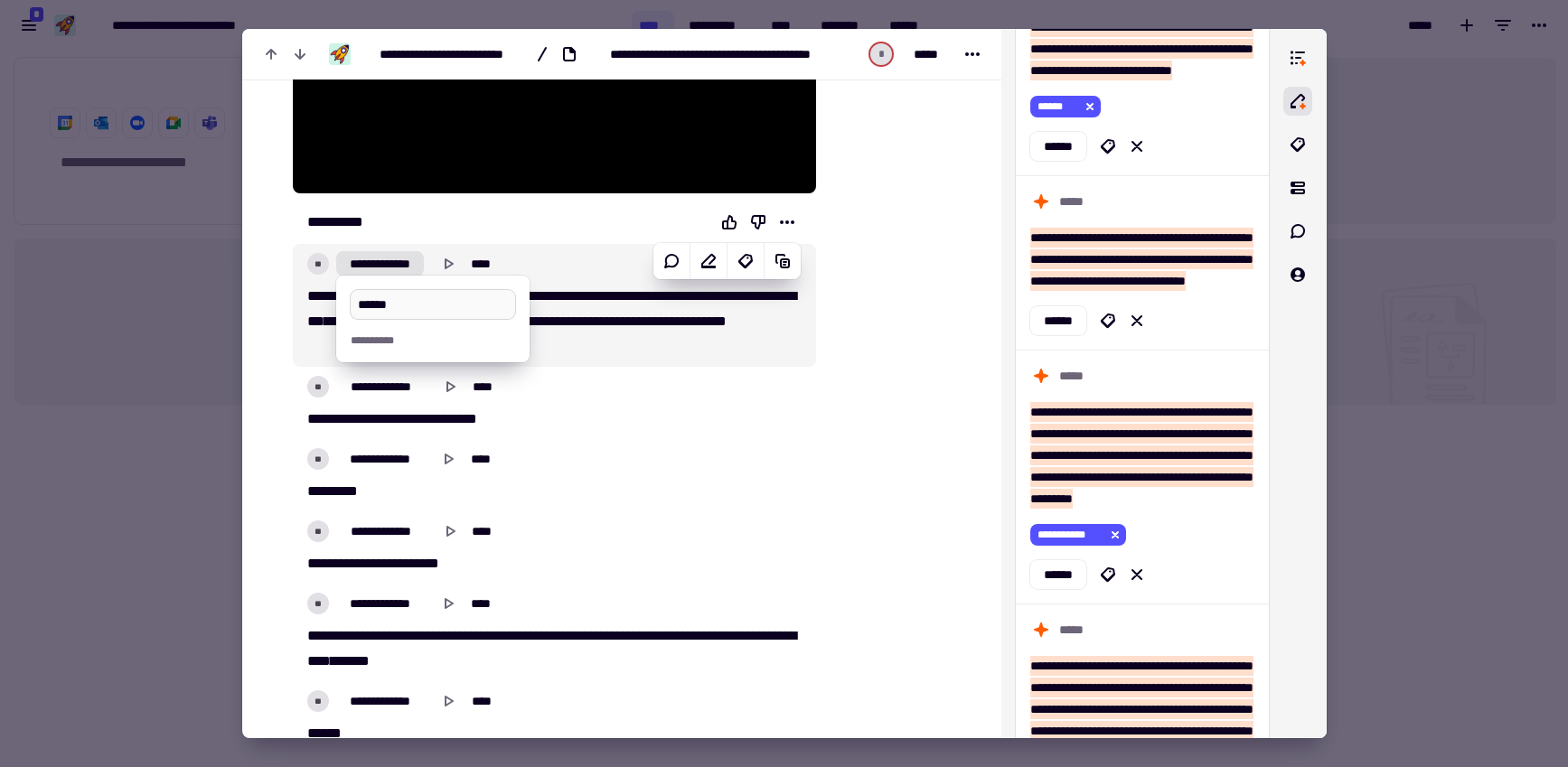 type on "*******" 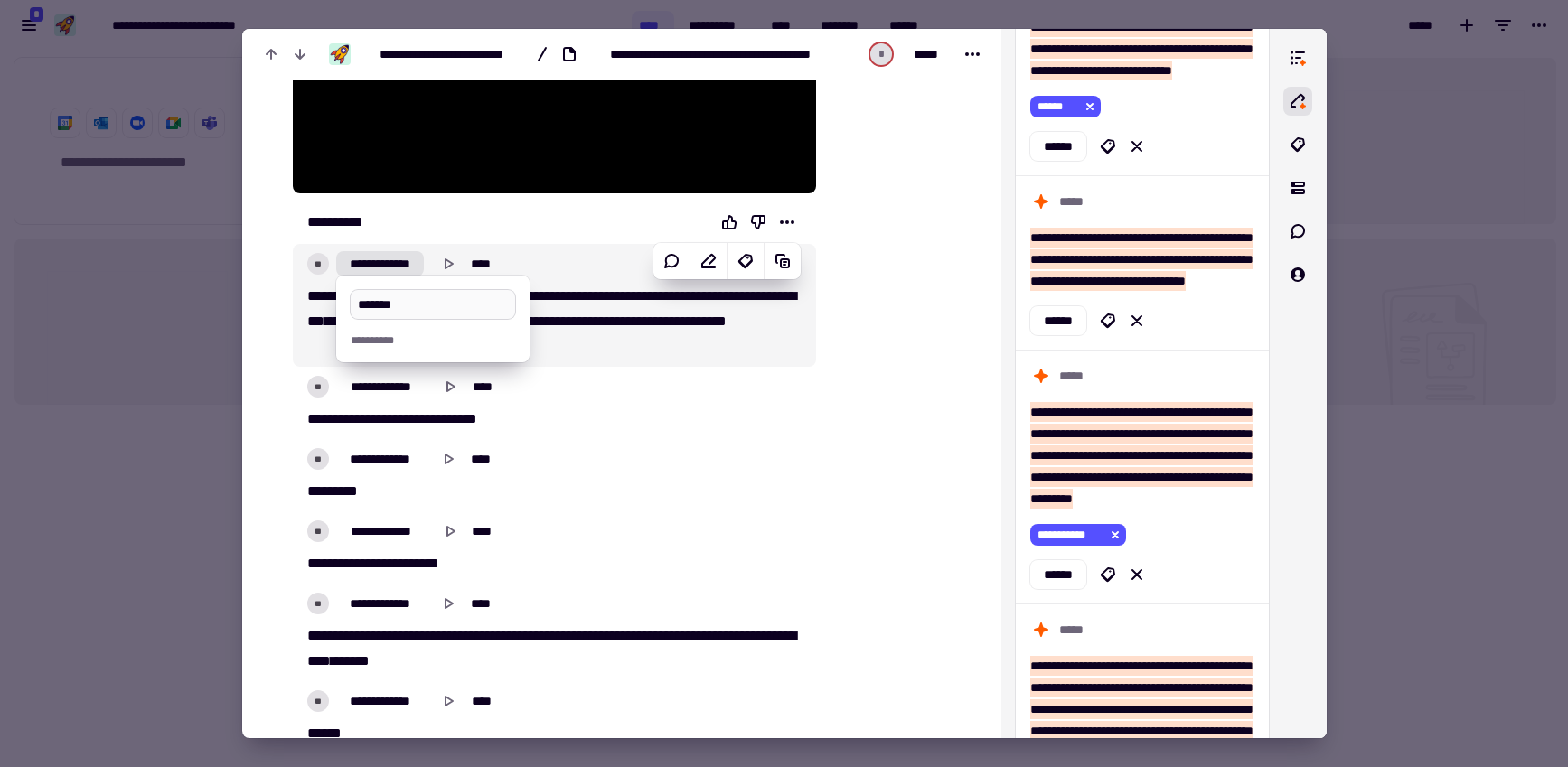 type on "*****" 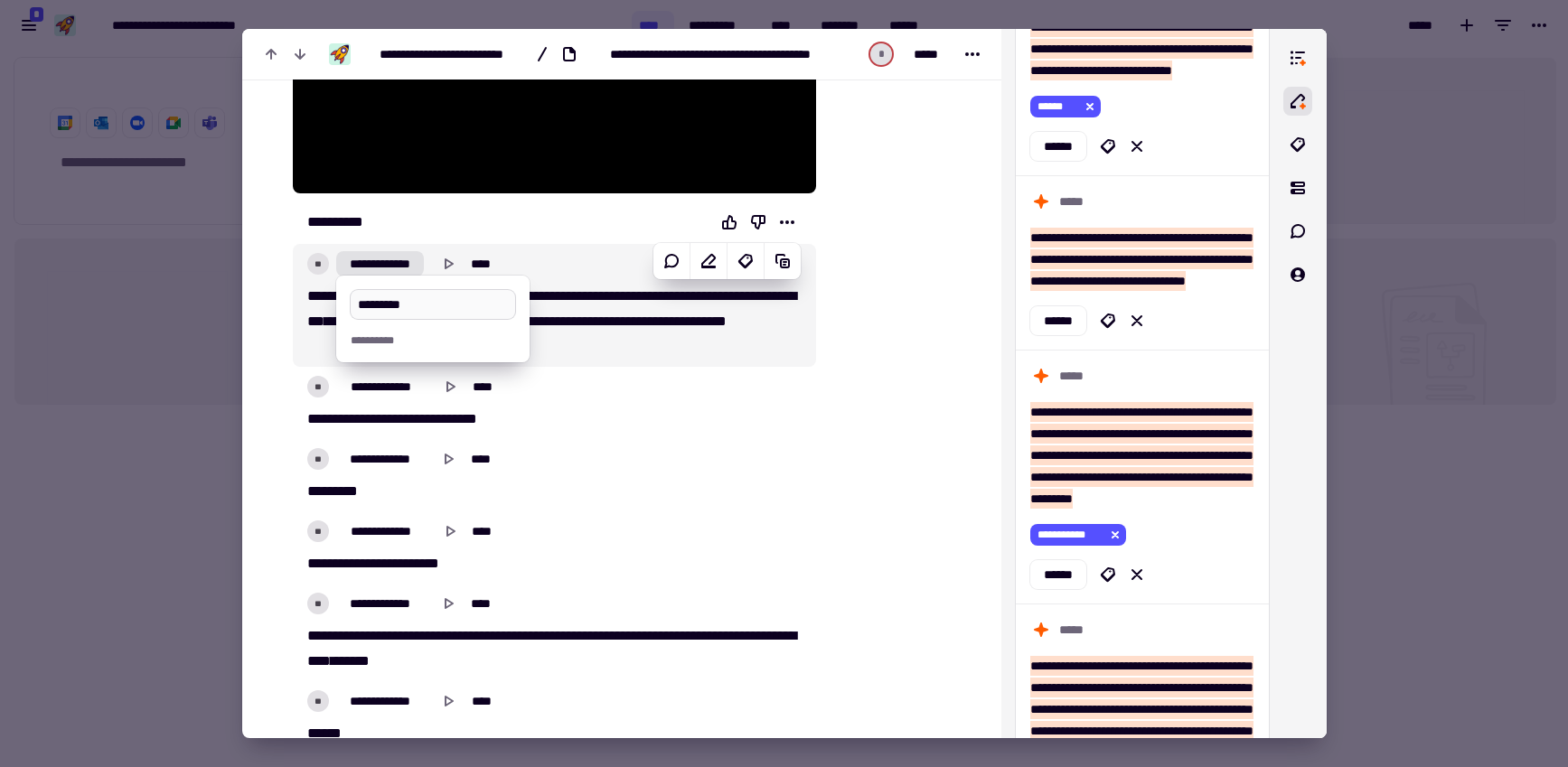 type on "**********" 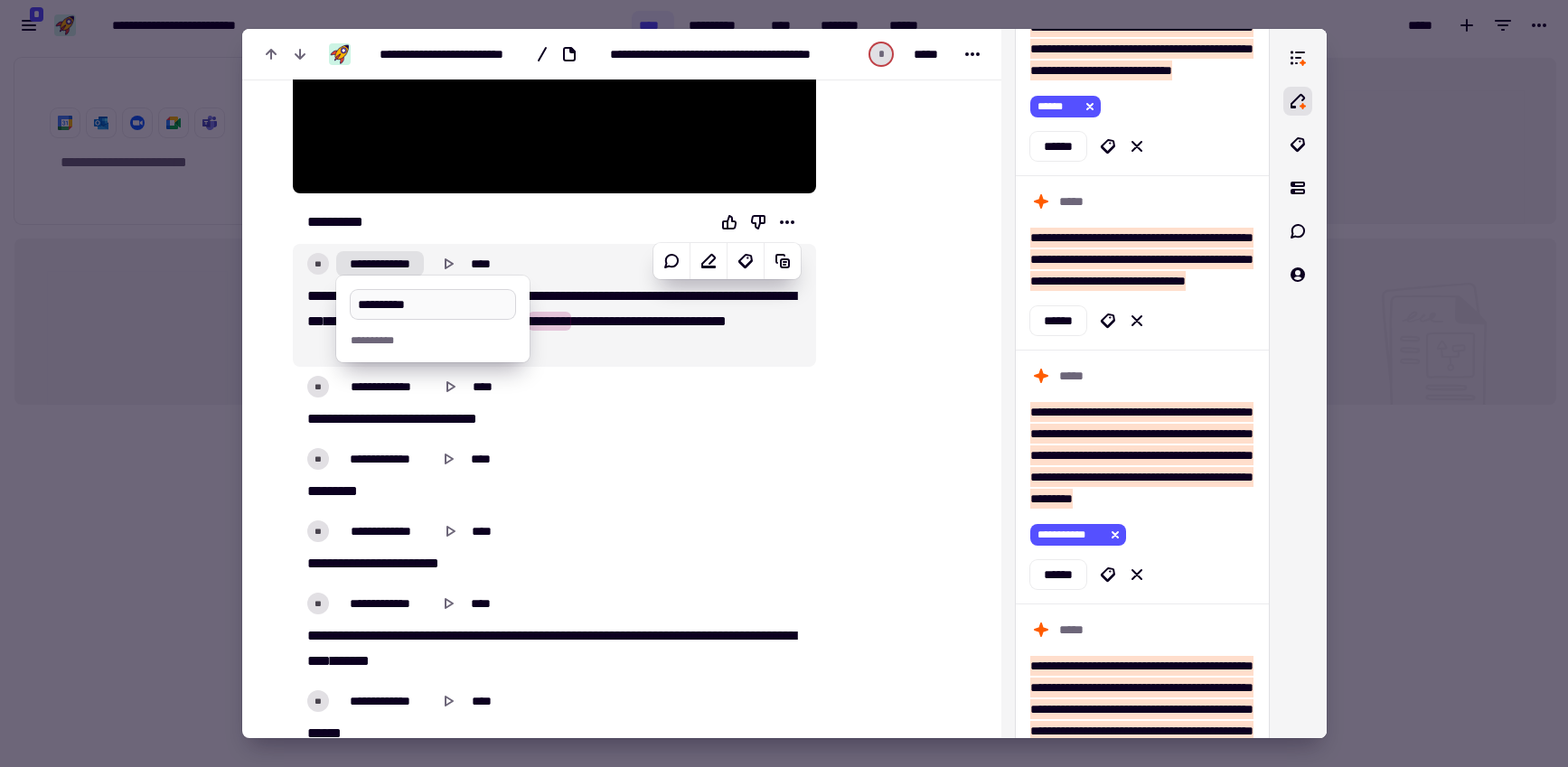 type on "*****" 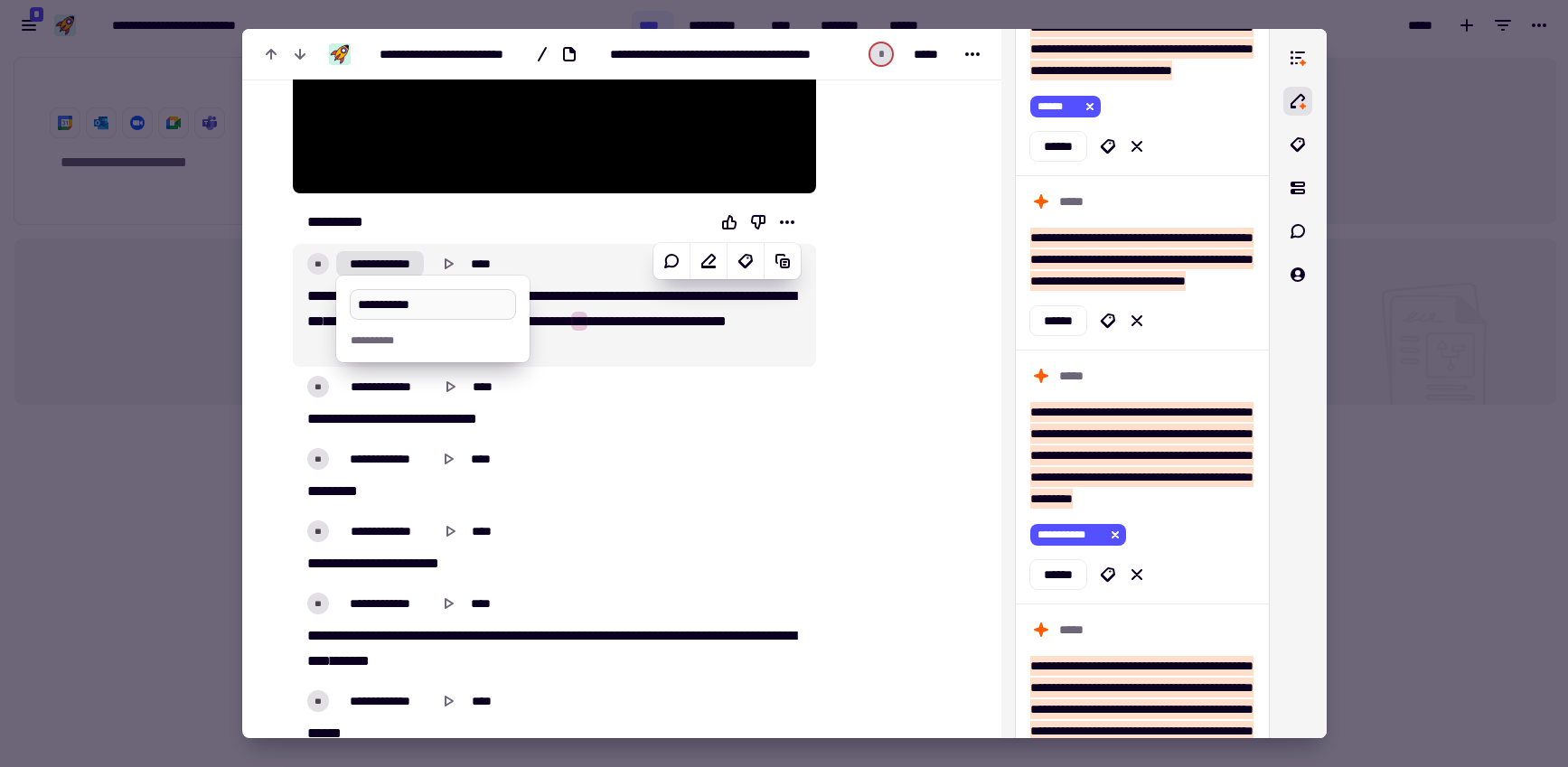 type on "**********" 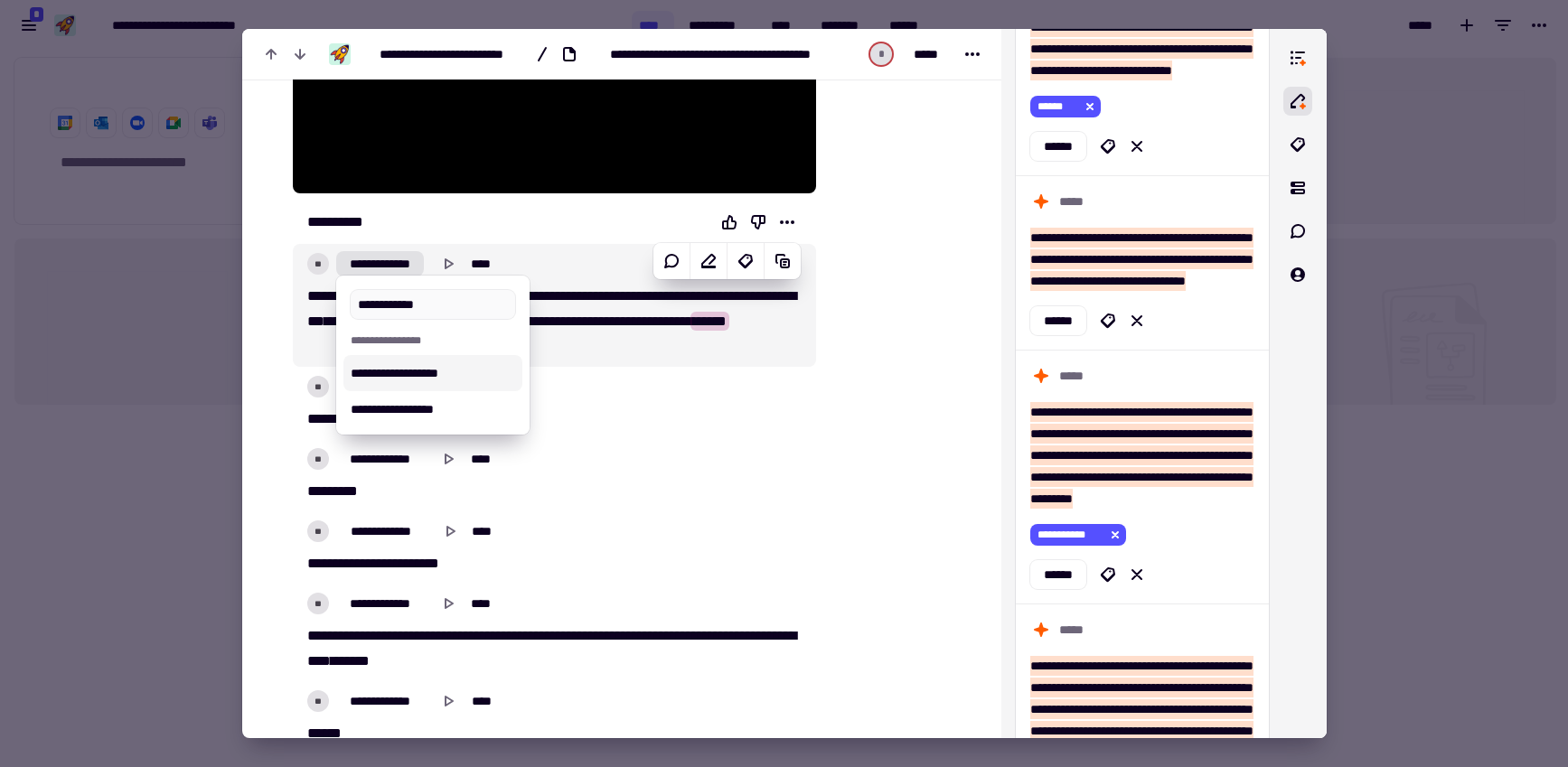 type on "*****" 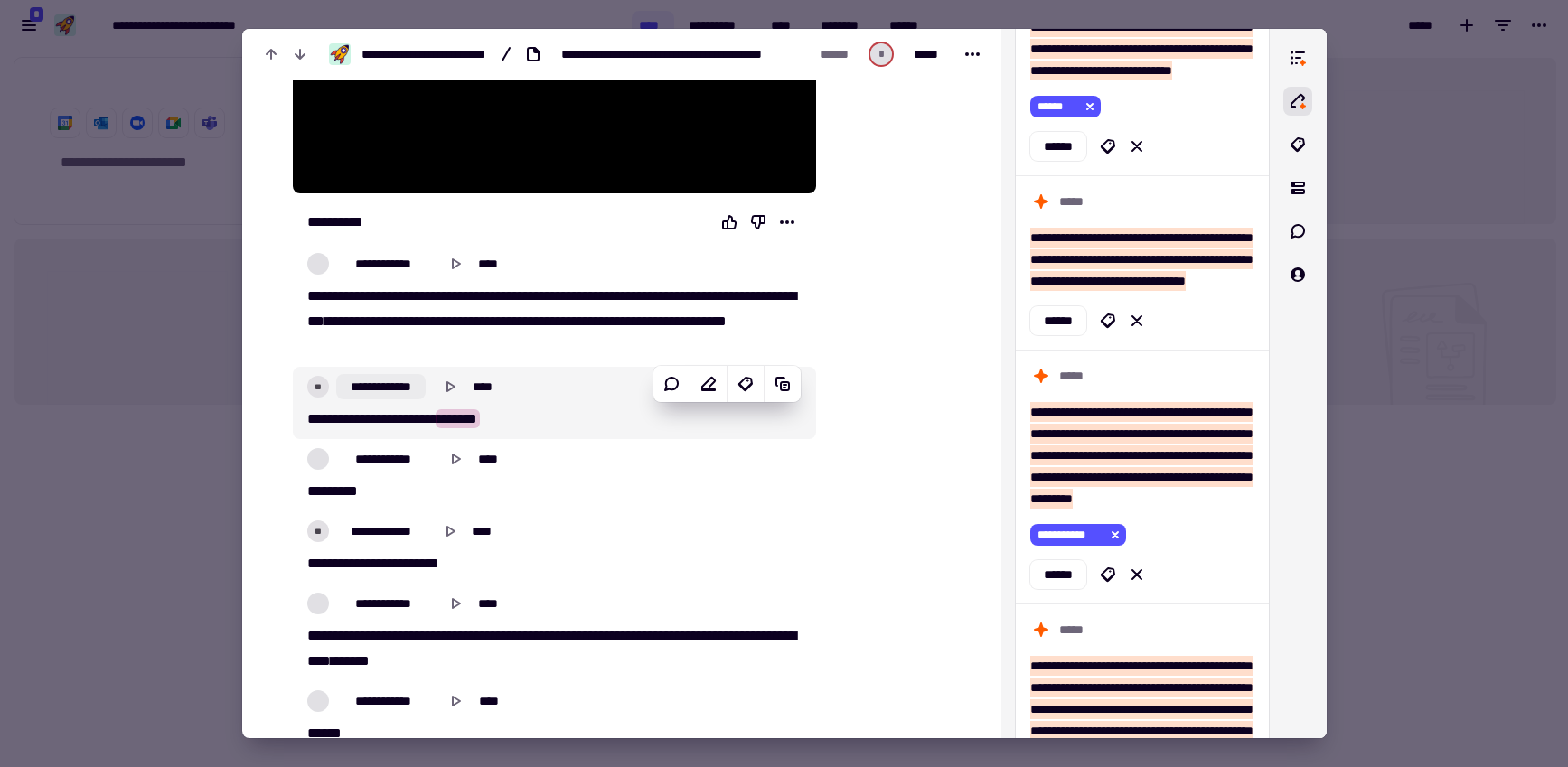 click on "**********" 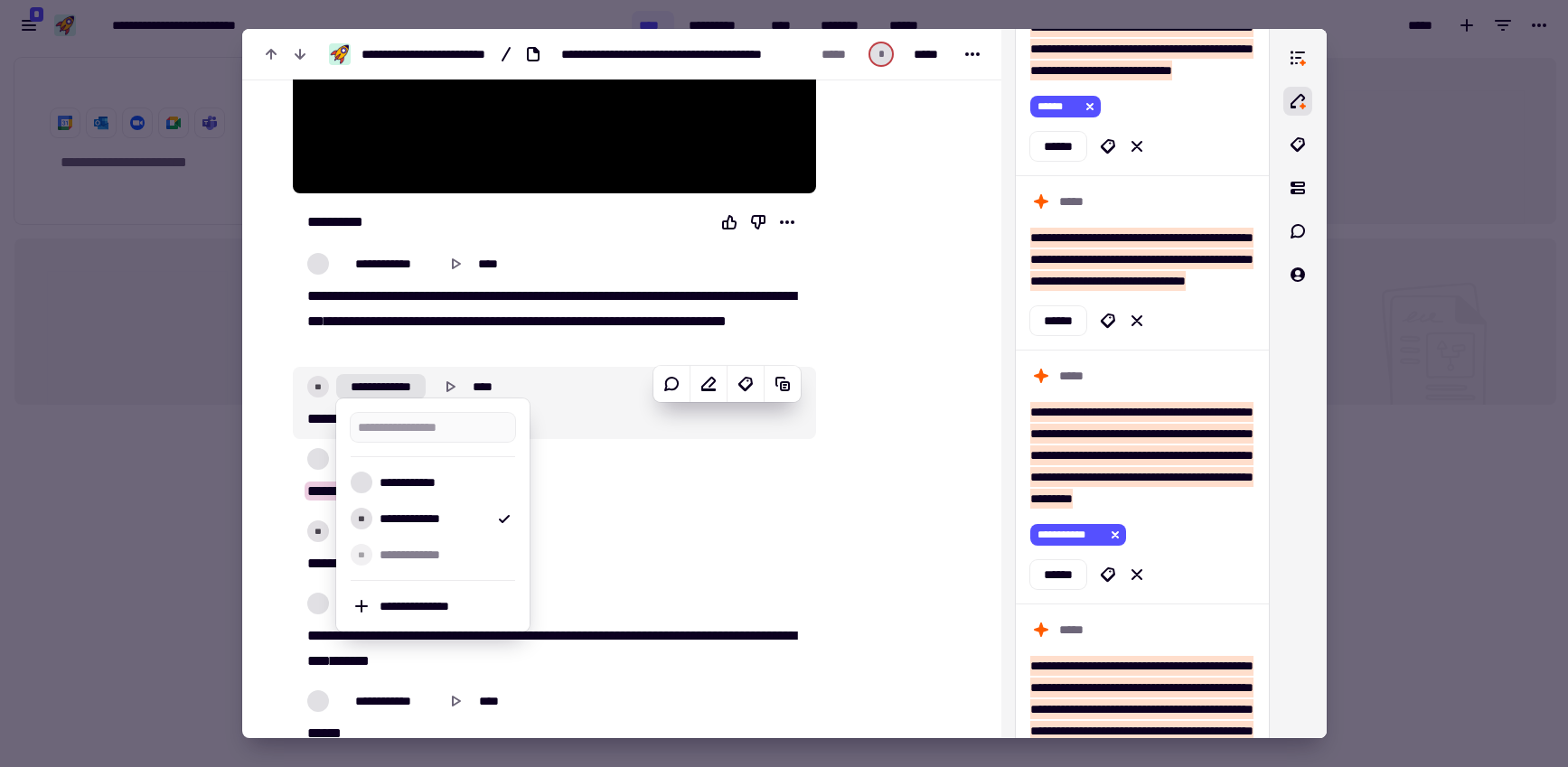 type on "*****" 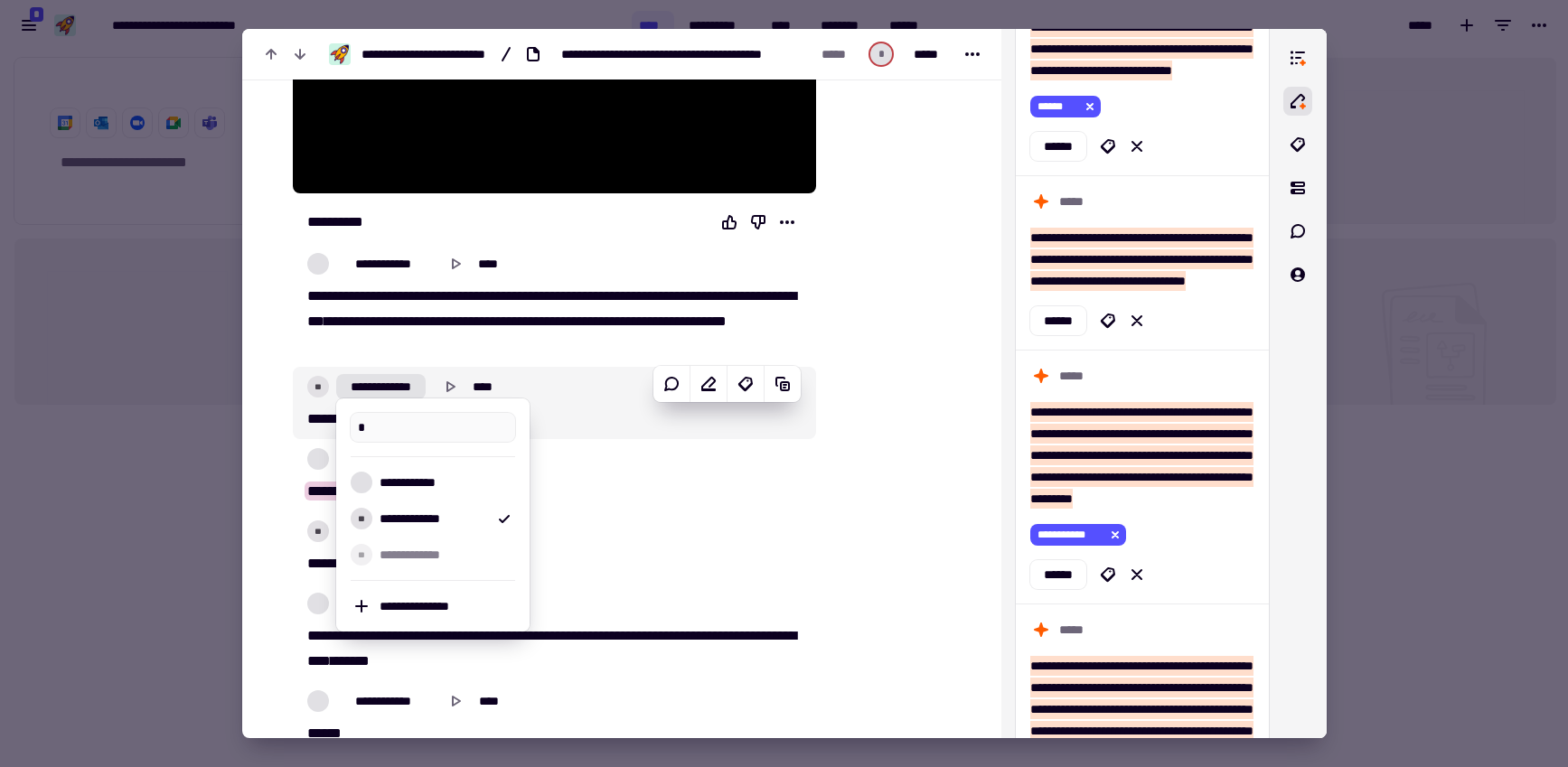 type on "**" 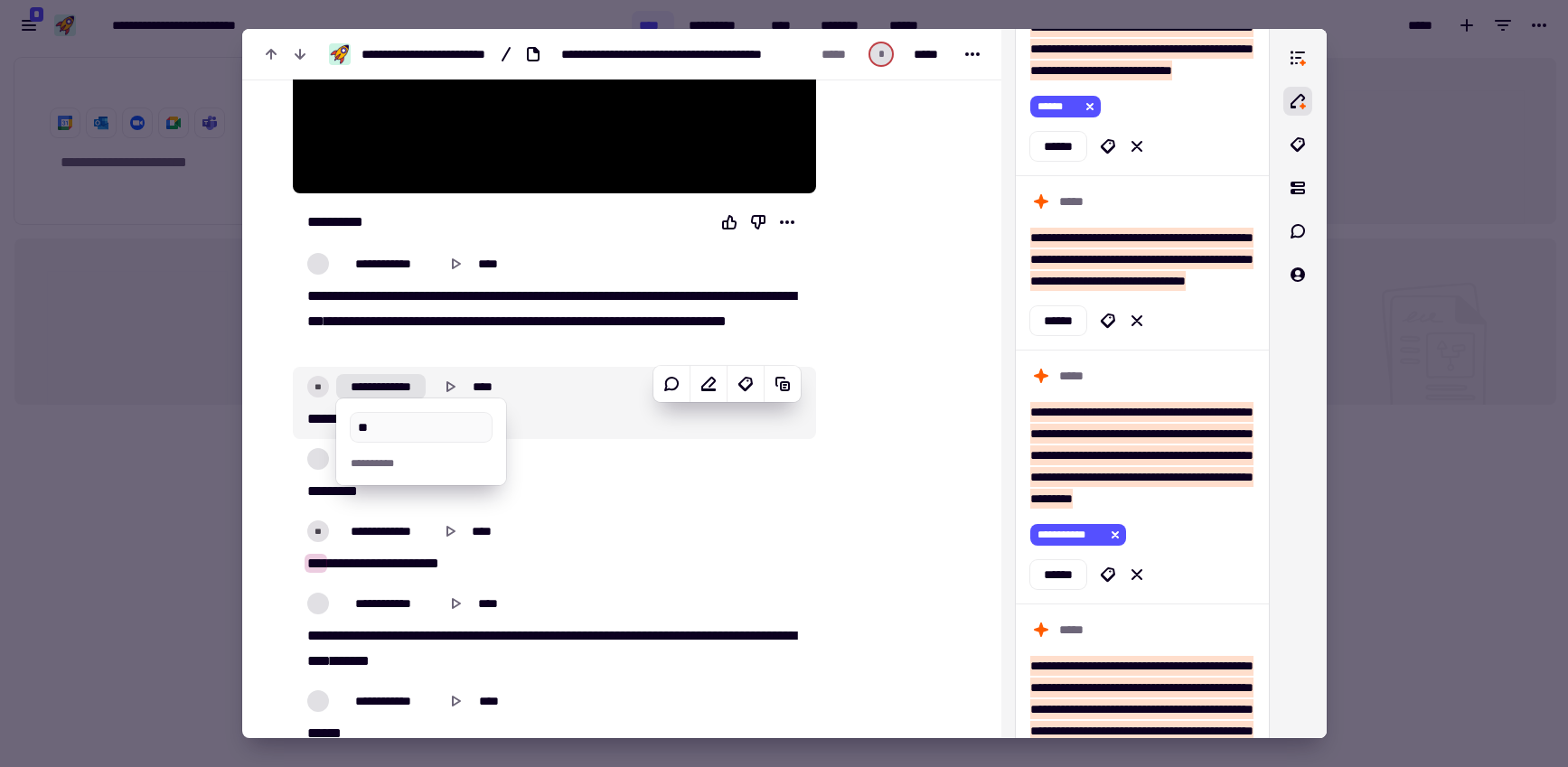 type on "*****" 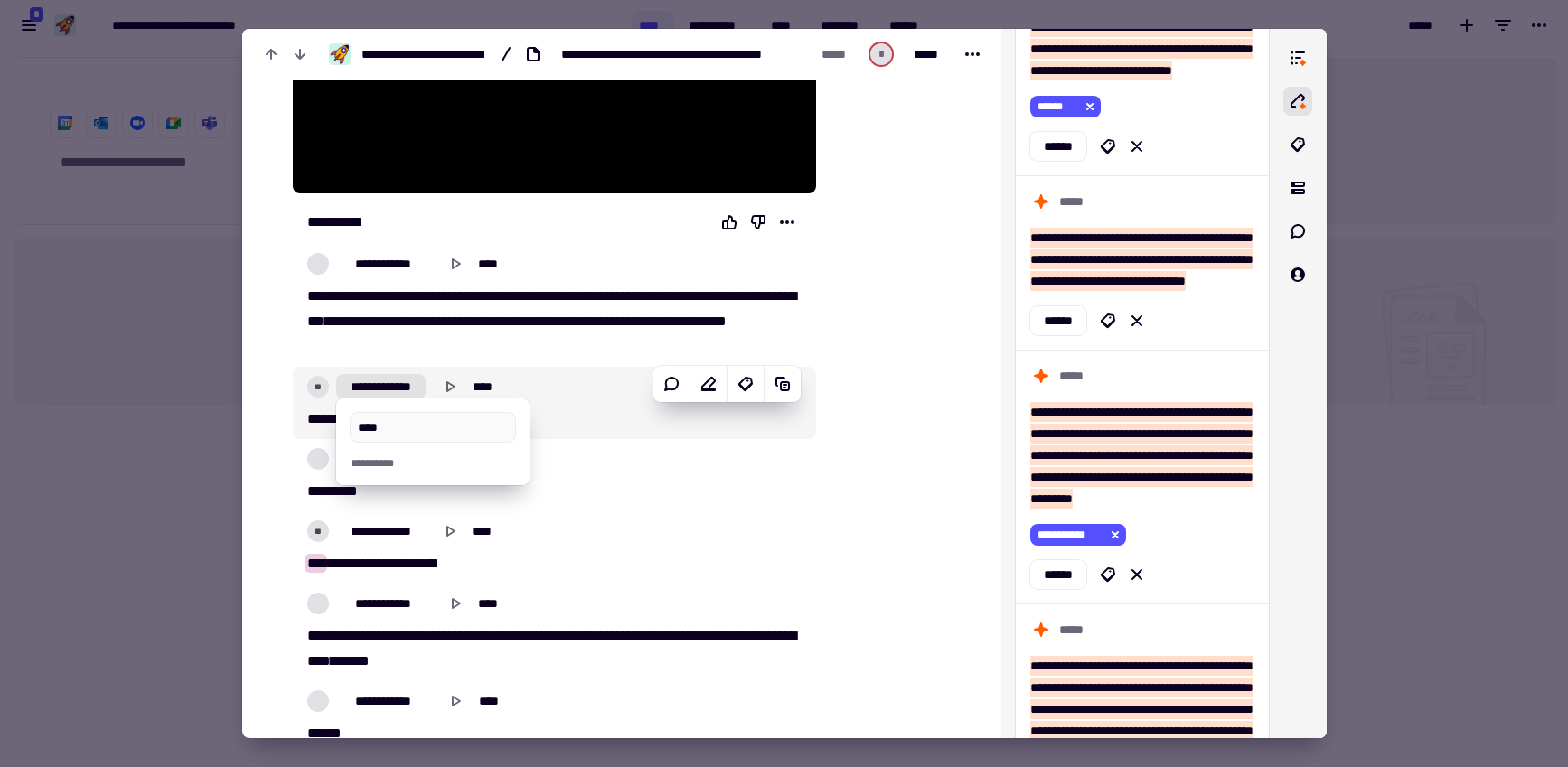 type on "*****" 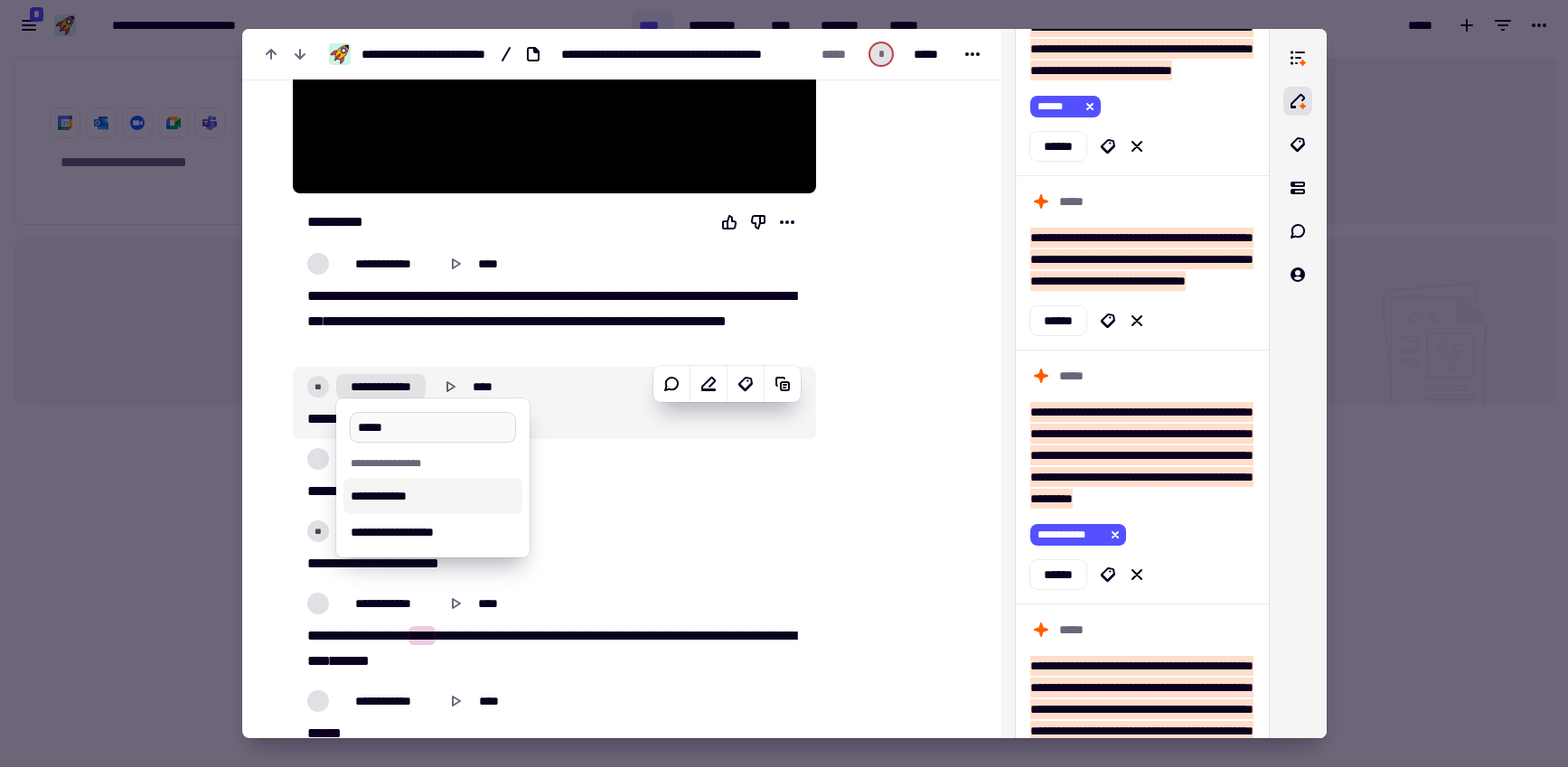 click on "*****" at bounding box center (433, 427) 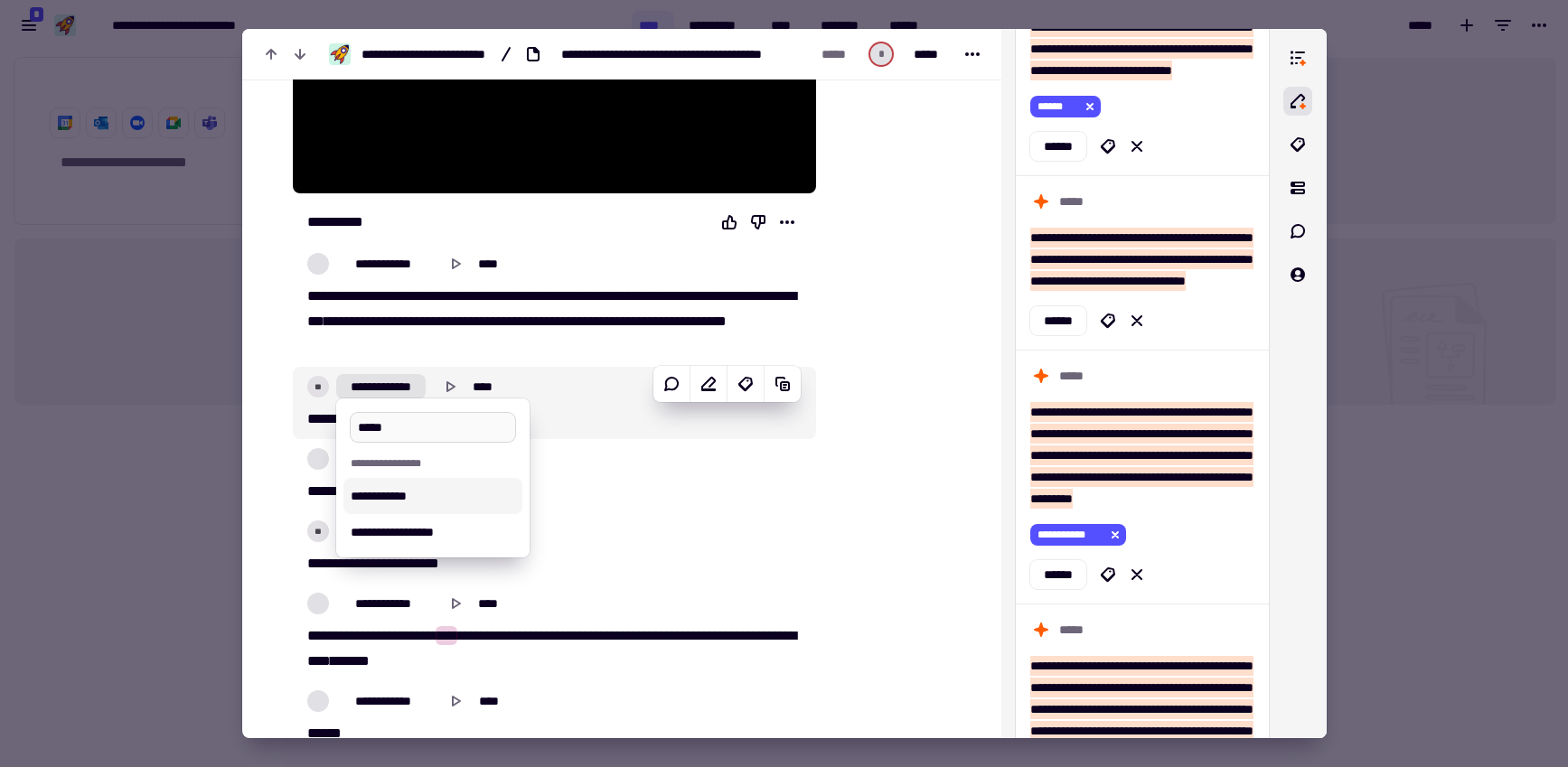 type on "*****" 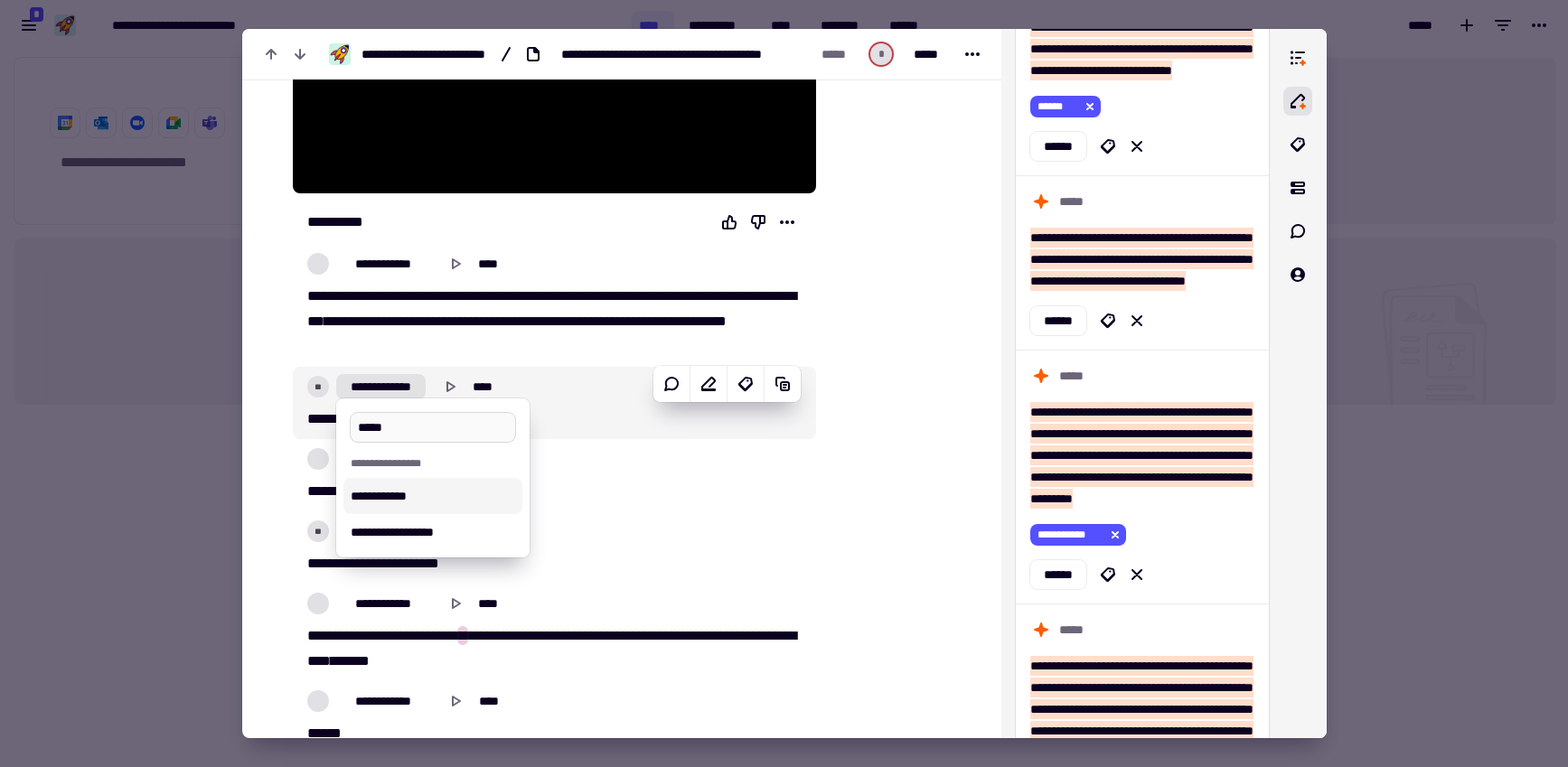 type on "*****" 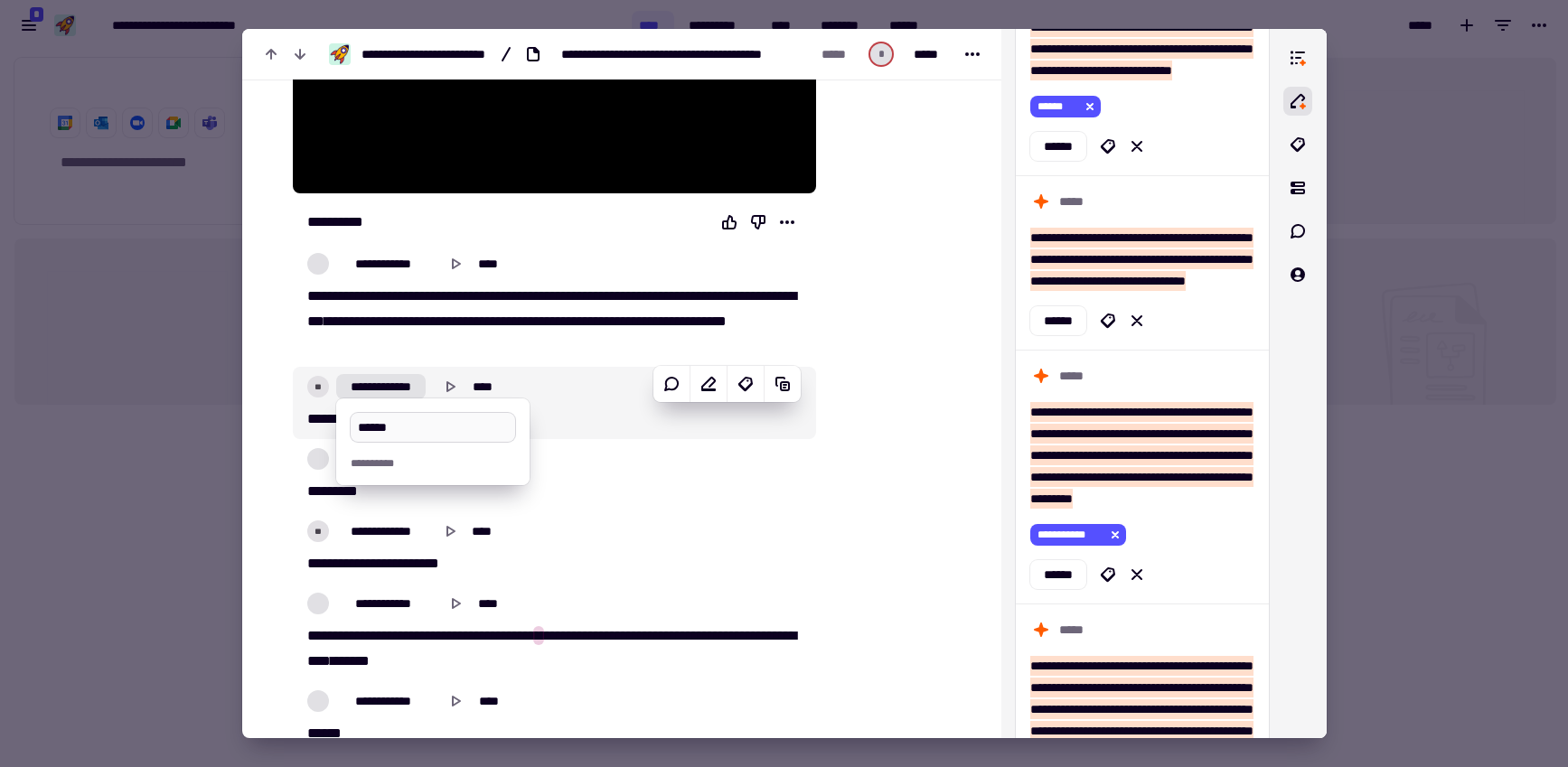 type on "*****" 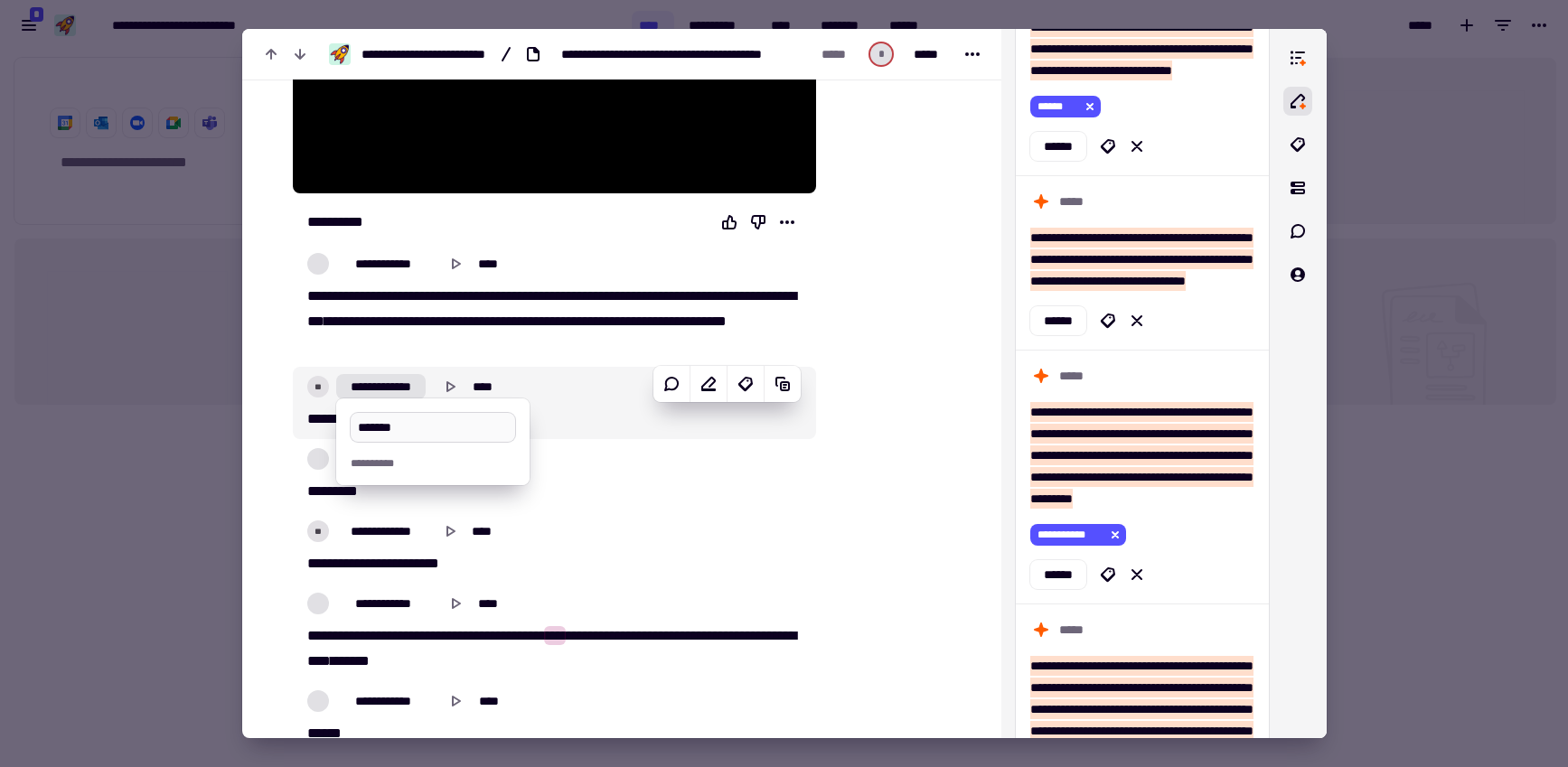 type on "********" 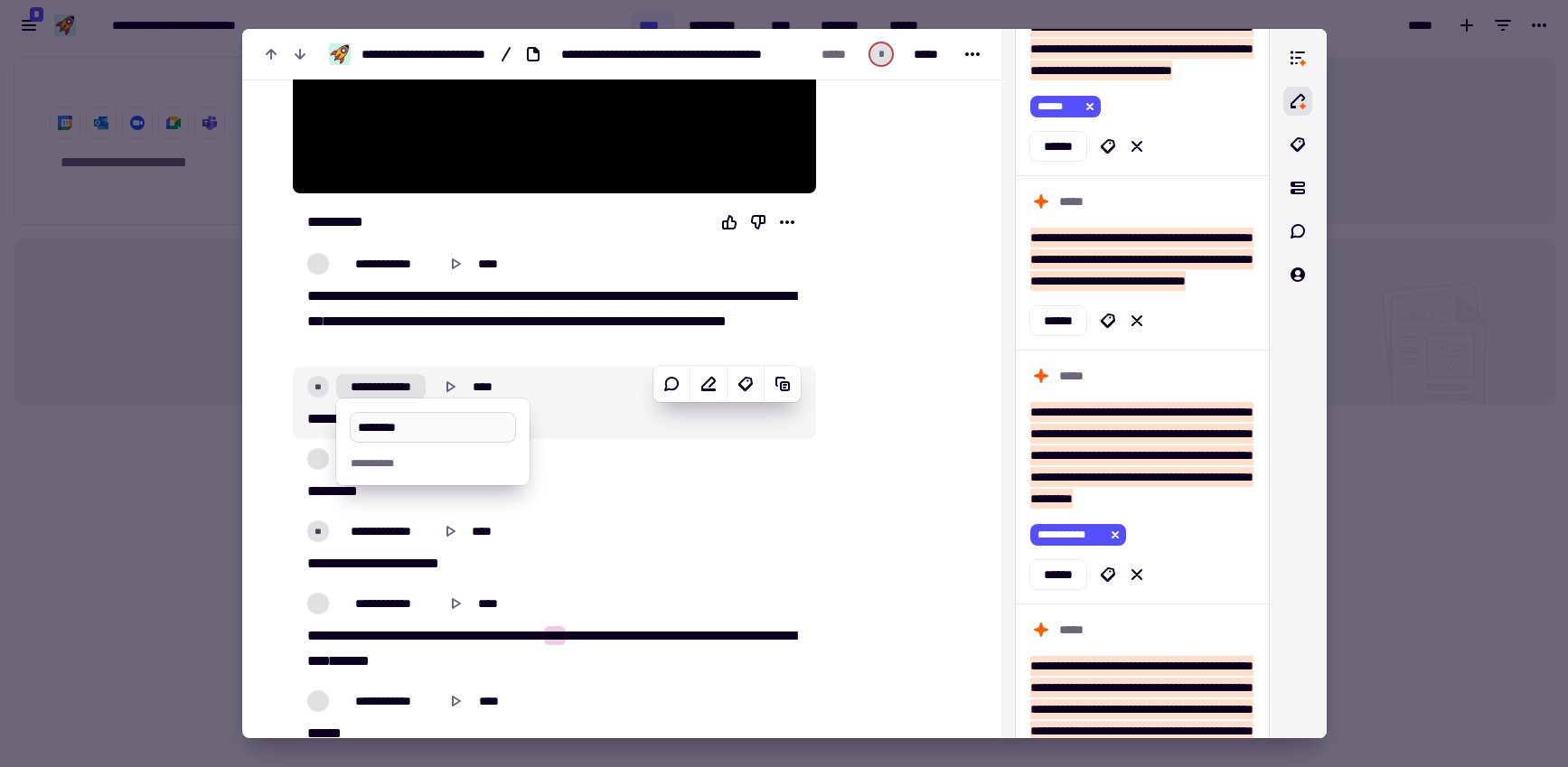 type on "*****" 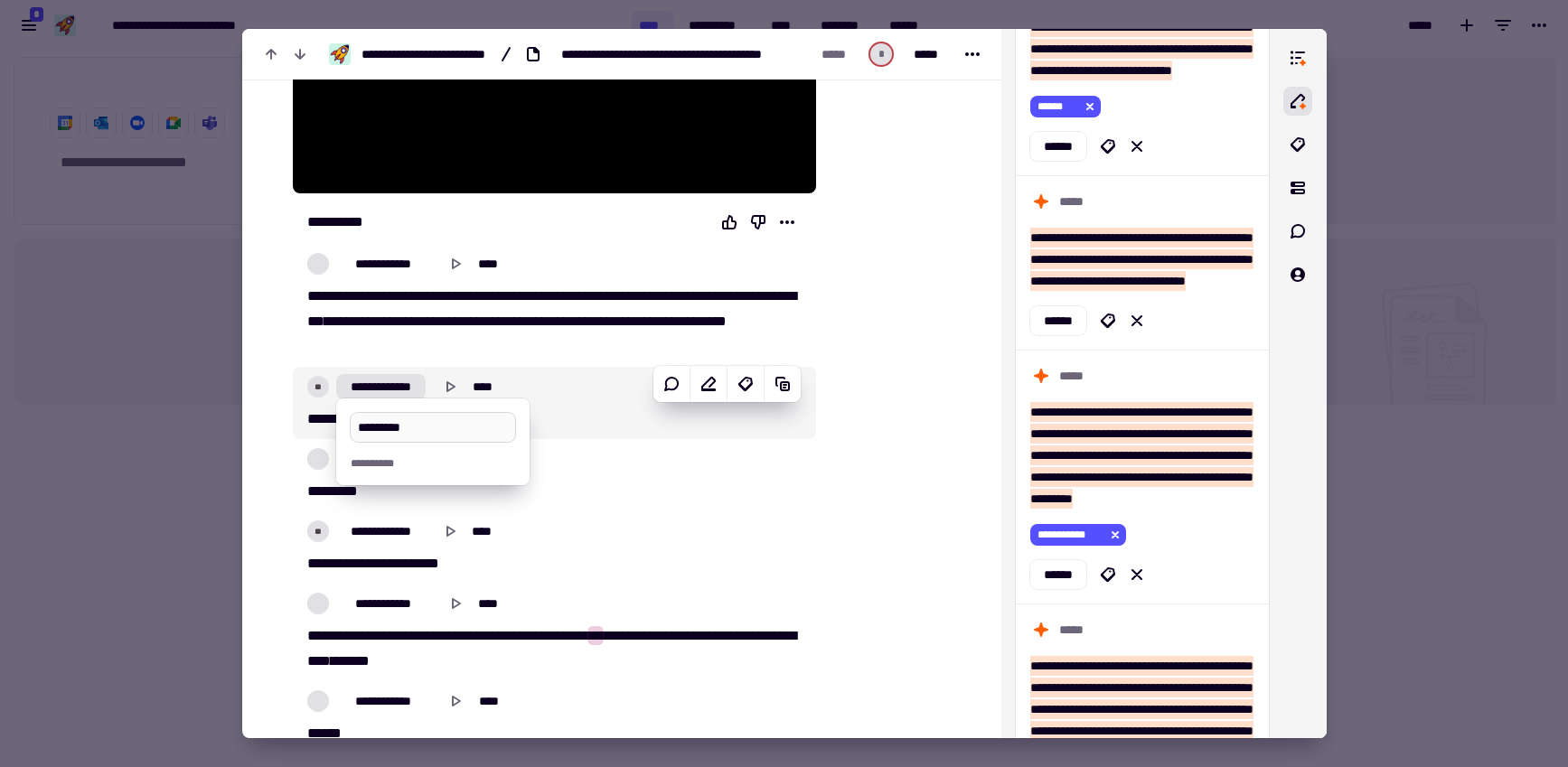 type on "**********" 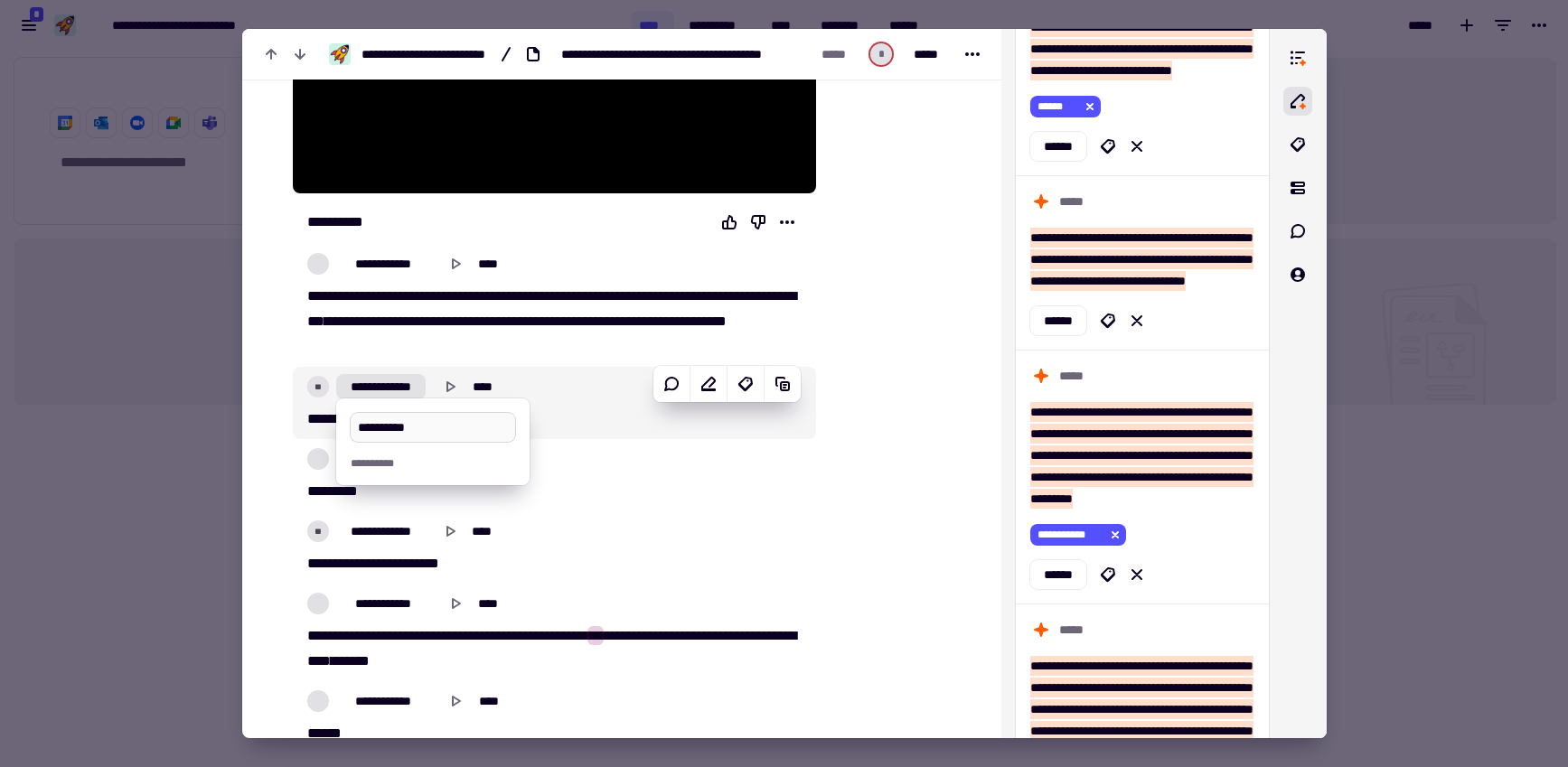 type on "****" 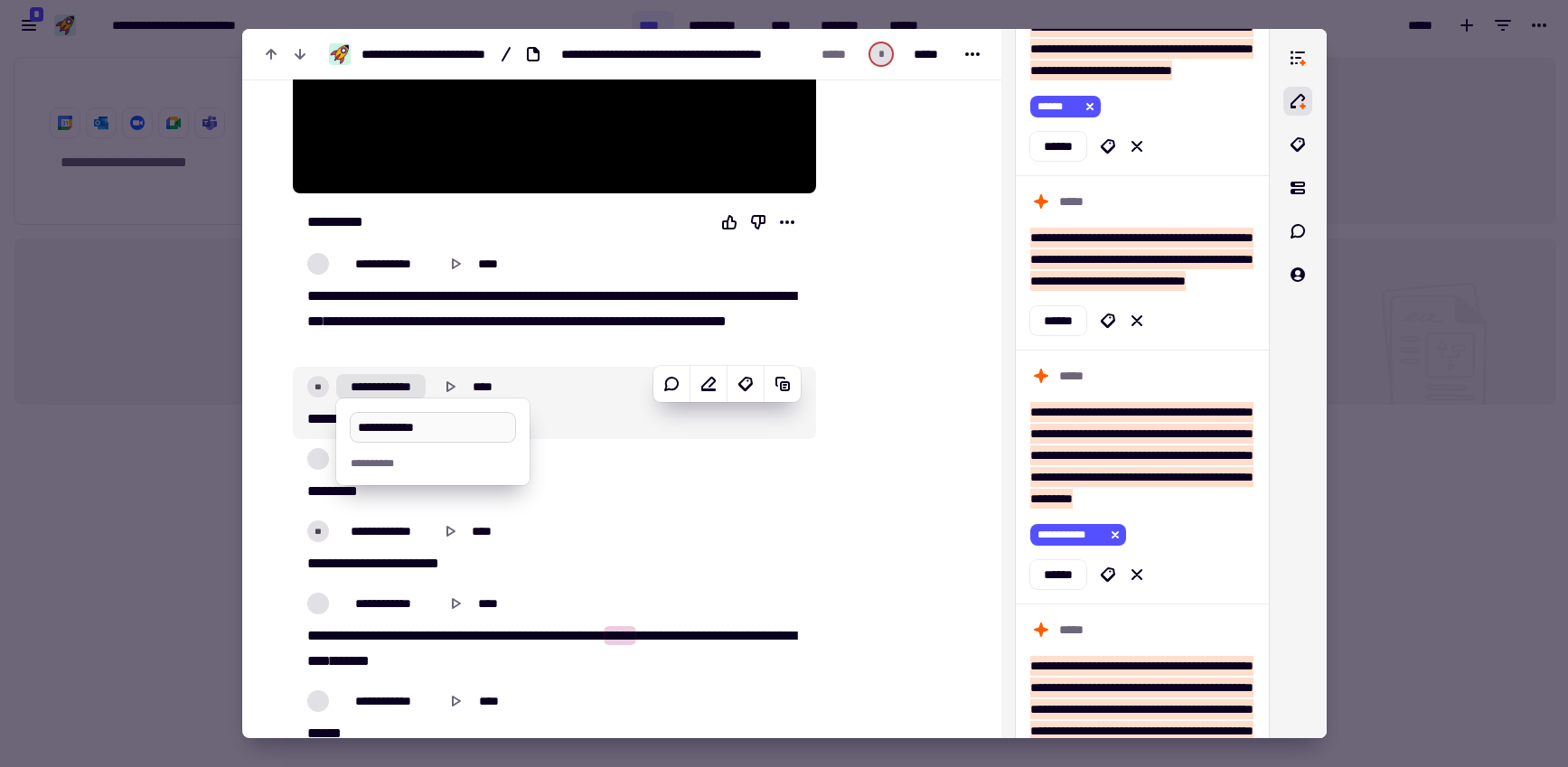type on "**********" 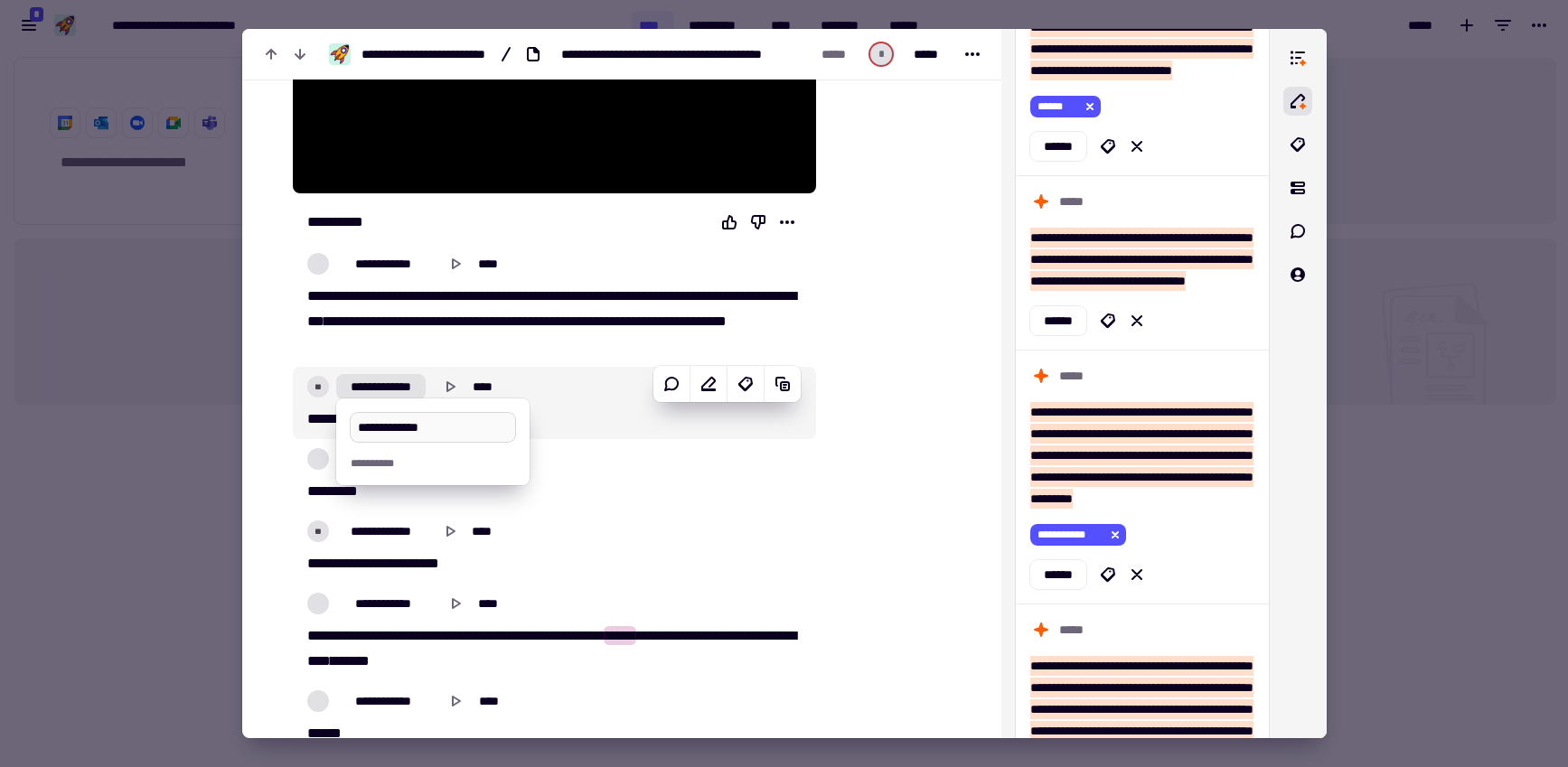 type on "*****" 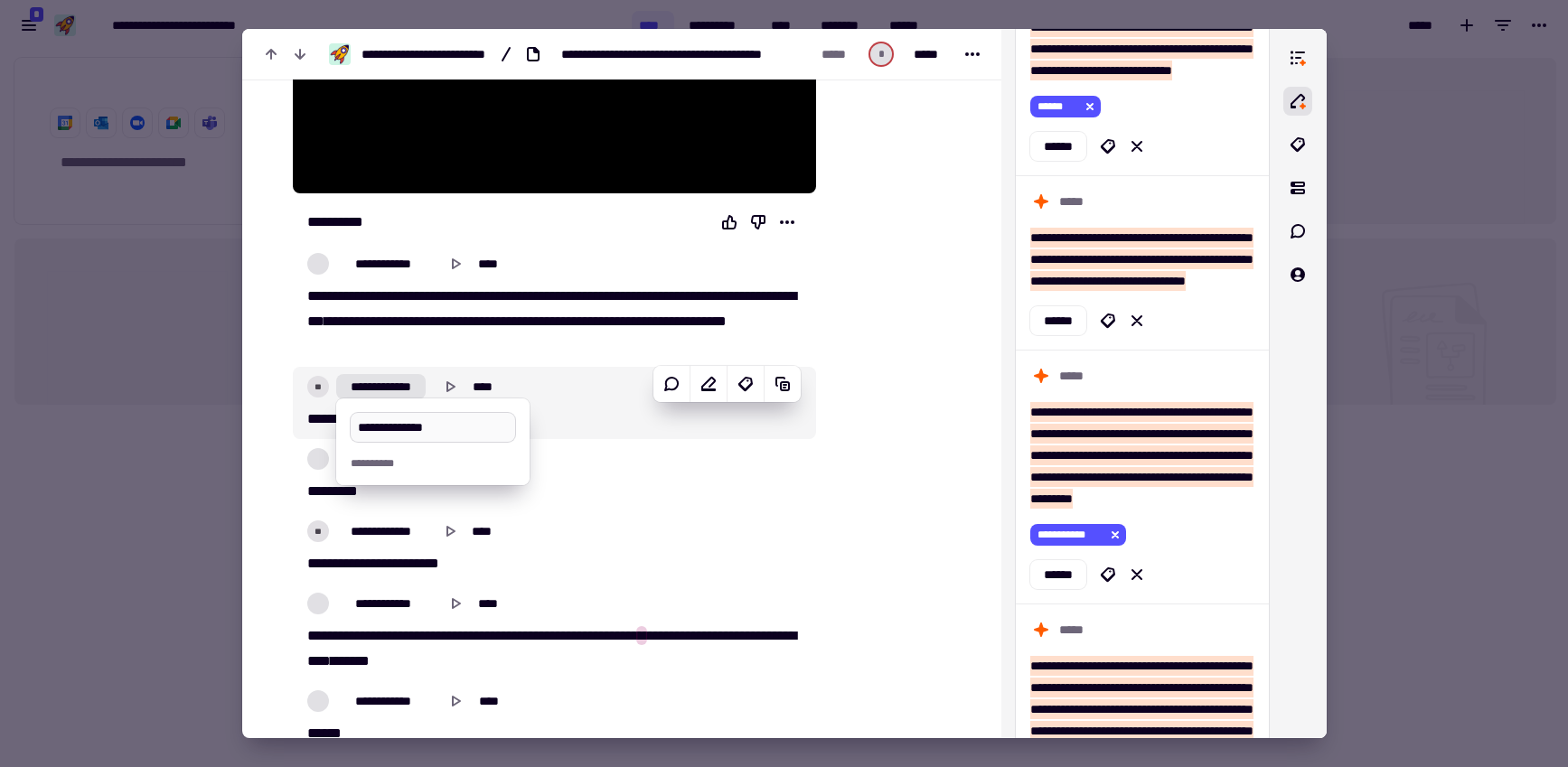 type on "*****" 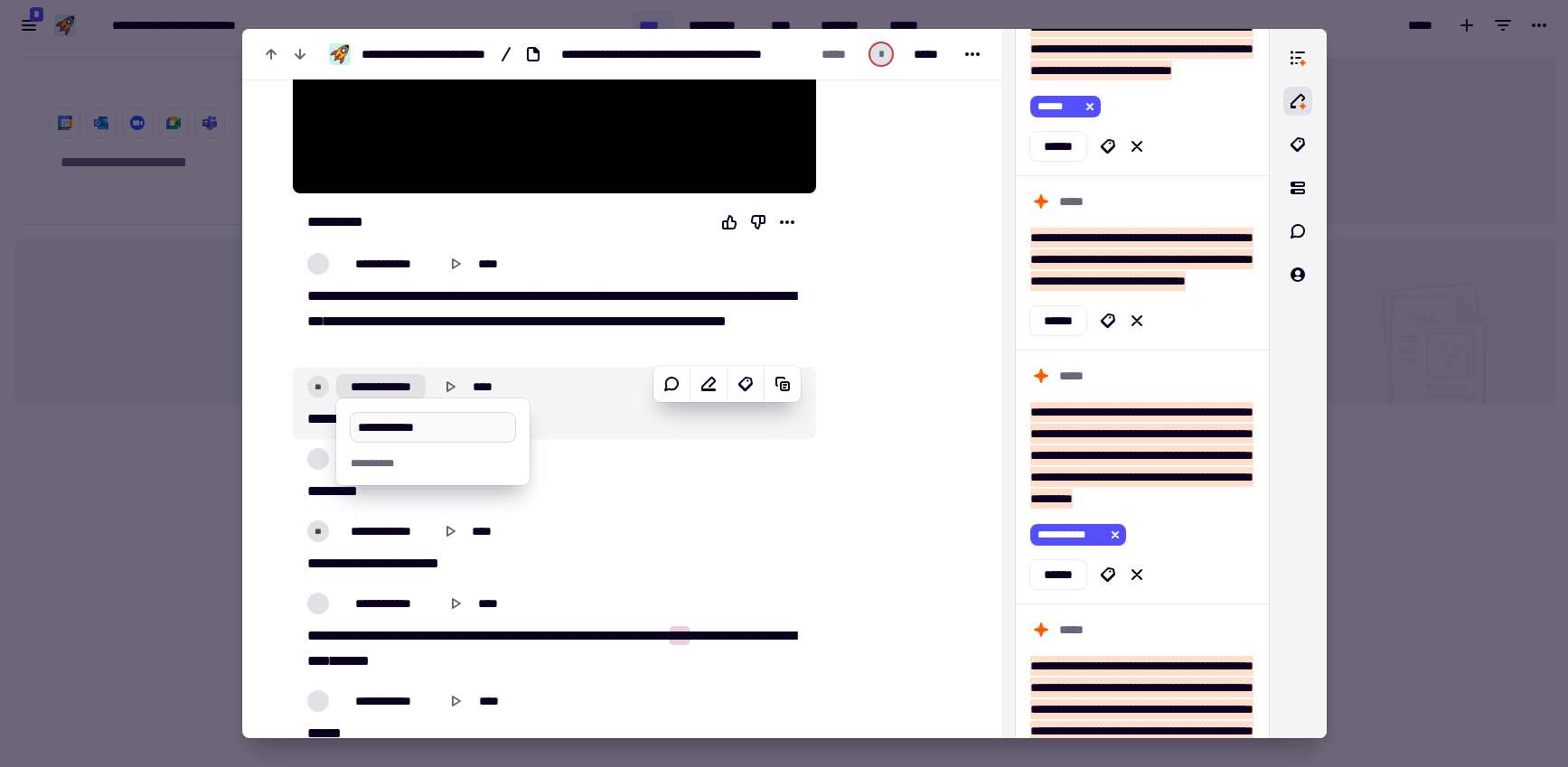 type on "**********" 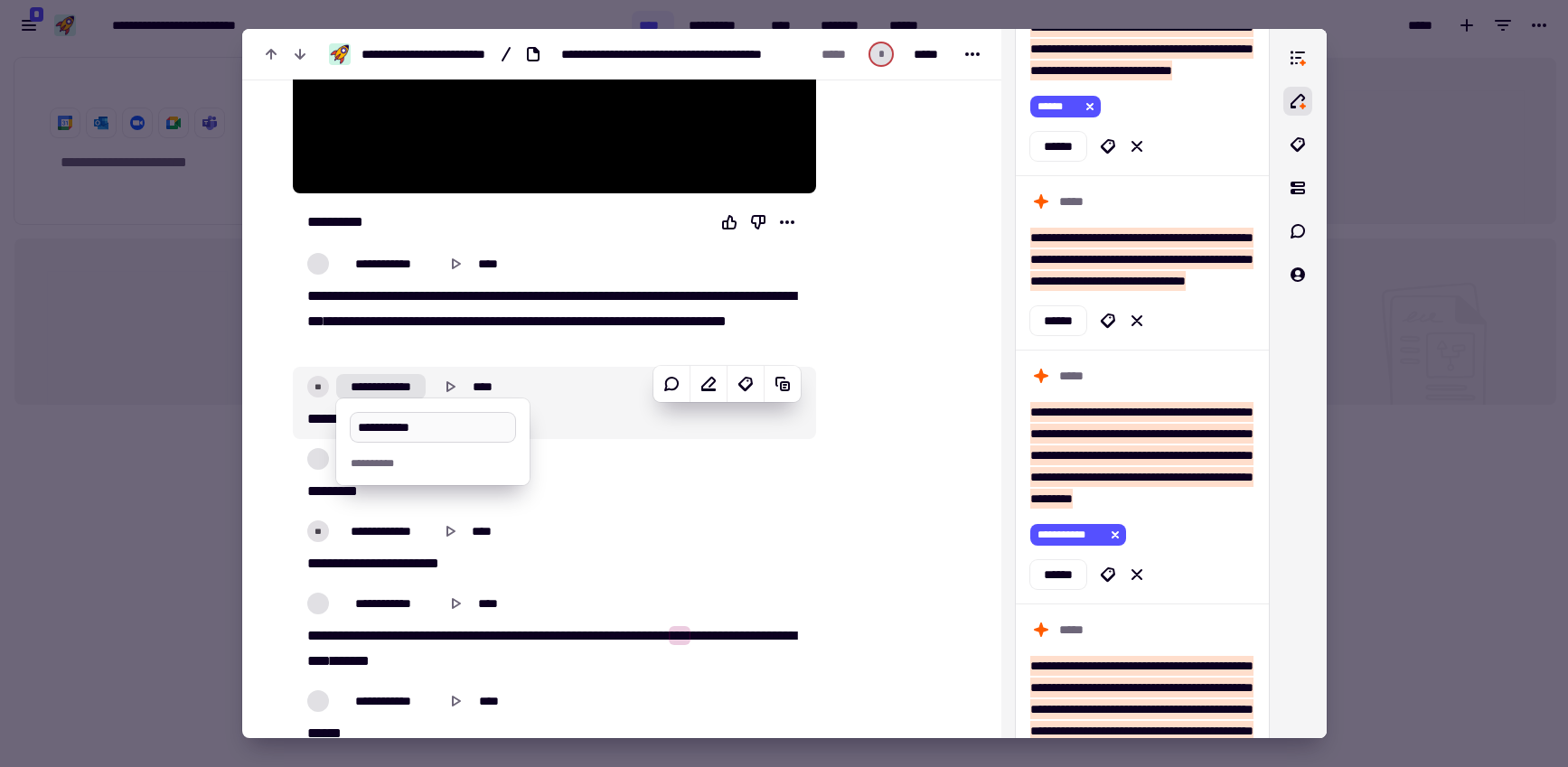 type on "*****" 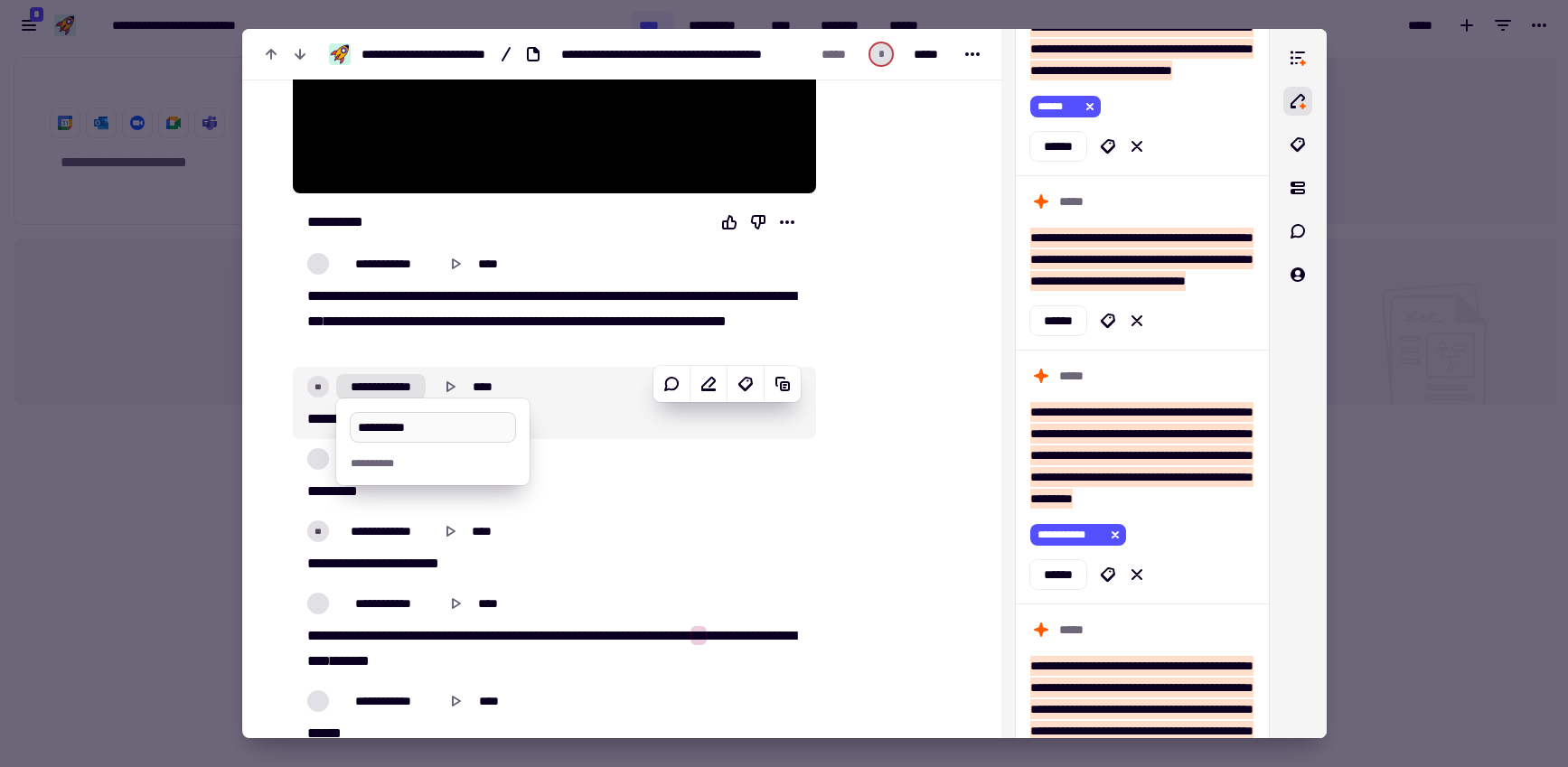 type on "*********" 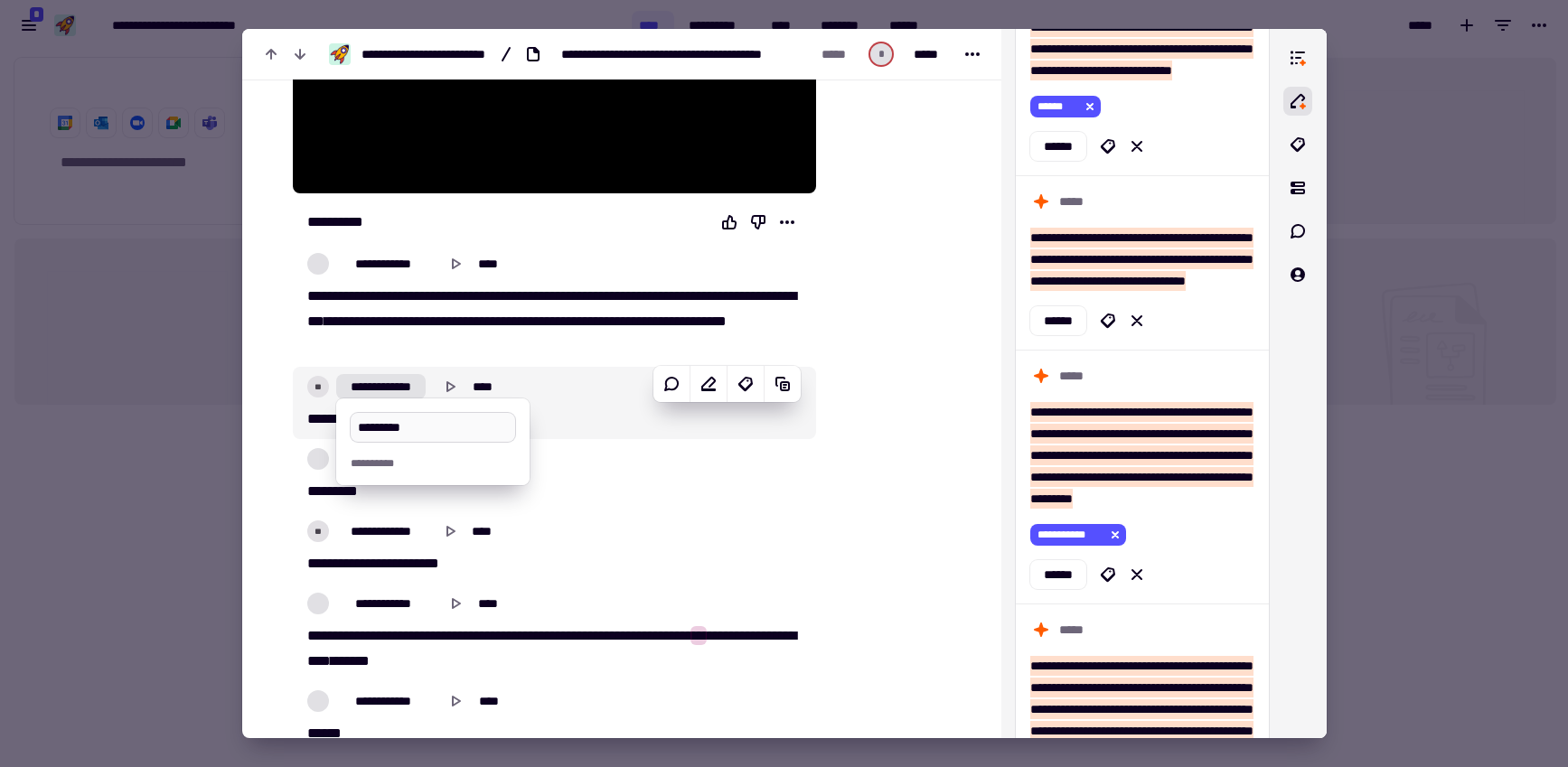 type on "*****" 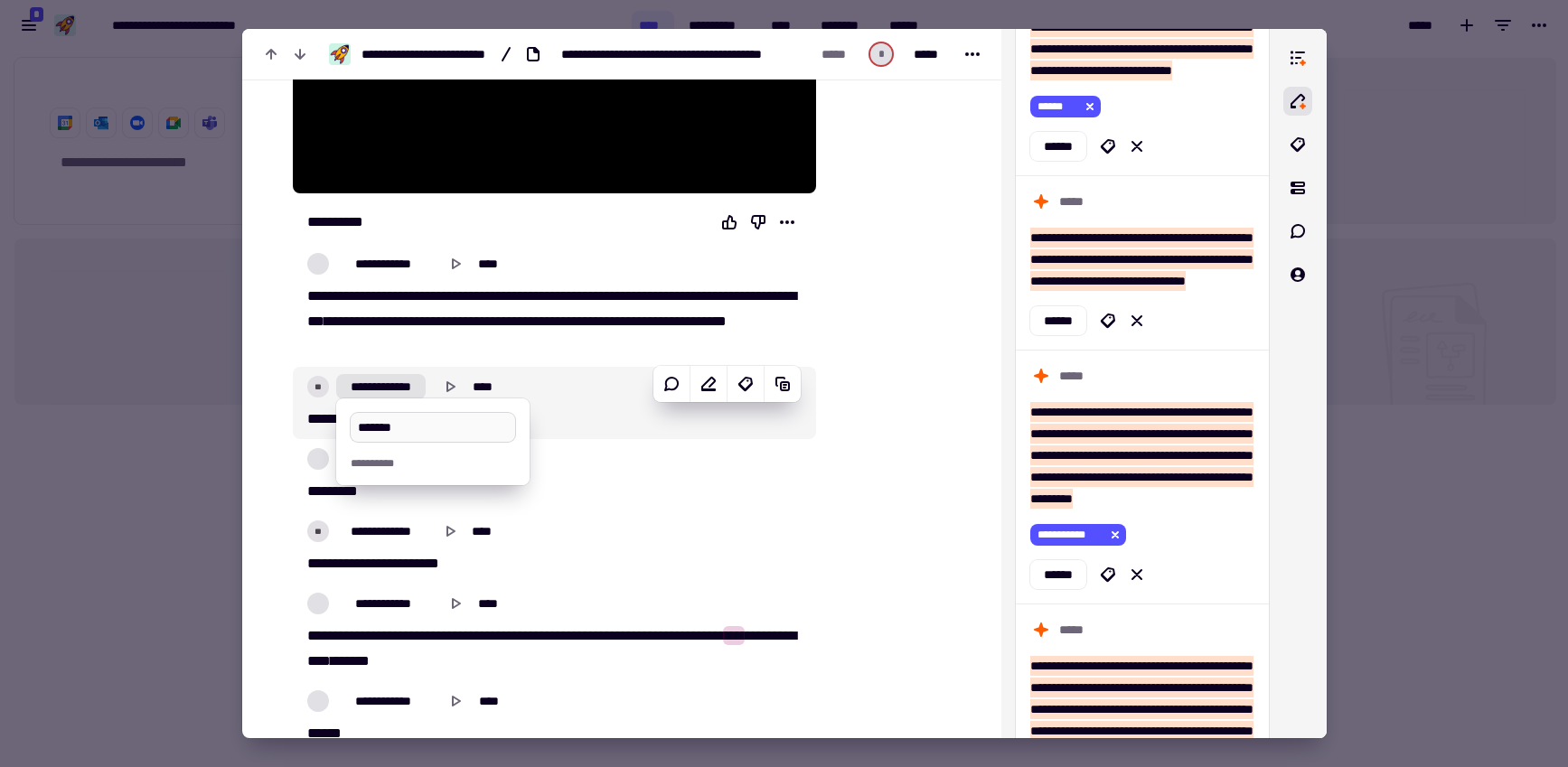 type on "********" 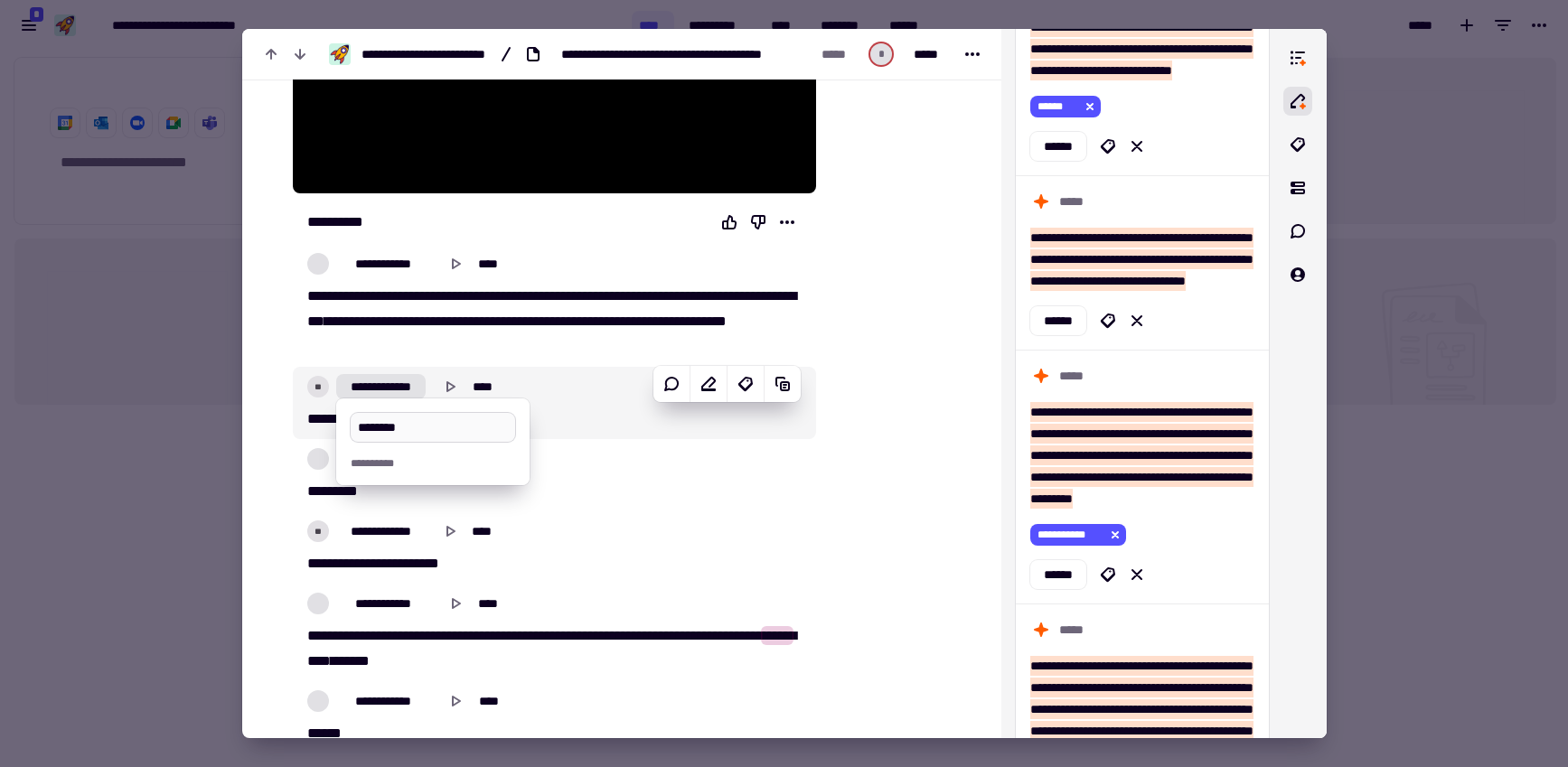 type on "*****" 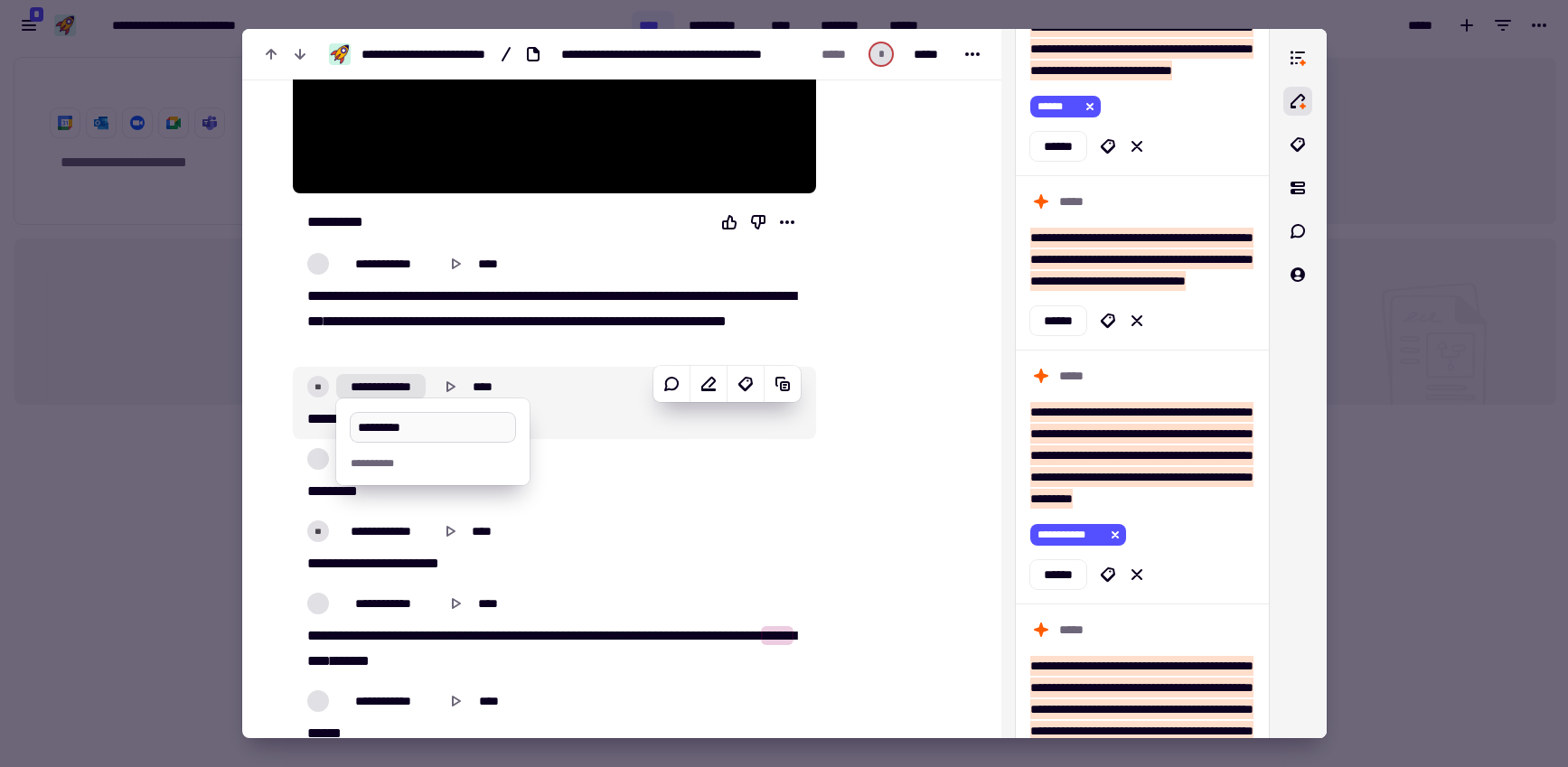 type on "**********" 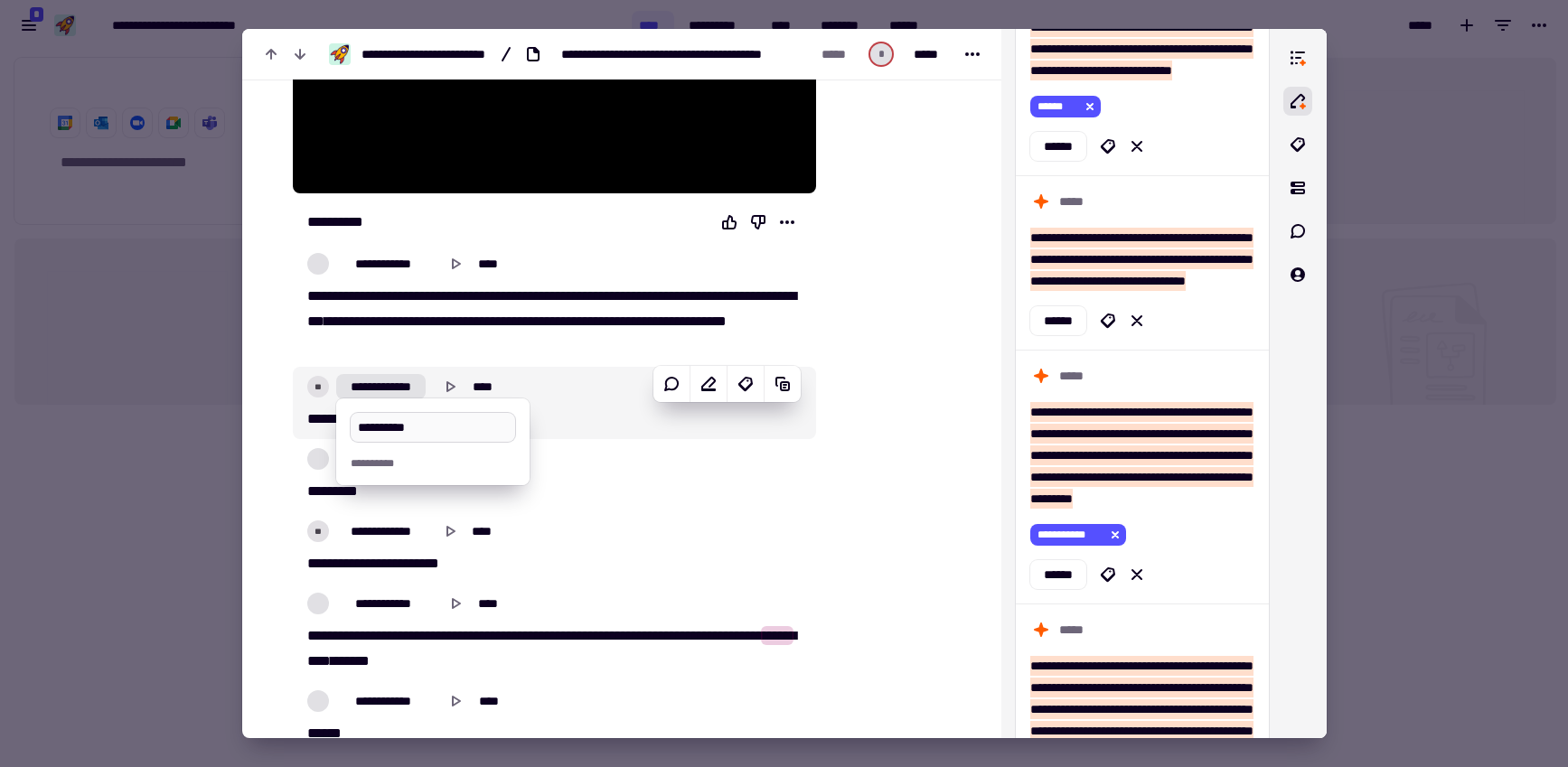 type on "*****" 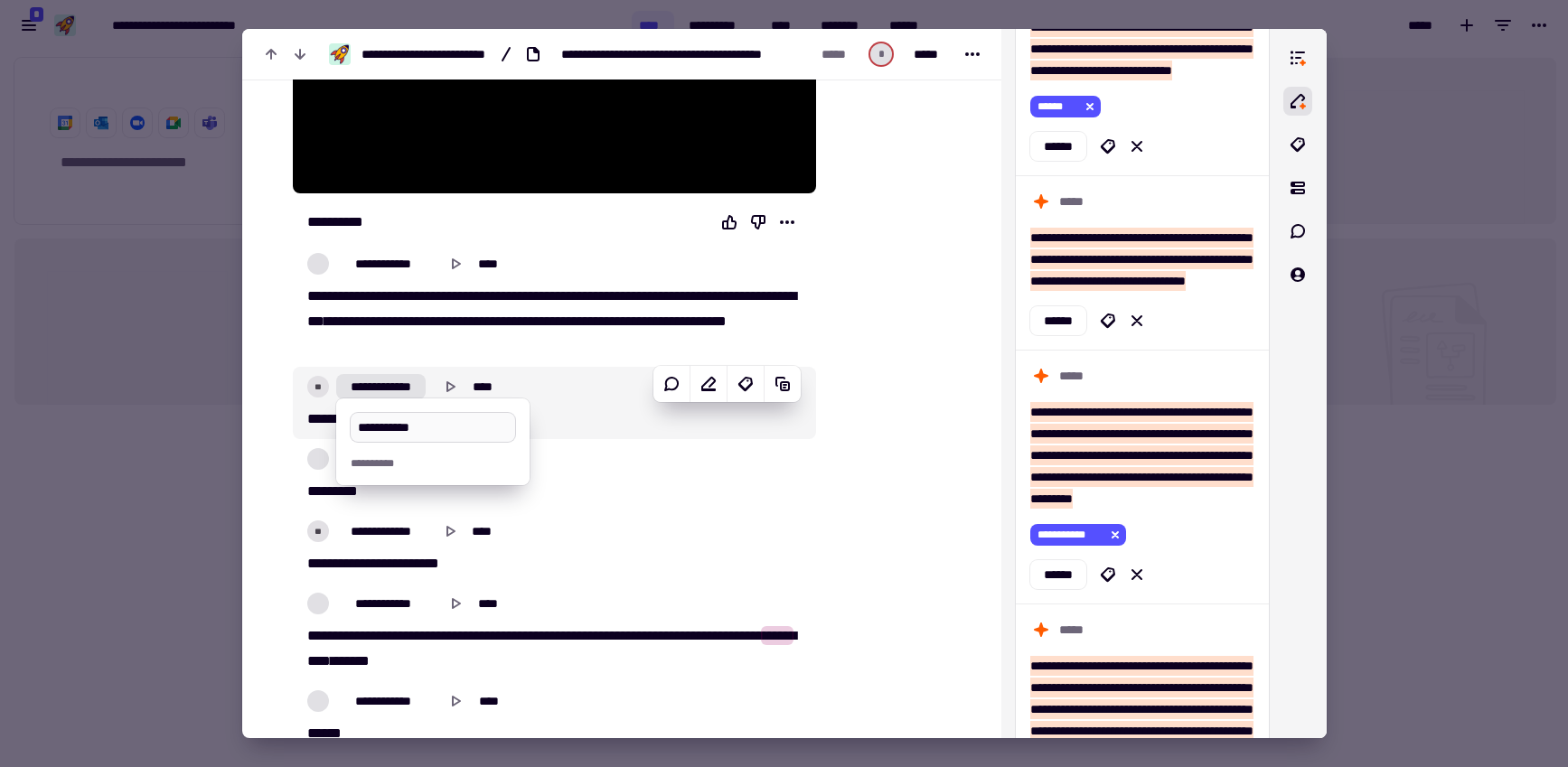 type on "**********" 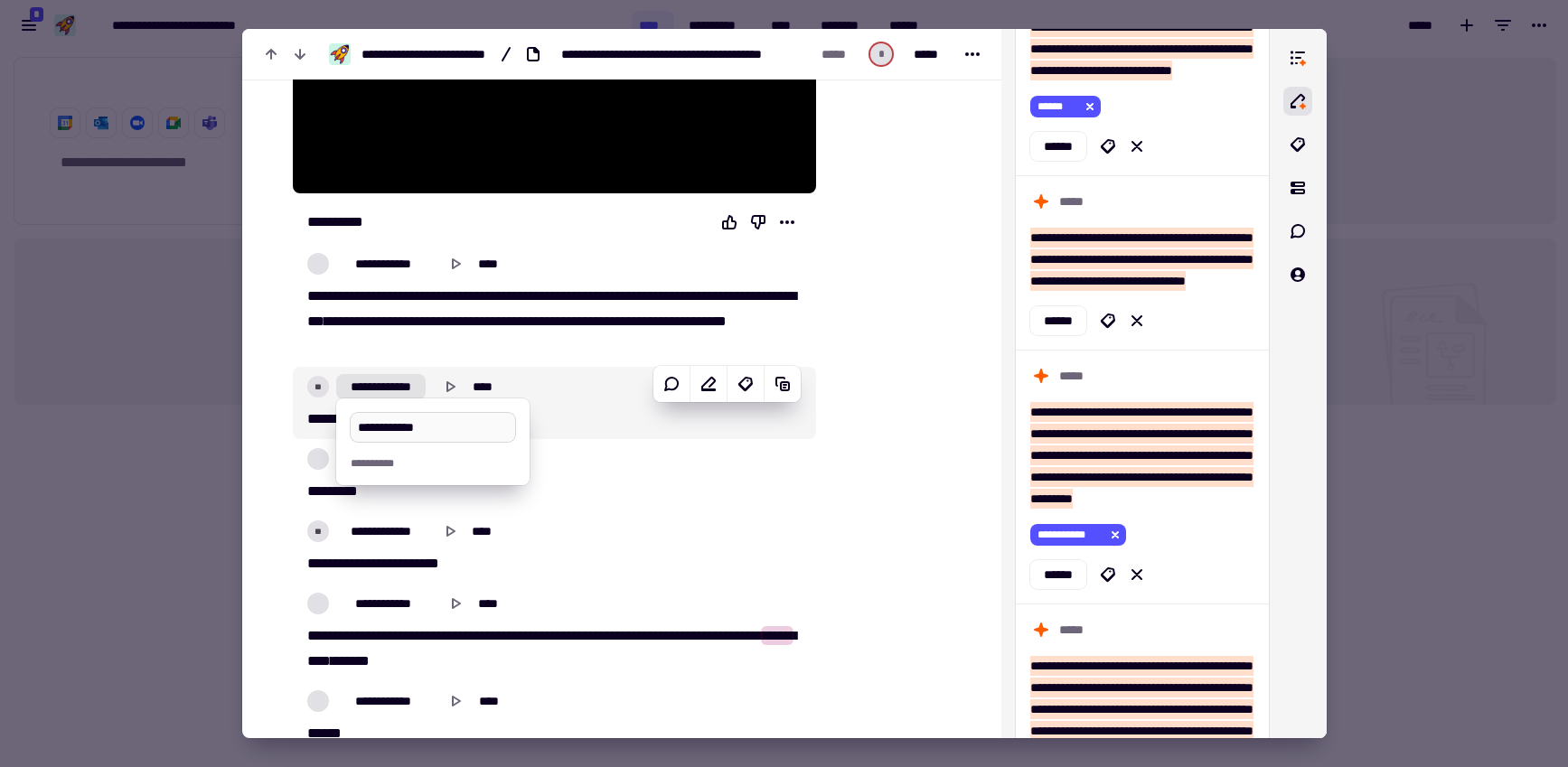 type on "****" 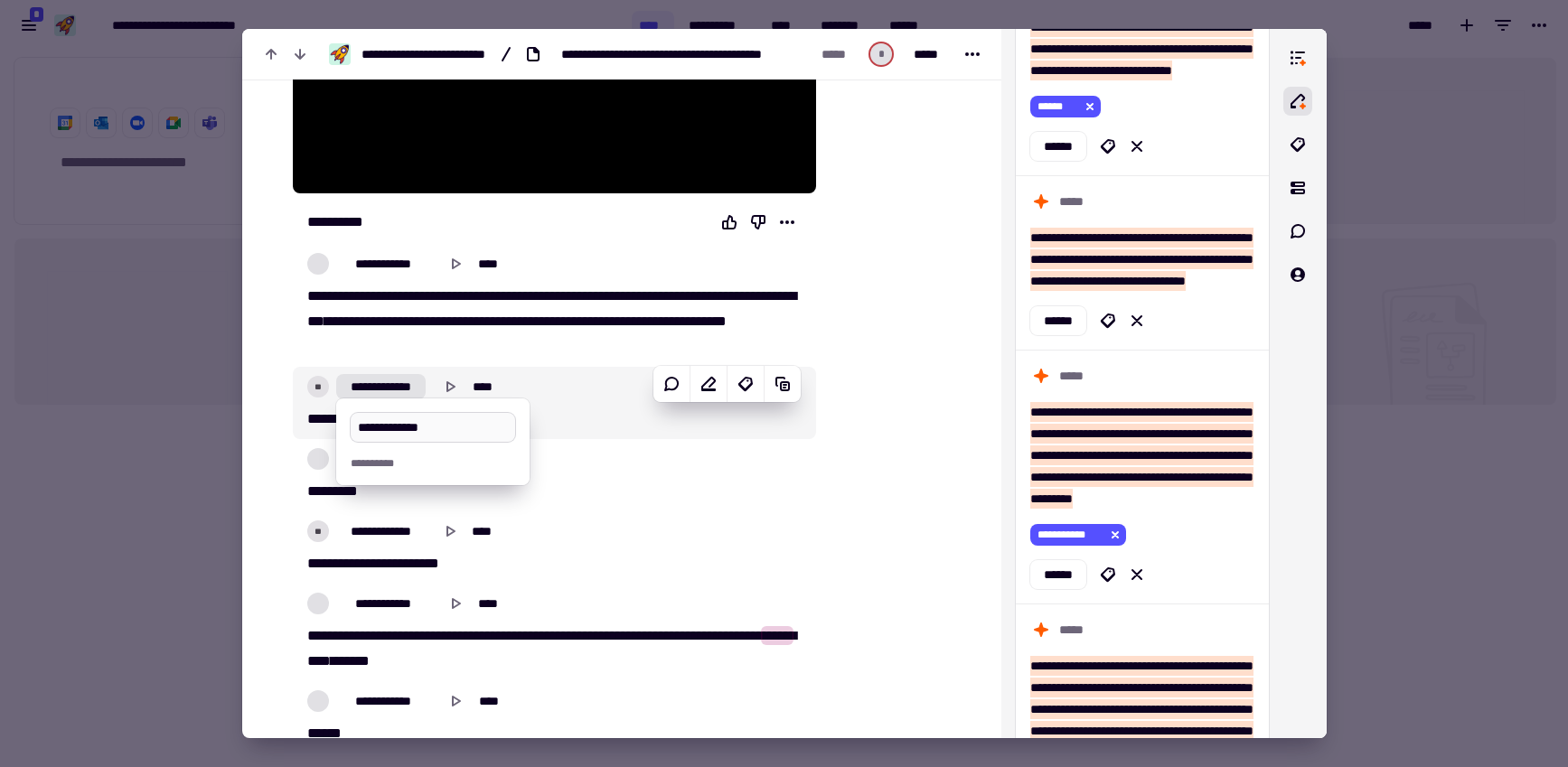 type on "**********" 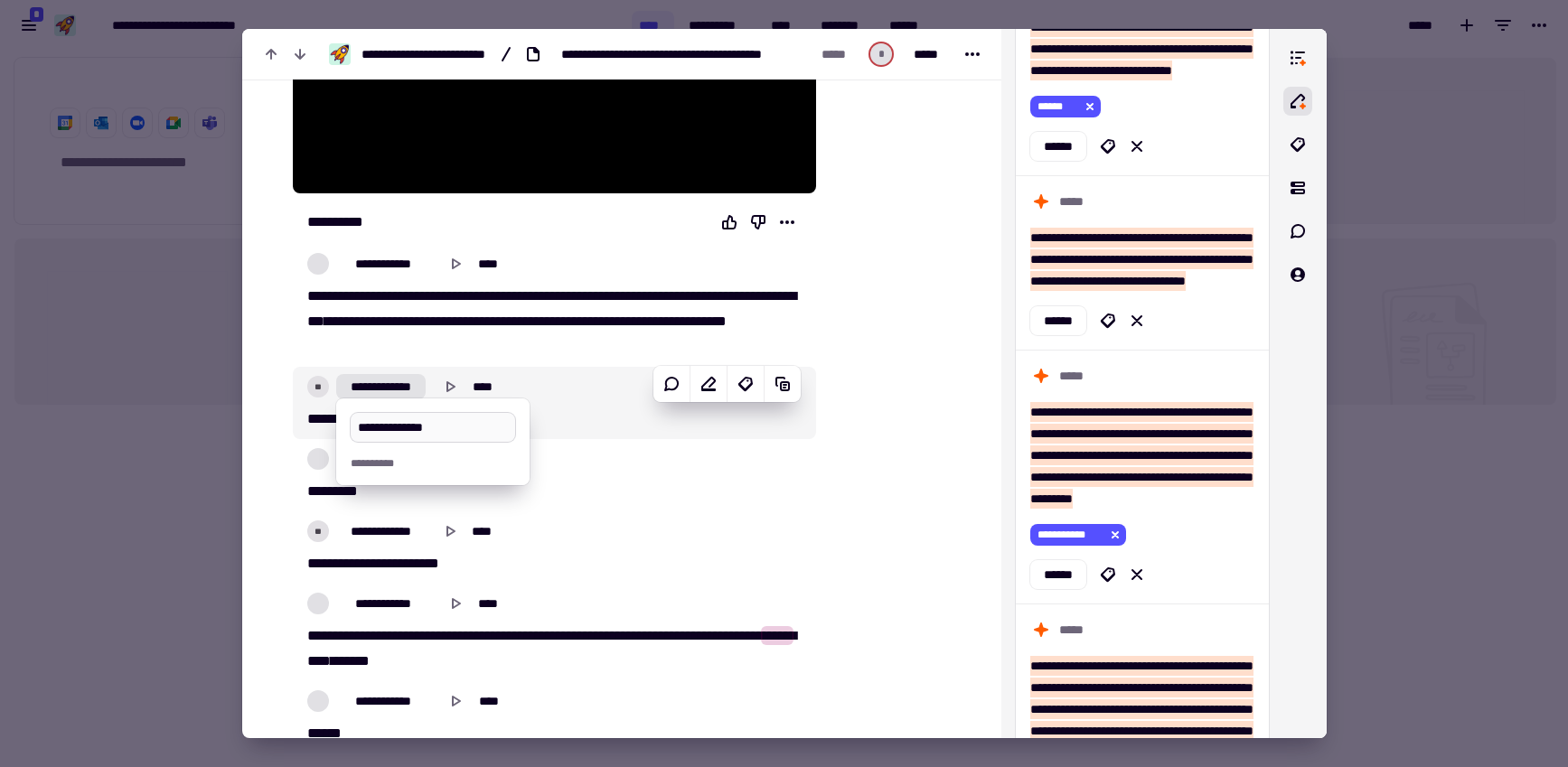 type on "*****" 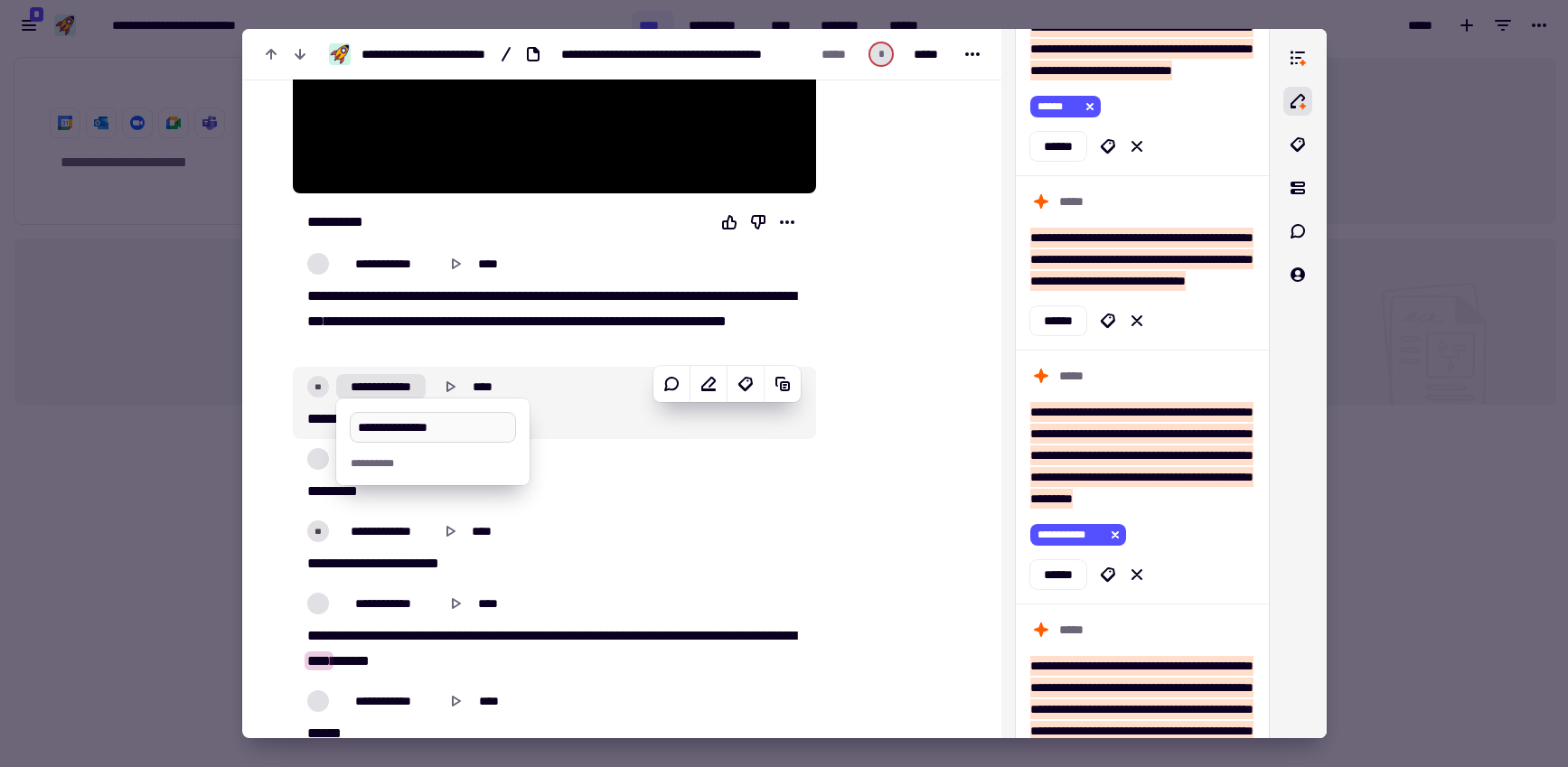 type on "**********" 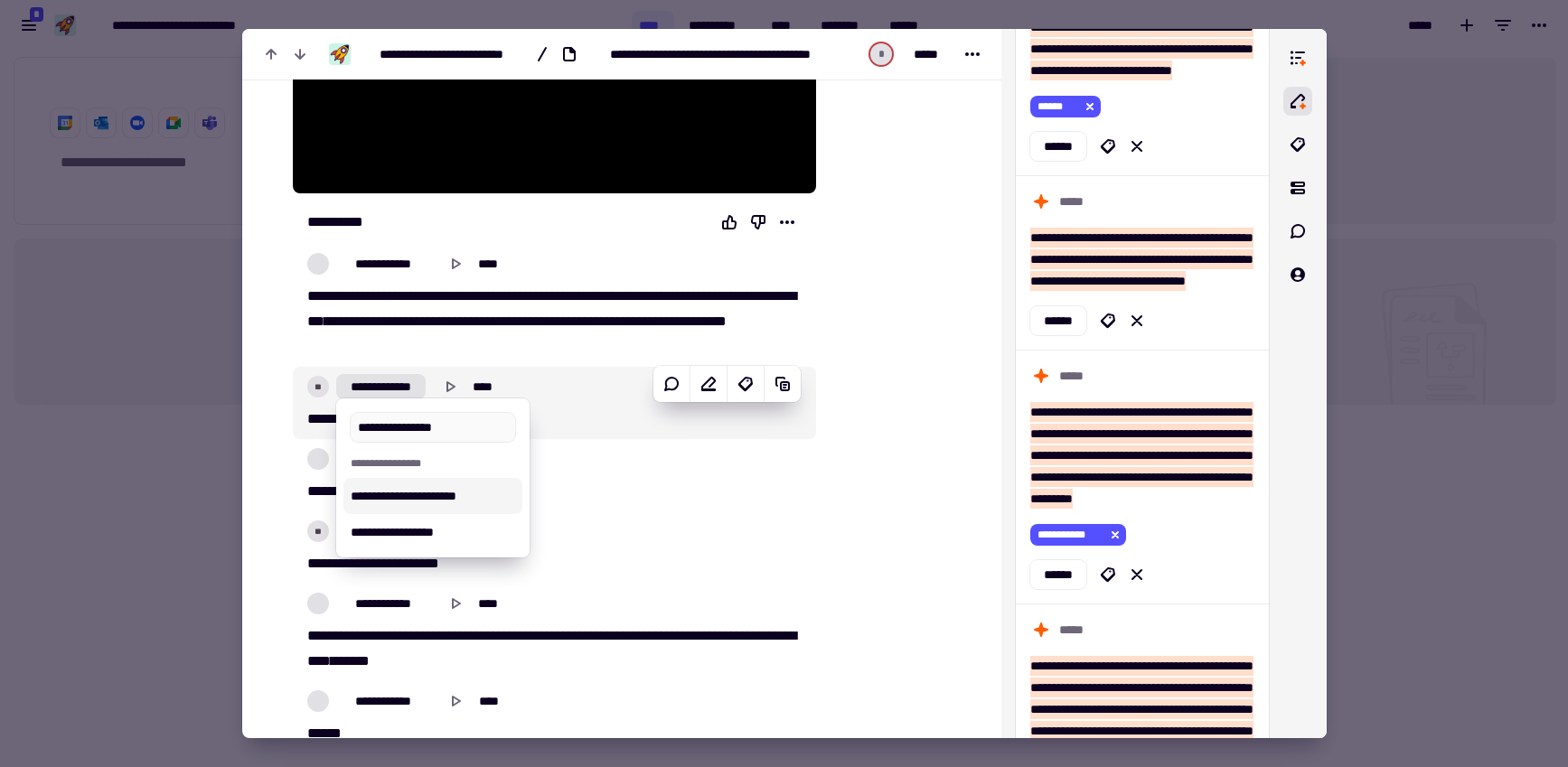 type on "*****" 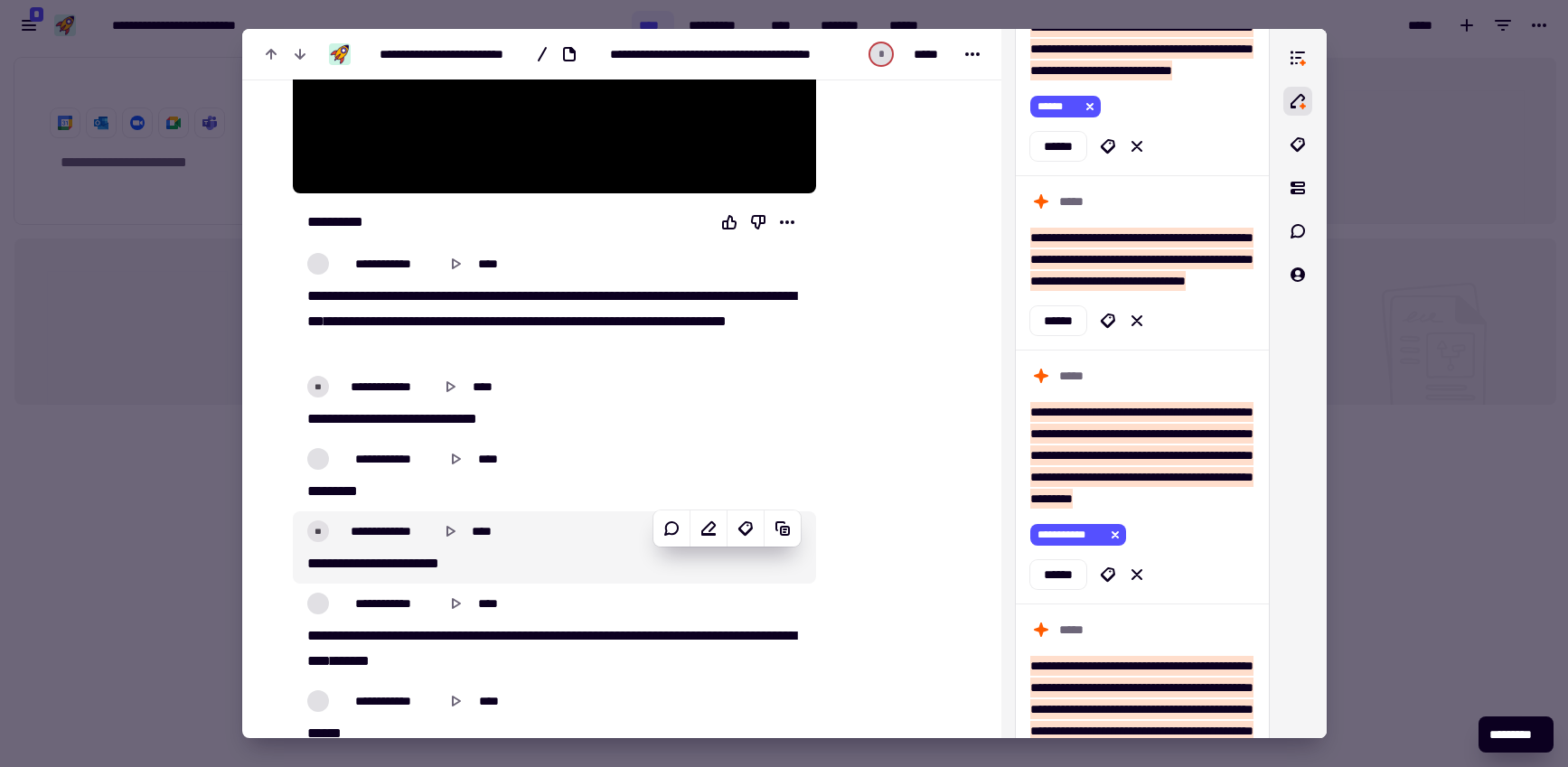 type on "*****" 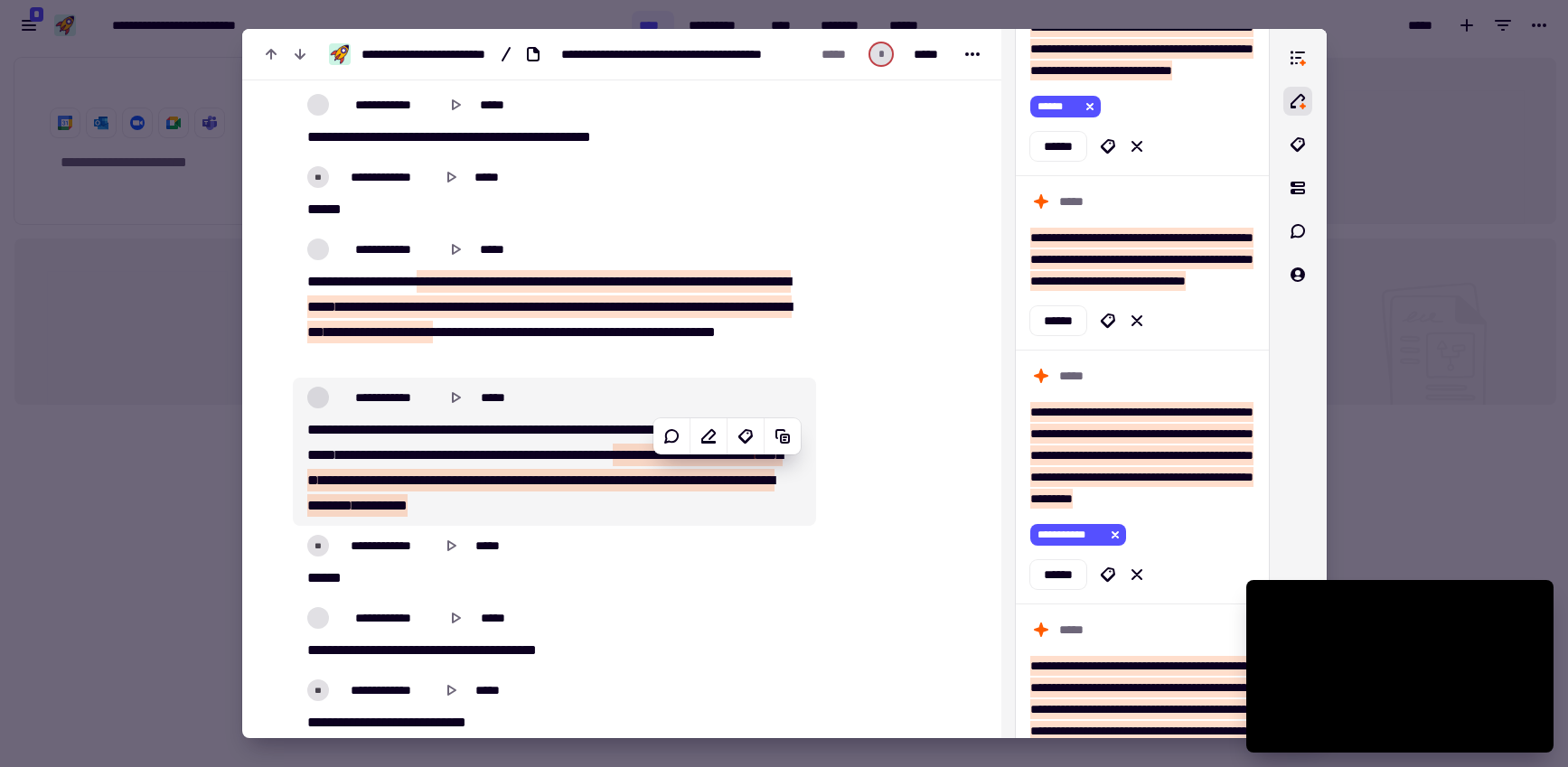 scroll, scrollTop: 12143, scrollLeft: 0, axis: vertical 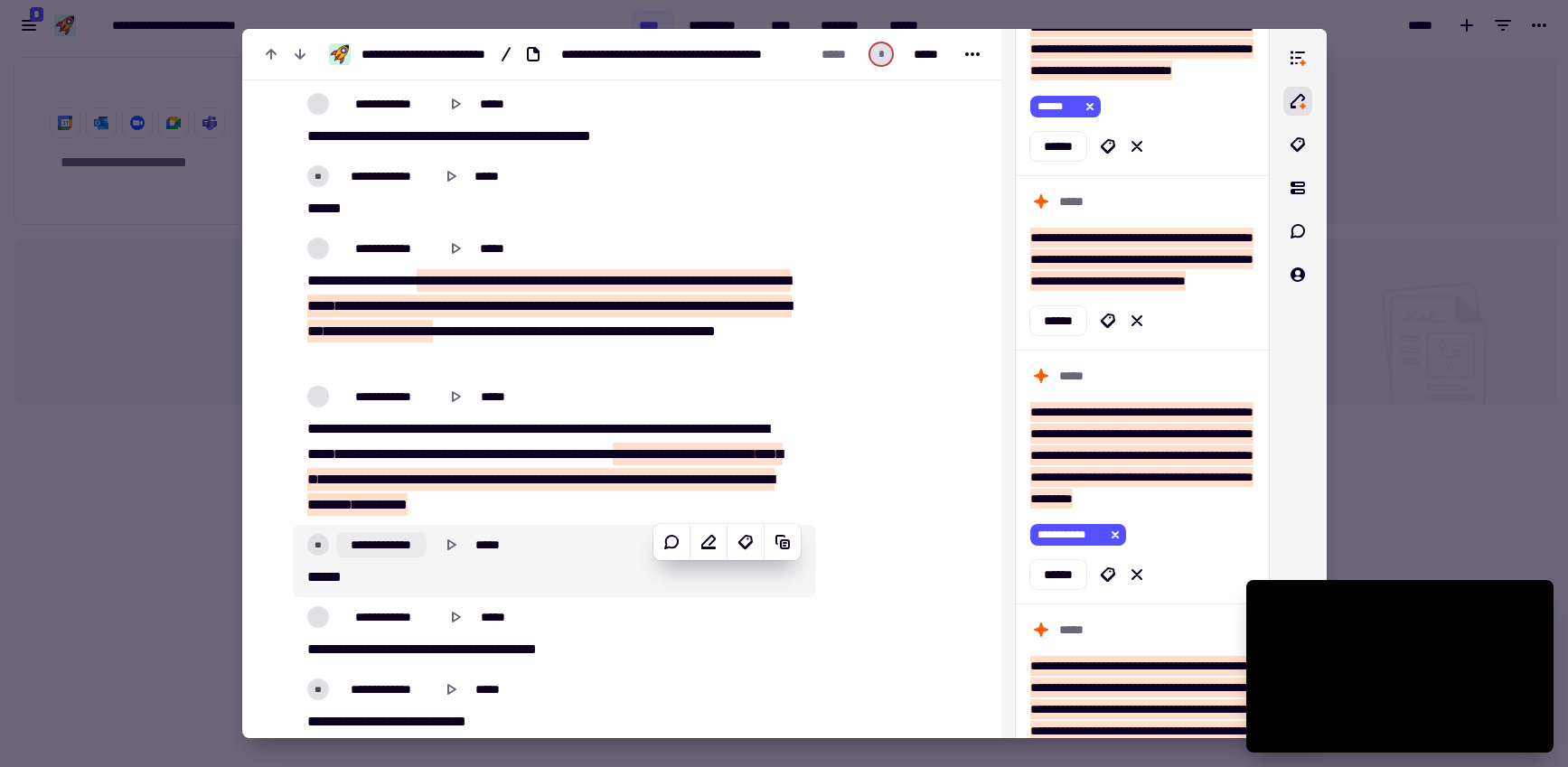 click on "**********" 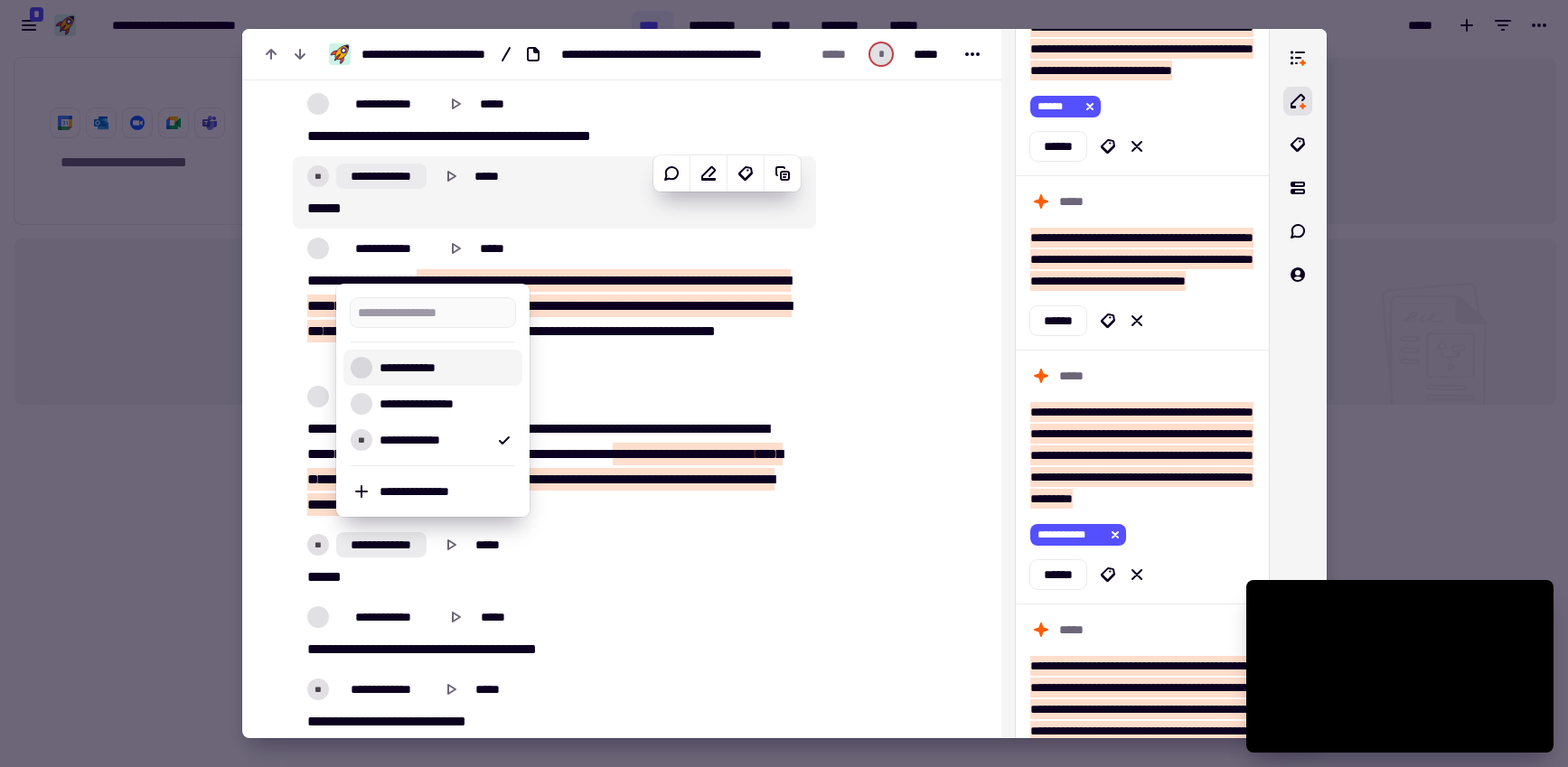 click on "**********" 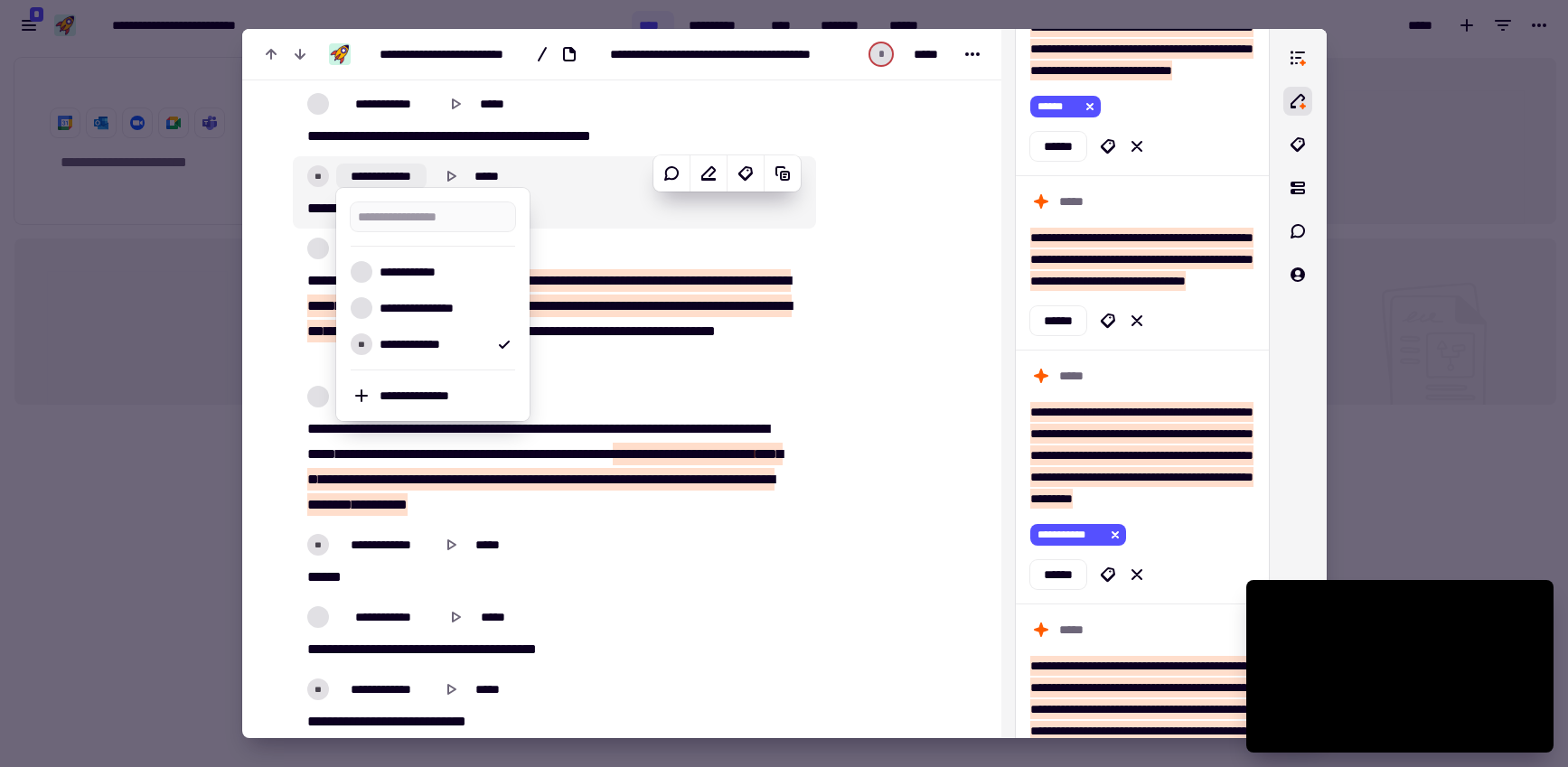 click on "**********" 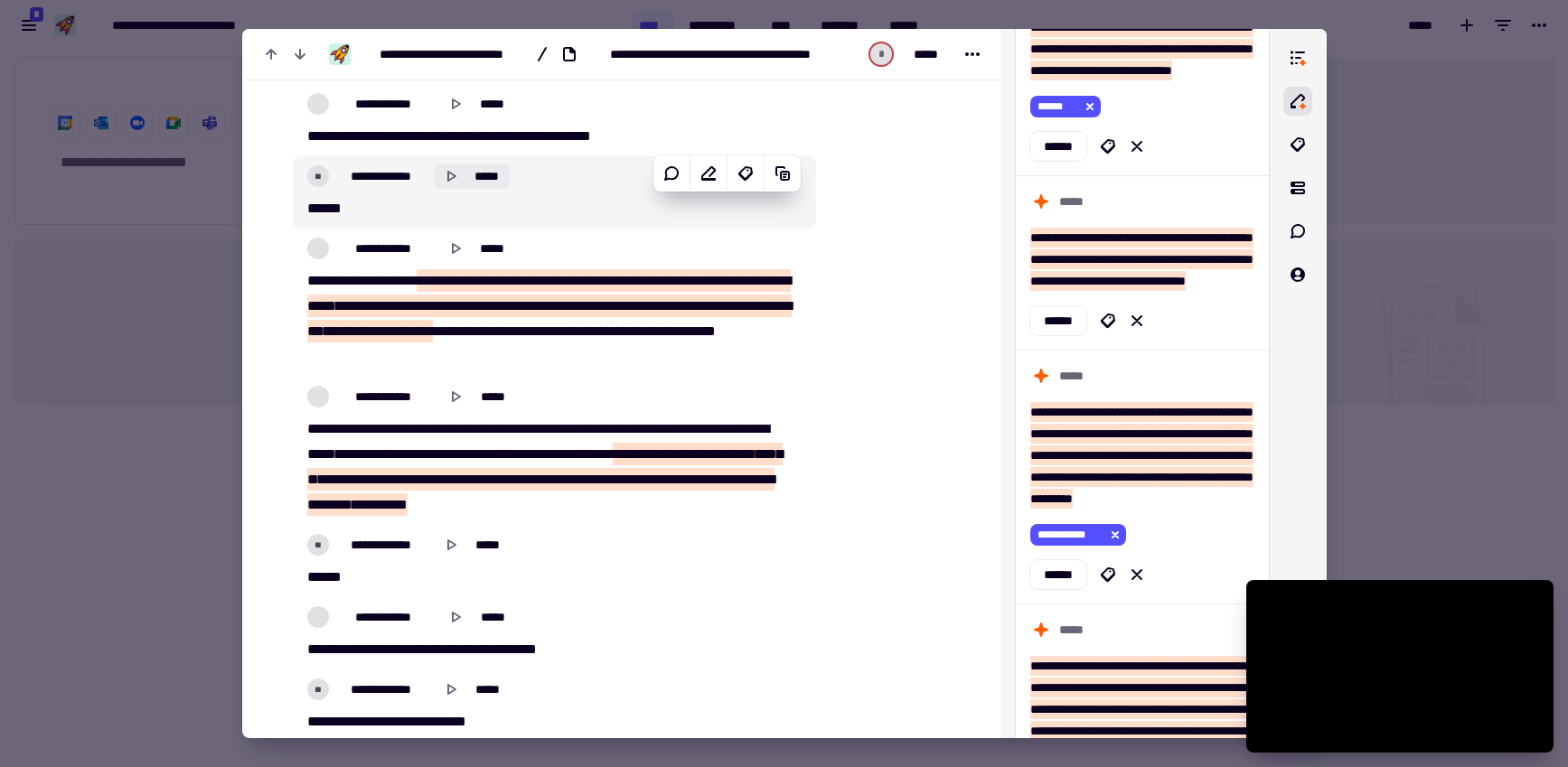 click 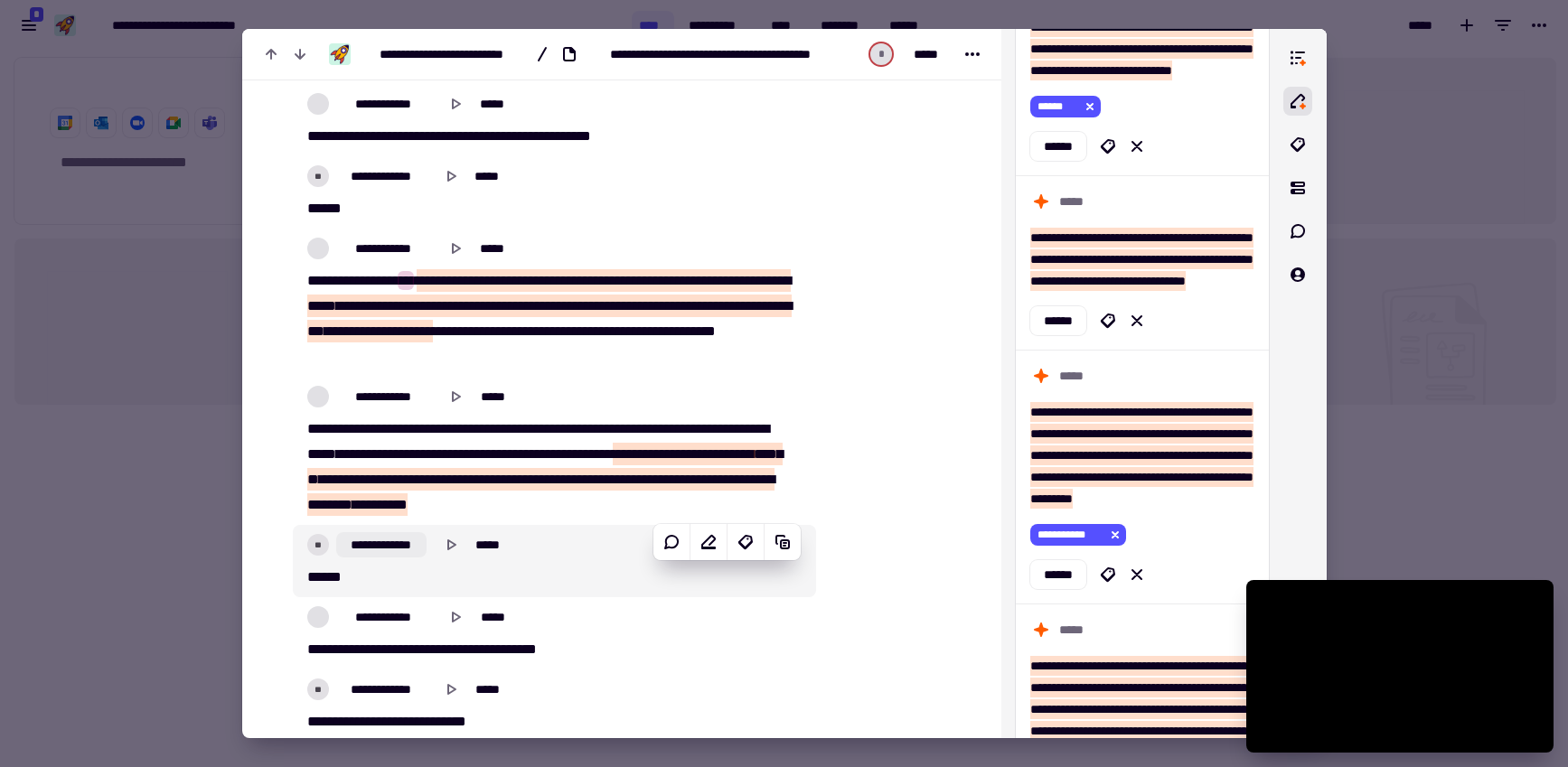 click on "**********" 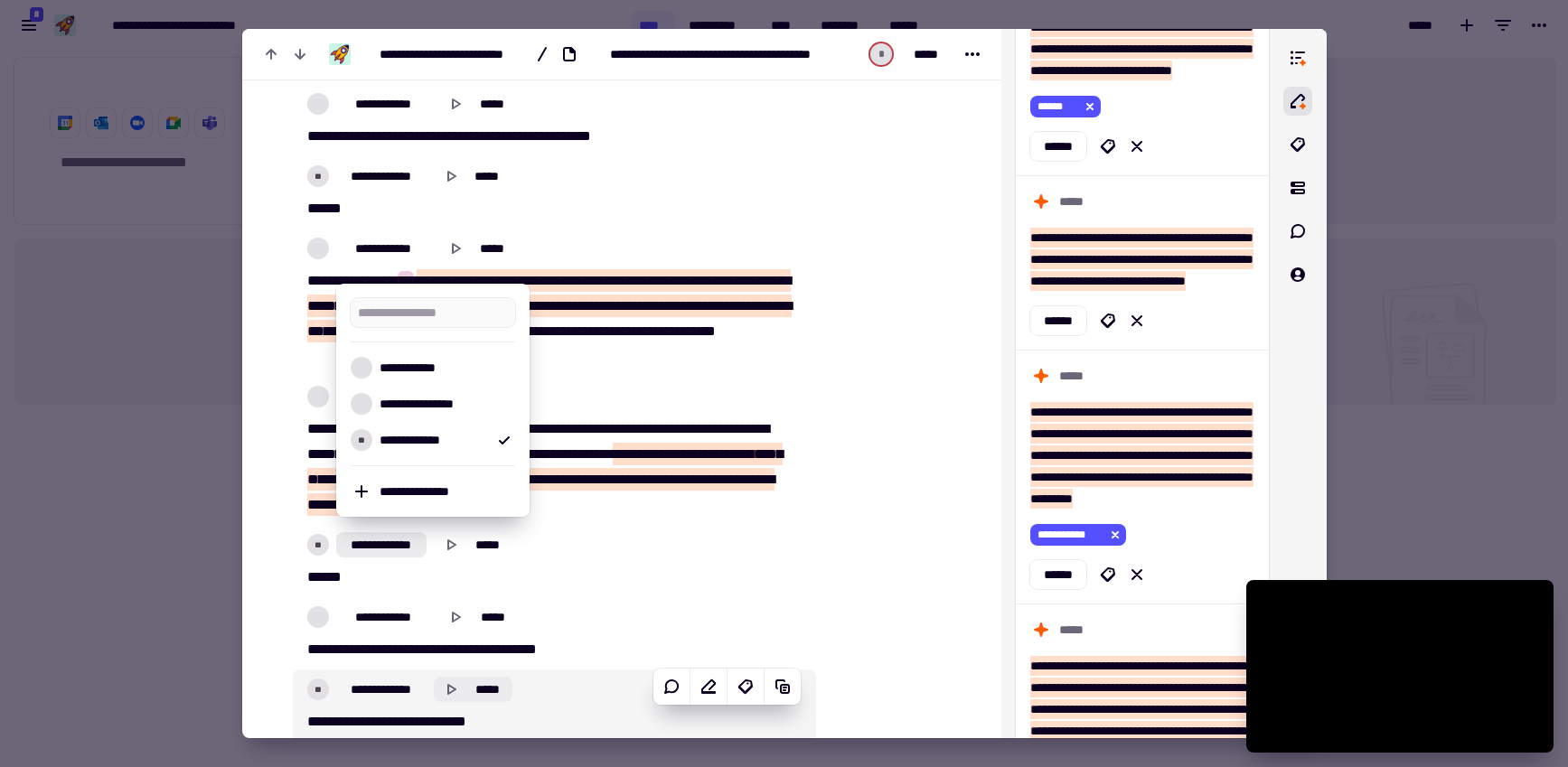click 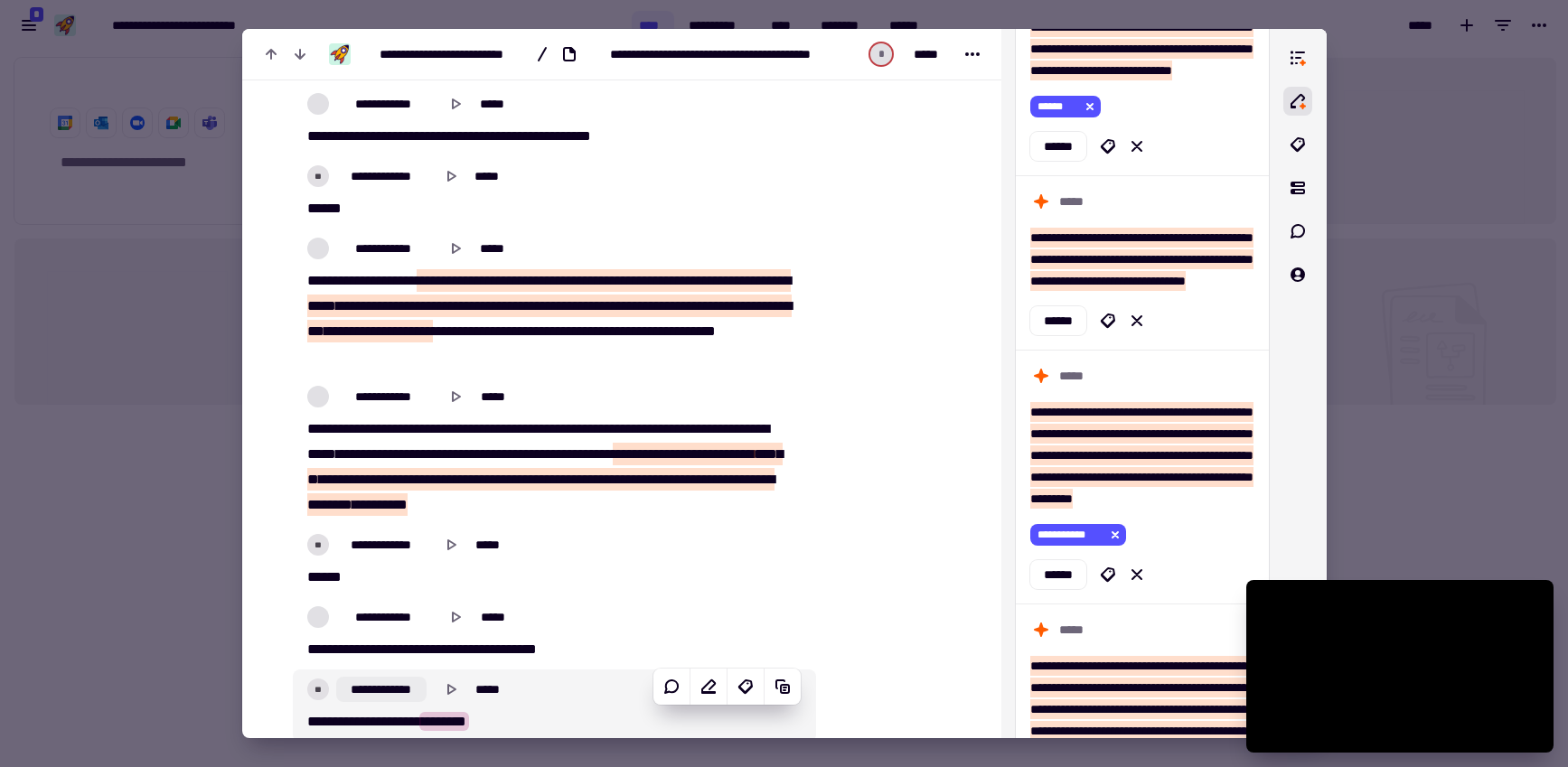 click on "**********" 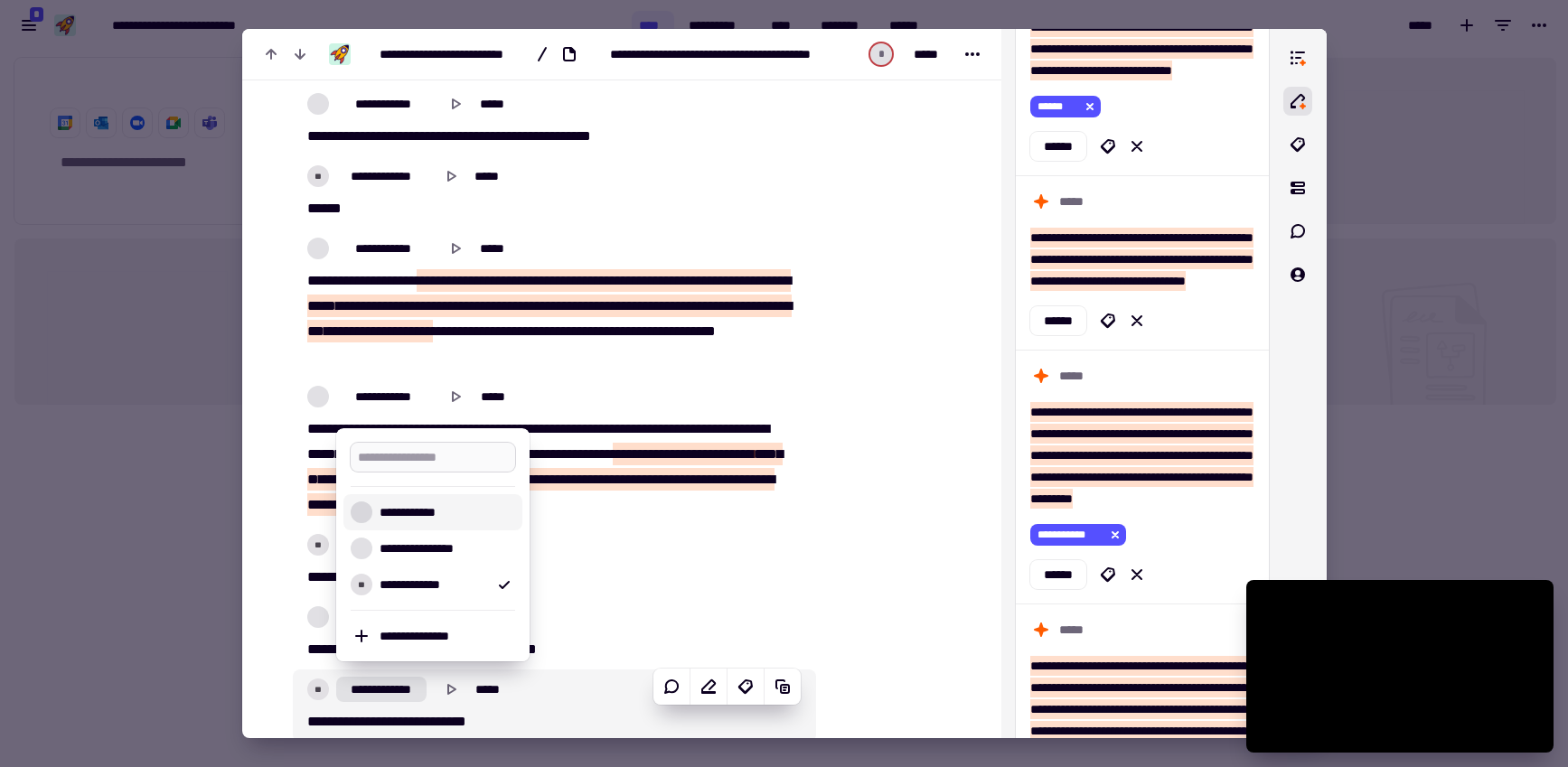 click at bounding box center (433, 457) 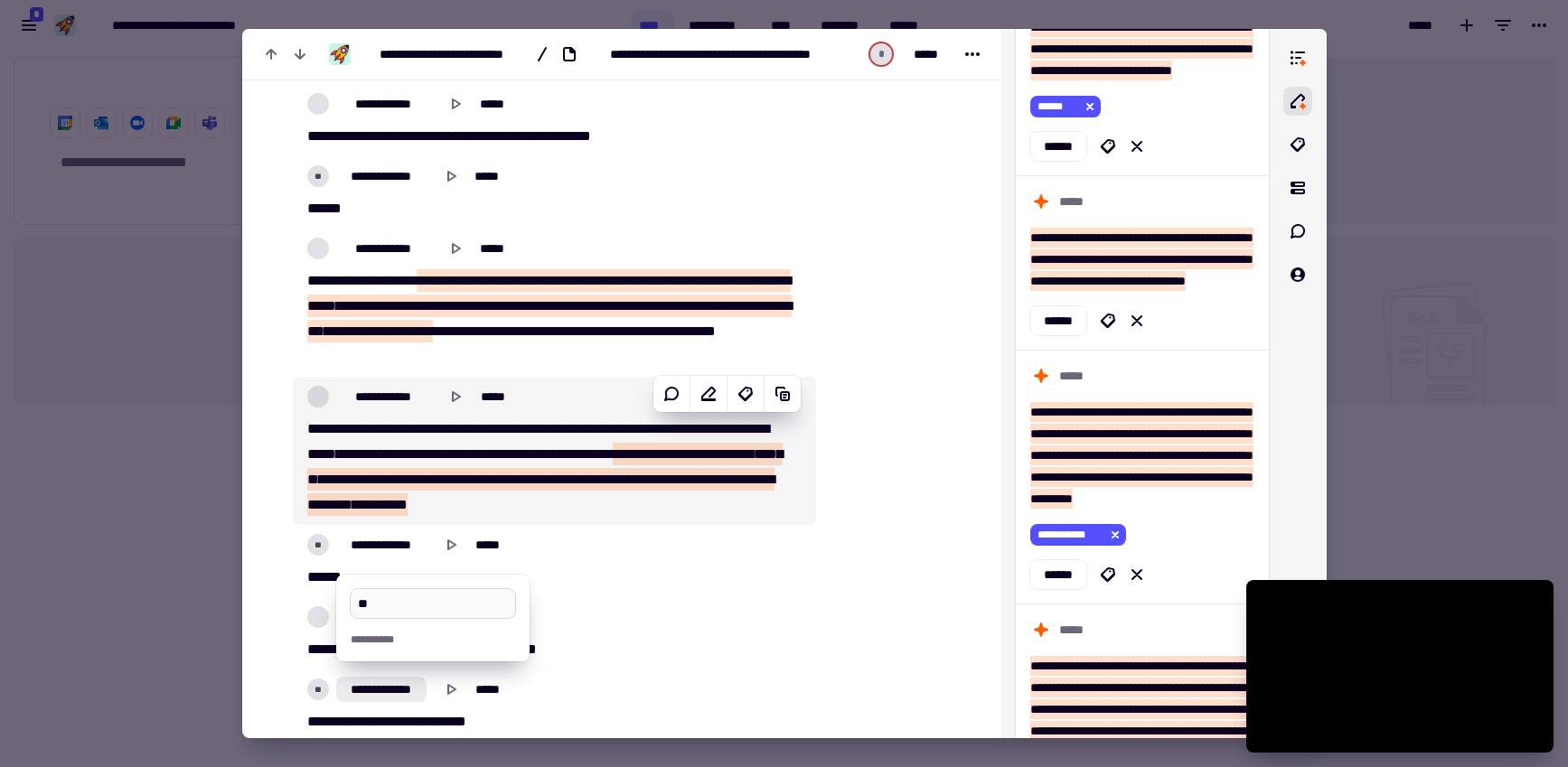type on "***" 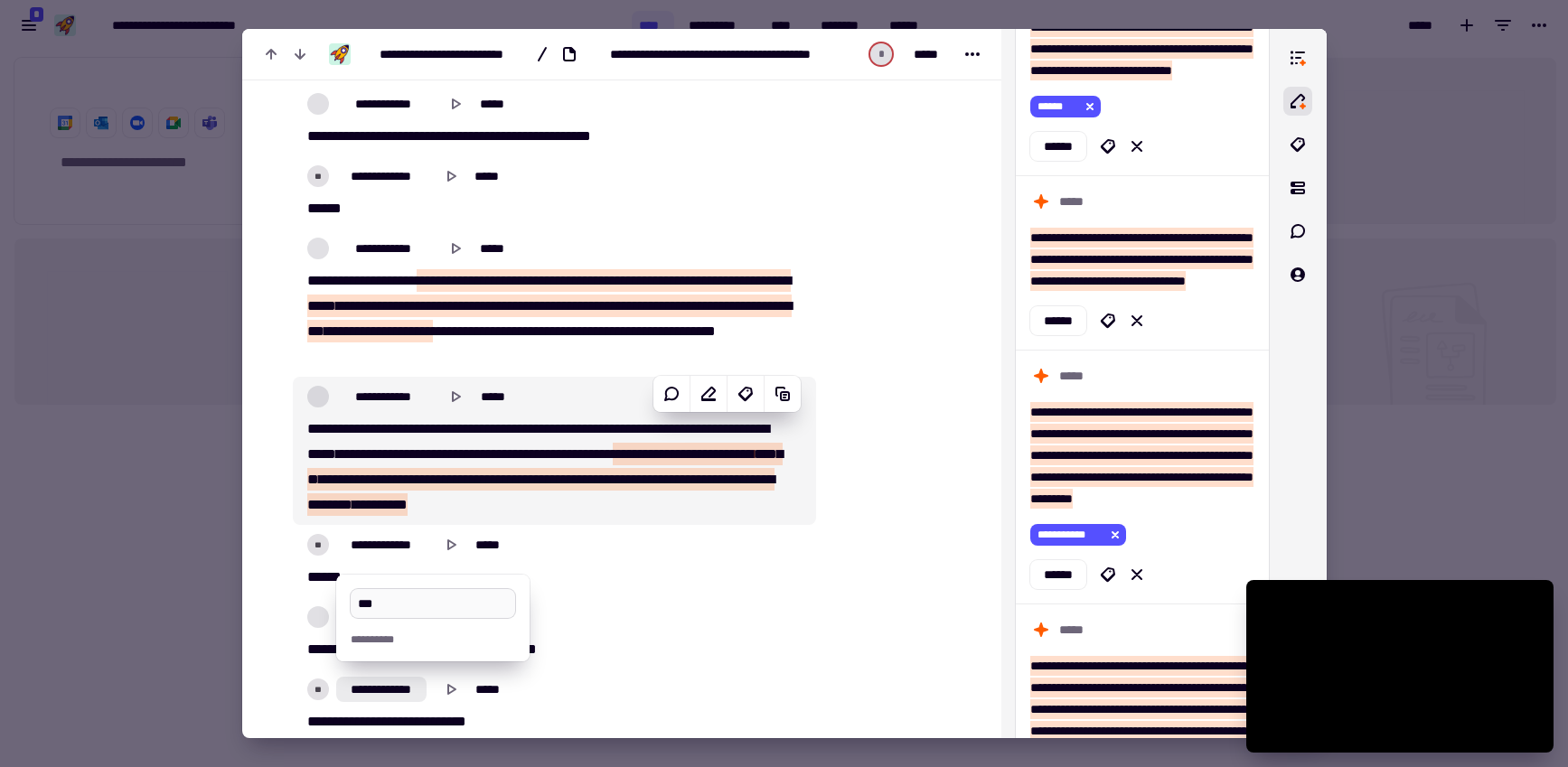 type on "*******" 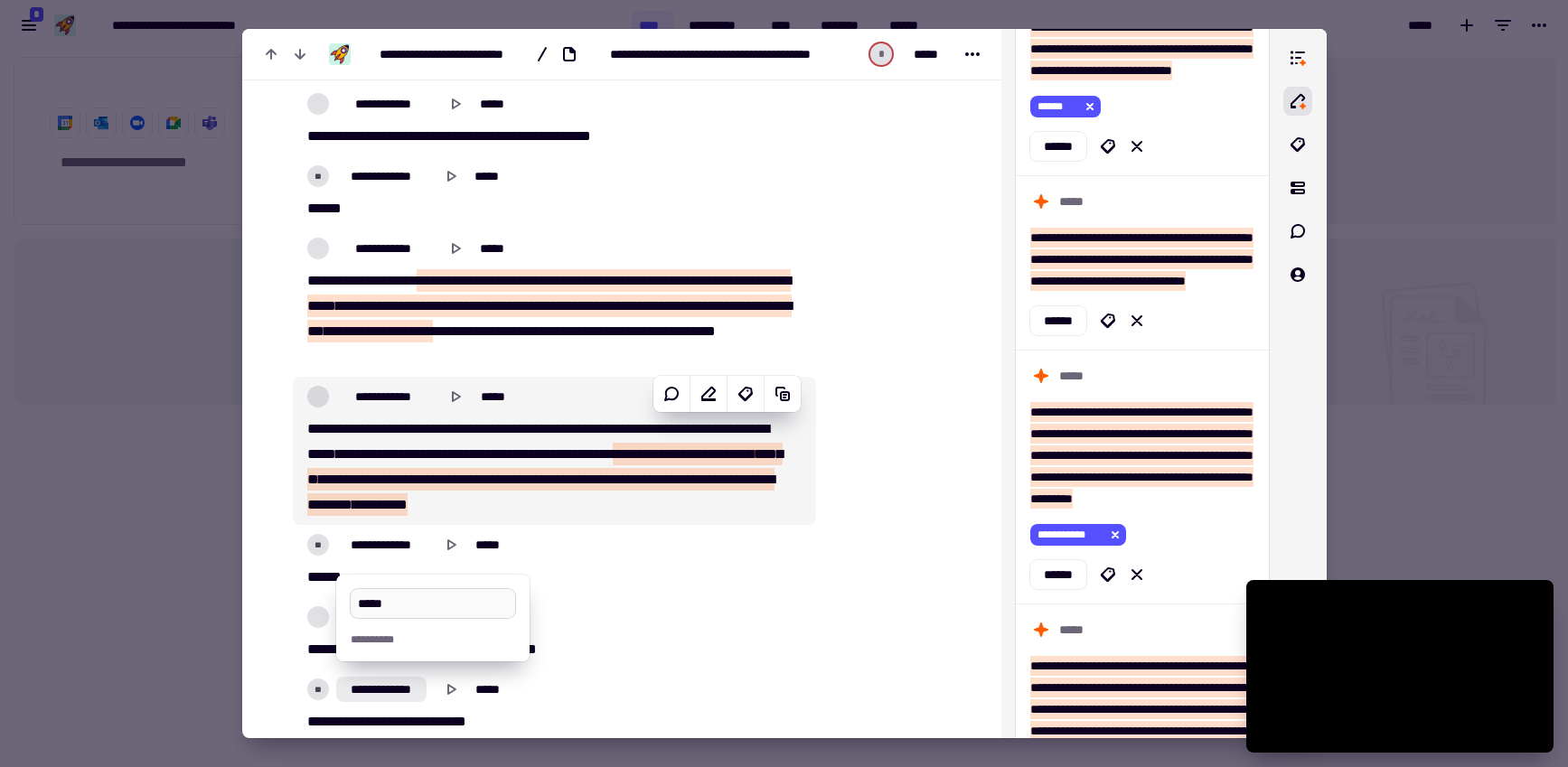 type on "******" 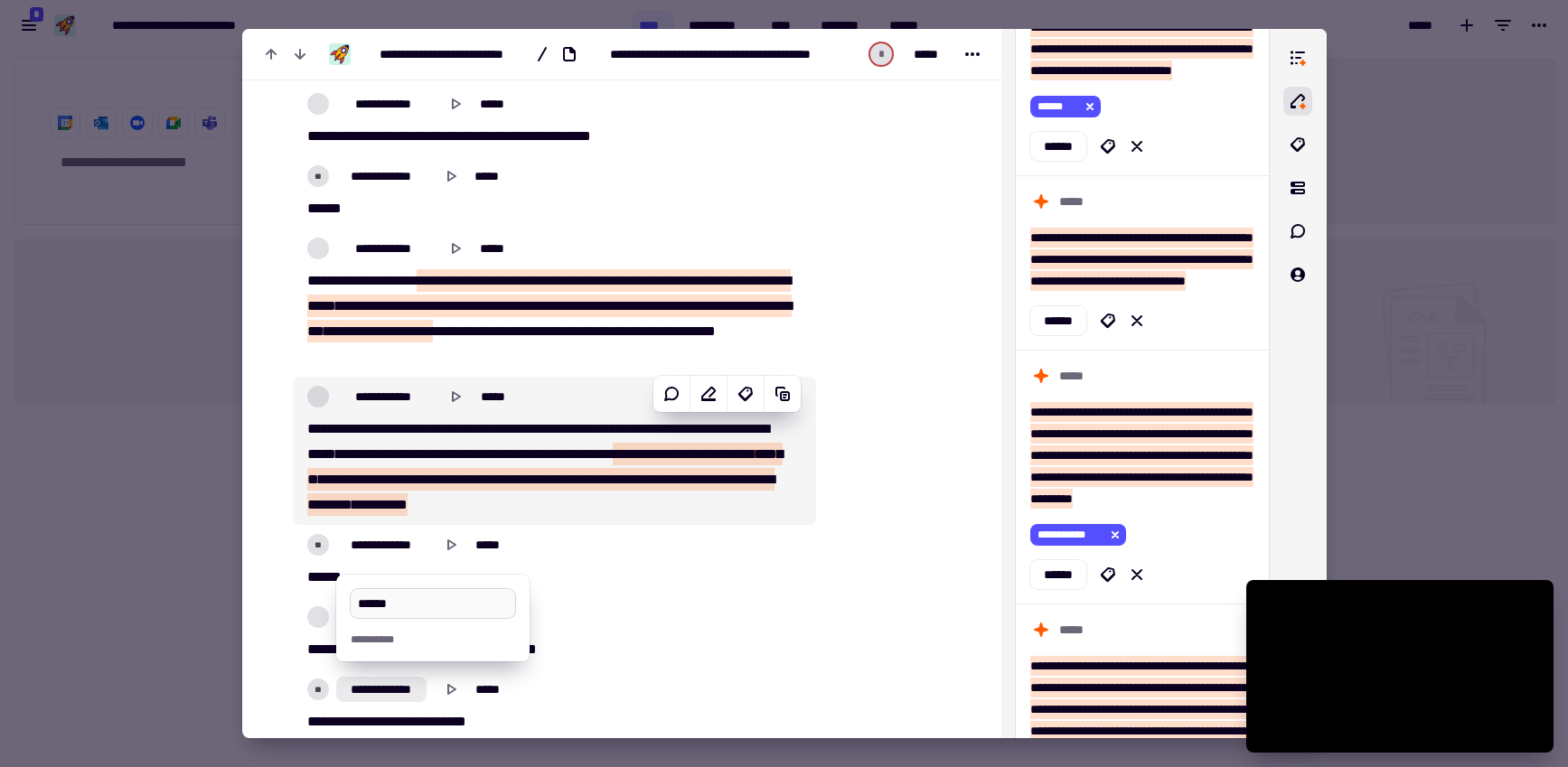type on "*******" 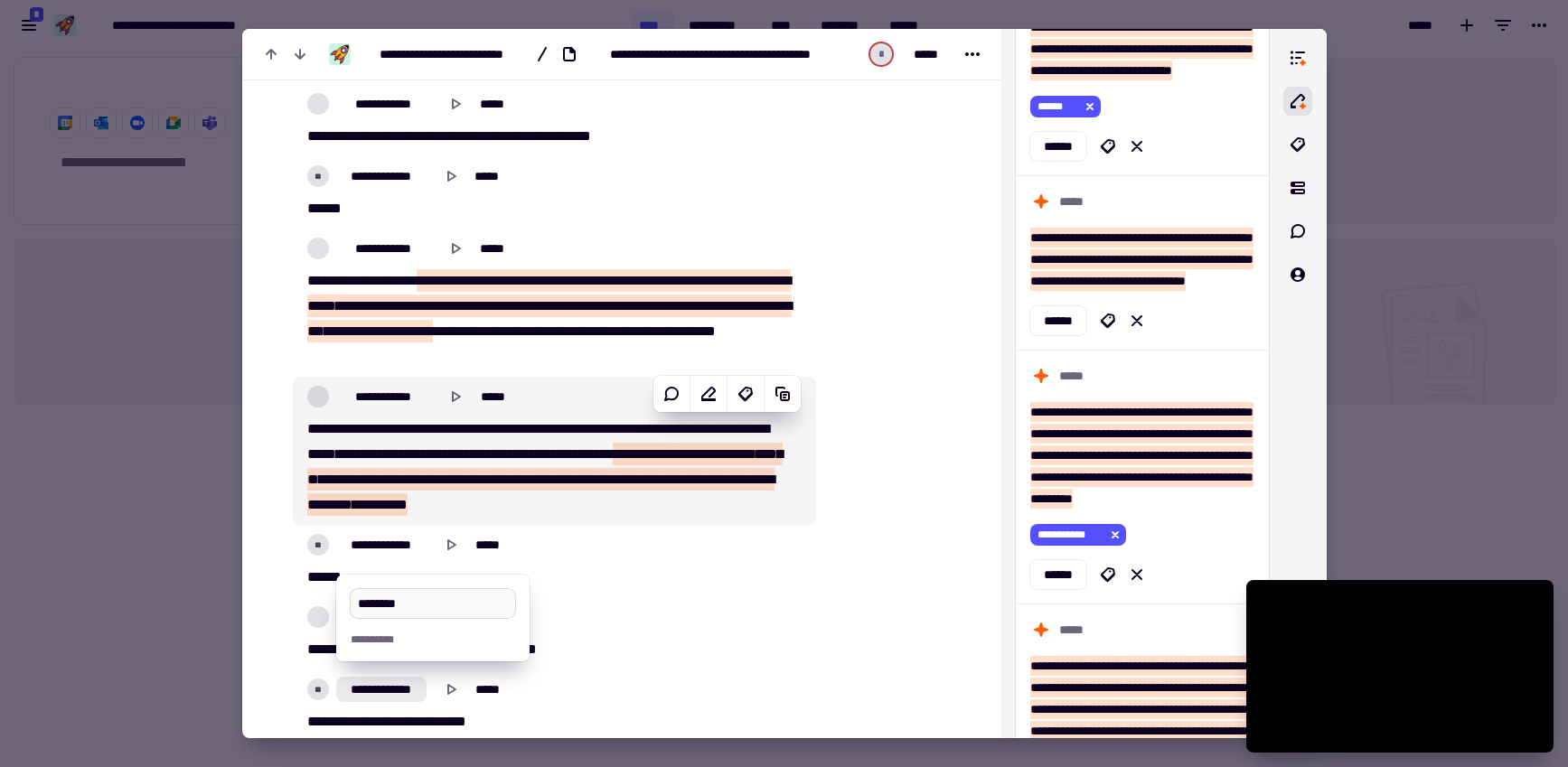 type on "*********" 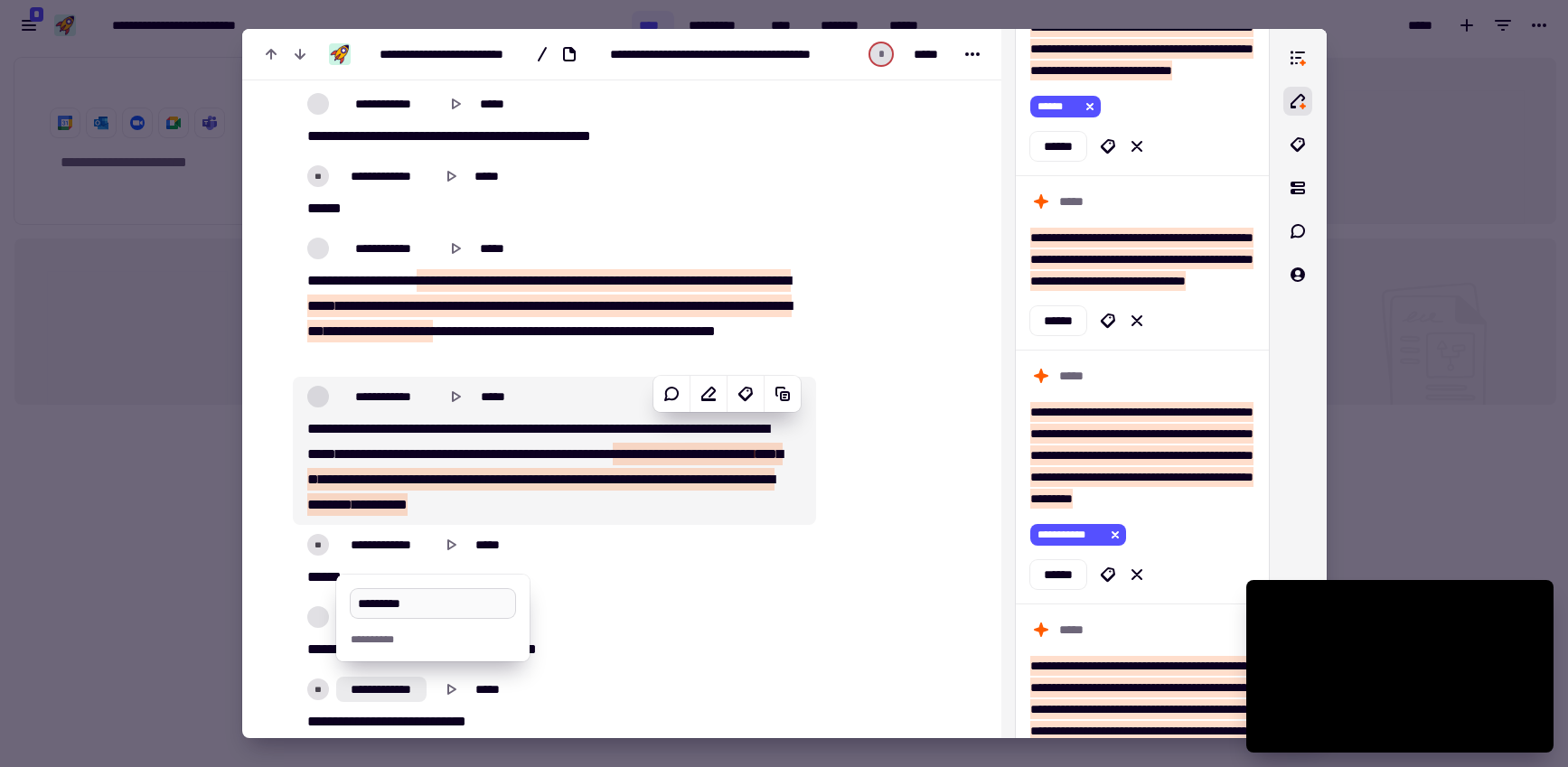 type on "*******" 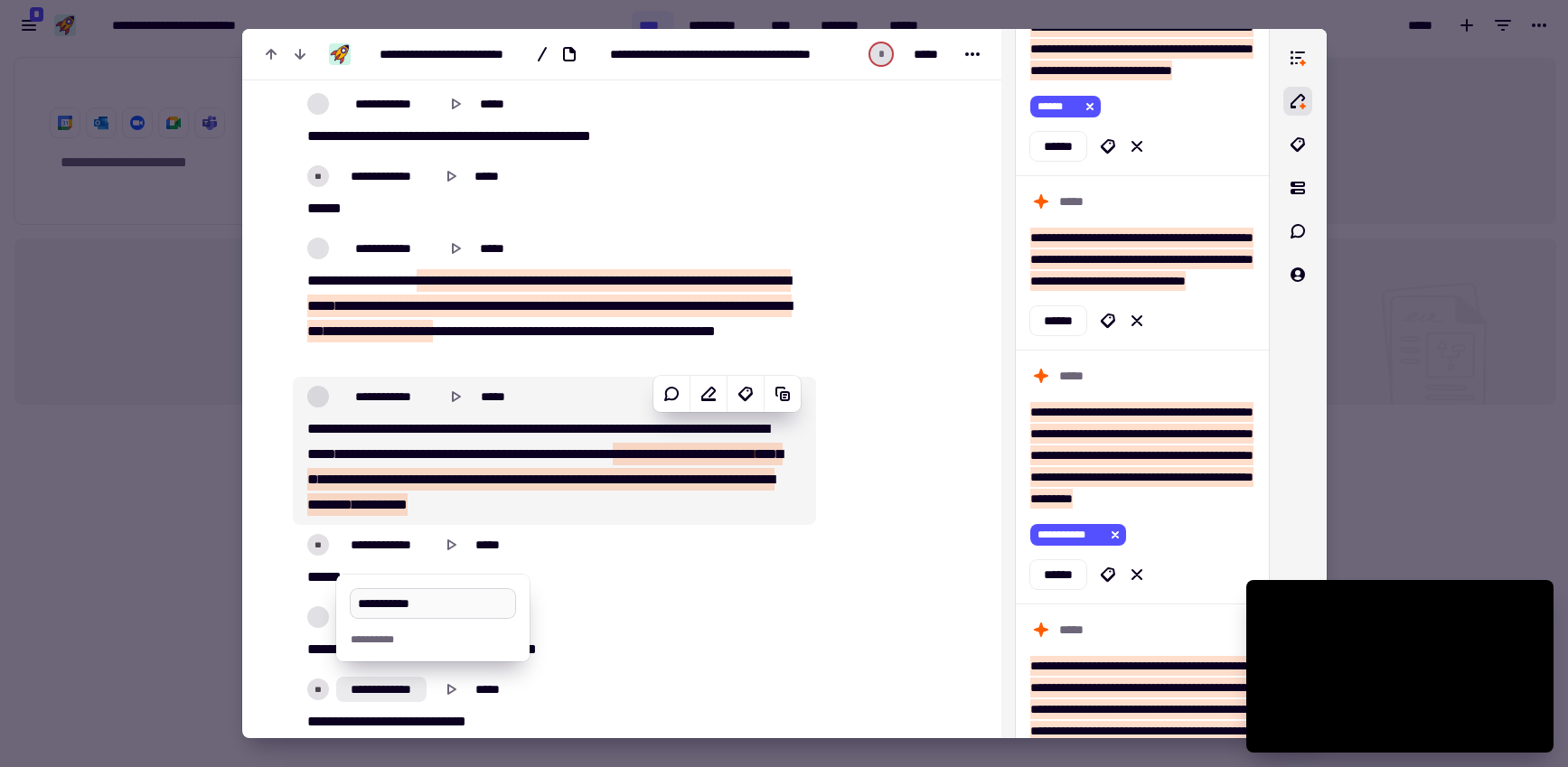 type on "**********" 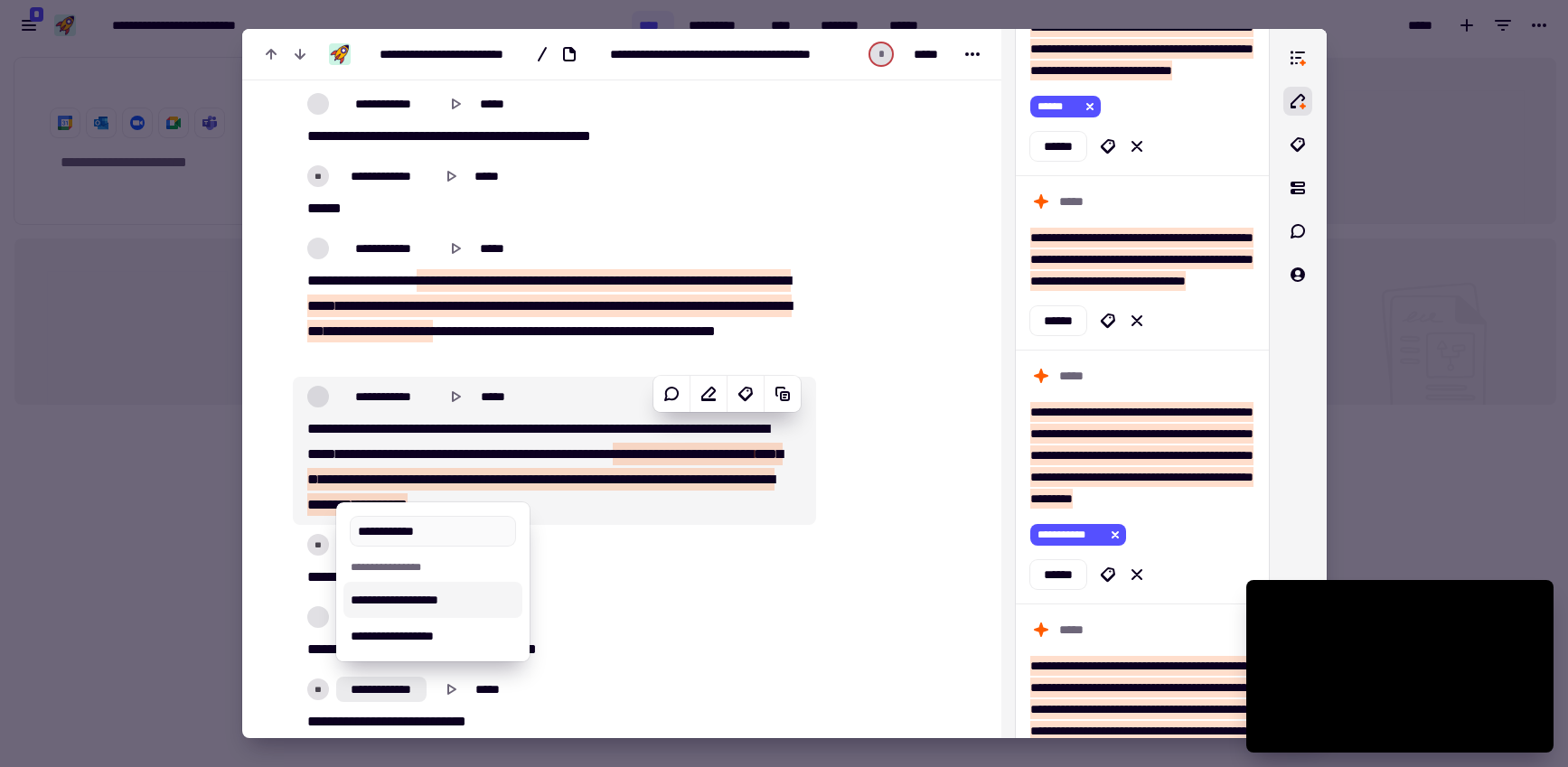 type on "*******" 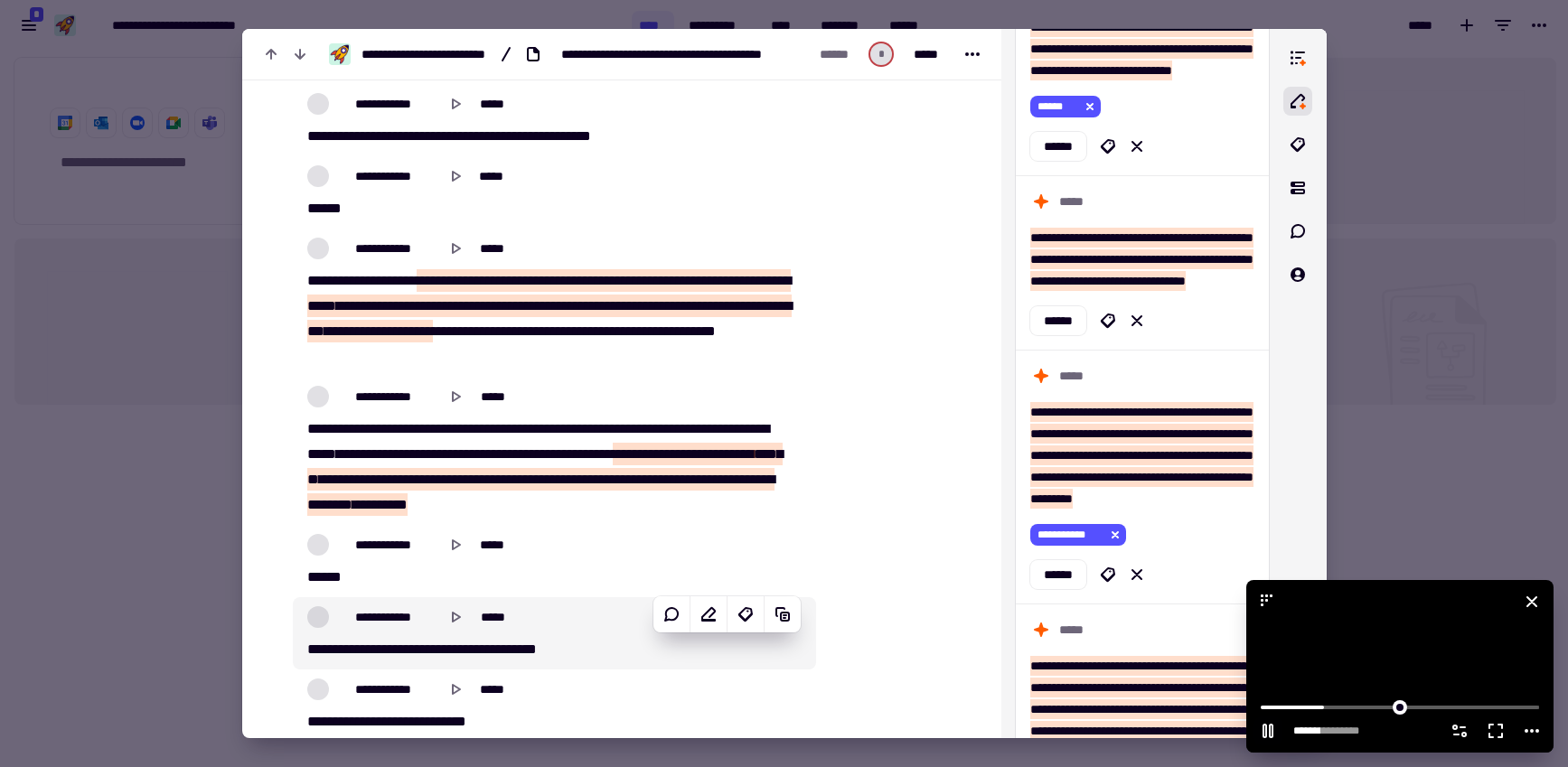 click 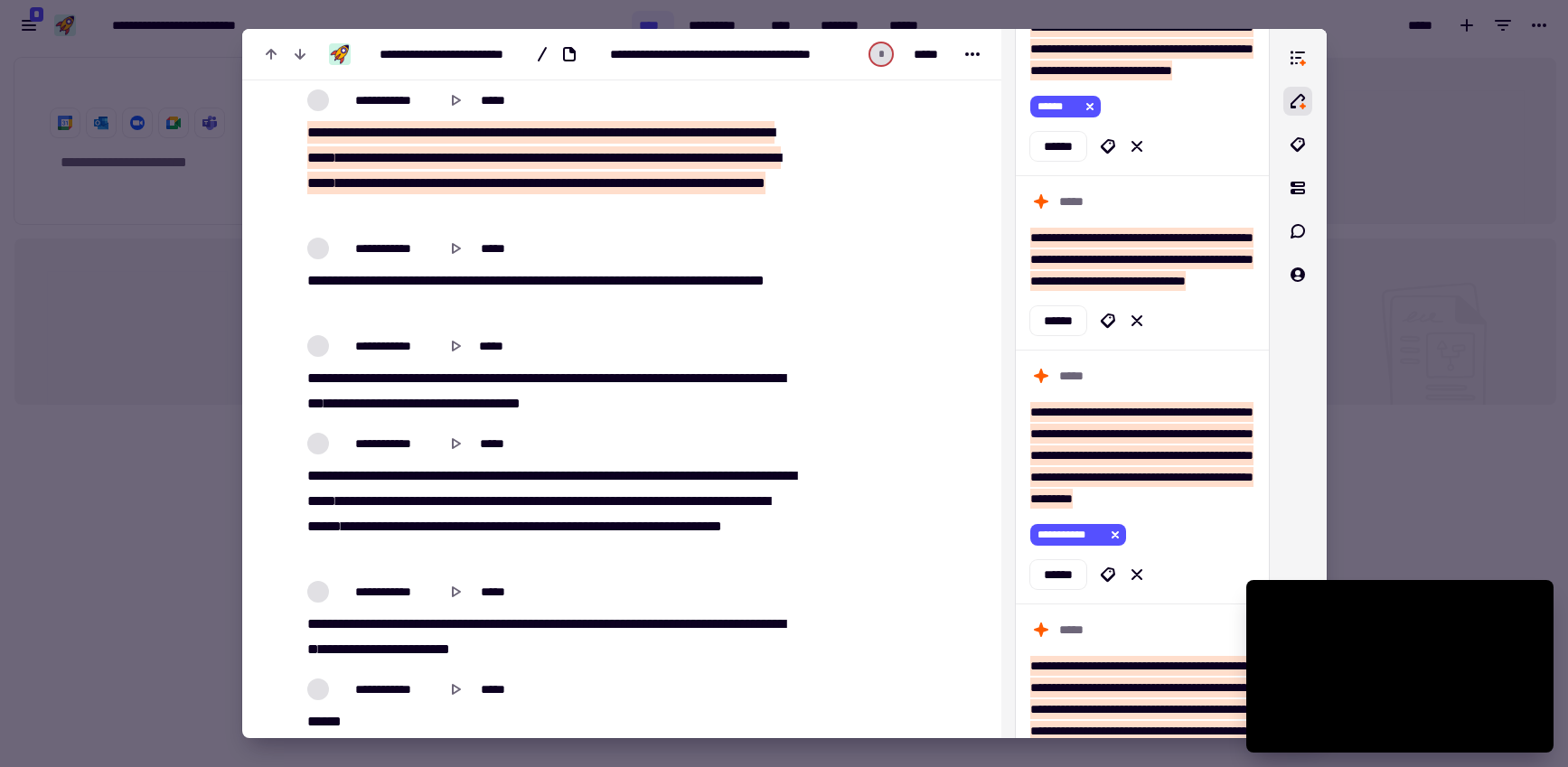 scroll, scrollTop: 33596, scrollLeft: 0, axis: vertical 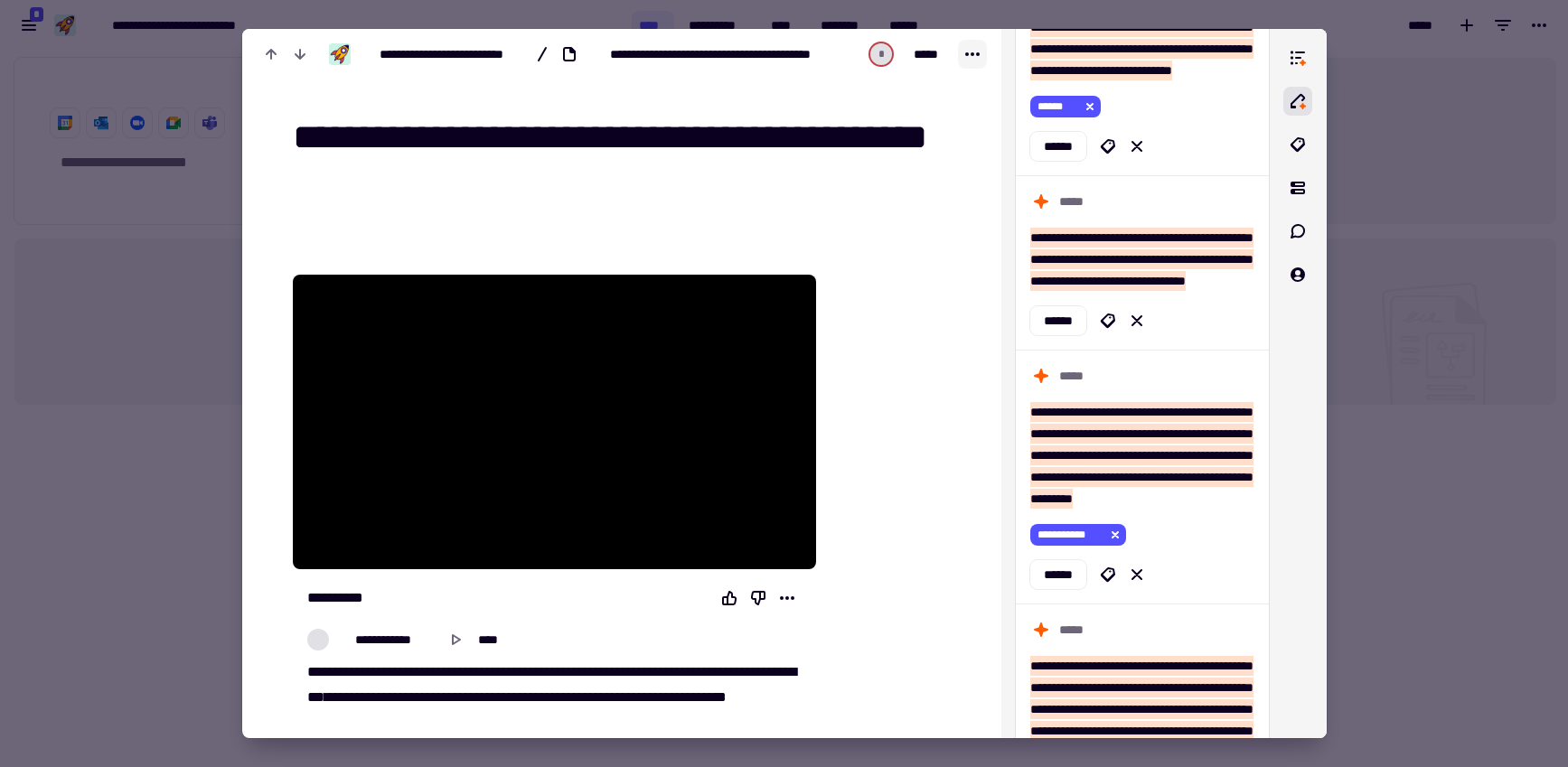 click 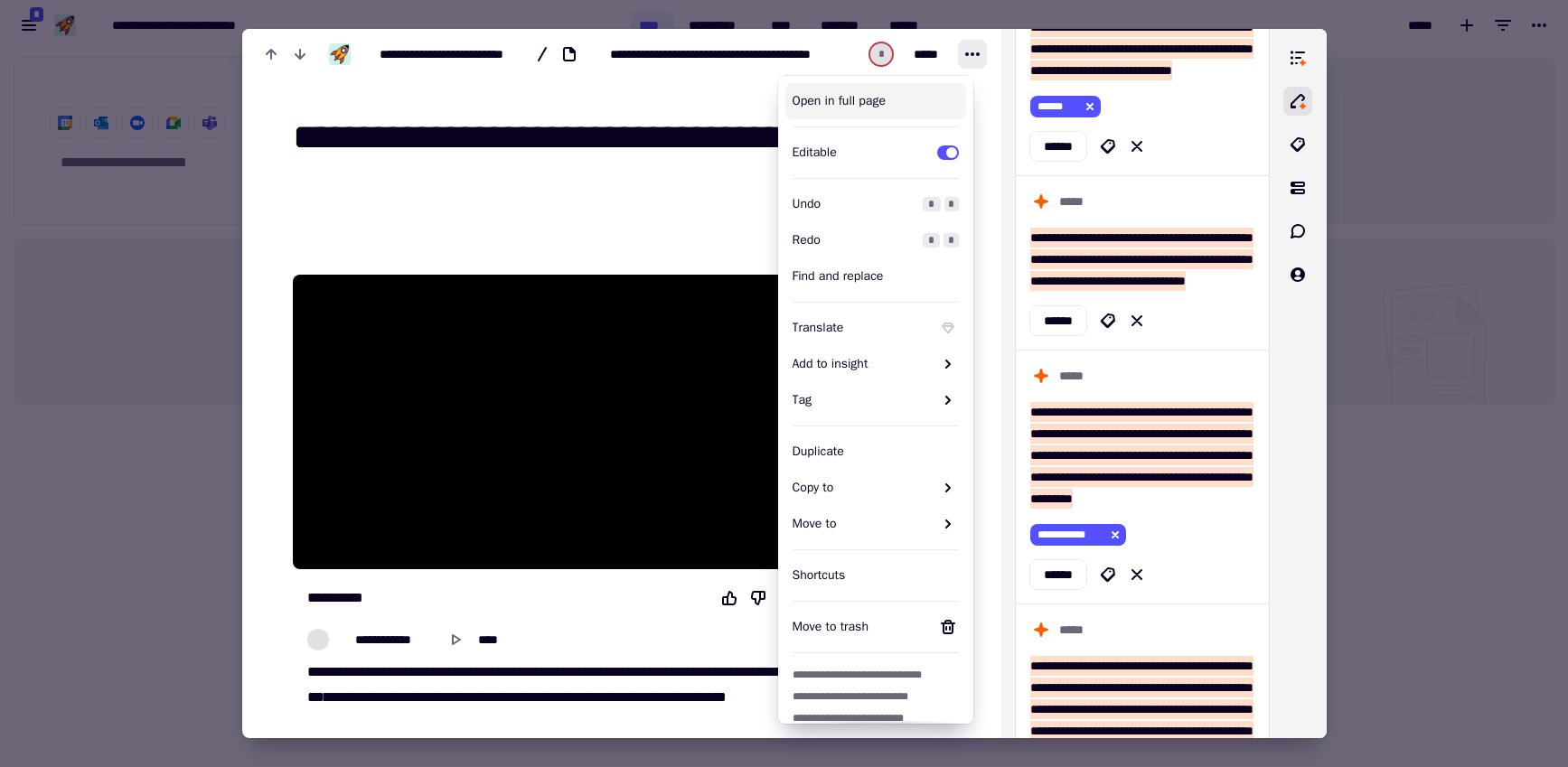 click on "**********" at bounding box center (543, 26454) 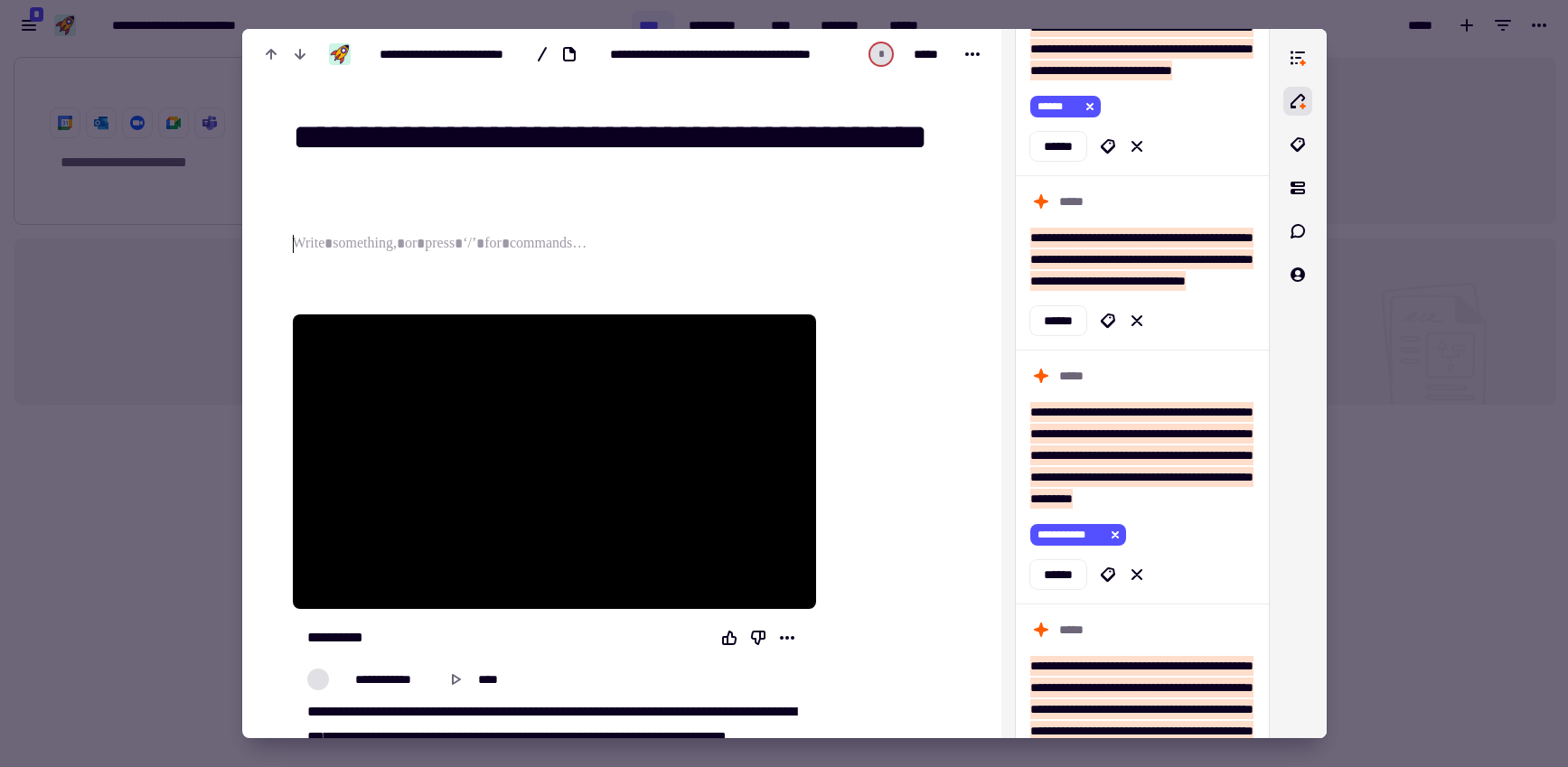 click at bounding box center (784, 383) 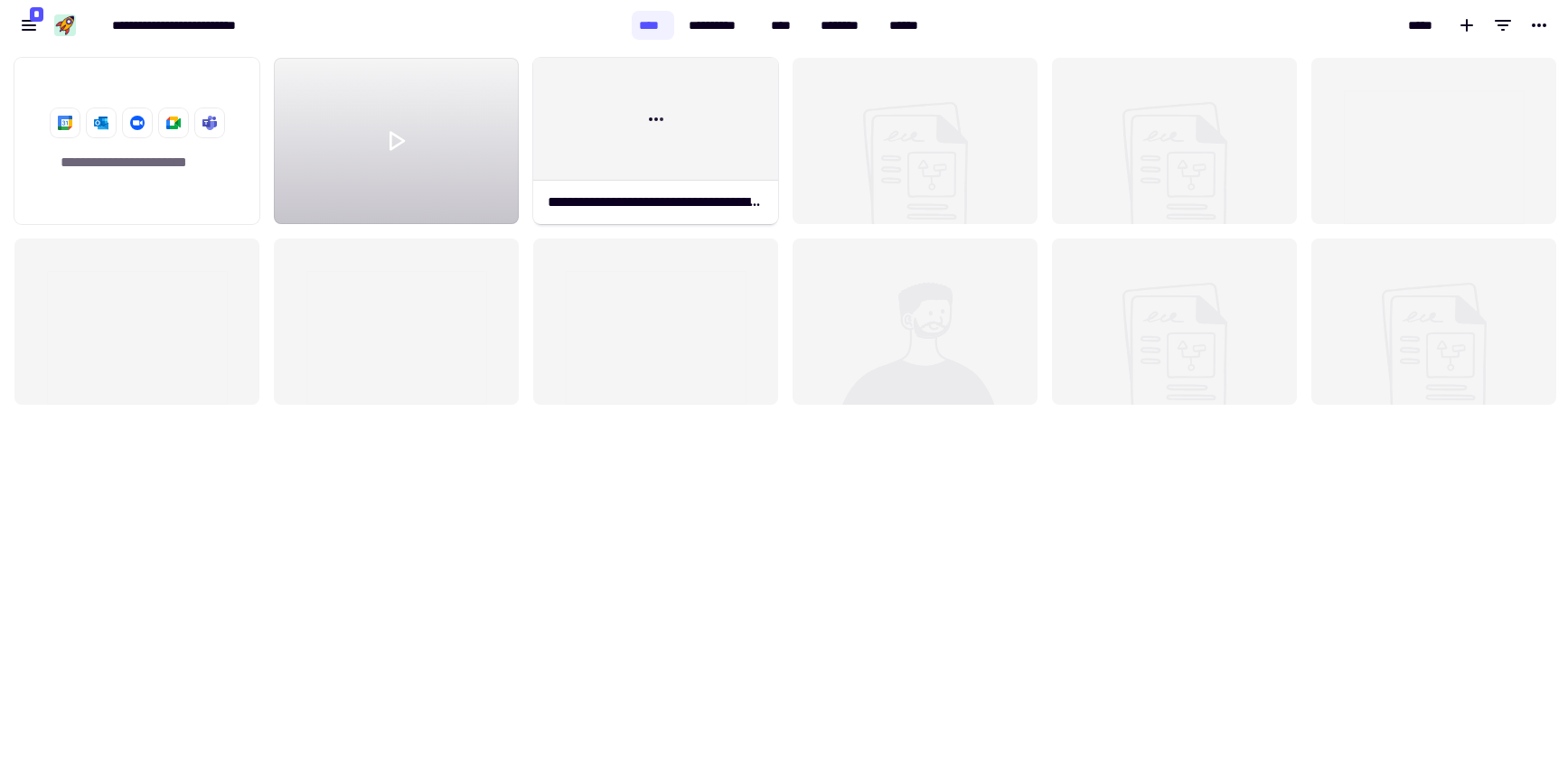 click 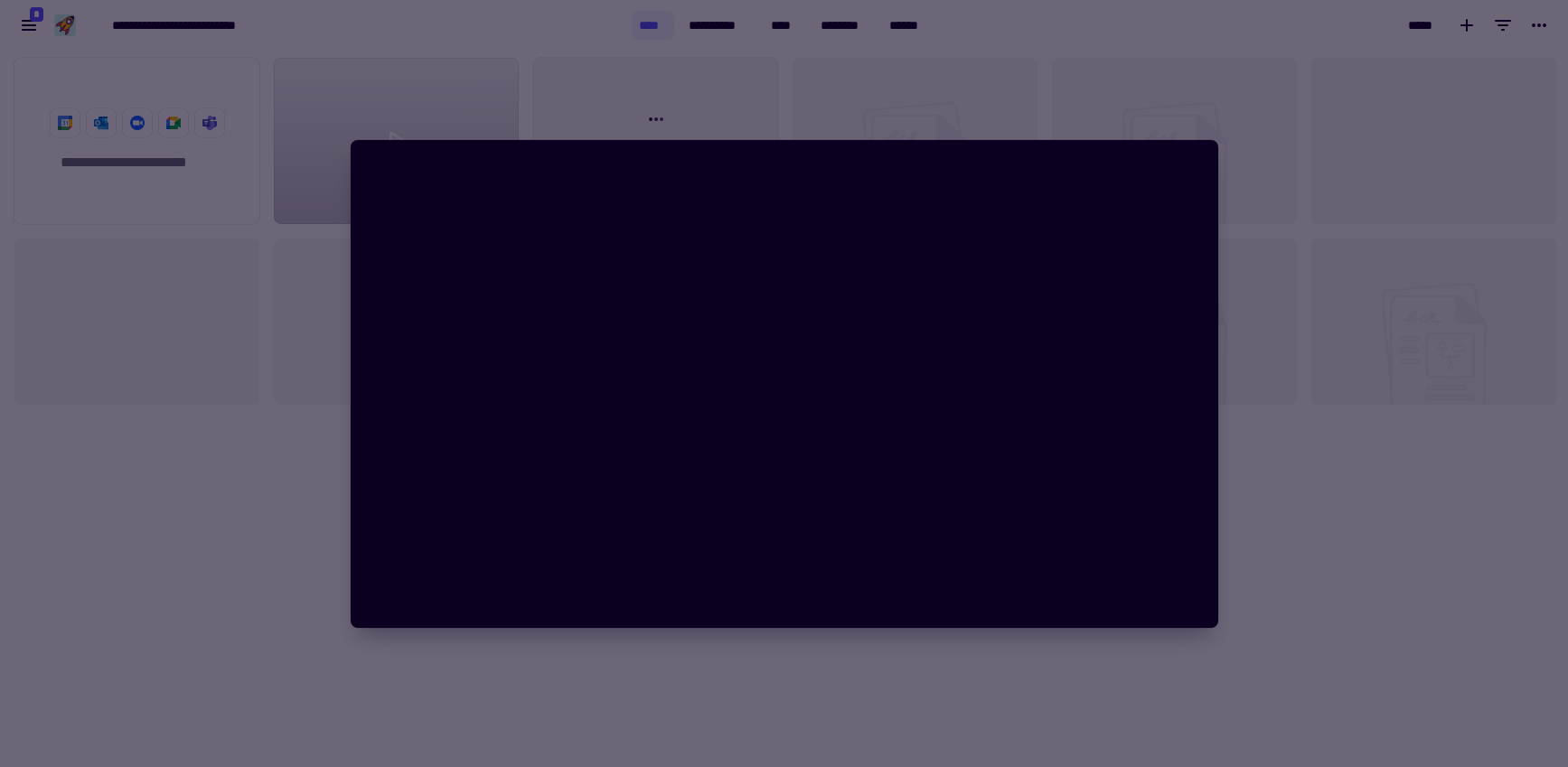 click at bounding box center (784, 383) 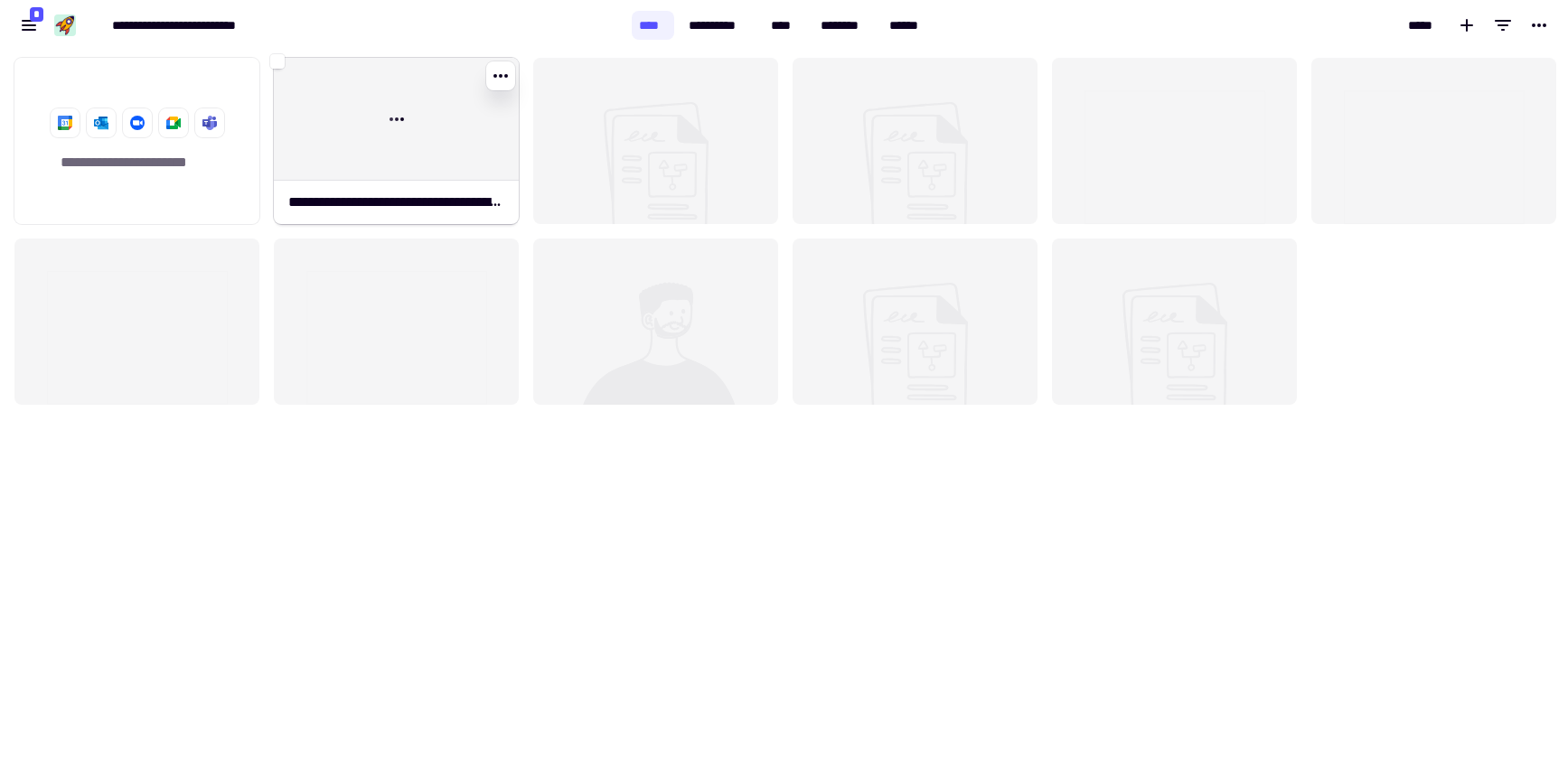 click 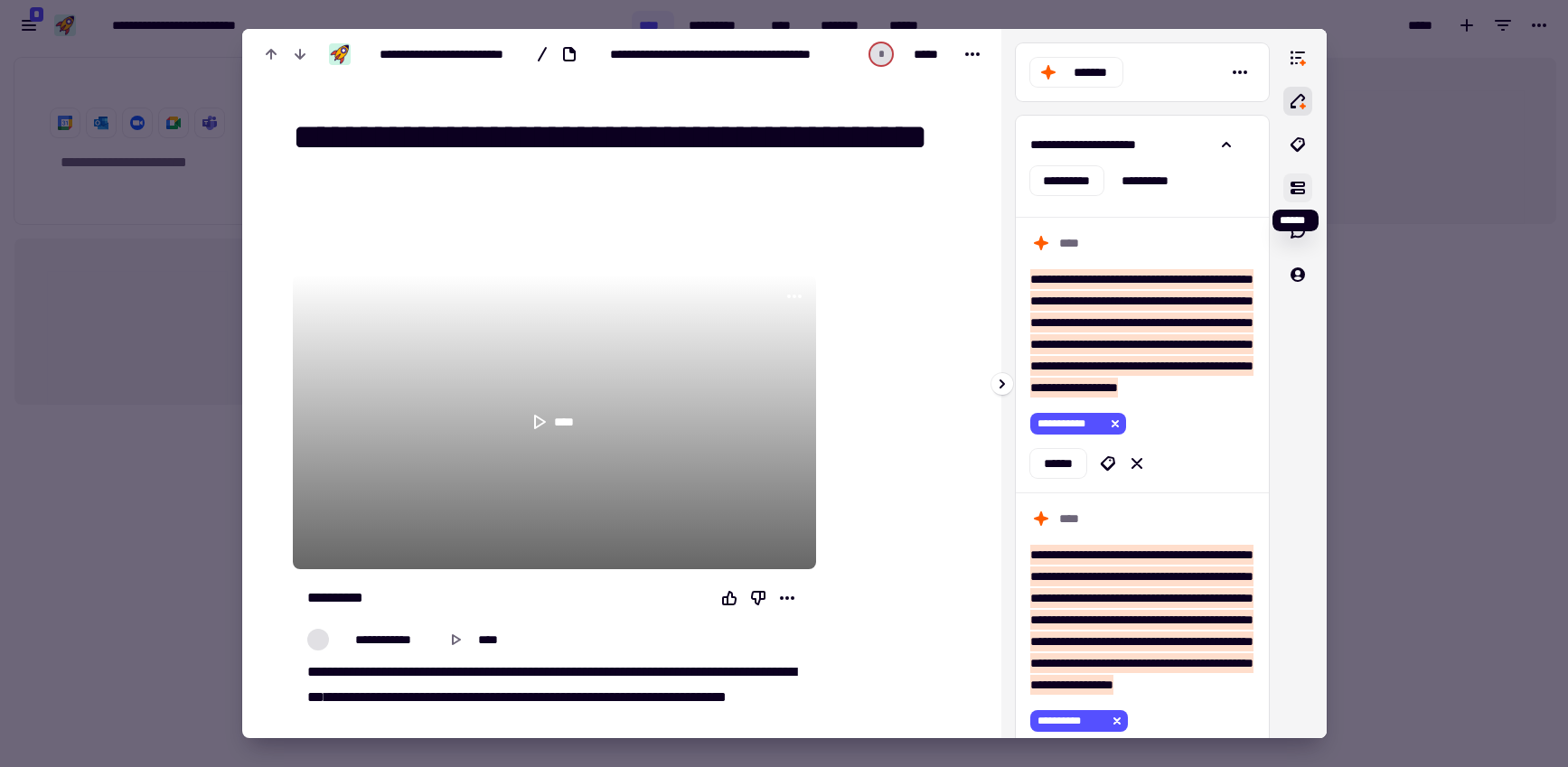 click 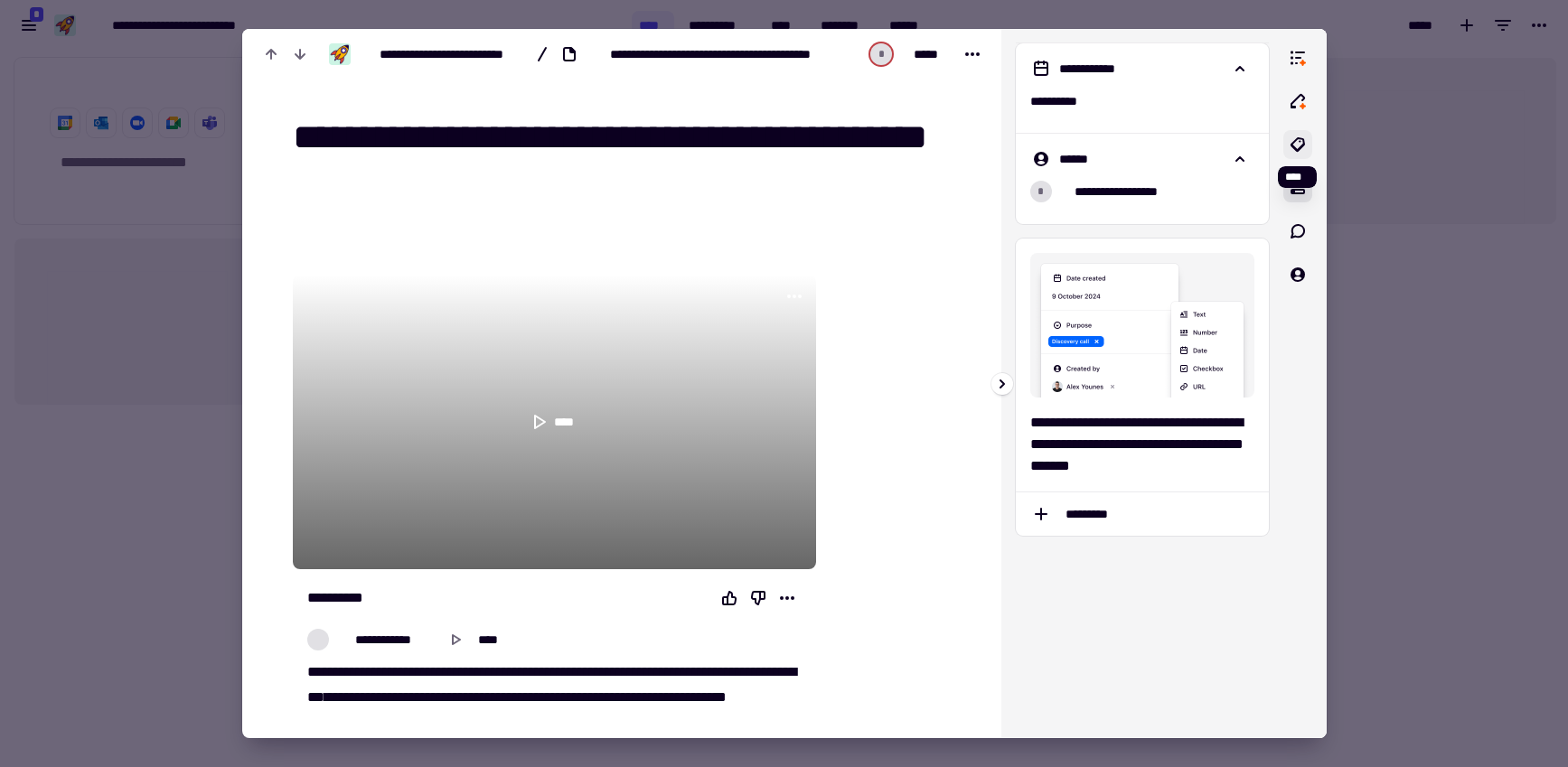 click 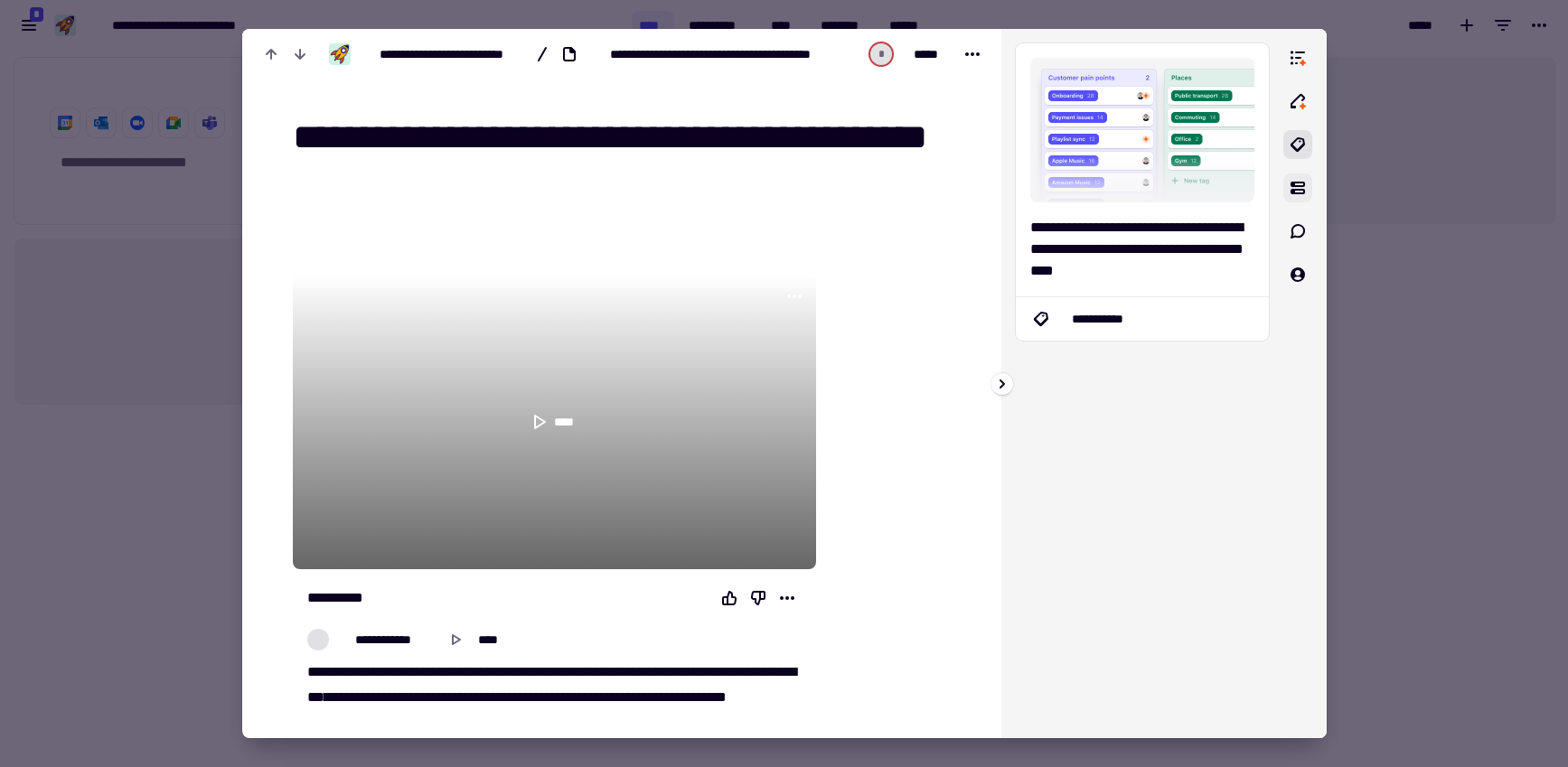 click 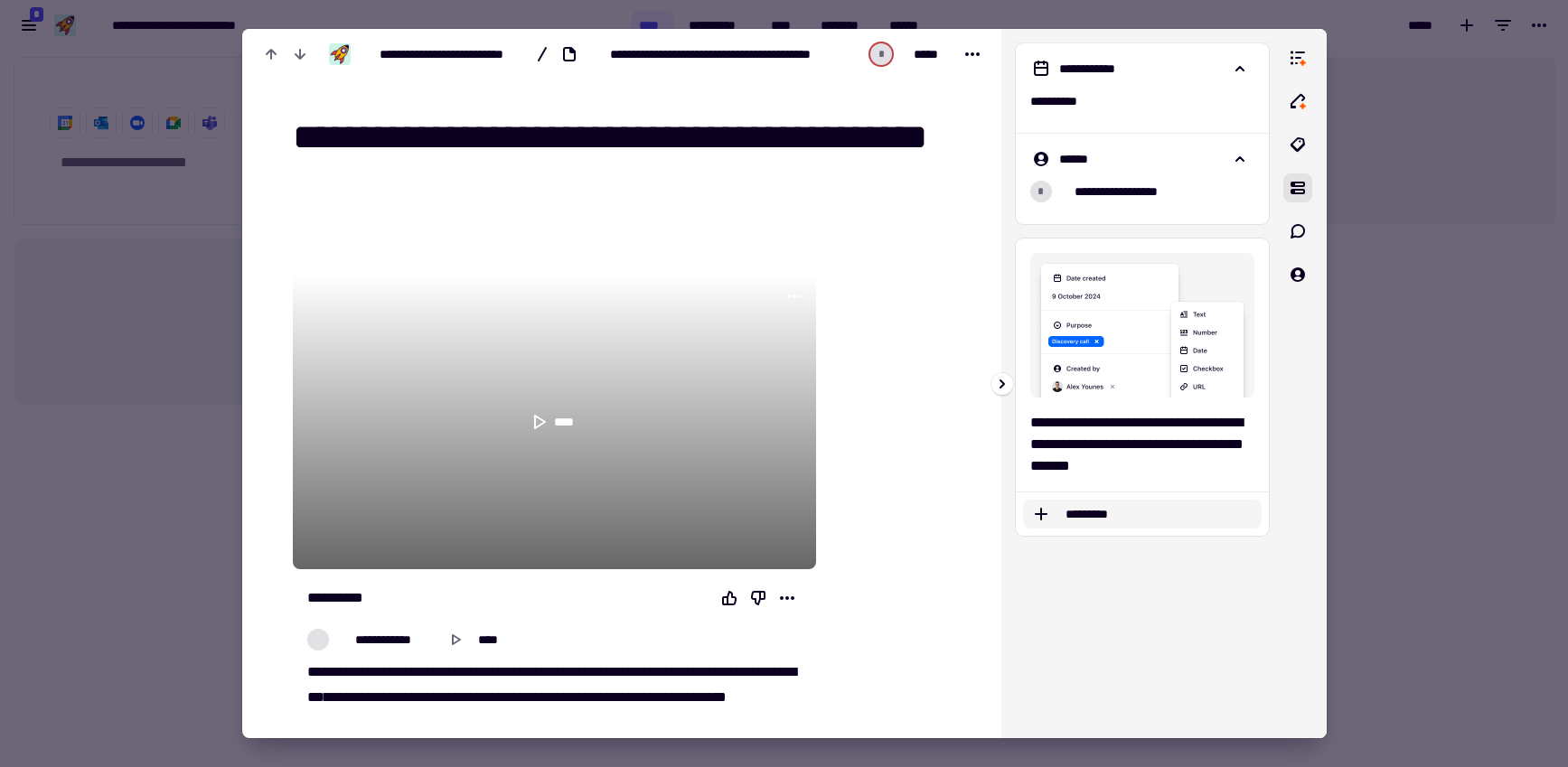 click on "*********" 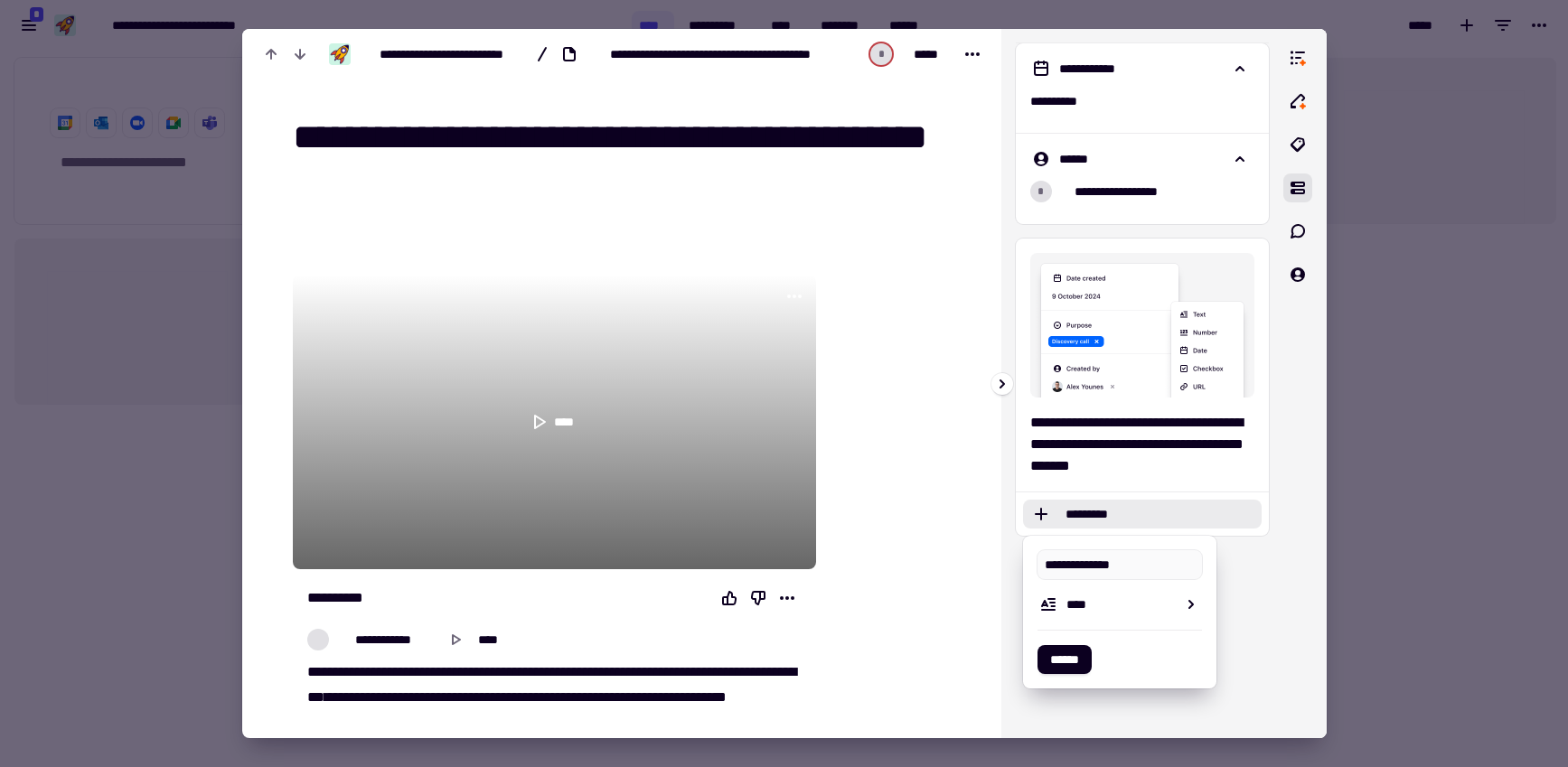 click at bounding box center (1298, 383) 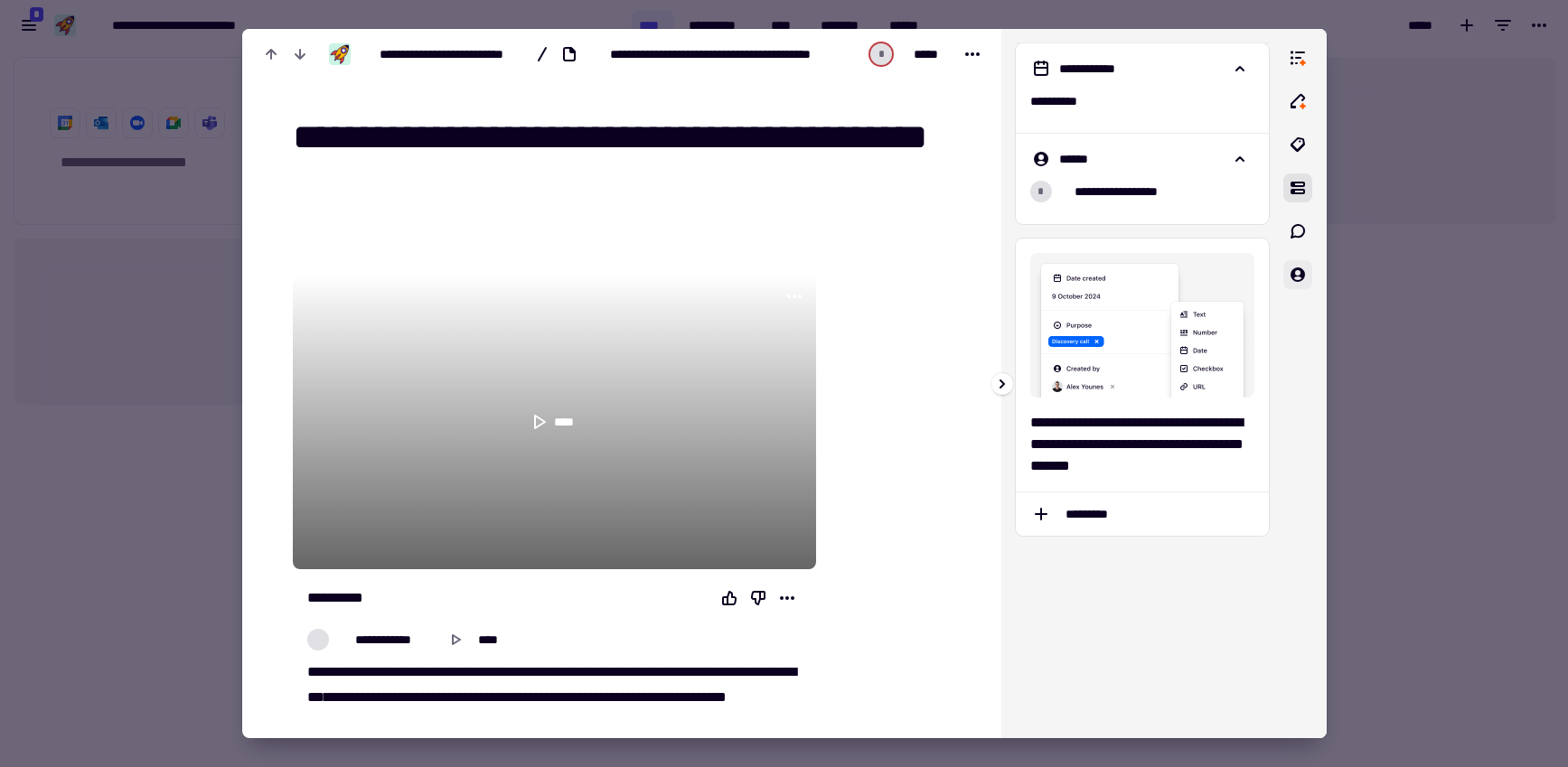 click 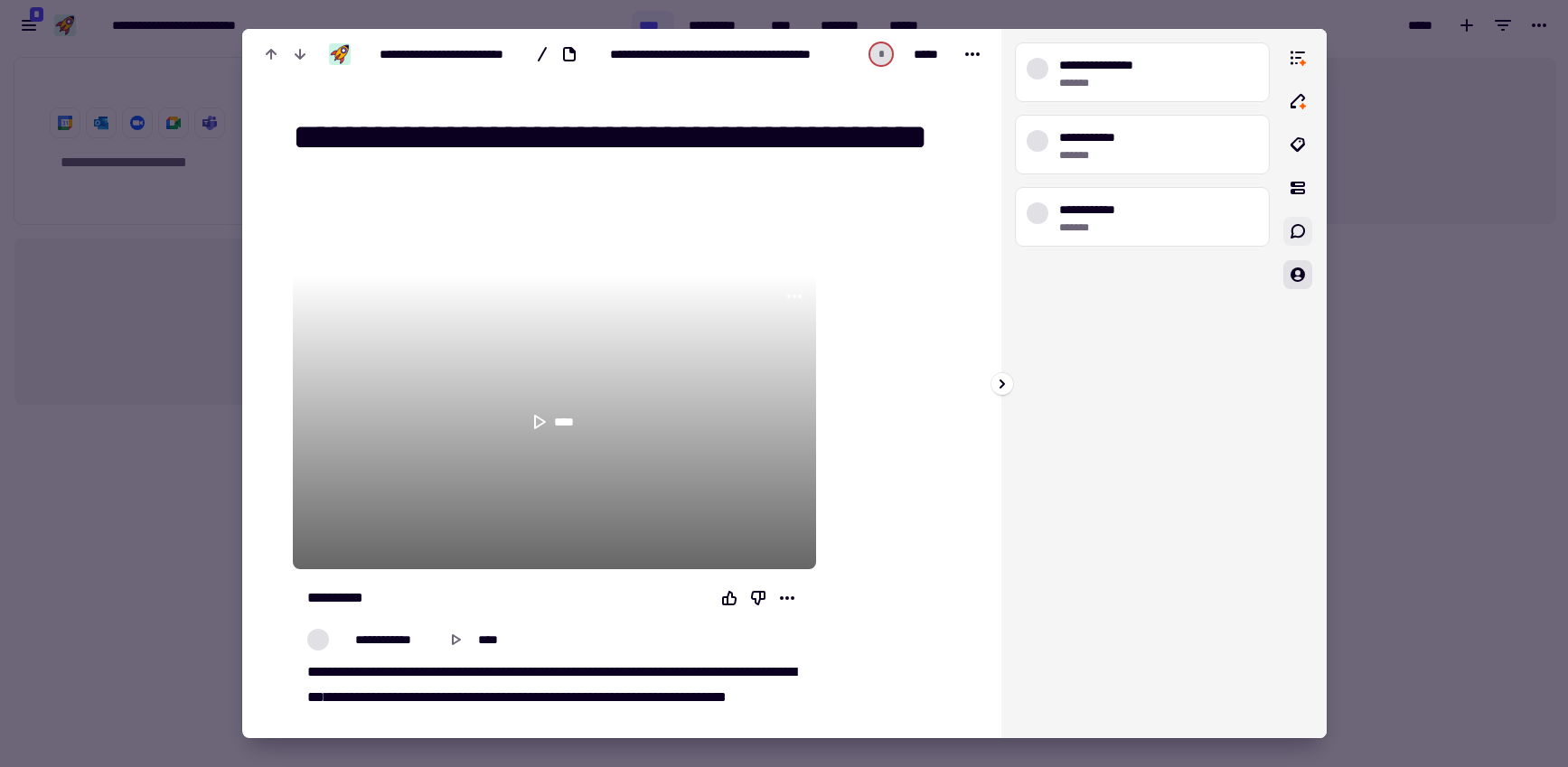 click 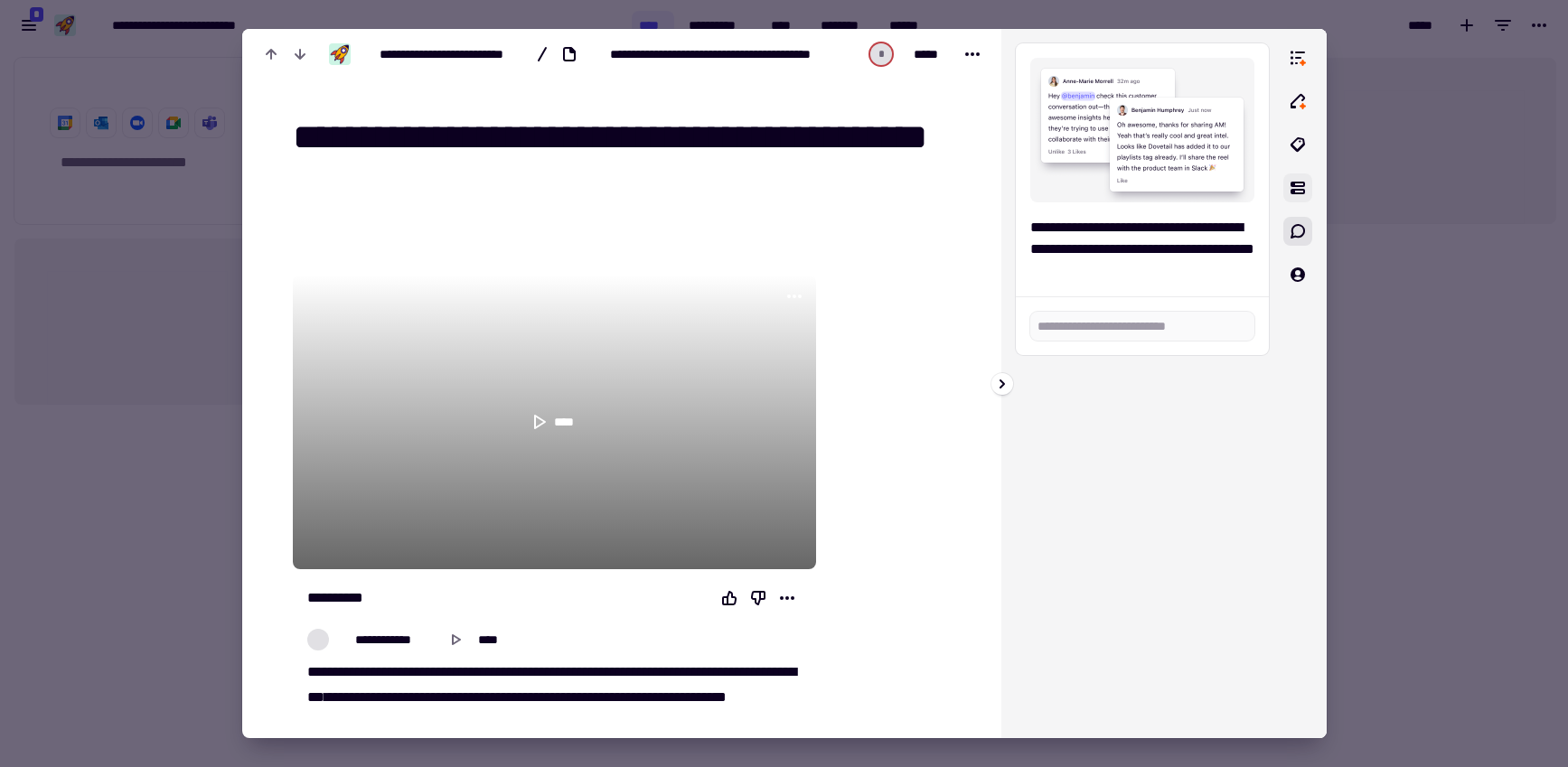 click 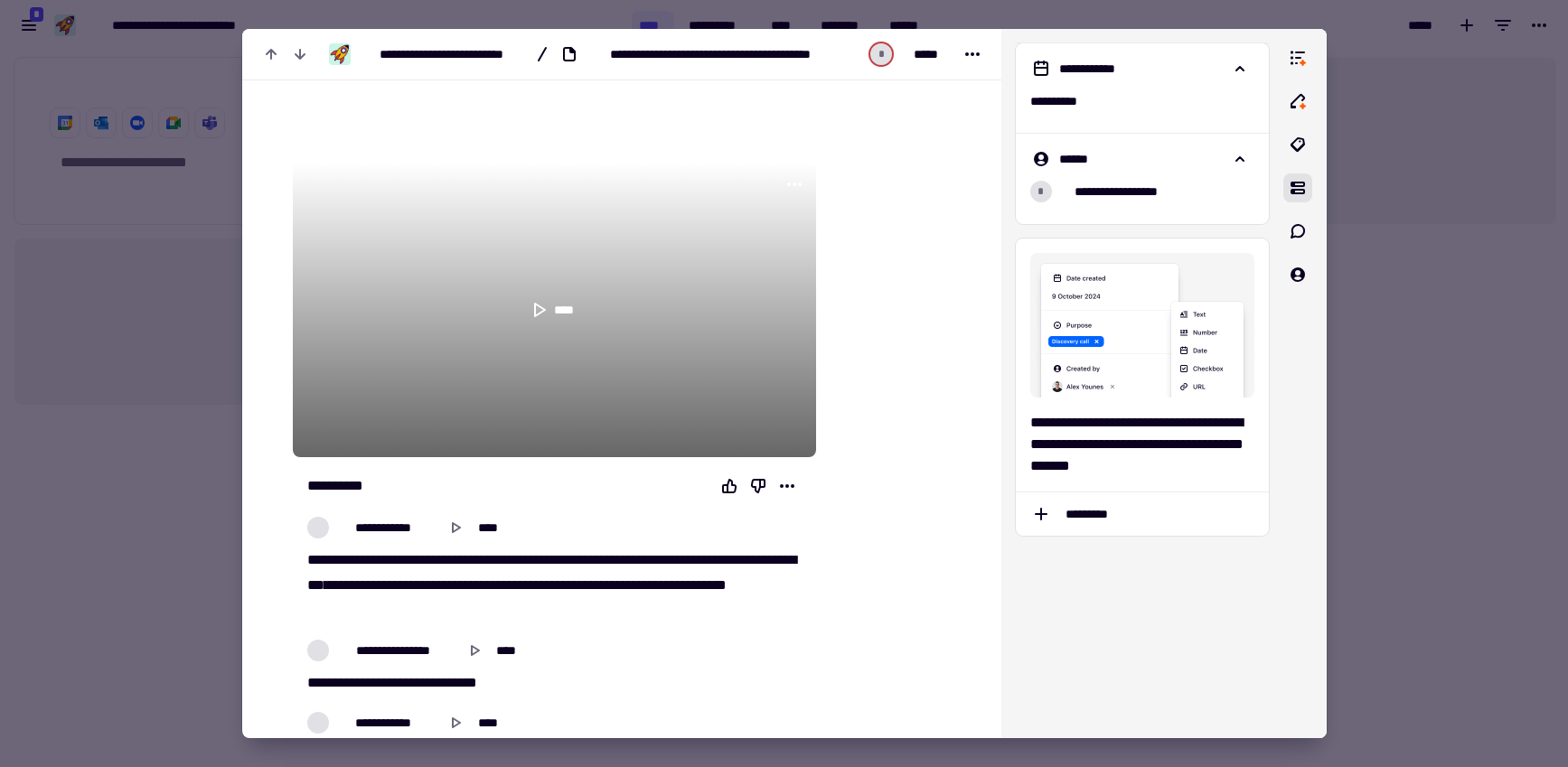 scroll, scrollTop: 148, scrollLeft: 0, axis: vertical 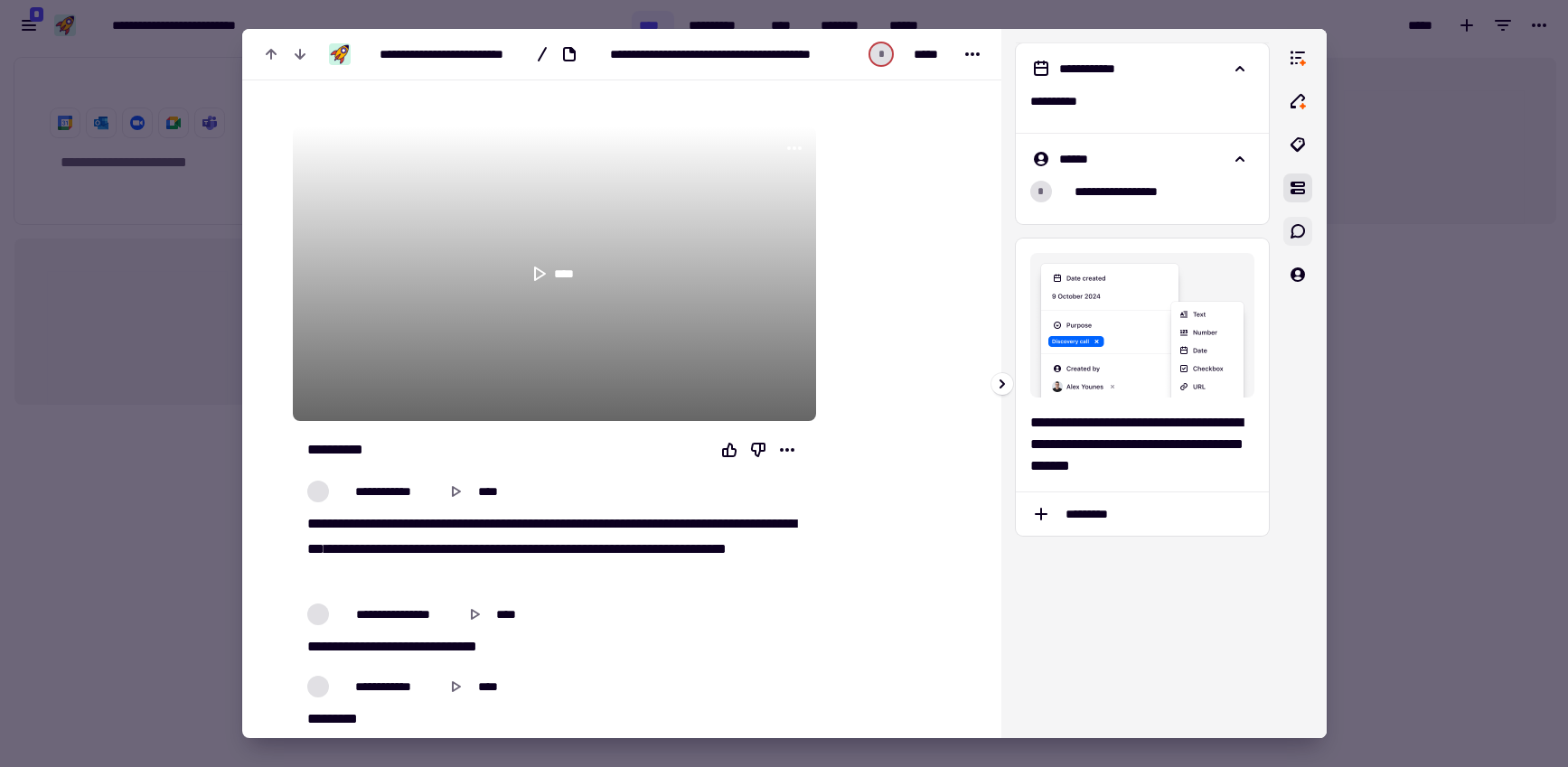 click 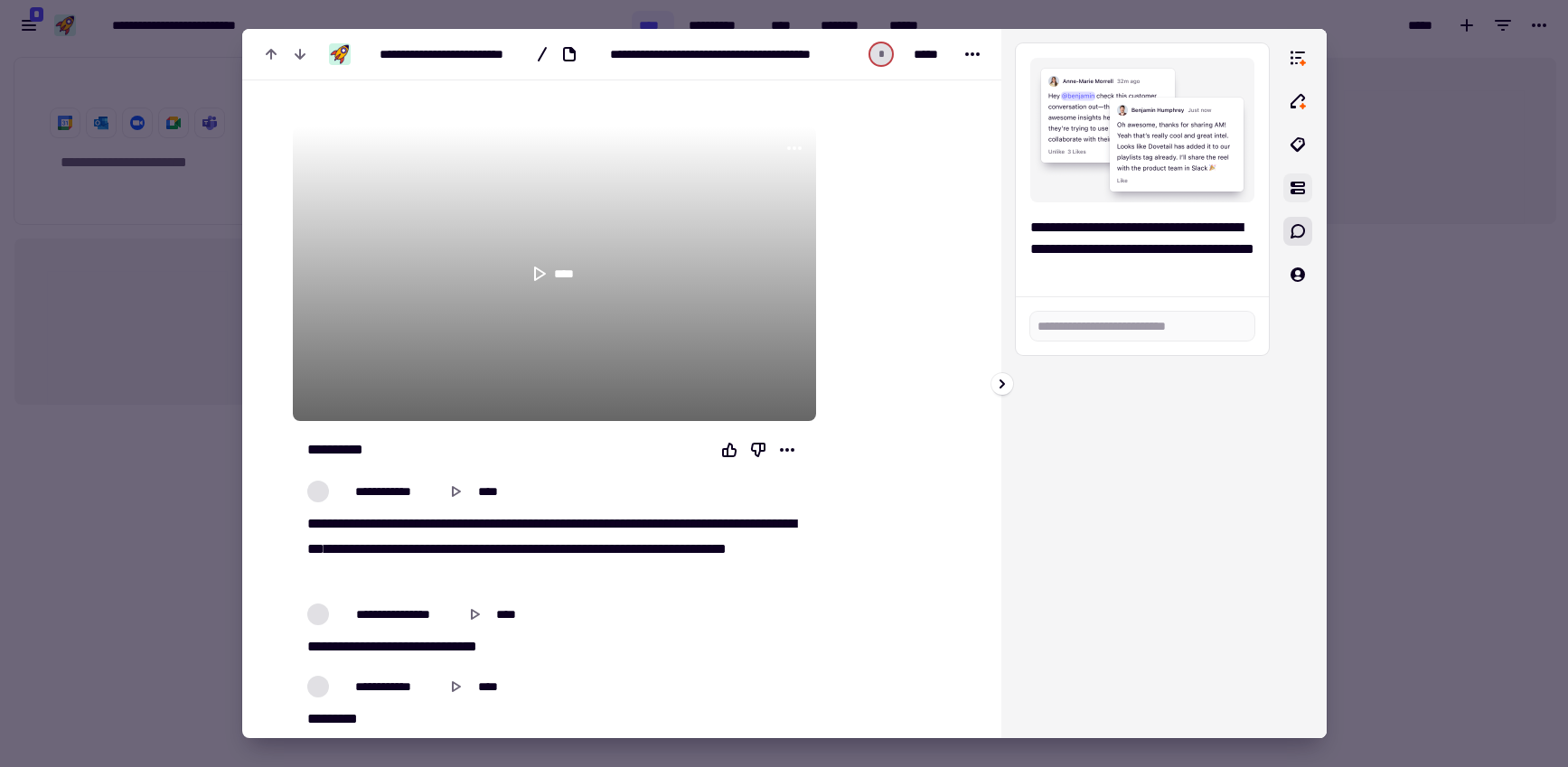 click 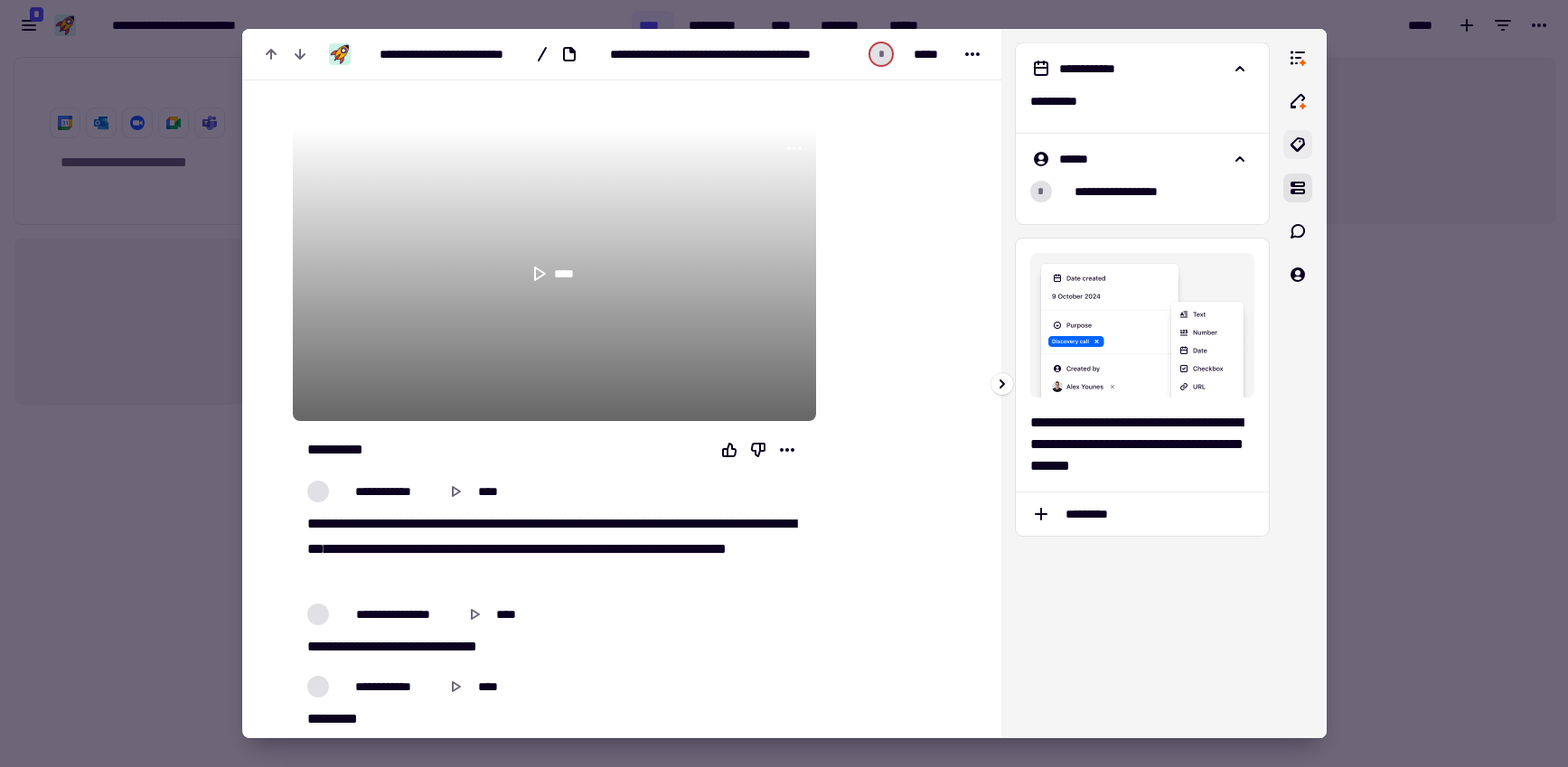 click 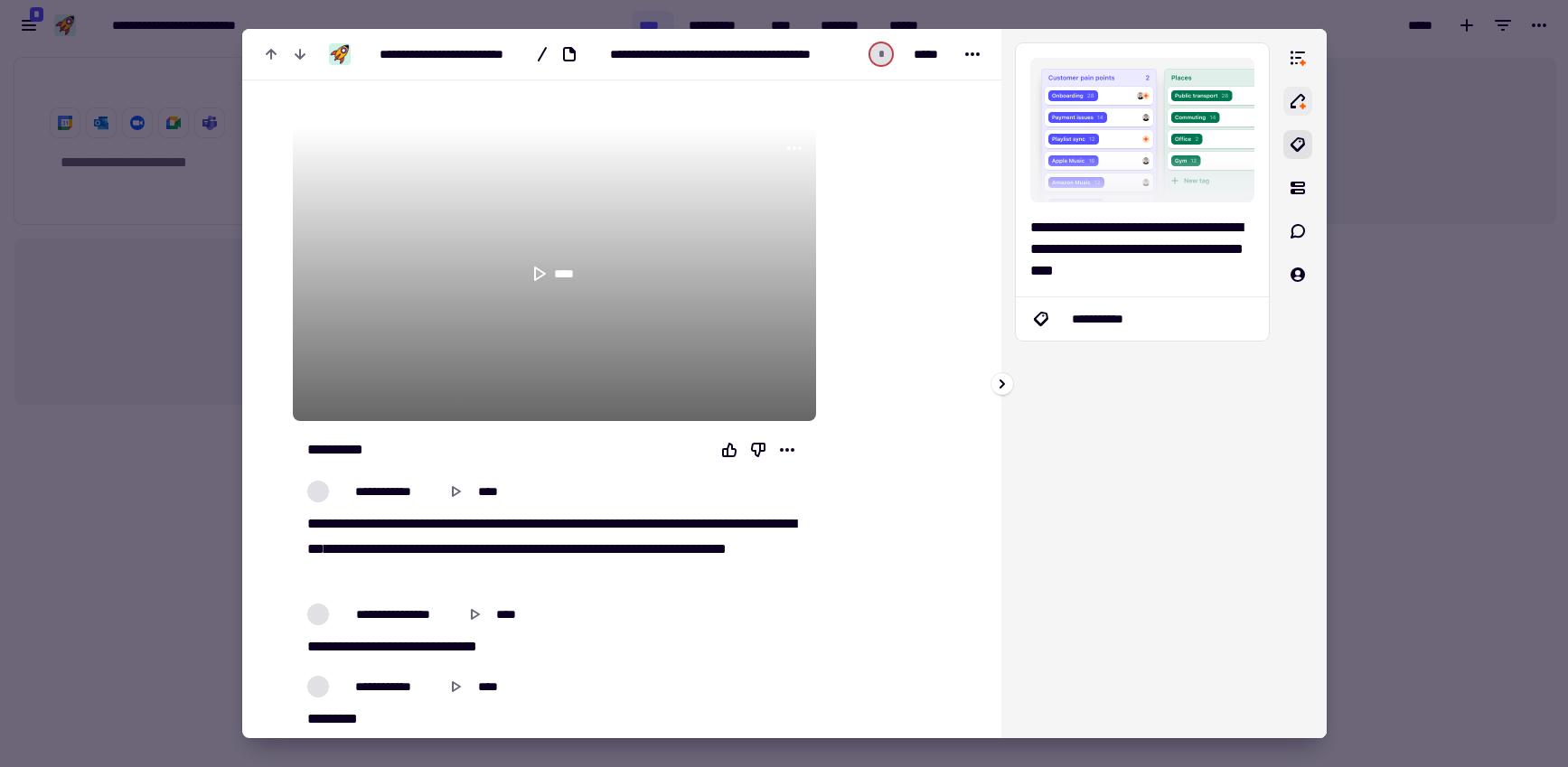 click 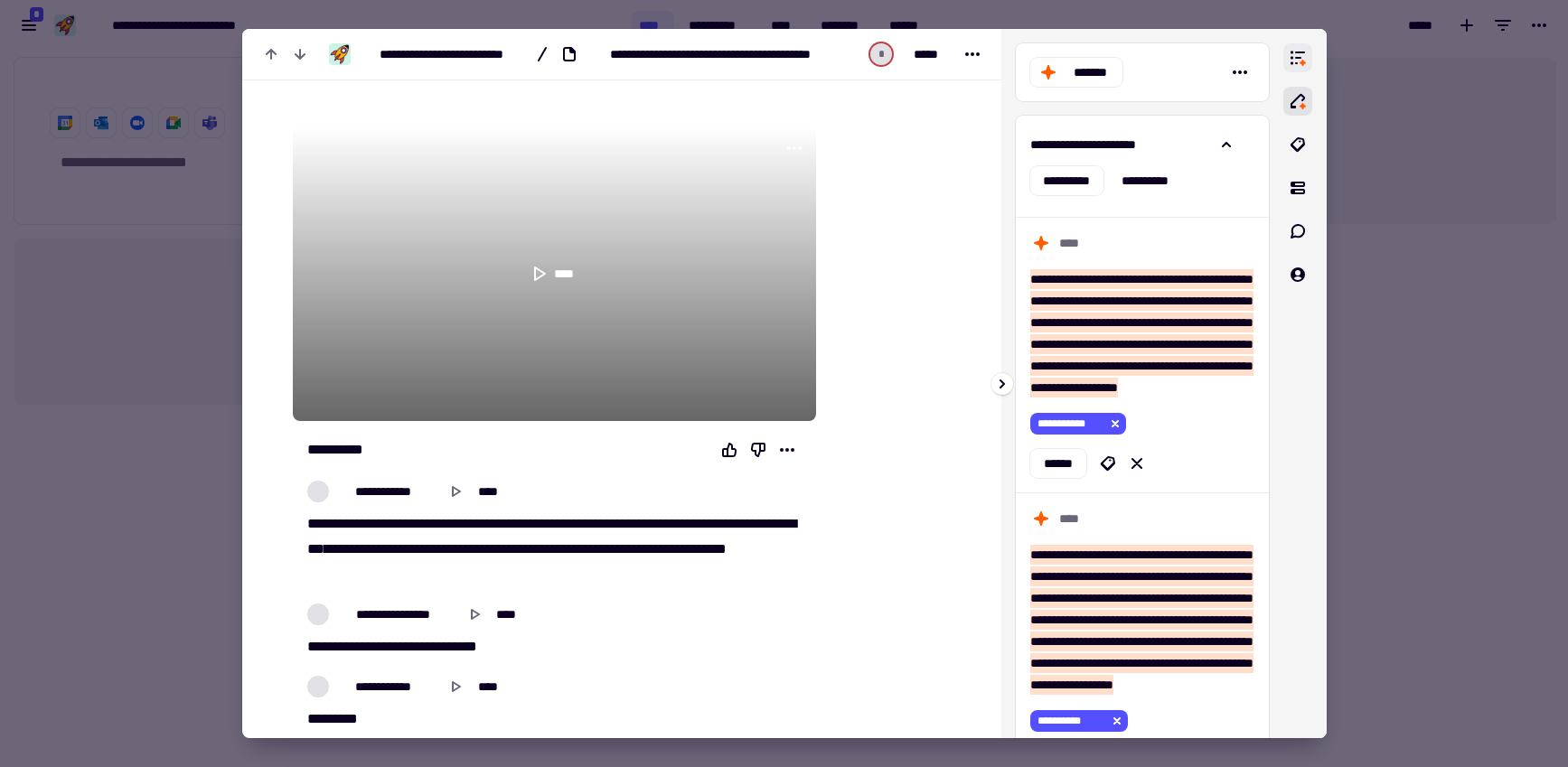 click 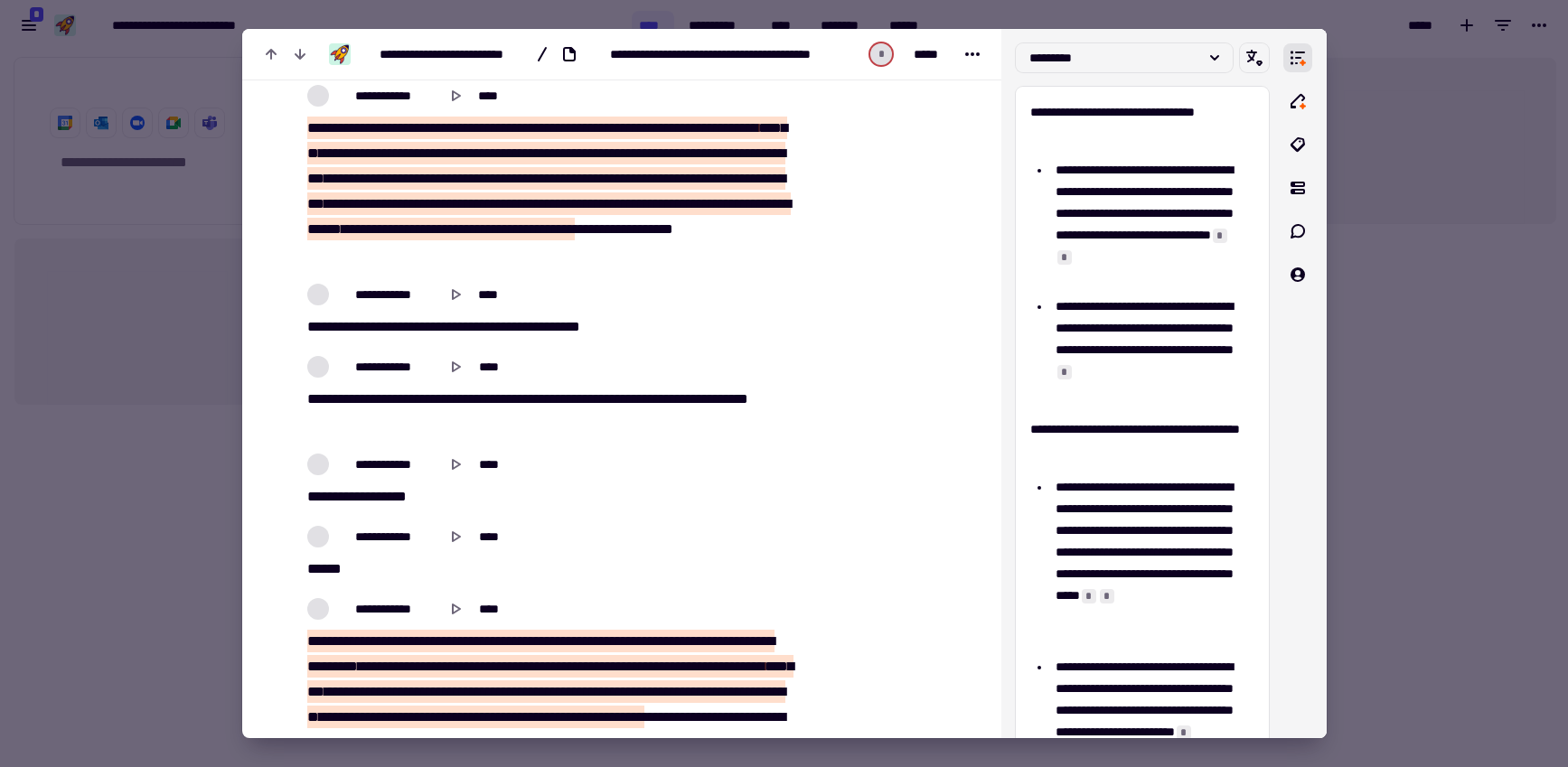scroll, scrollTop: 6857, scrollLeft: 0, axis: vertical 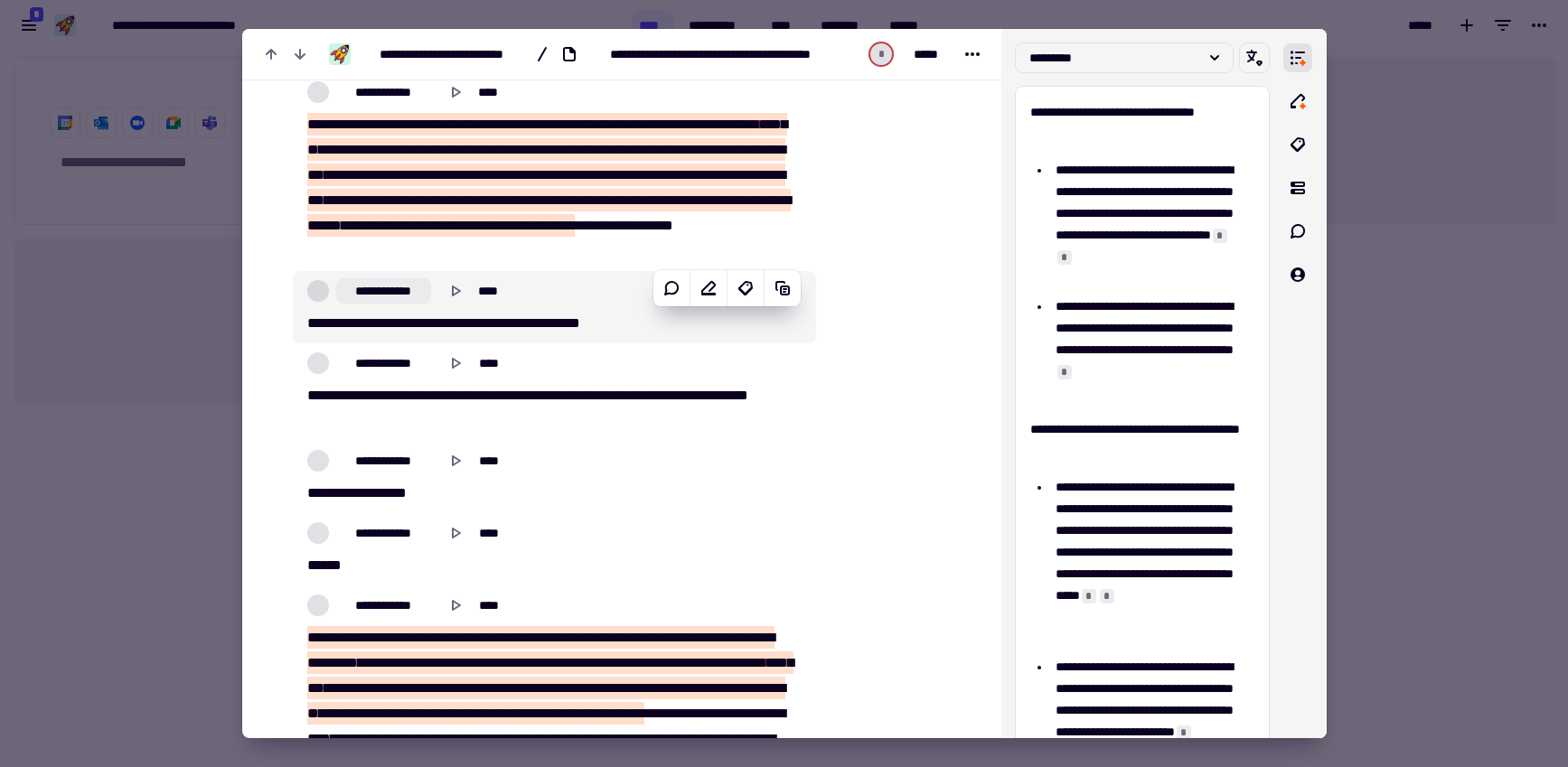 click on "**********" 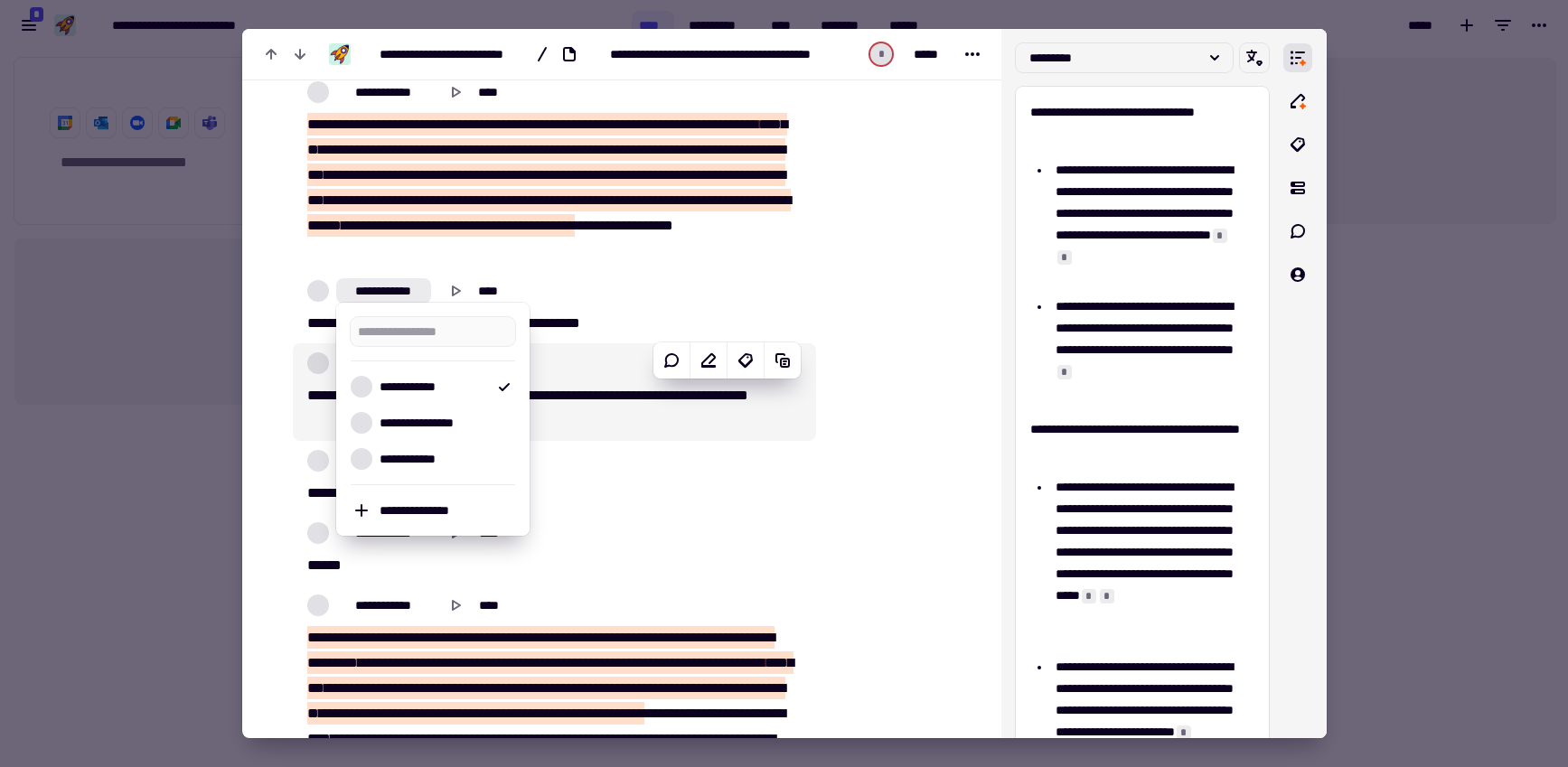 click on "***   ****   *   ***   *****   ***   **   *******   ****   *****   ***   **   *   ****   ****   ******   *******" at bounding box center (549, 408) 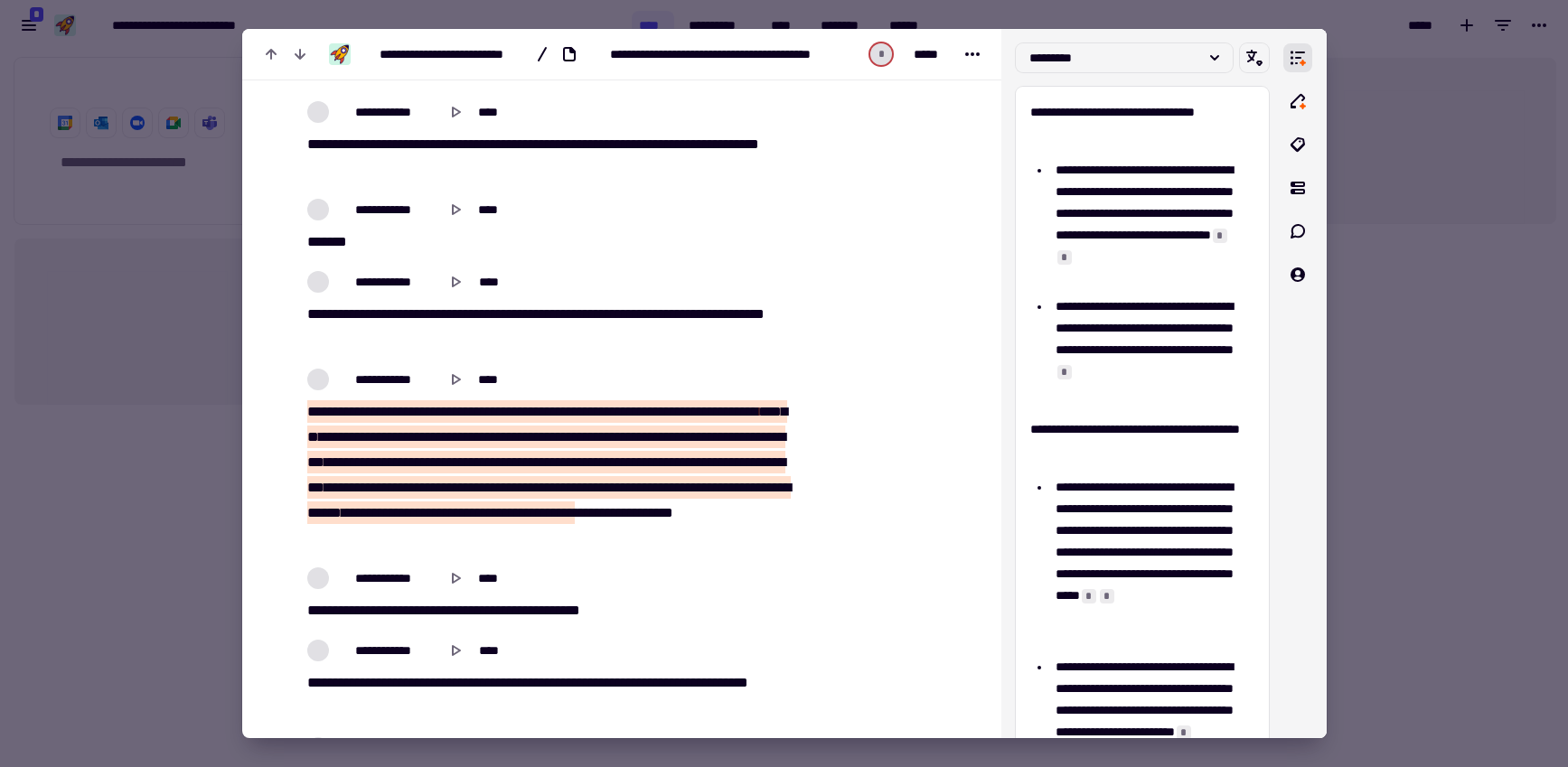 scroll, scrollTop: 6641, scrollLeft: 0, axis: vertical 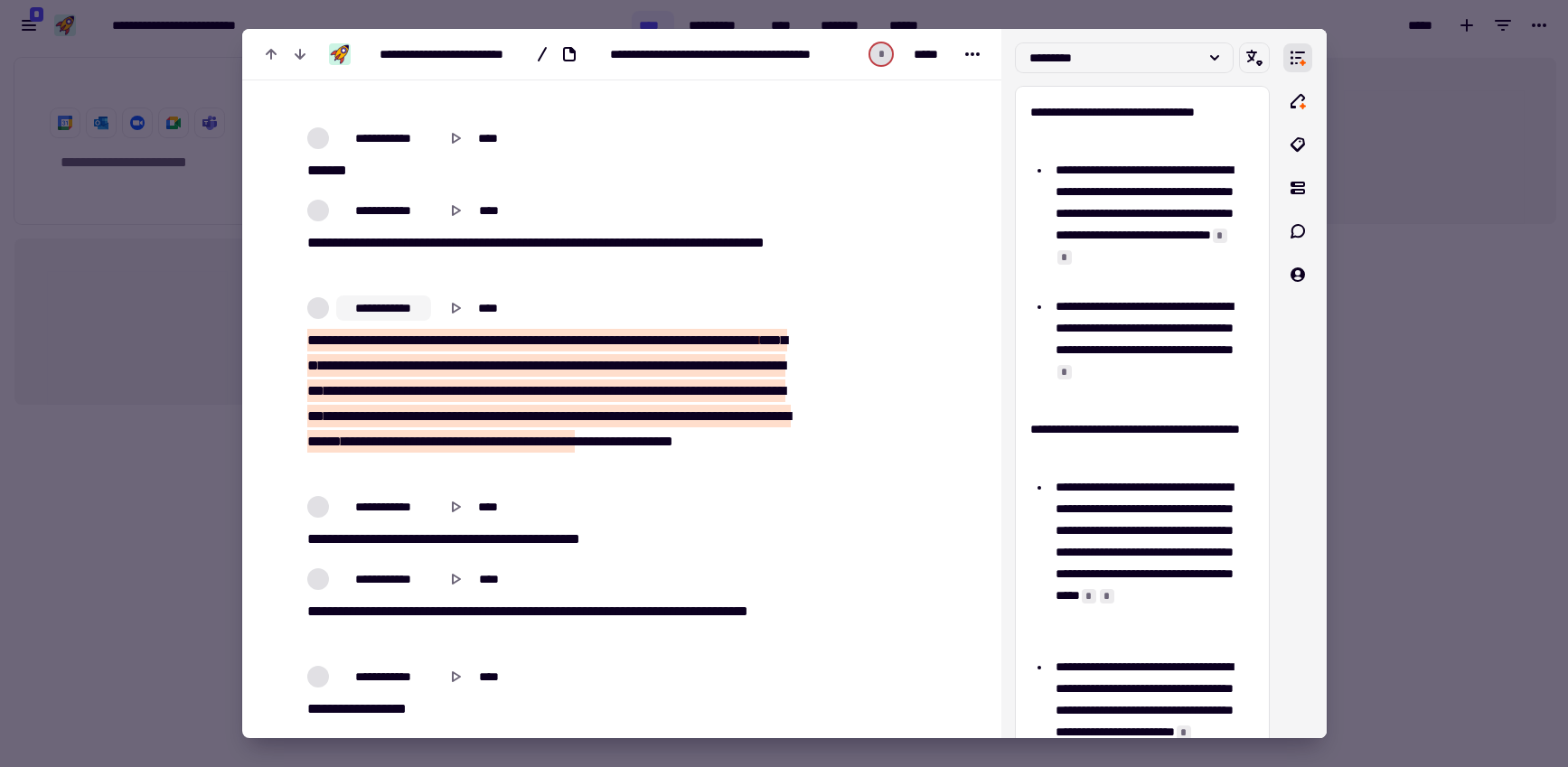 click on "**********" 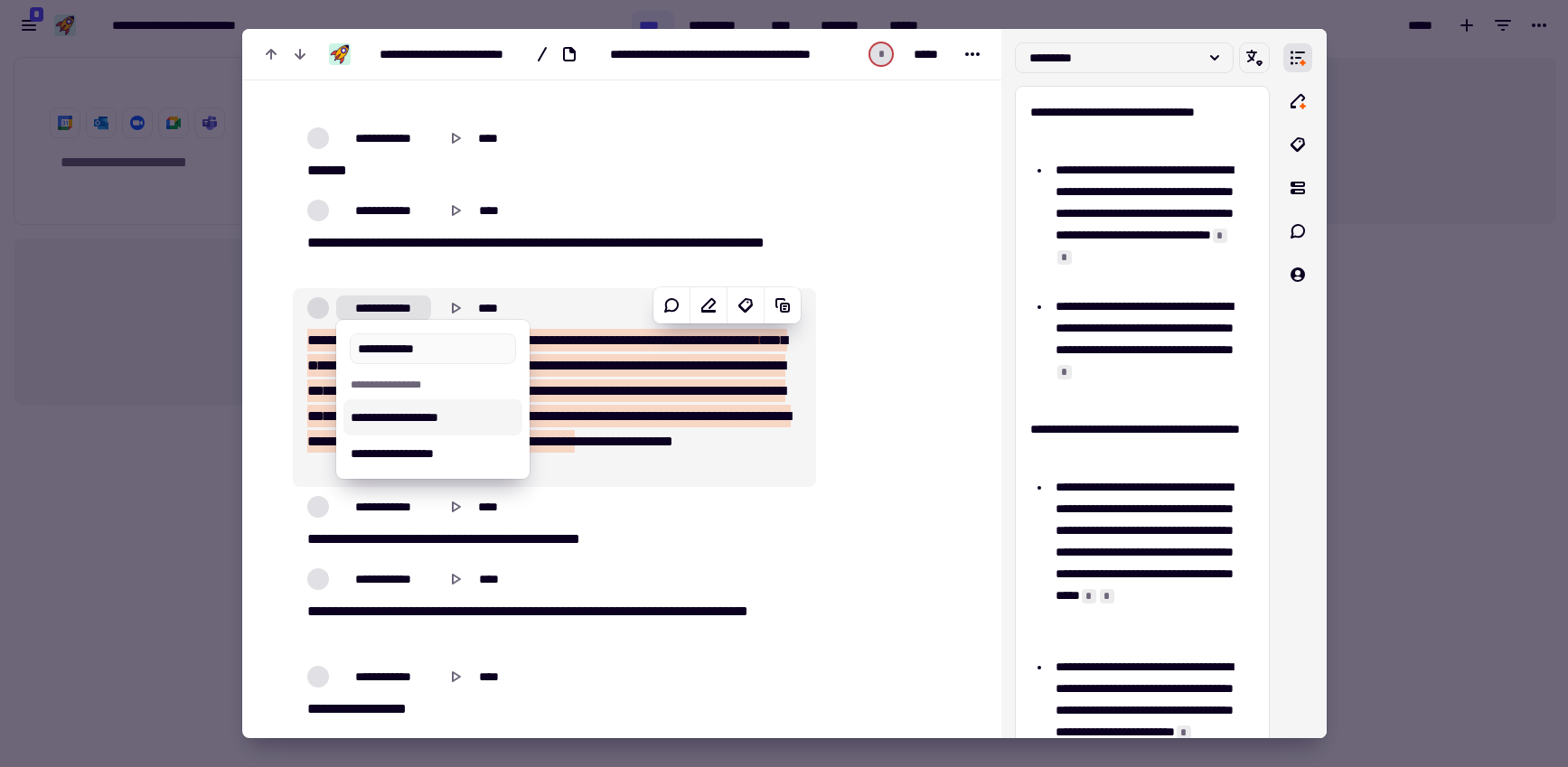 type on "**********" 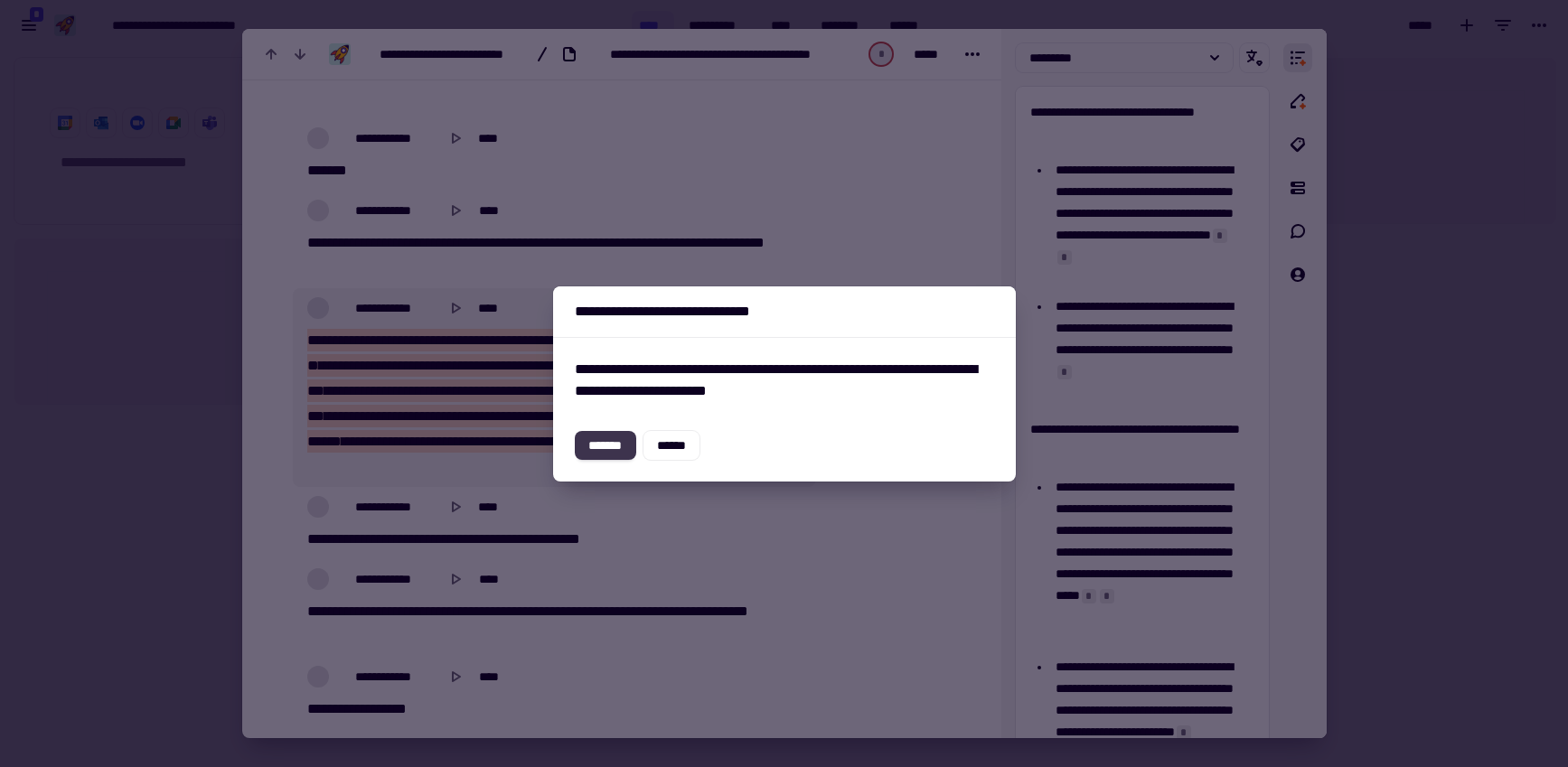 click on "*******" 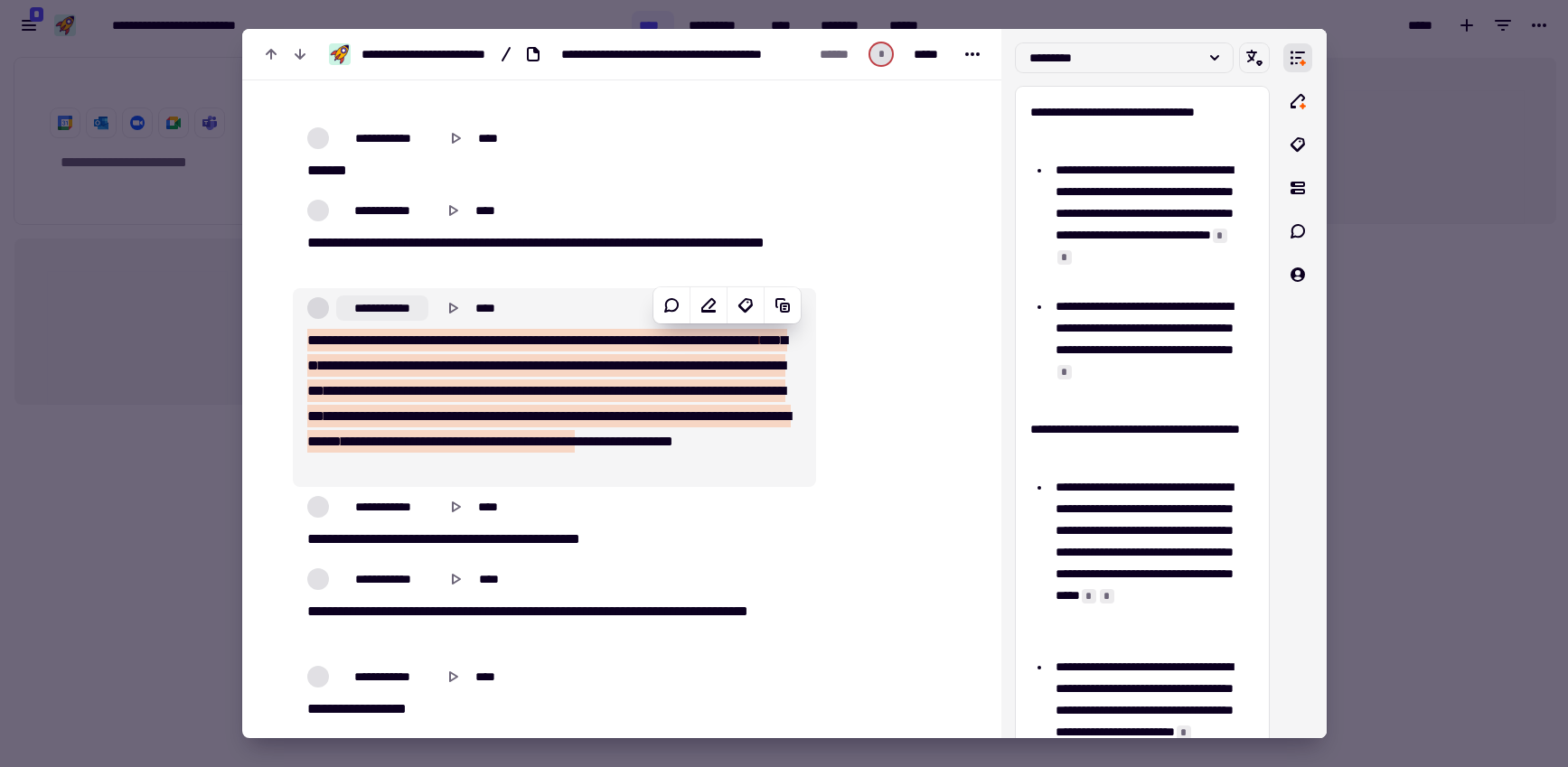 click on "**********" 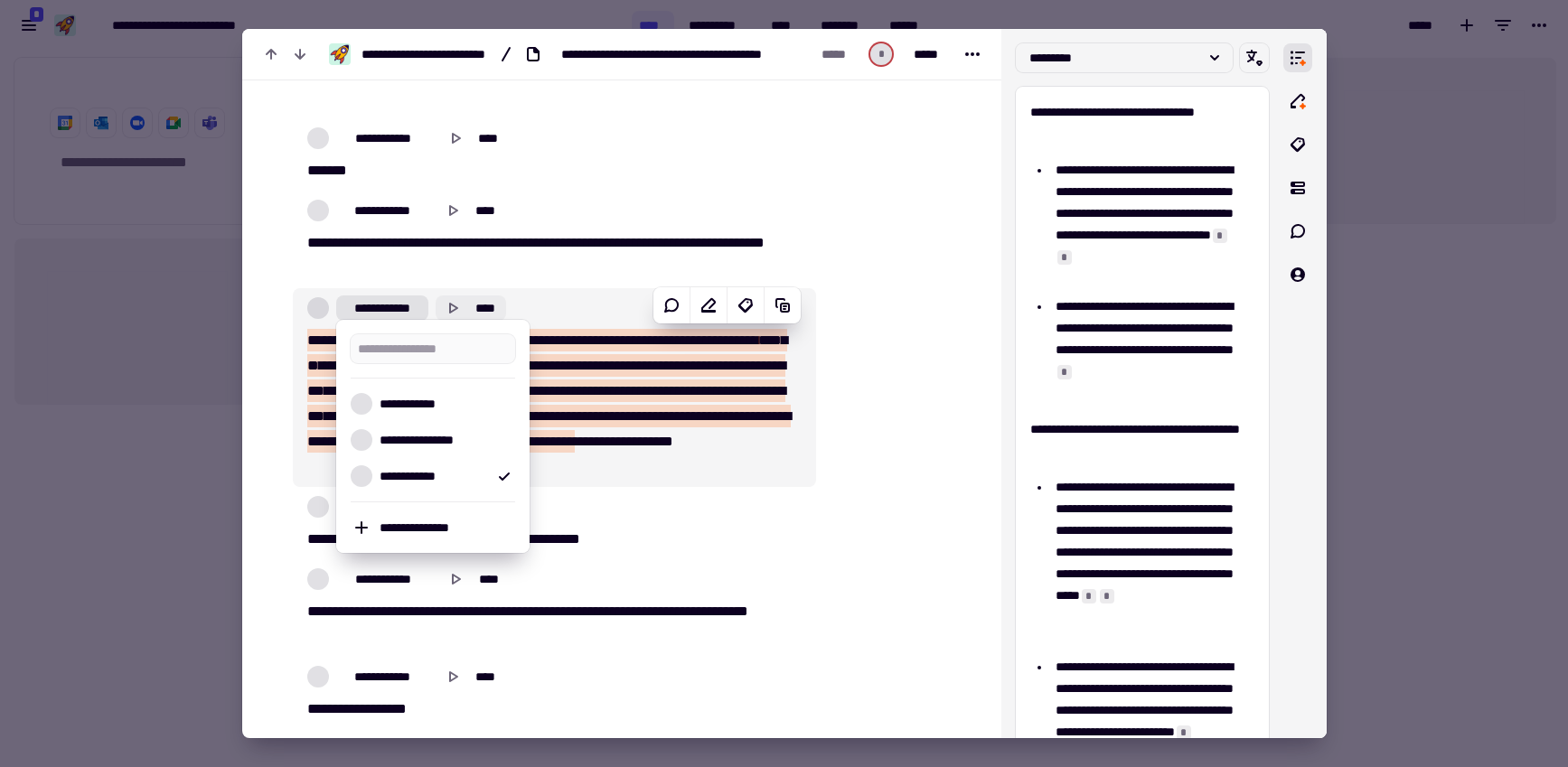 click 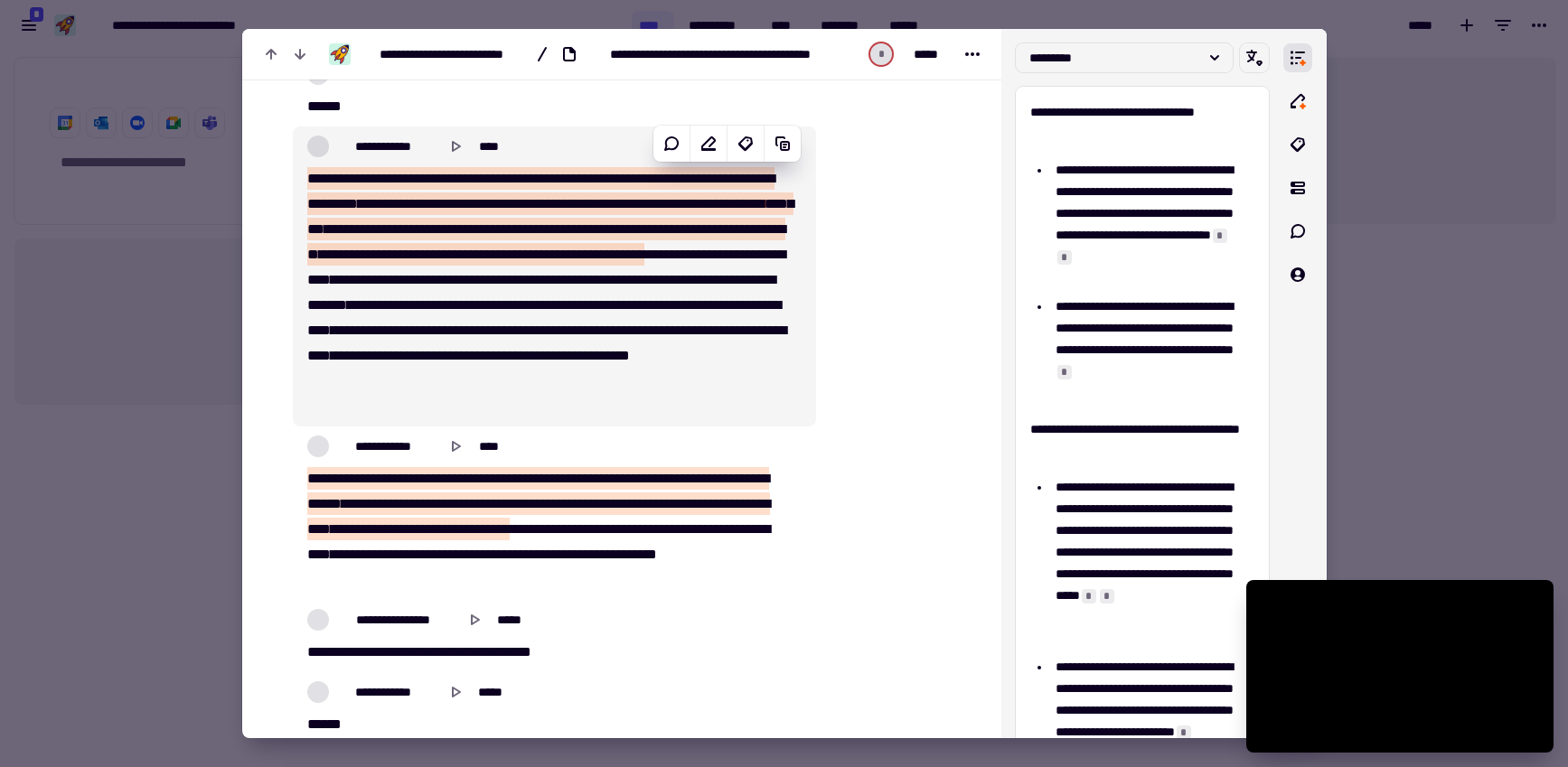 scroll, scrollTop: 7216, scrollLeft: 0, axis: vertical 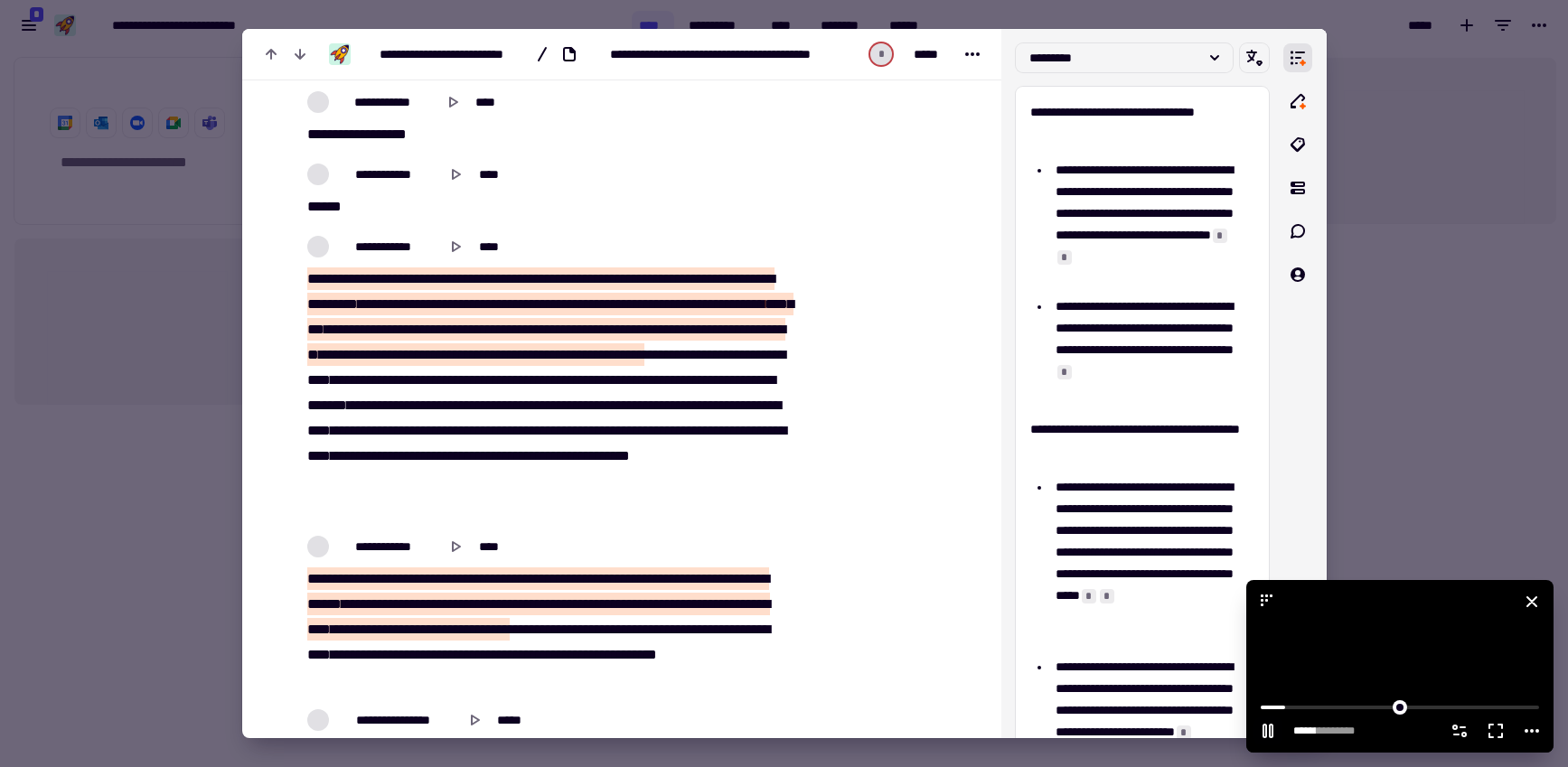 click 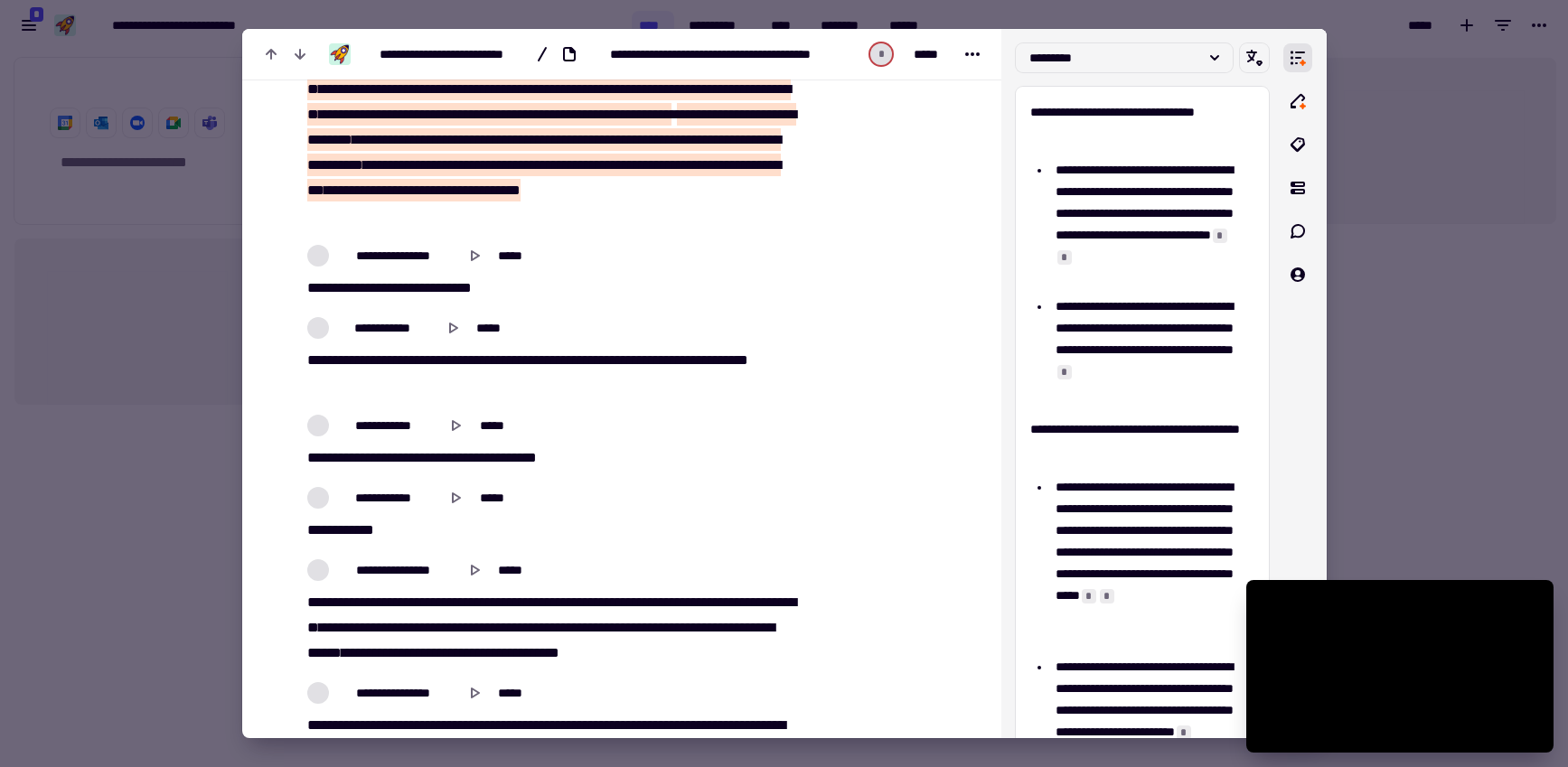 scroll, scrollTop: 10224, scrollLeft: 0, axis: vertical 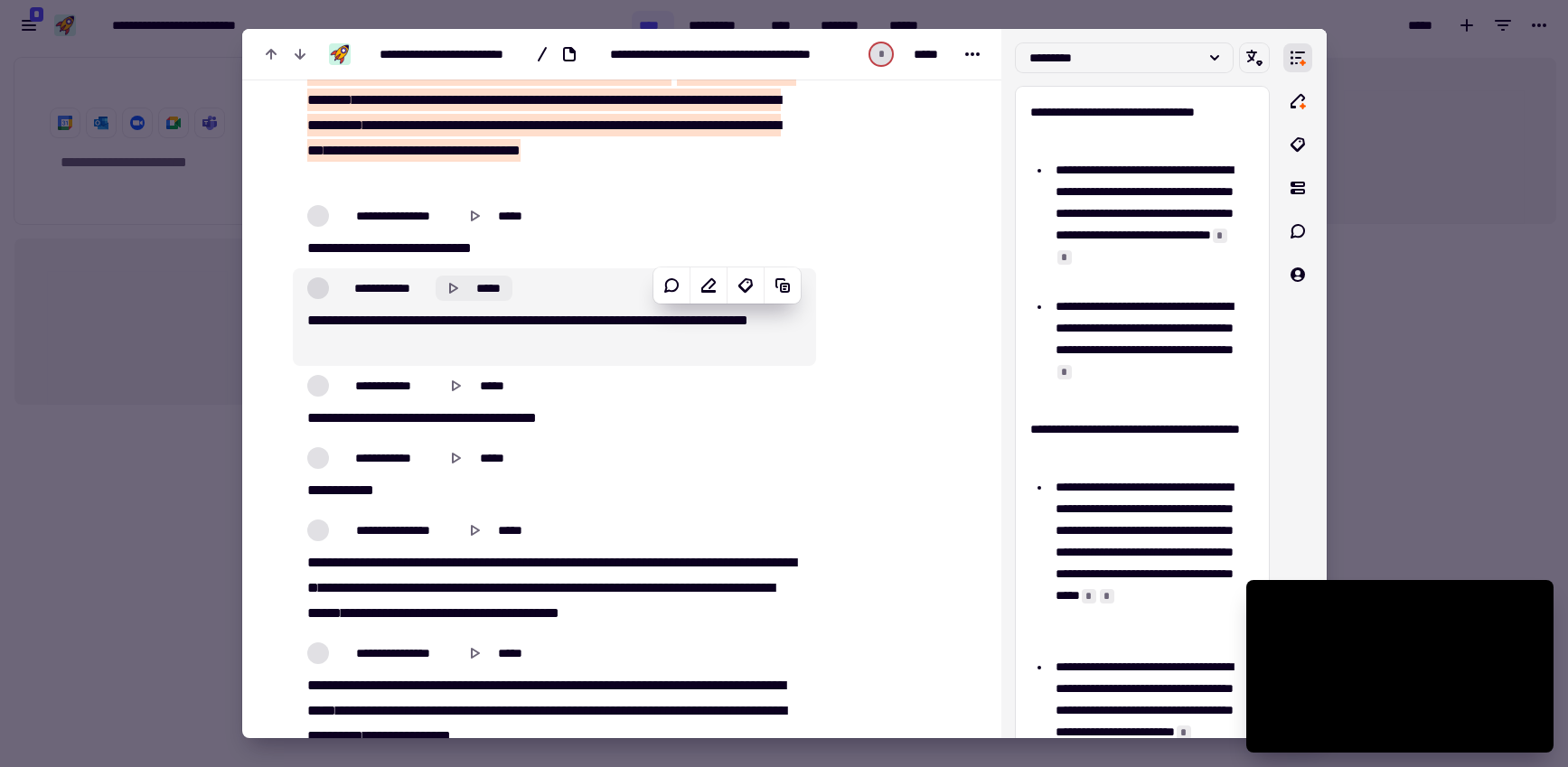 click 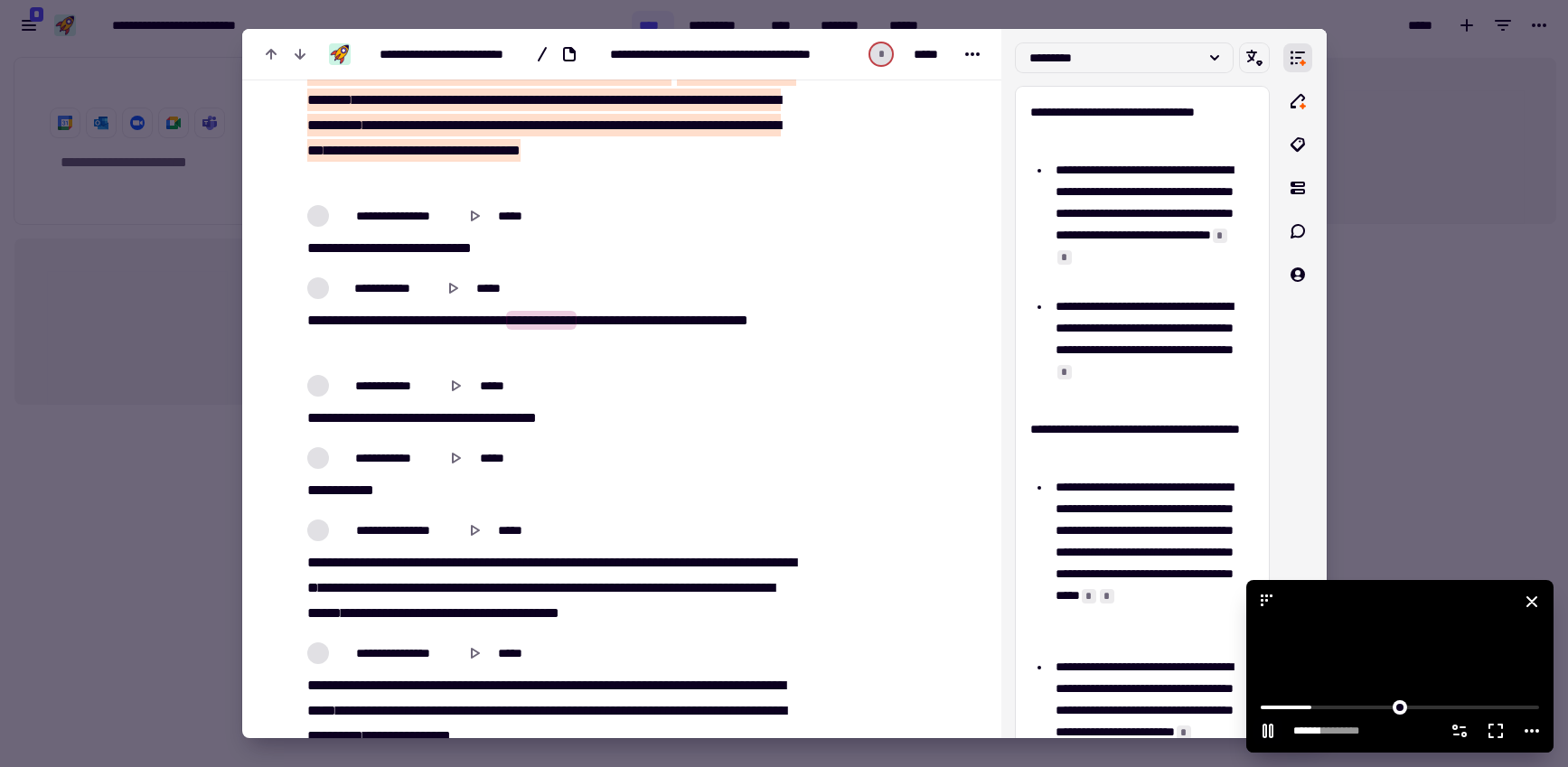 click 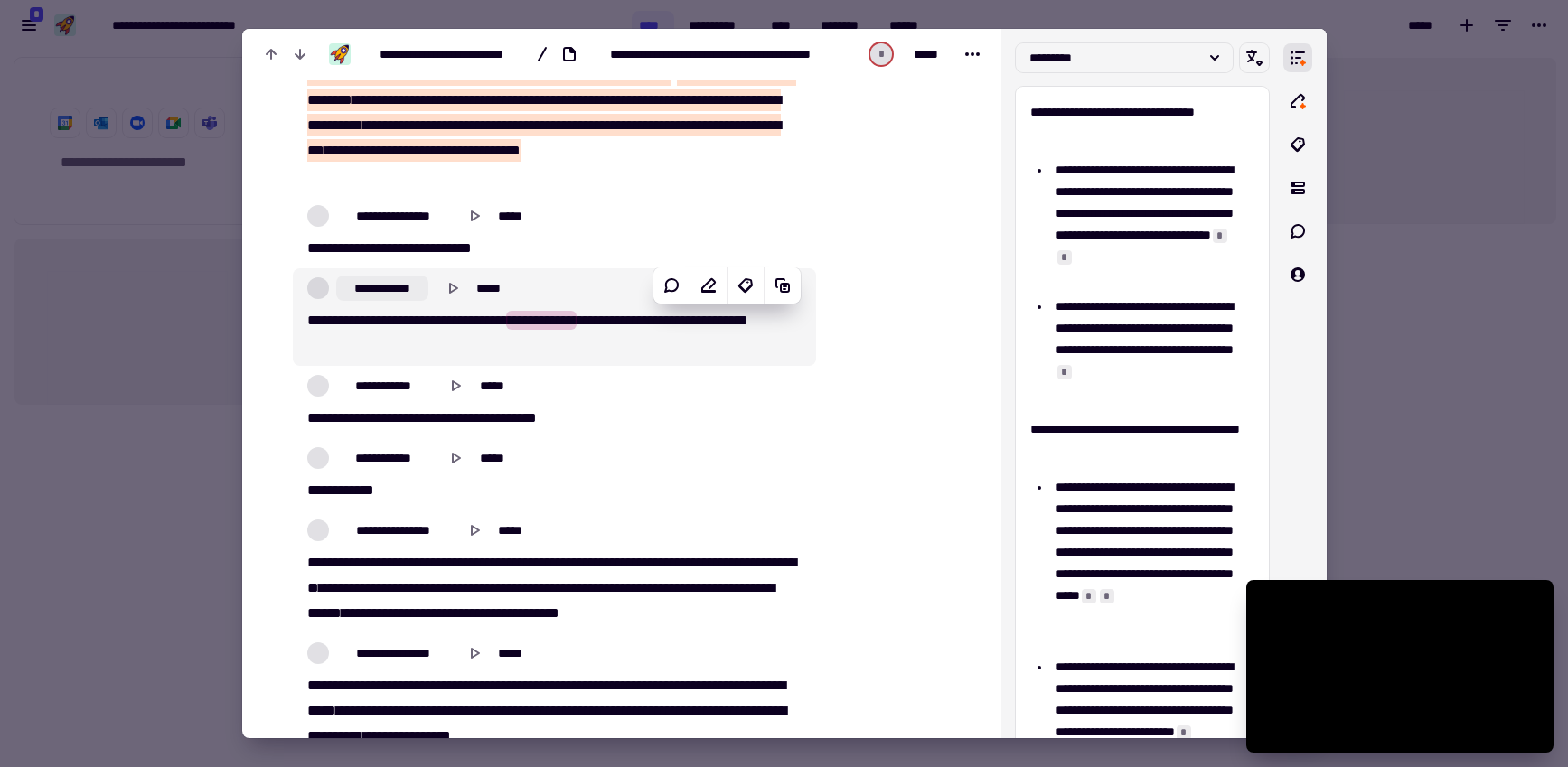 click on "**********" 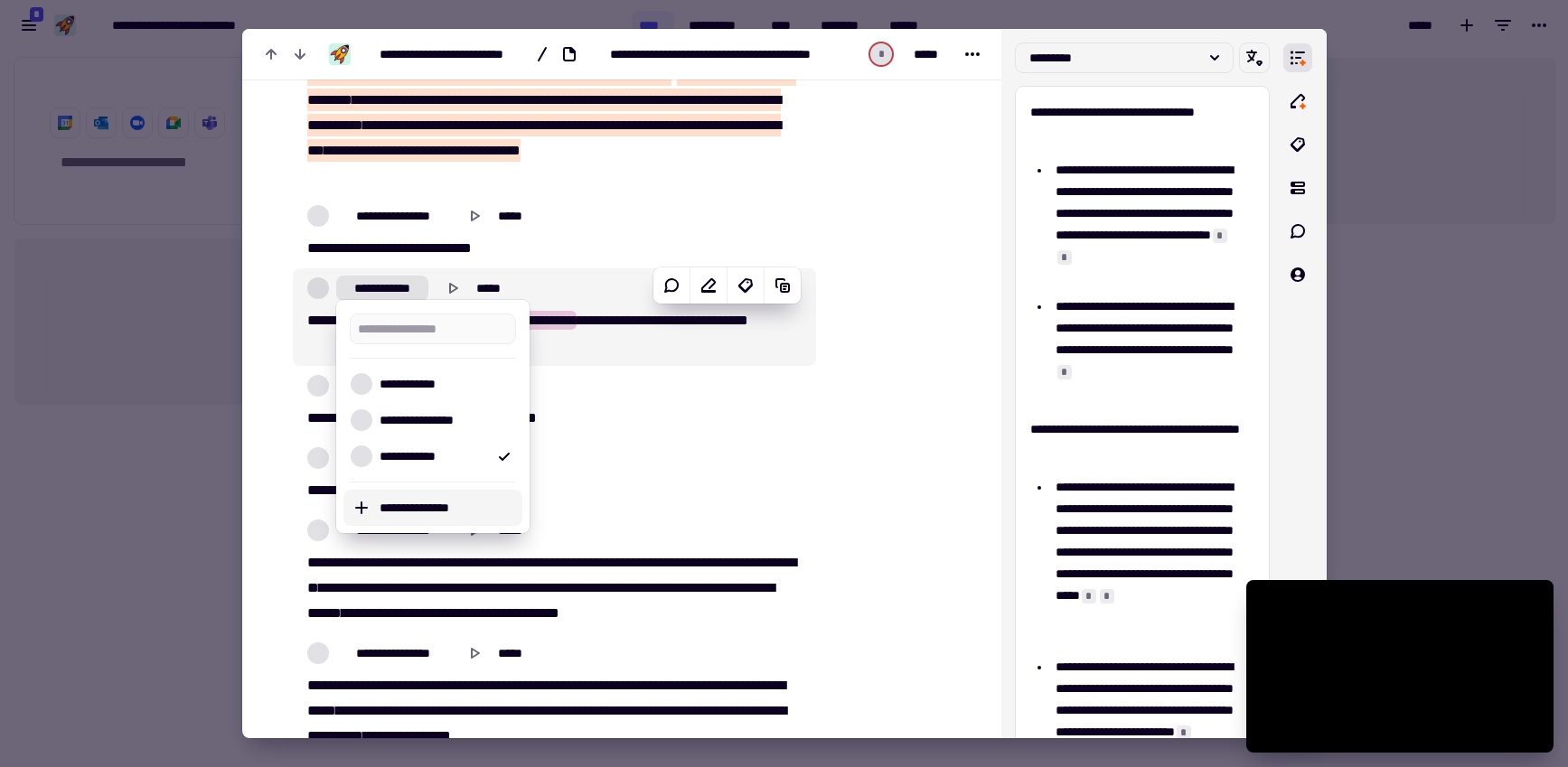 click on "**********" at bounding box center [447, 508] 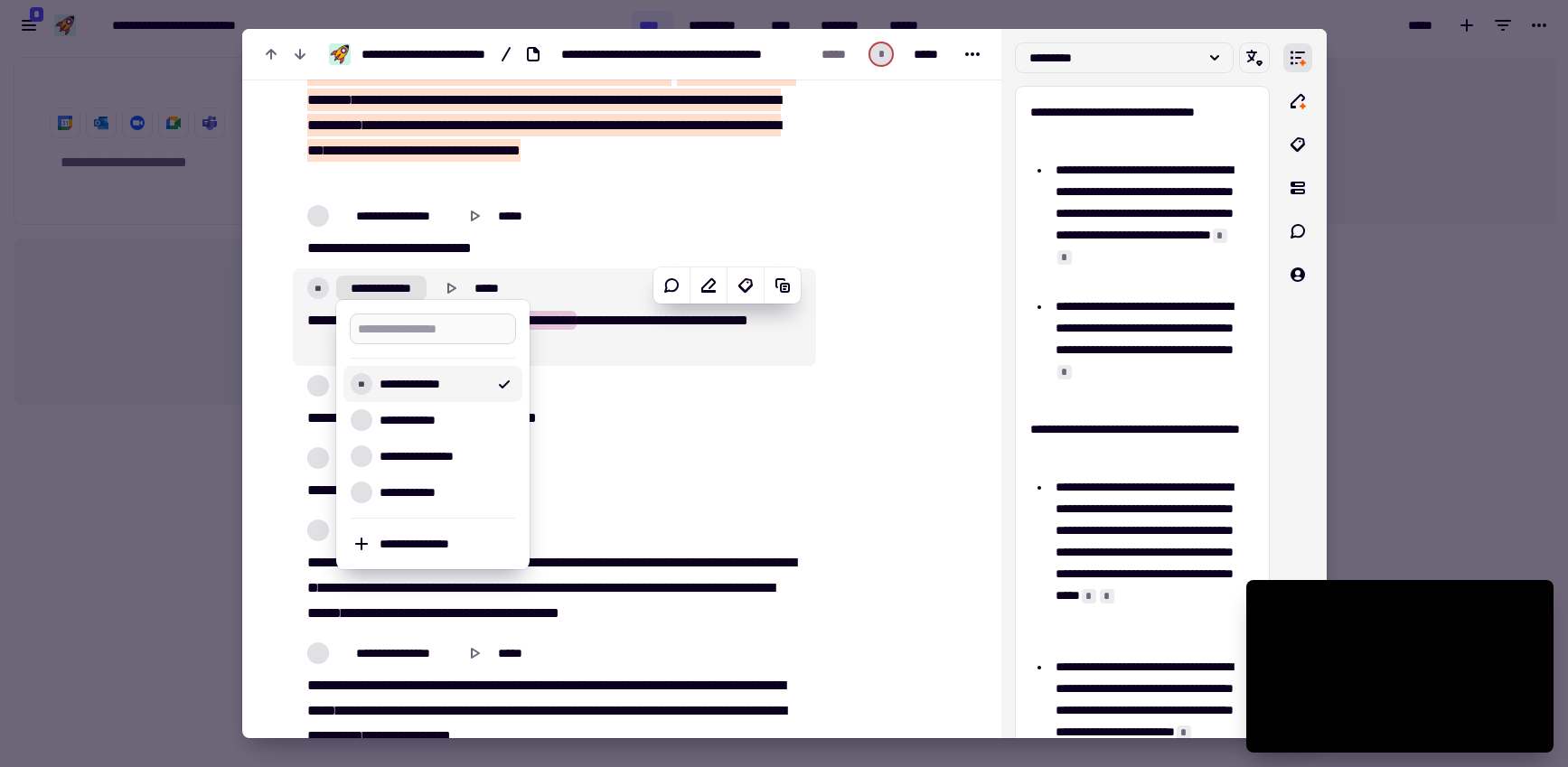 click at bounding box center [433, 329] 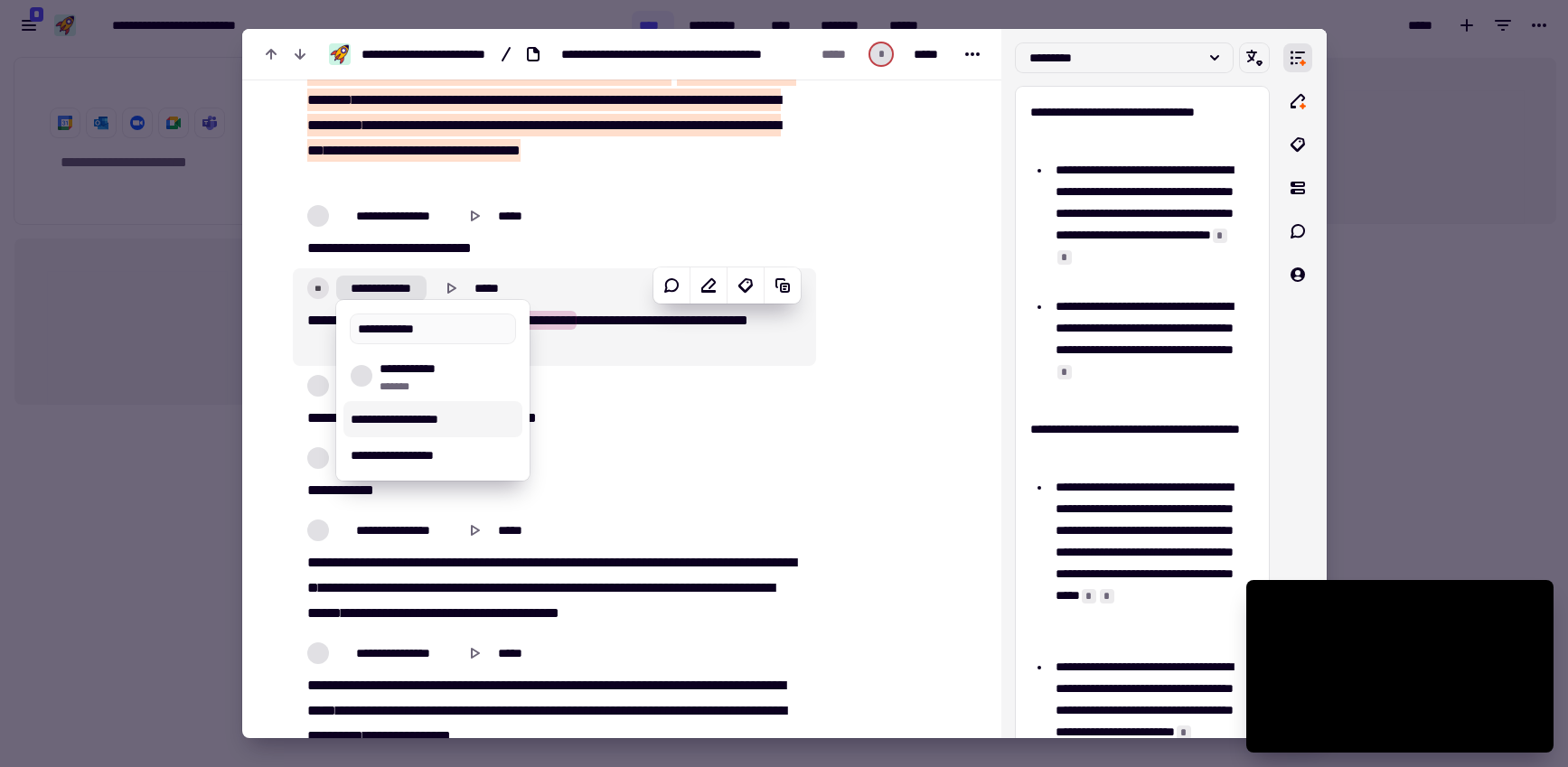 type on "**********" 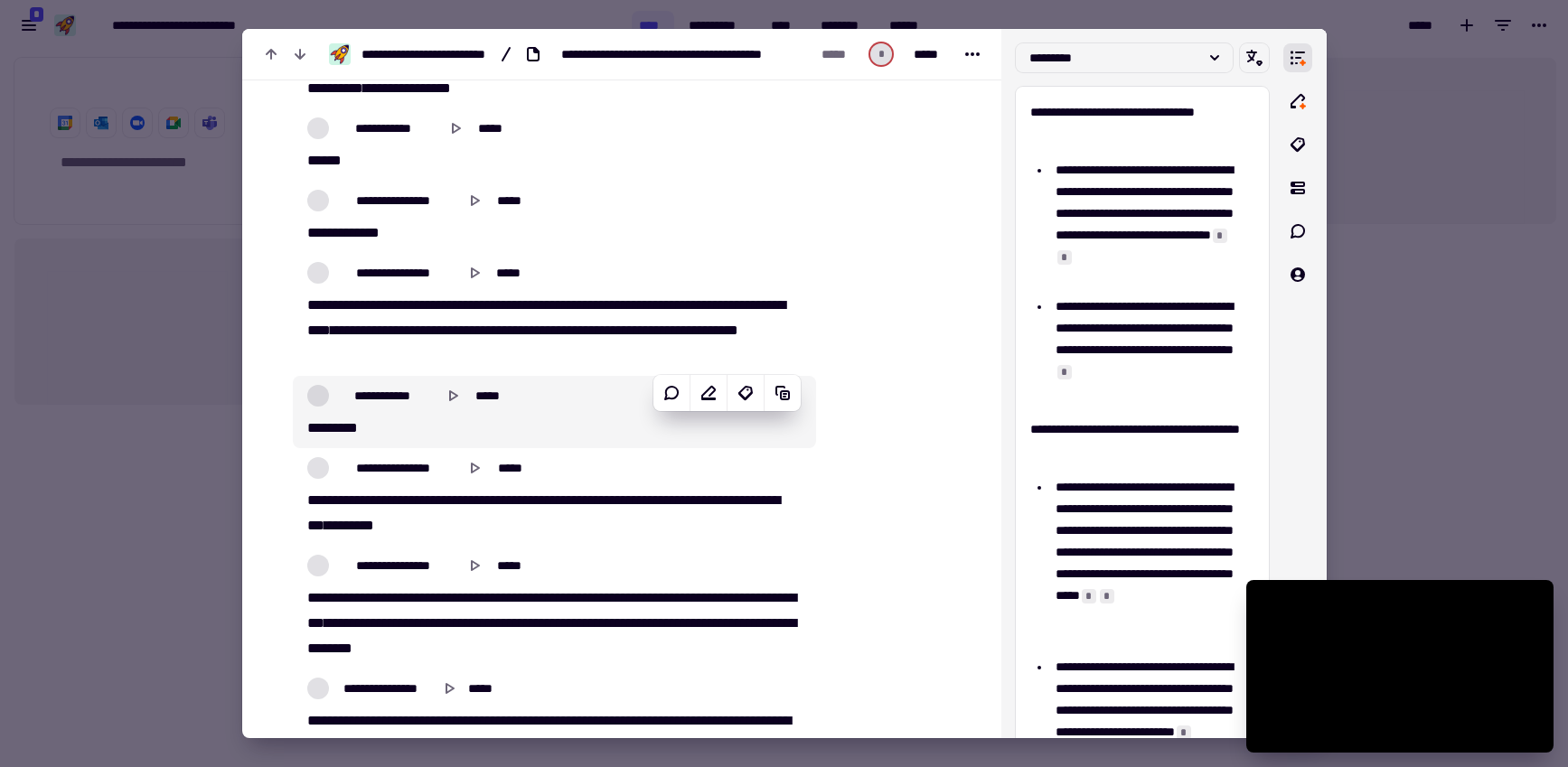 scroll, scrollTop: 10930, scrollLeft: 0, axis: vertical 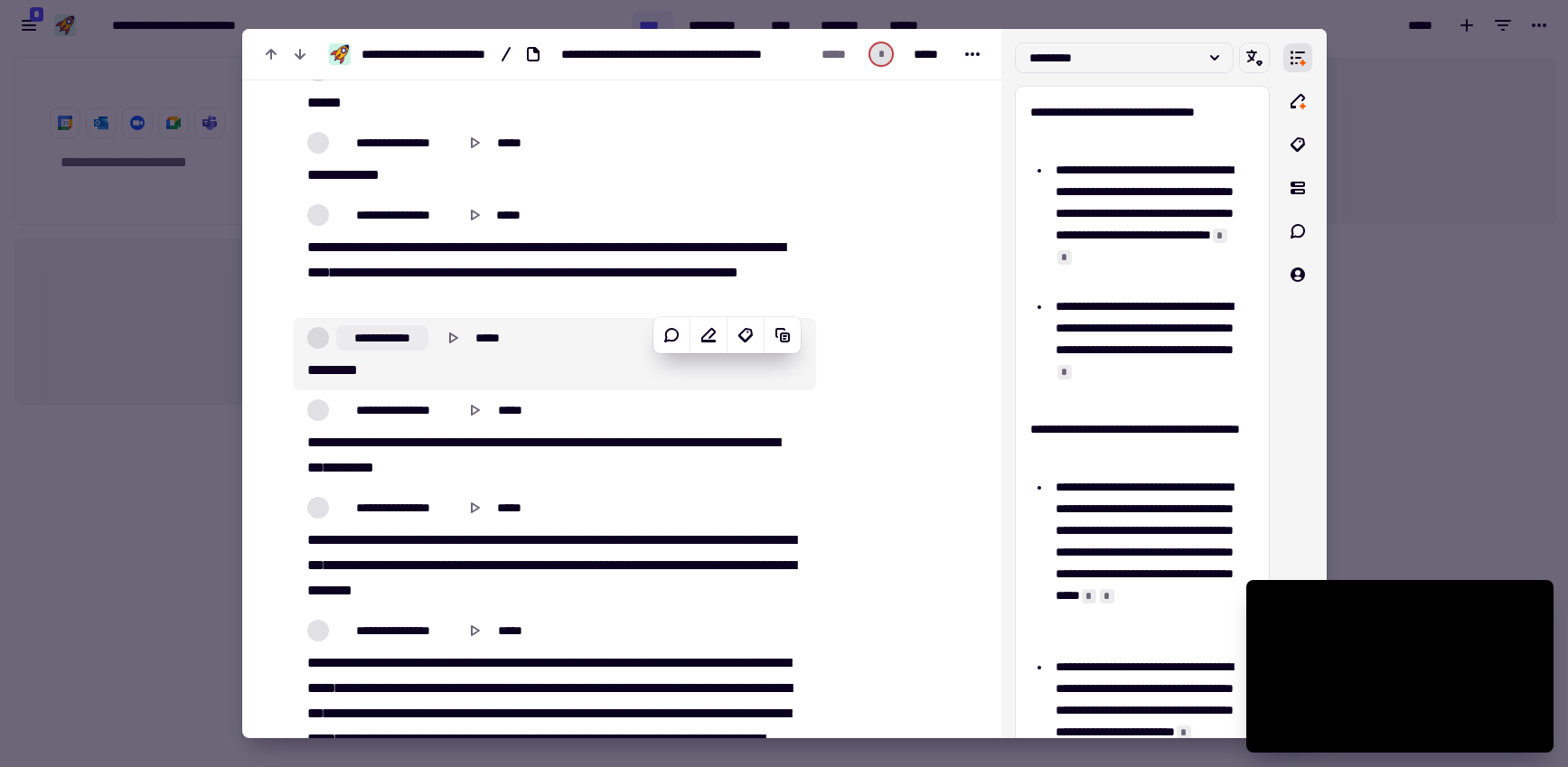 click on "**********" 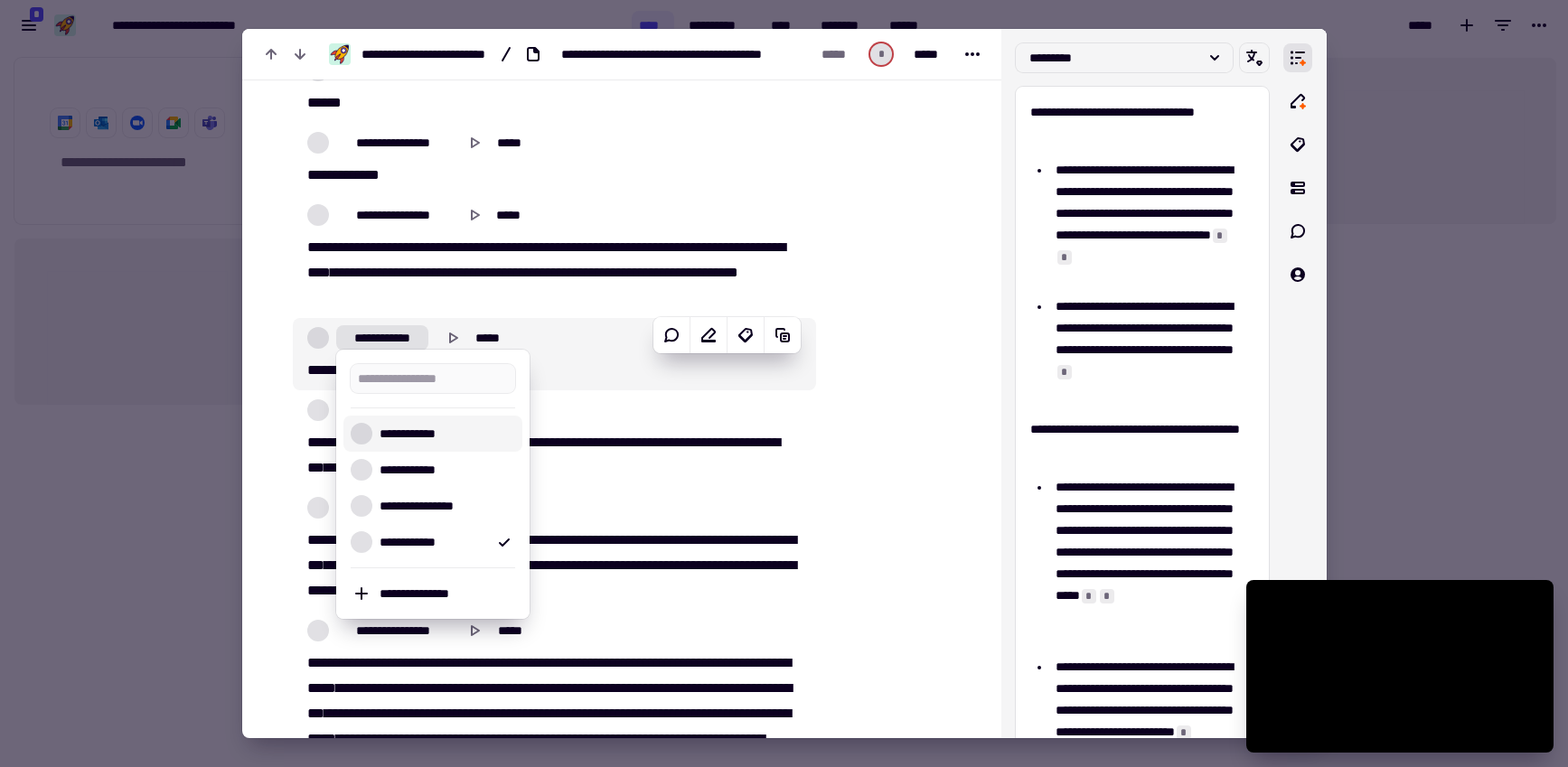 click on "**********" at bounding box center (444, 434) 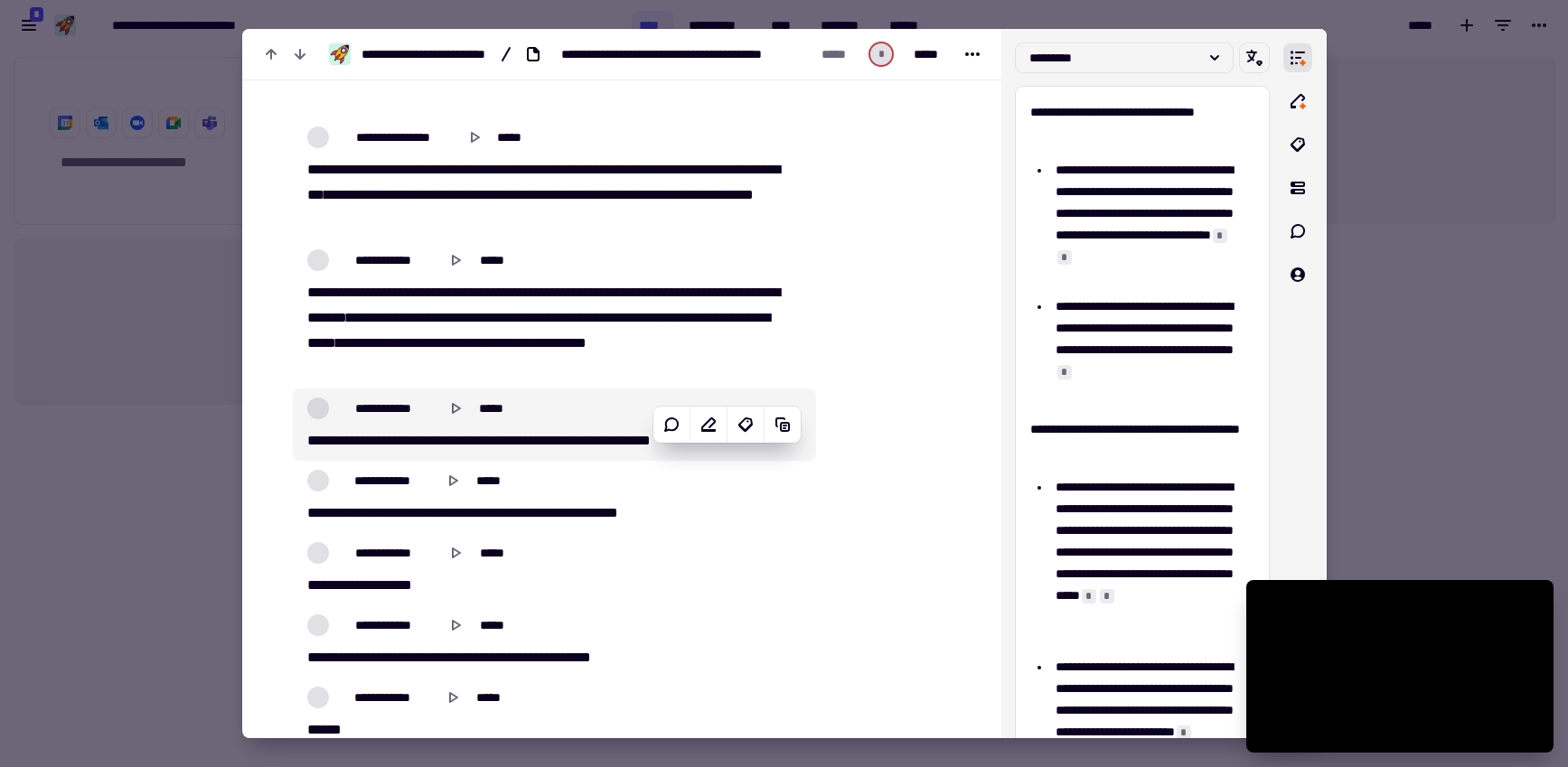 scroll, scrollTop: 11691, scrollLeft: 0, axis: vertical 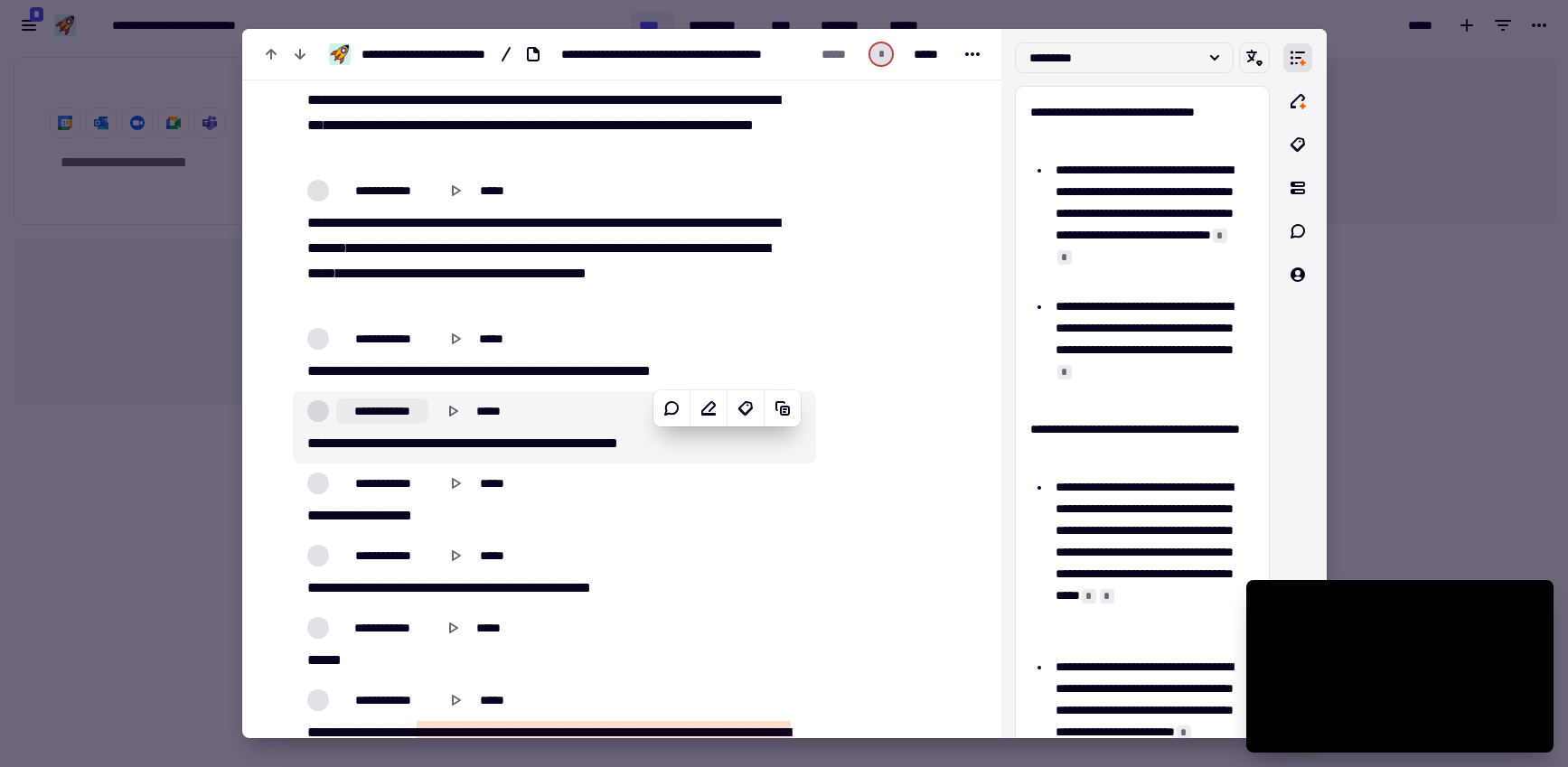 click on "**********" 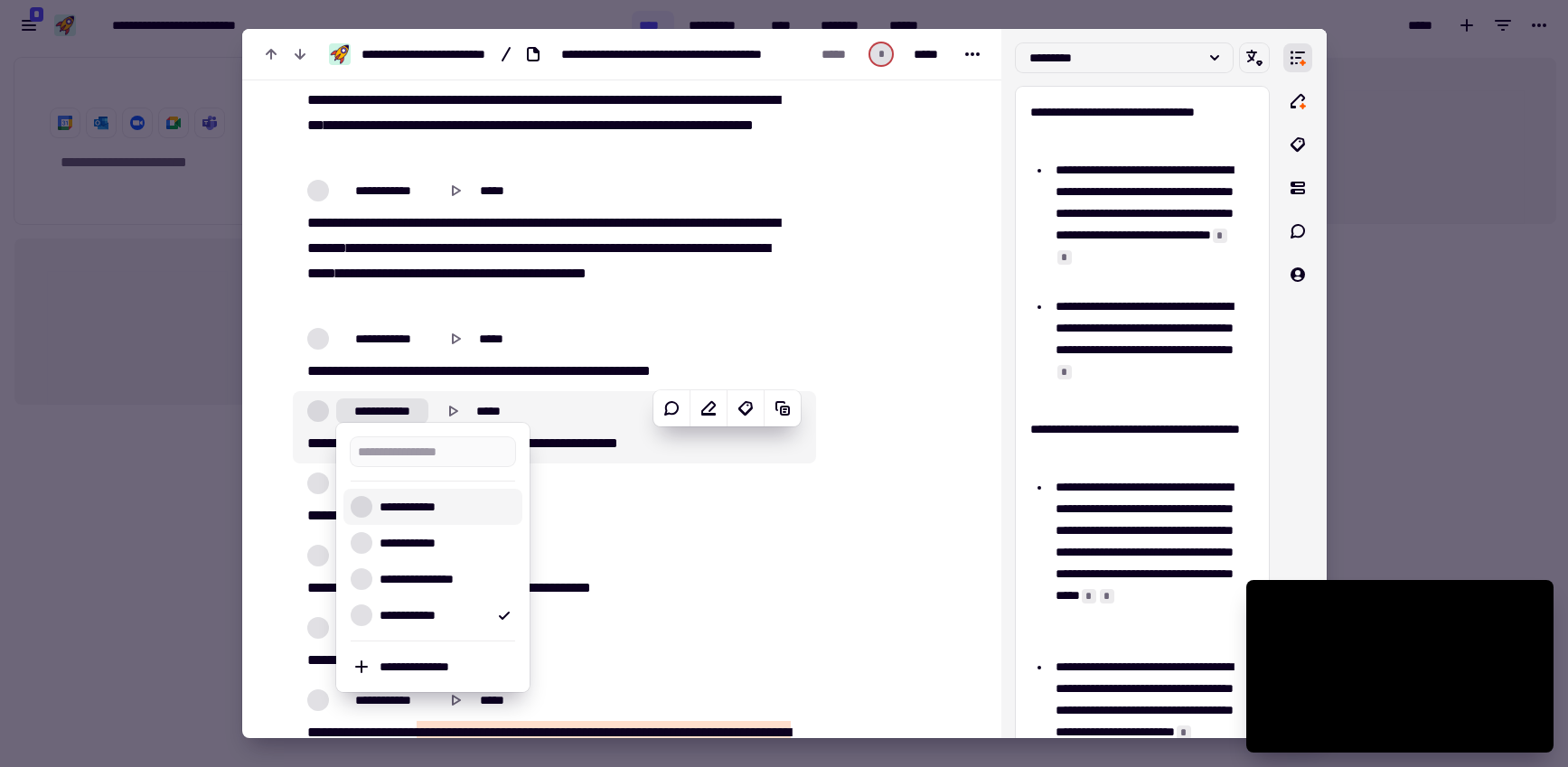 click on "**********" at bounding box center (444, 507) 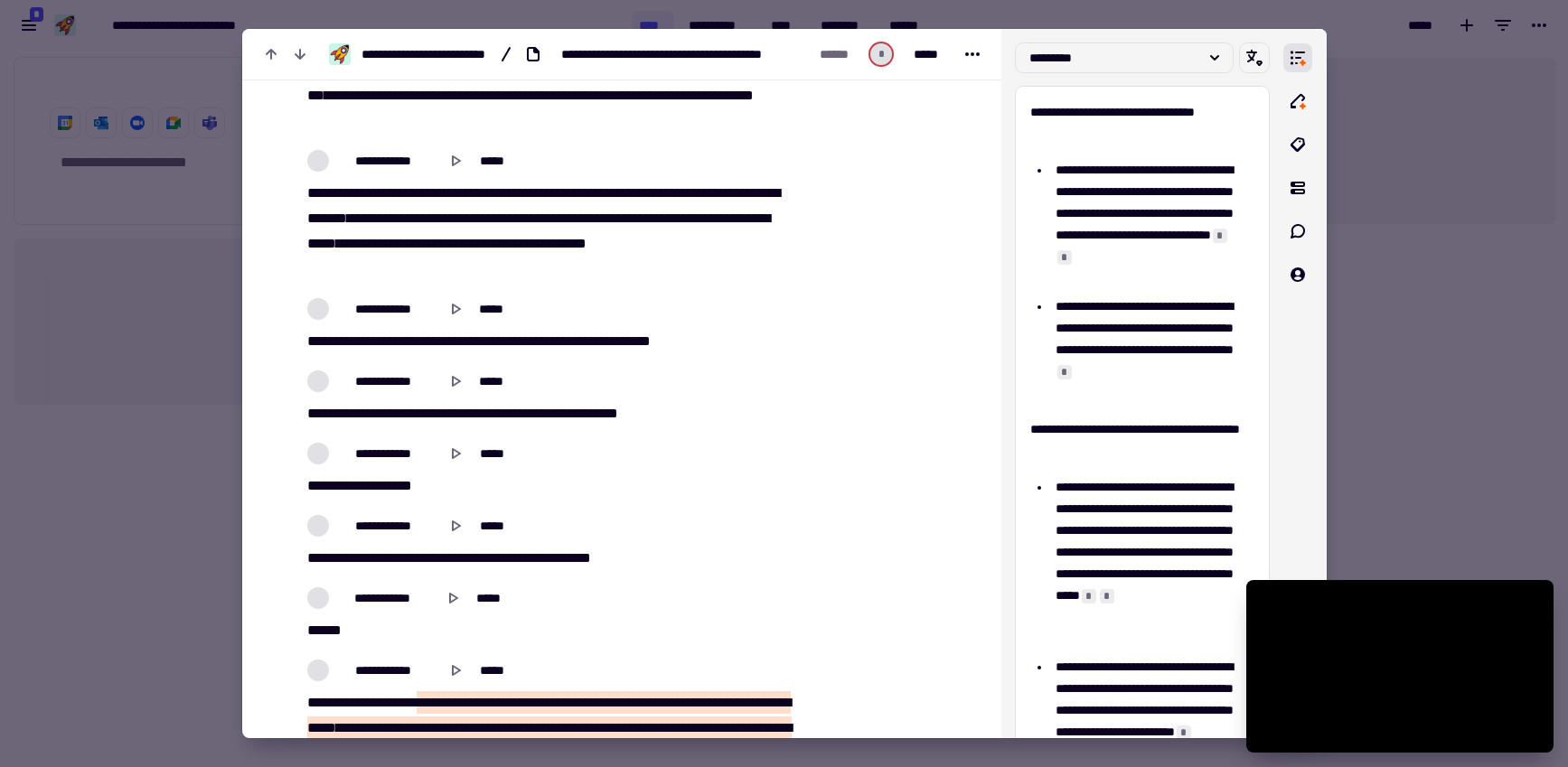 scroll, scrollTop: 12145, scrollLeft: 0, axis: vertical 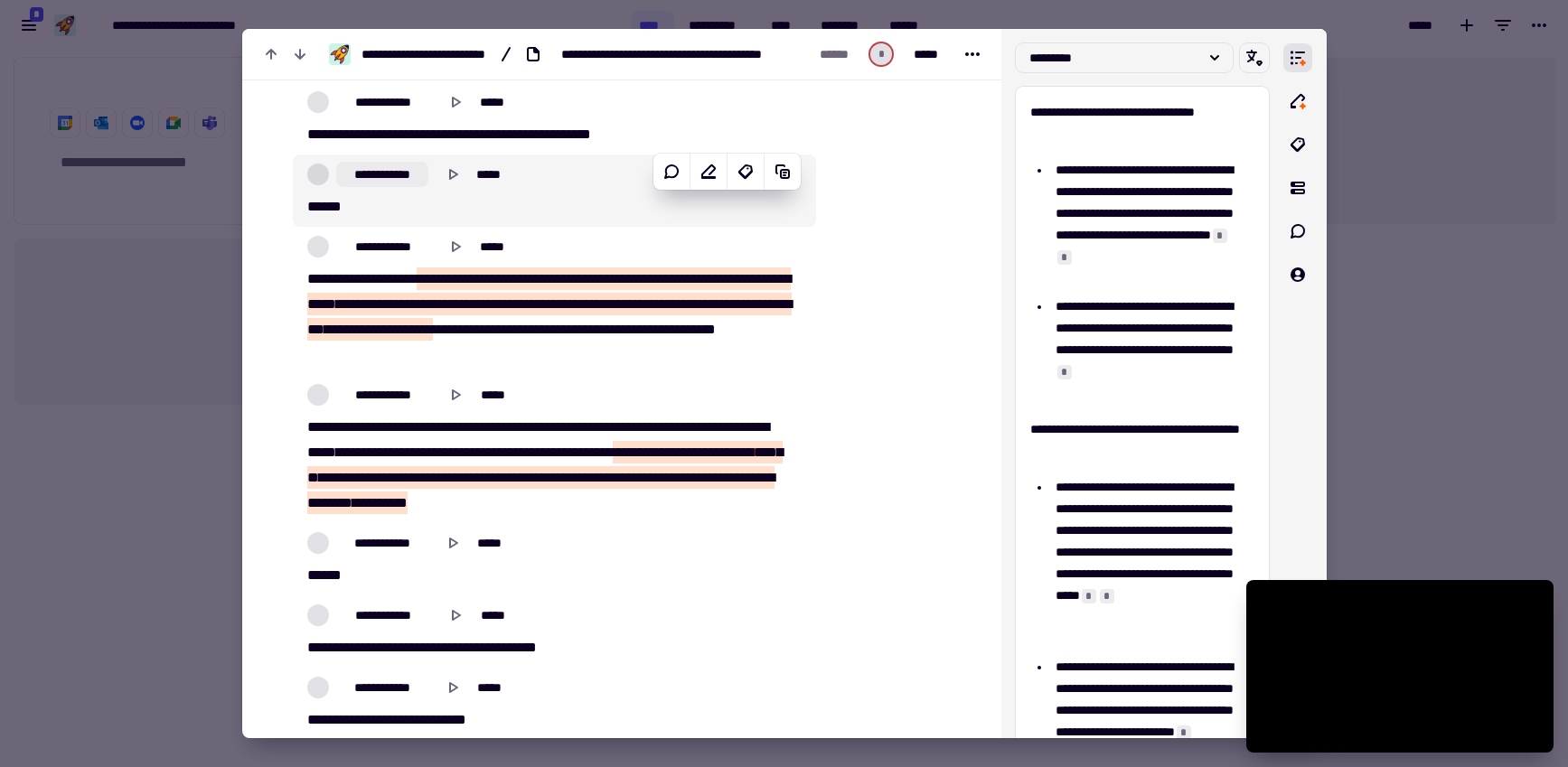 click on "**********" 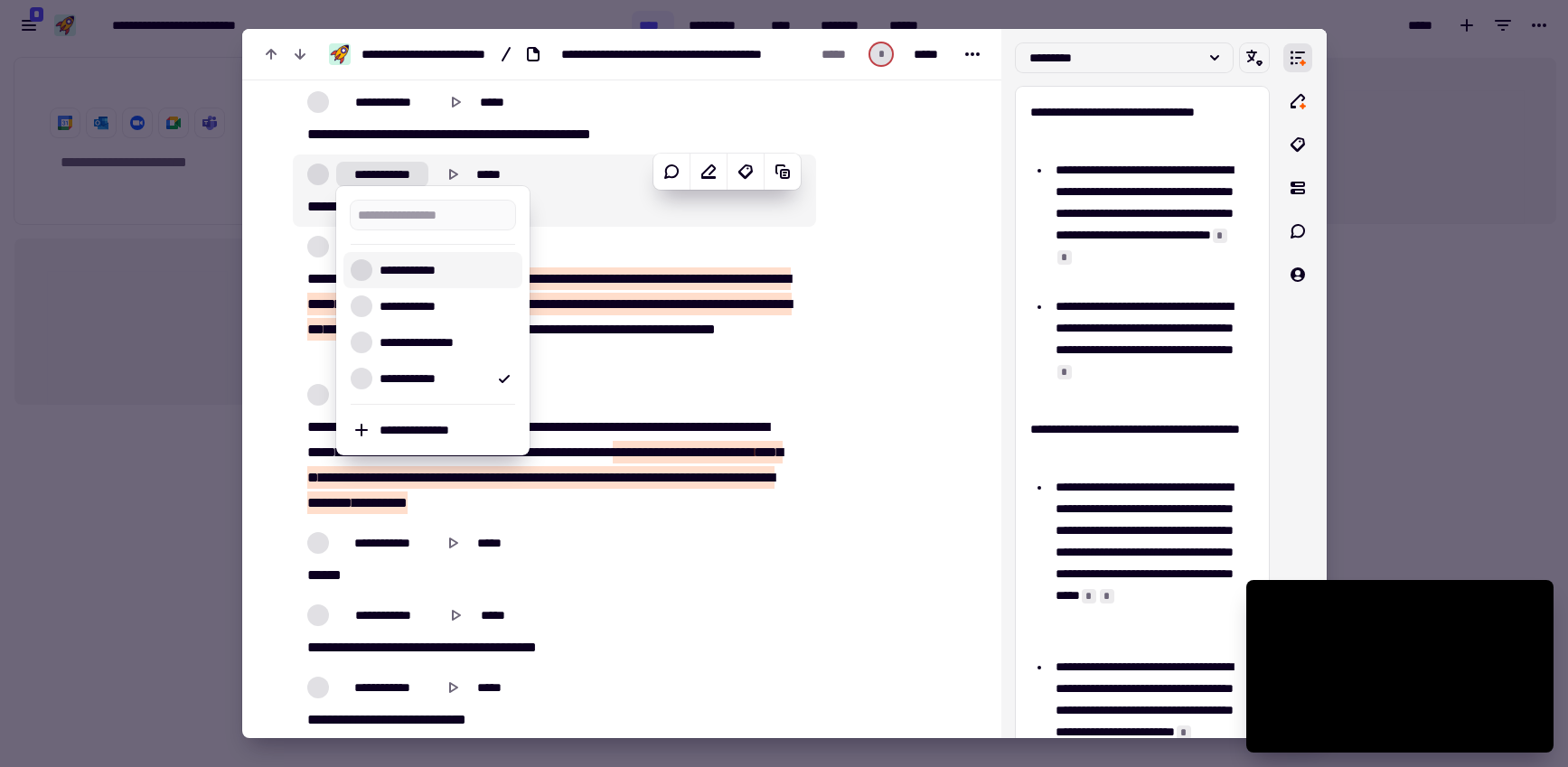 click on "**********" at bounding box center (444, 270) 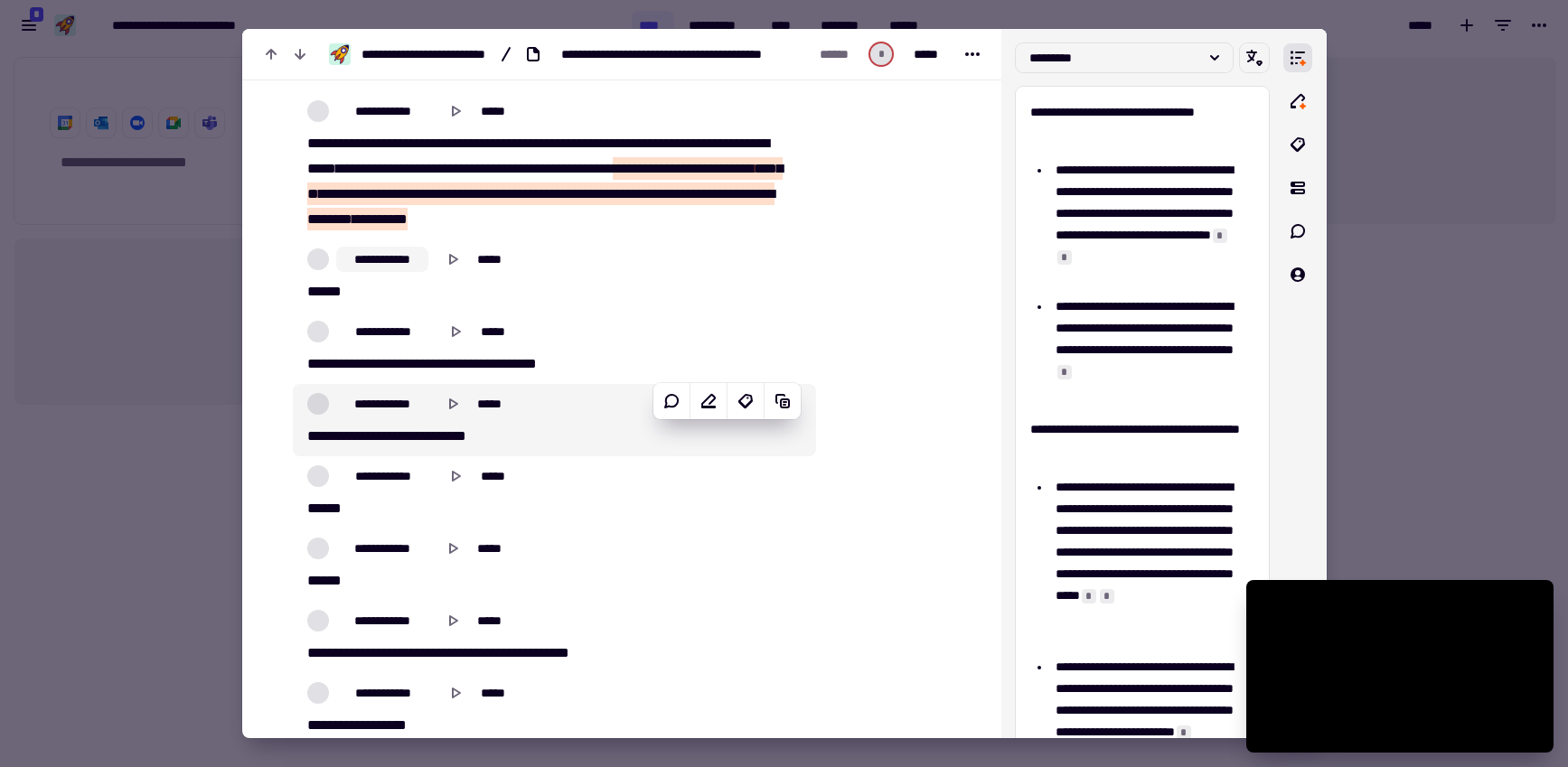 scroll, scrollTop: 12448, scrollLeft: 0, axis: vertical 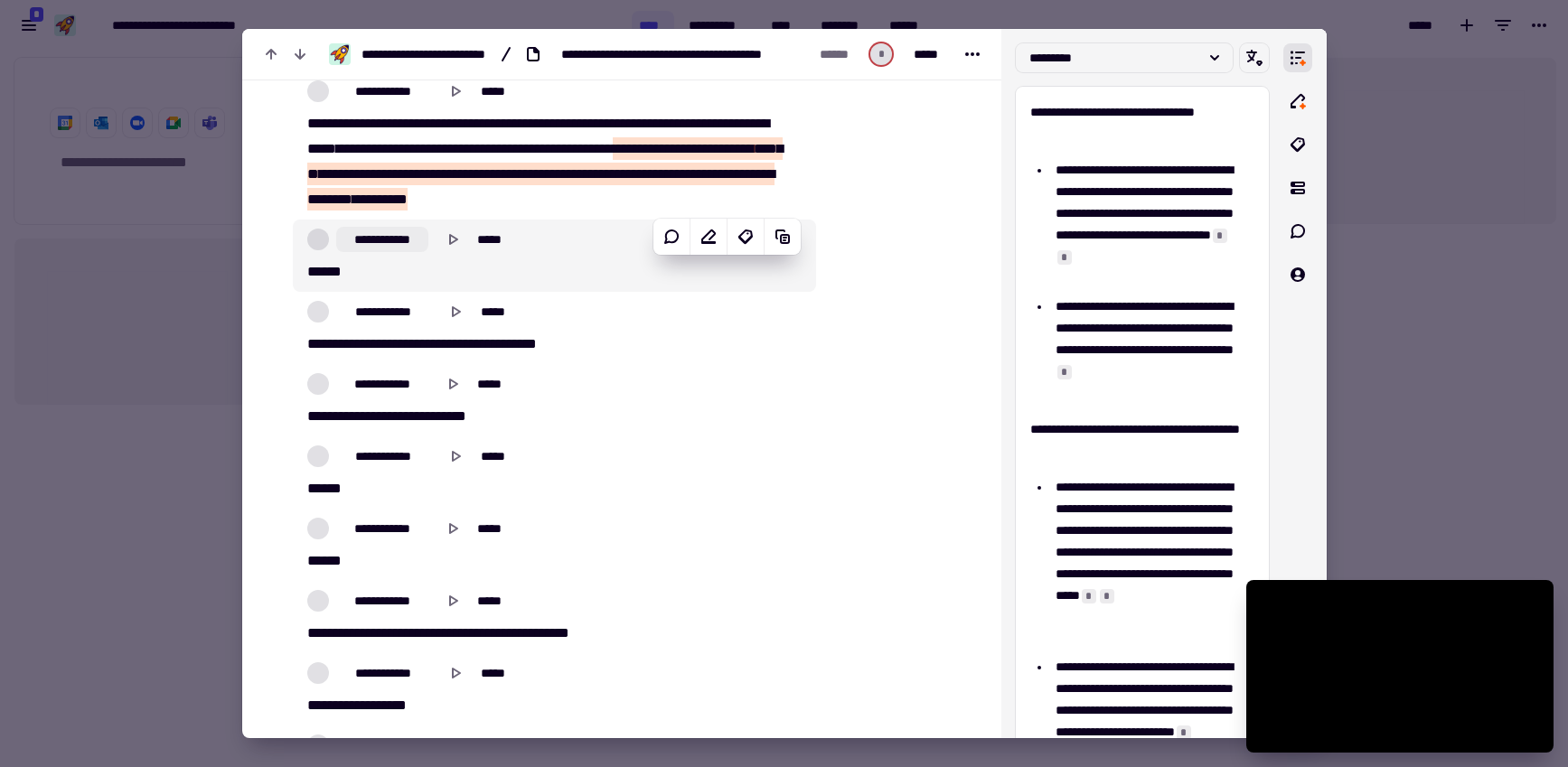 click on "**********" 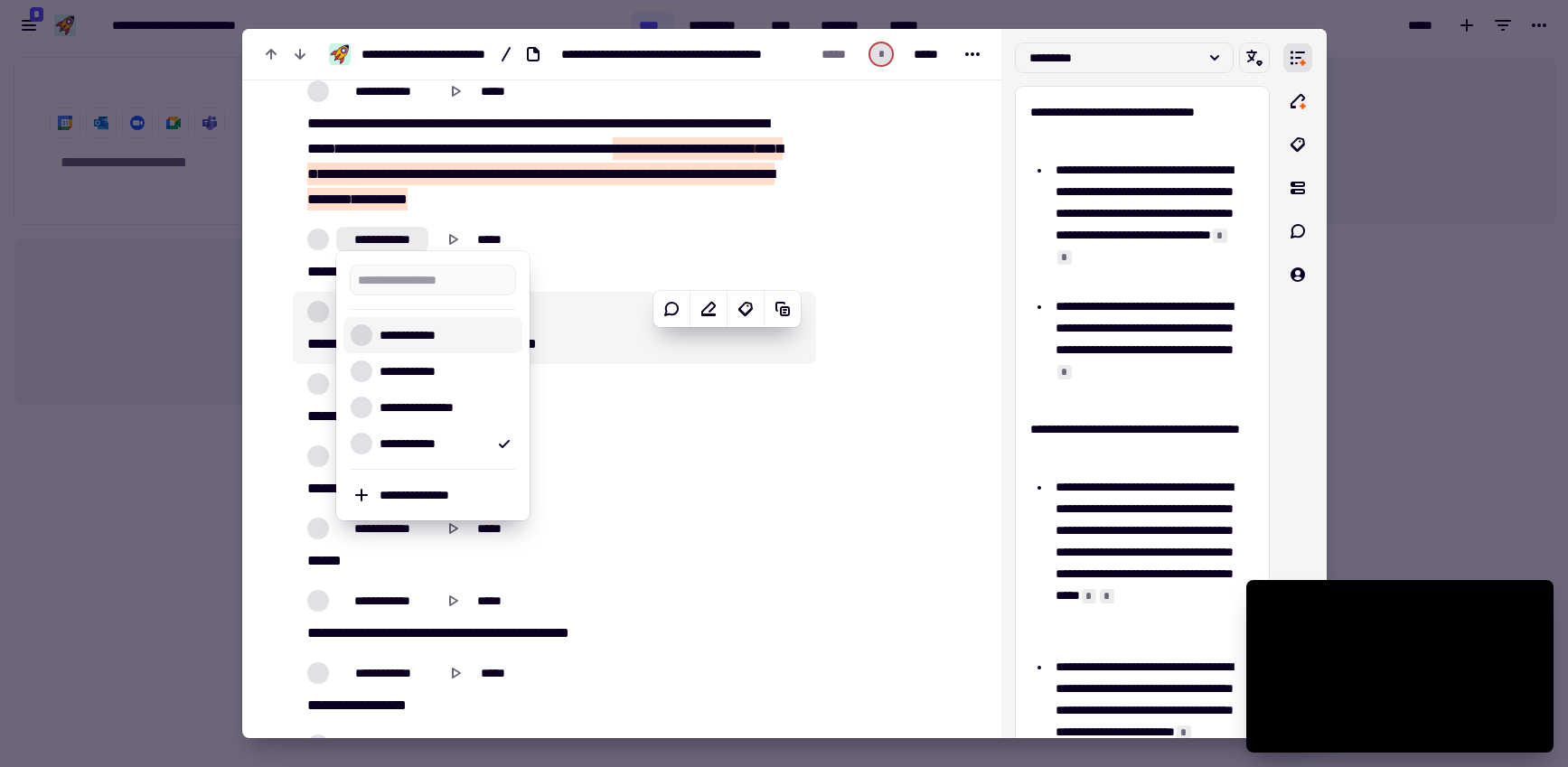 click on "**********" at bounding box center [444, 335] 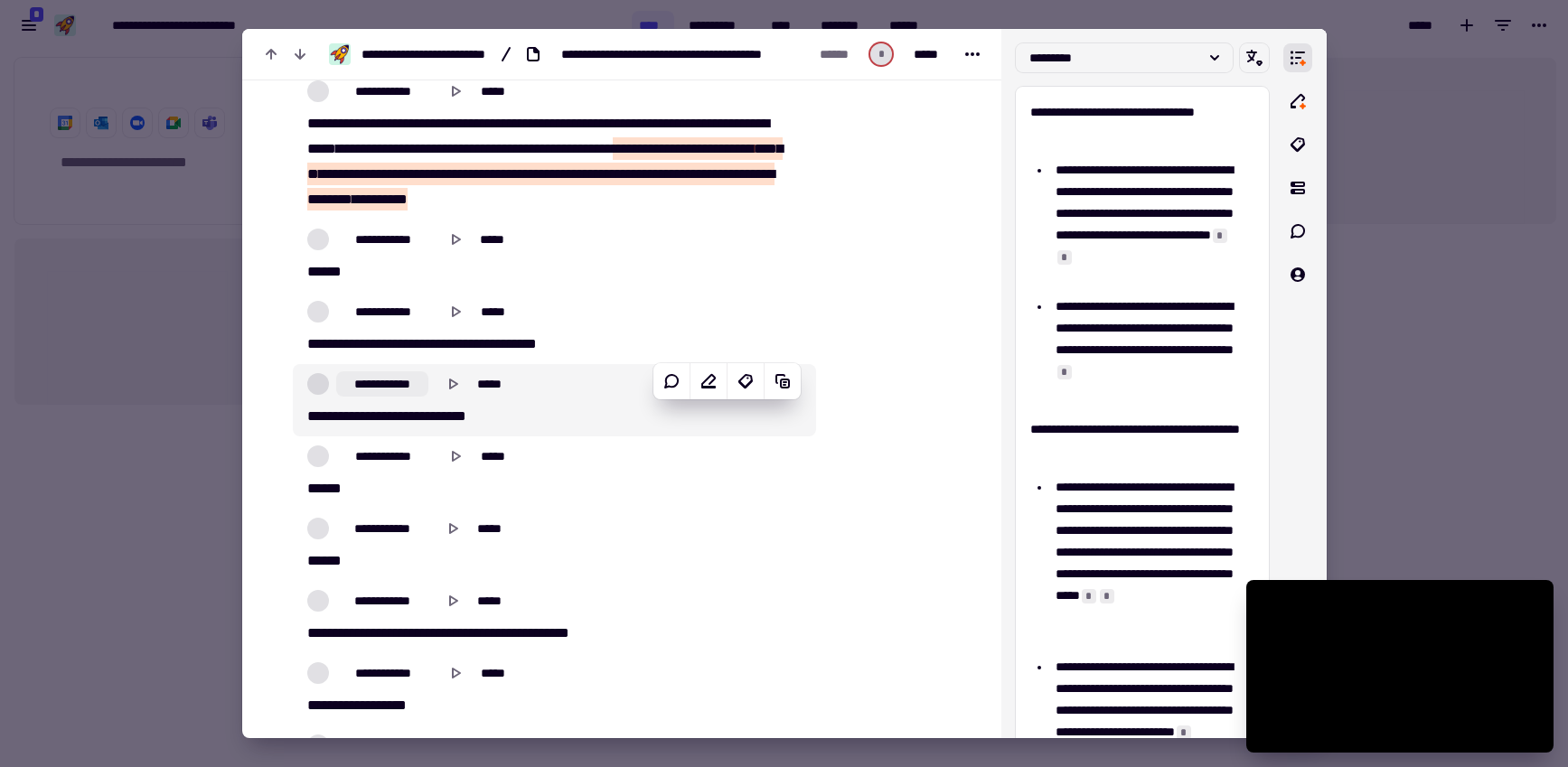 click on "**********" 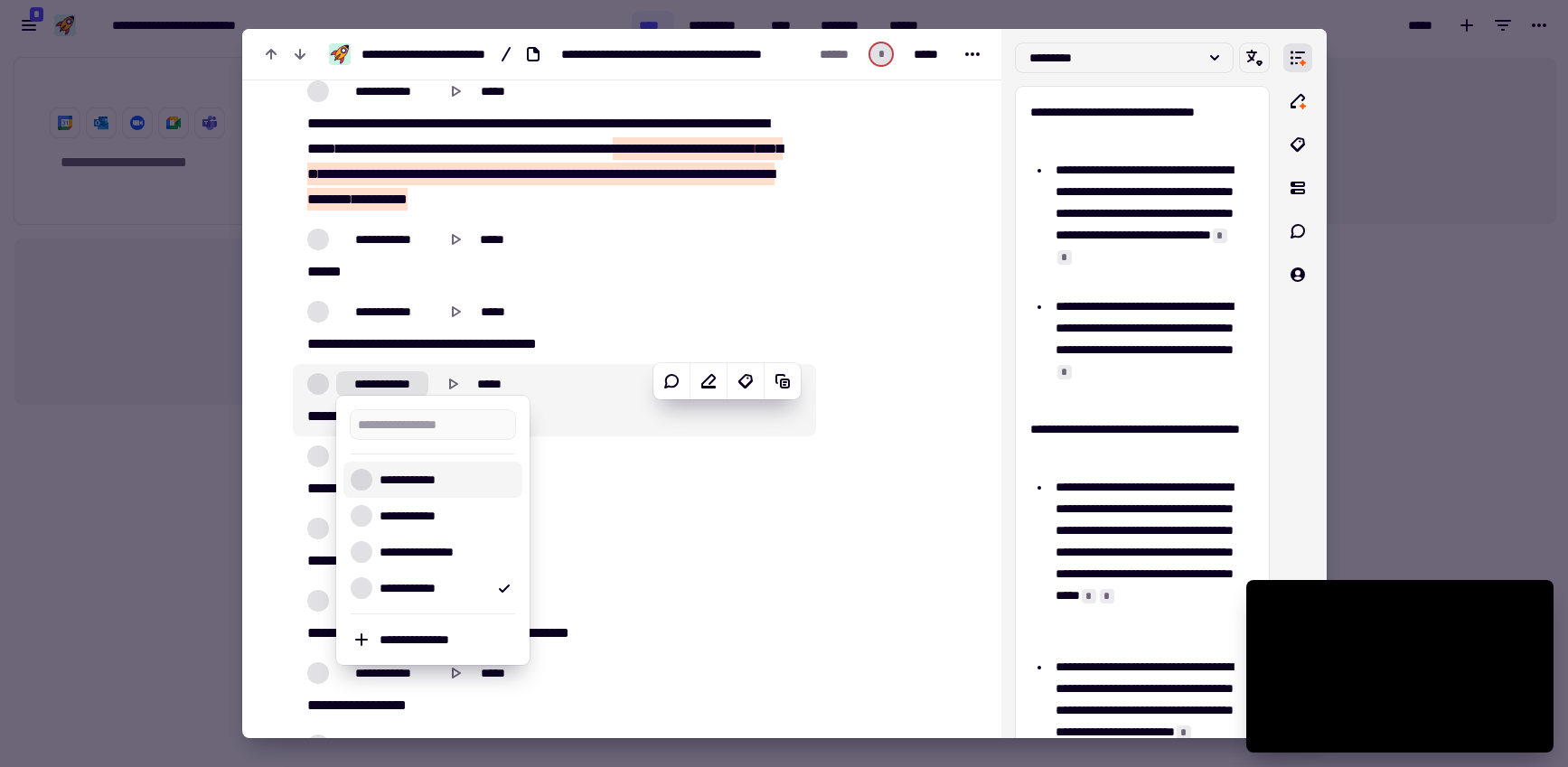 click on "**********" at bounding box center [444, 480] 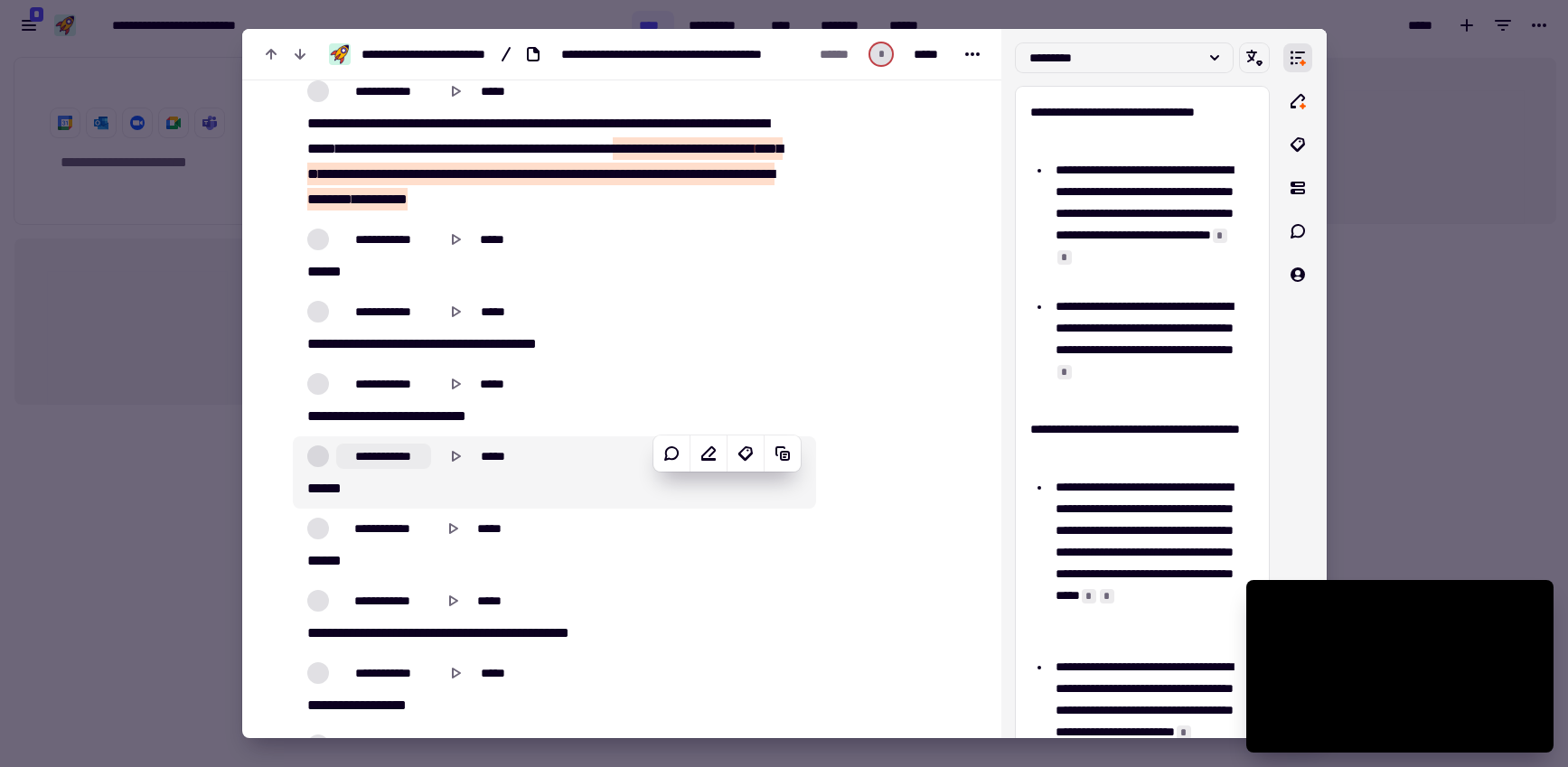 scroll, scrollTop: 12597, scrollLeft: 0, axis: vertical 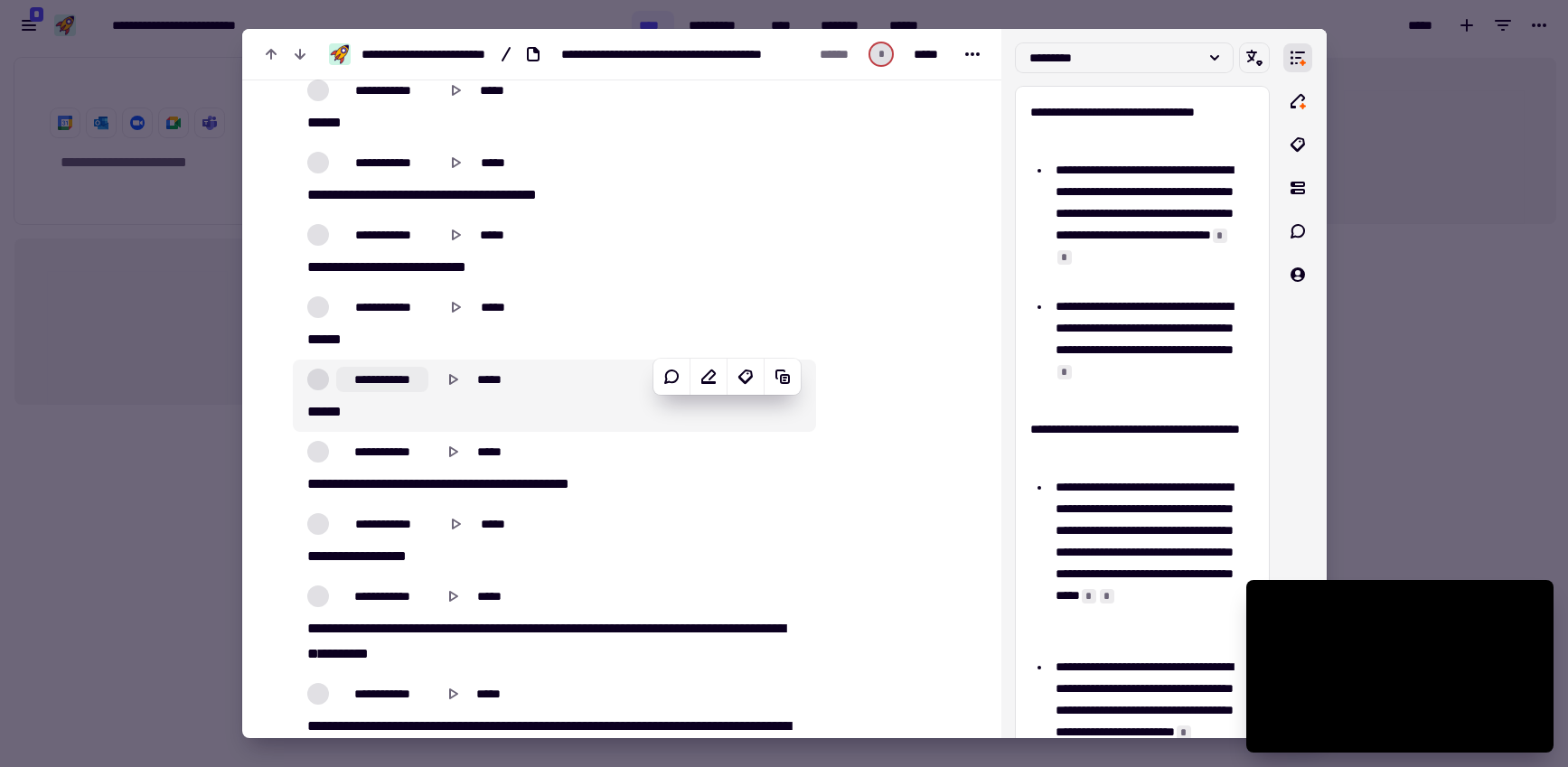 click on "**********" 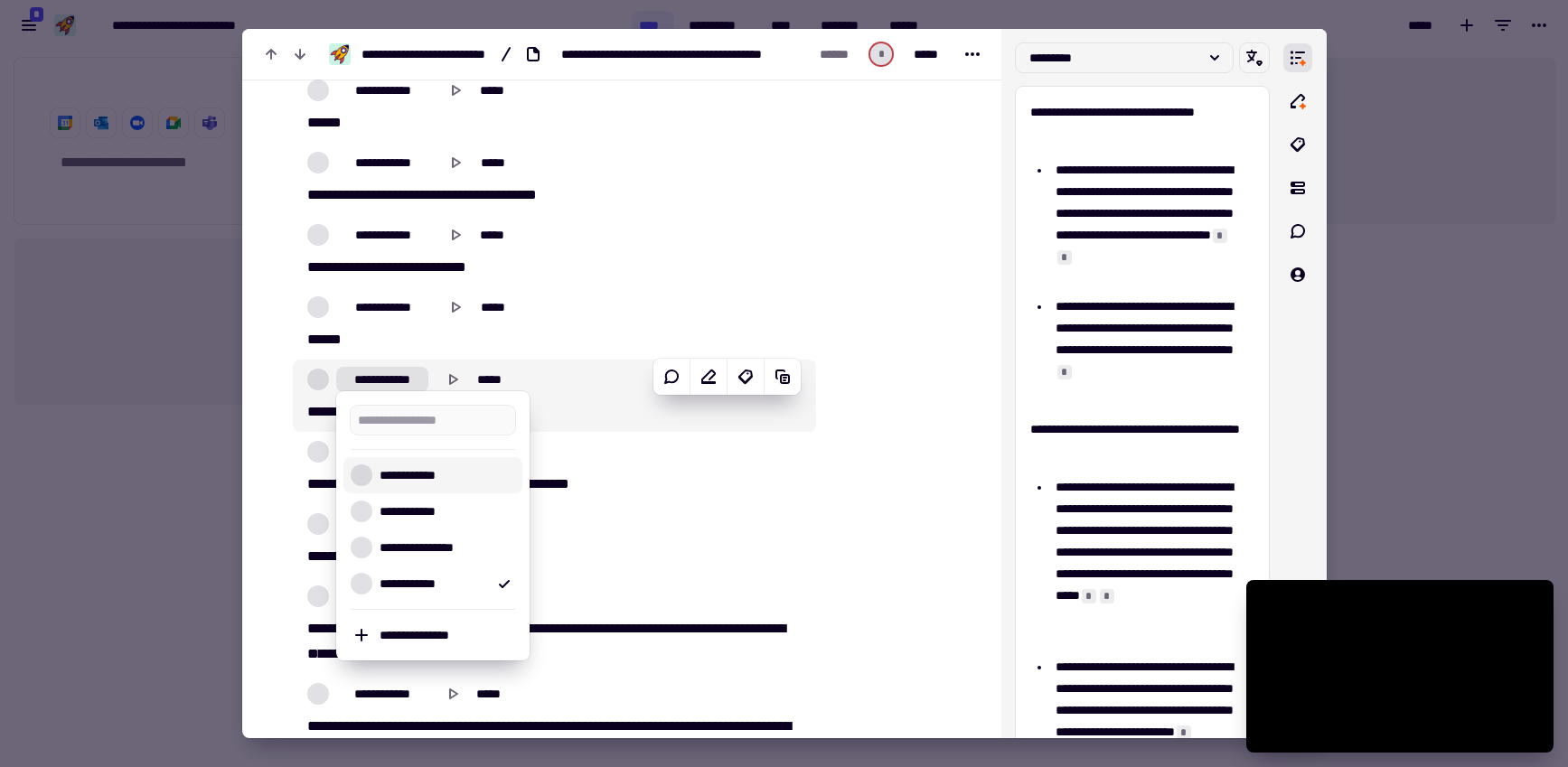 drag, startPoint x: 397, startPoint y: 482, endPoint x: 392, endPoint y: 455, distance: 27.45906 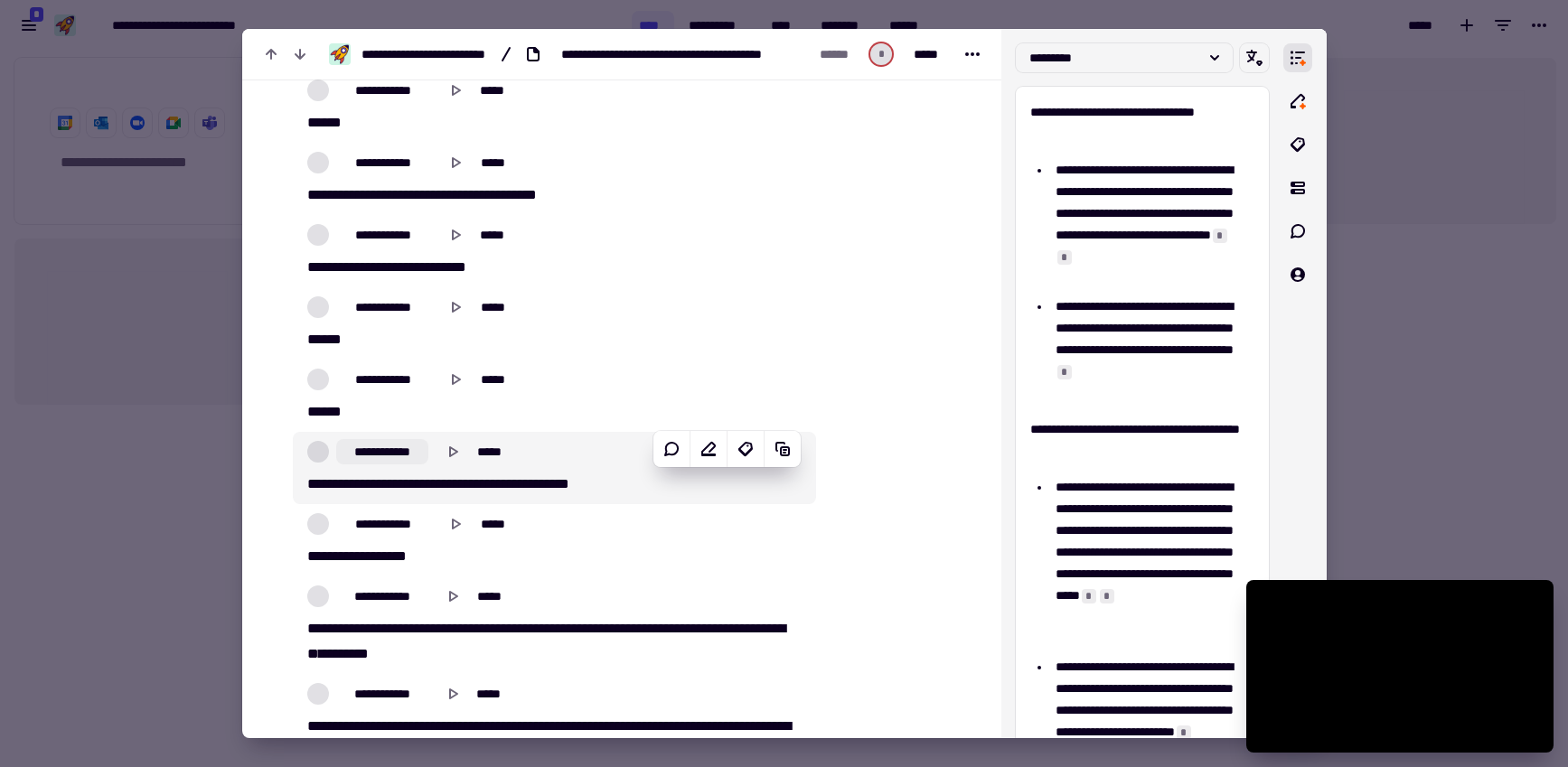 type on "******" 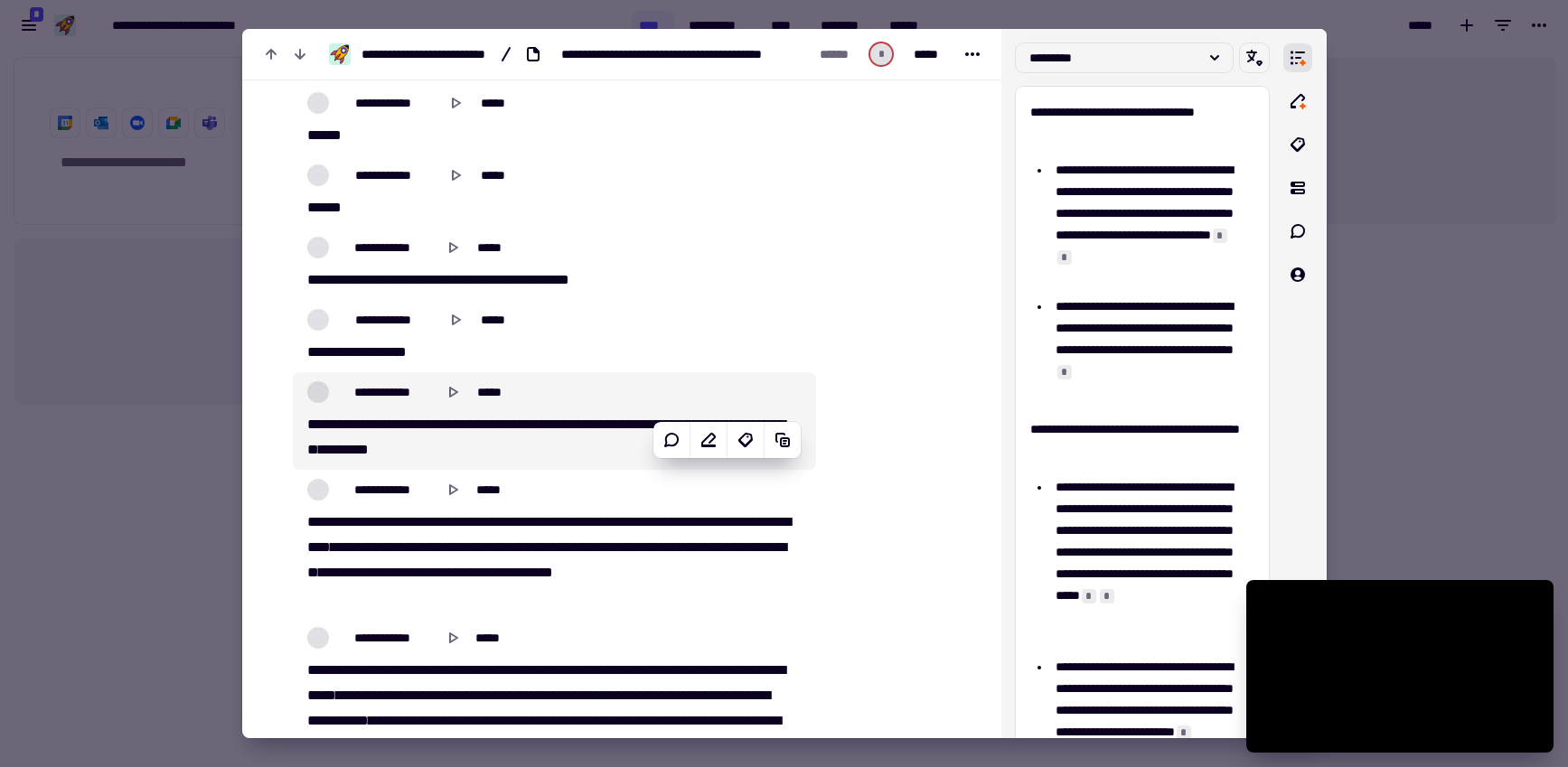 scroll, scrollTop: 12819, scrollLeft: 0, axis: vertical 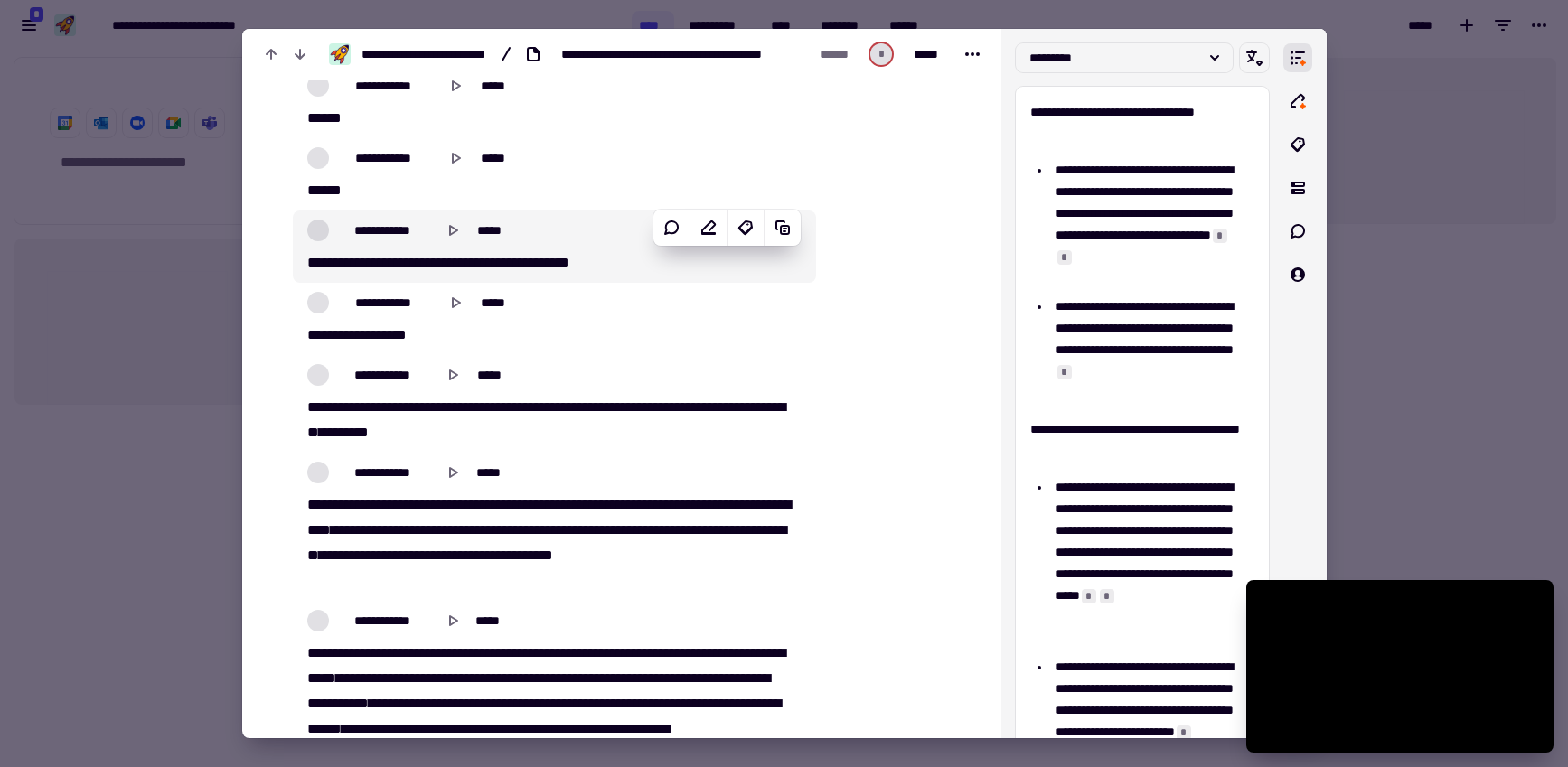click on "**********" 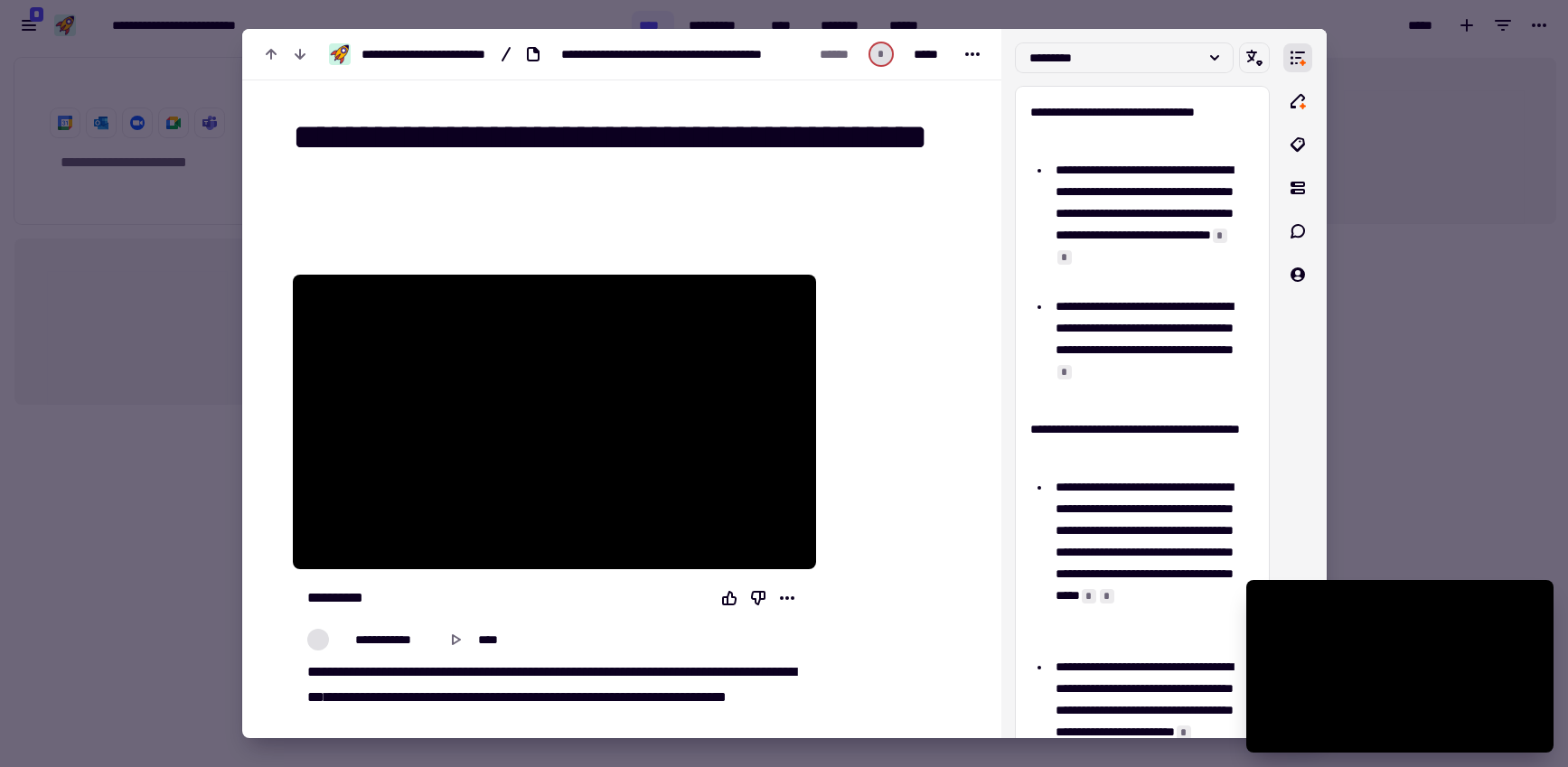 scroll, scrollTop: 0, scrollLeft: 0, axis: both 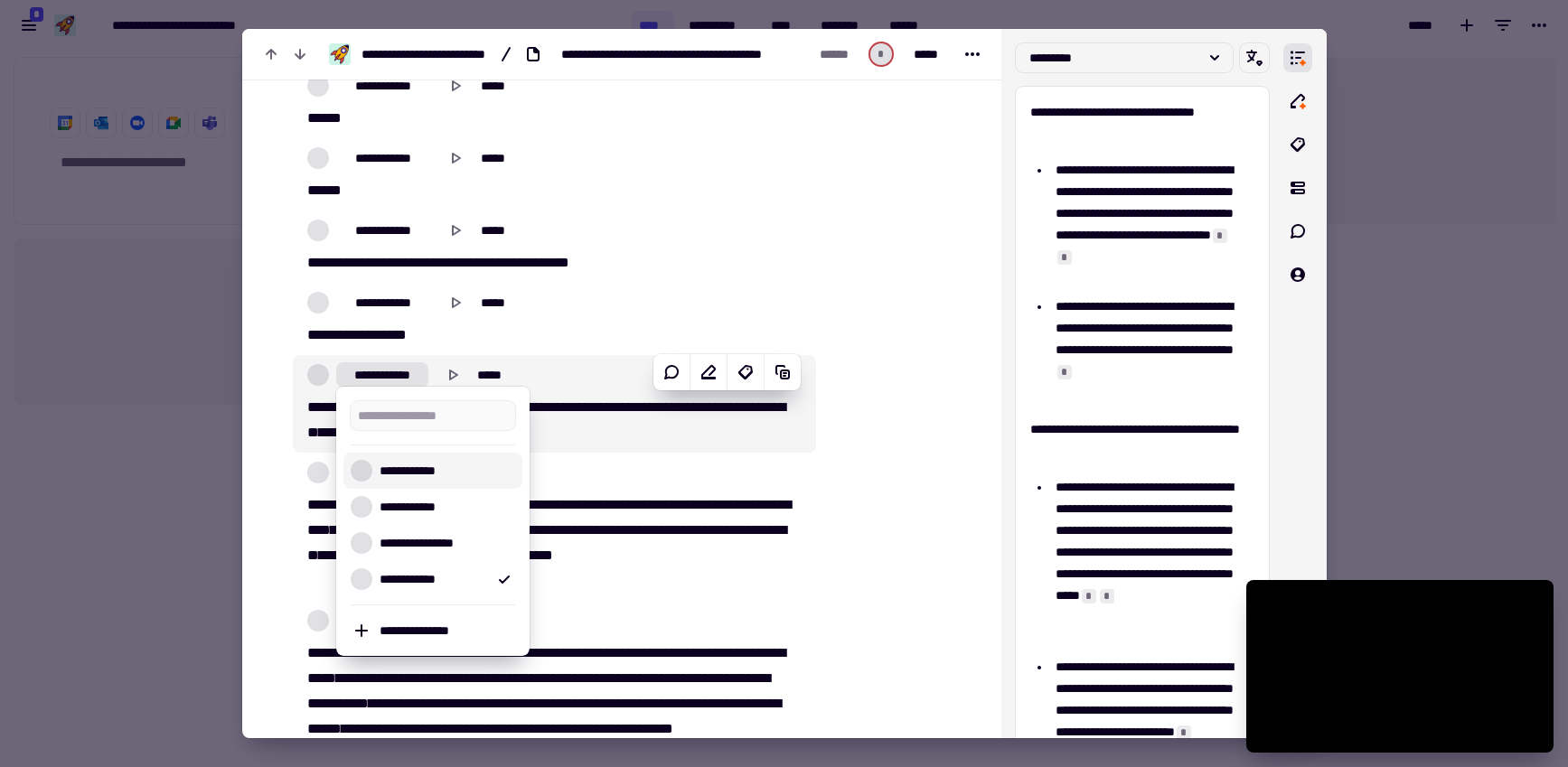 drag, startPoint x: 394, startPoint y: 458, endPoint x: 399, endPoint y: 445, distance: 13.928388 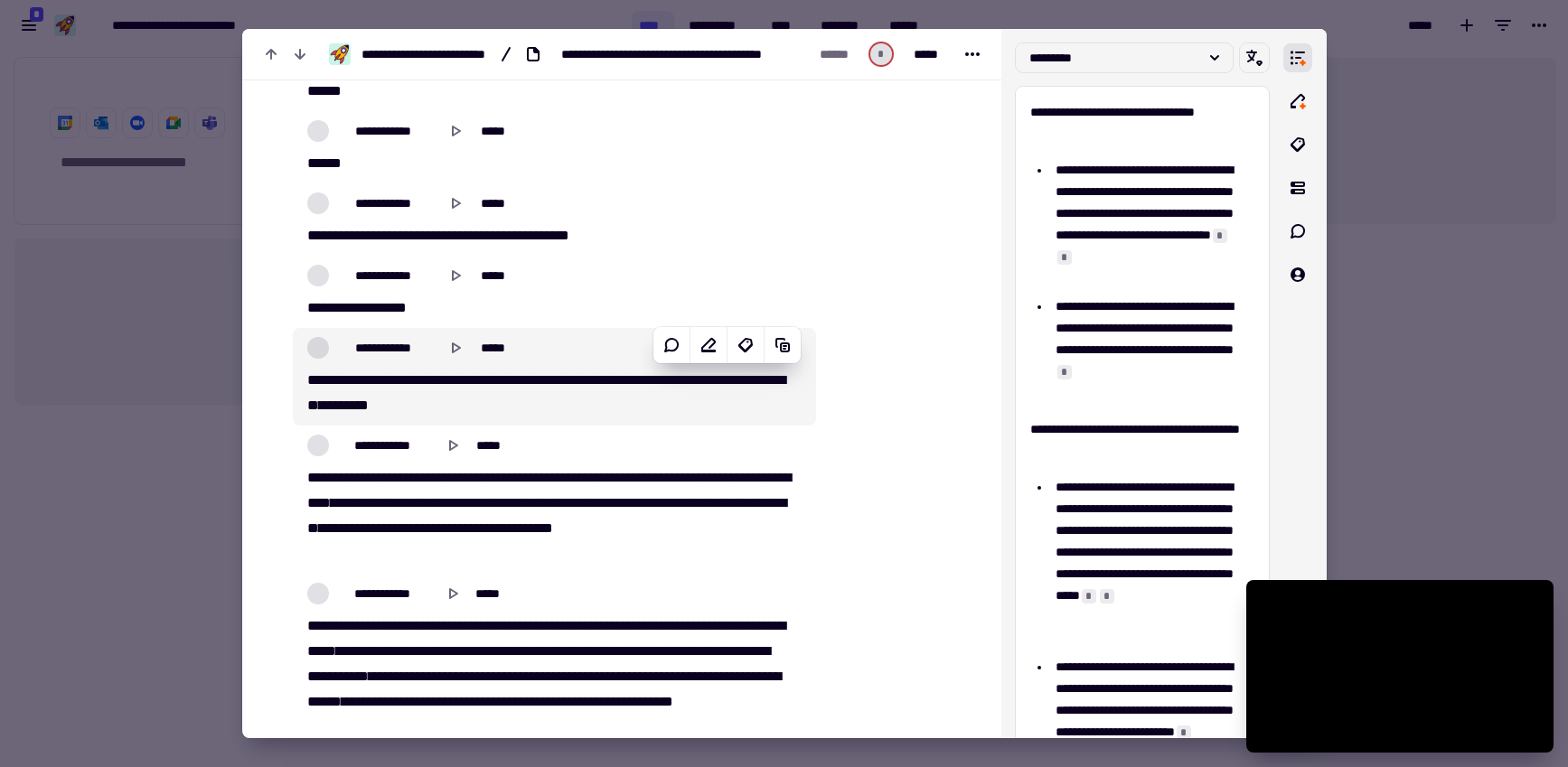scroll, scrollTop: 13022, scrollLeft: 0, axis: vertical 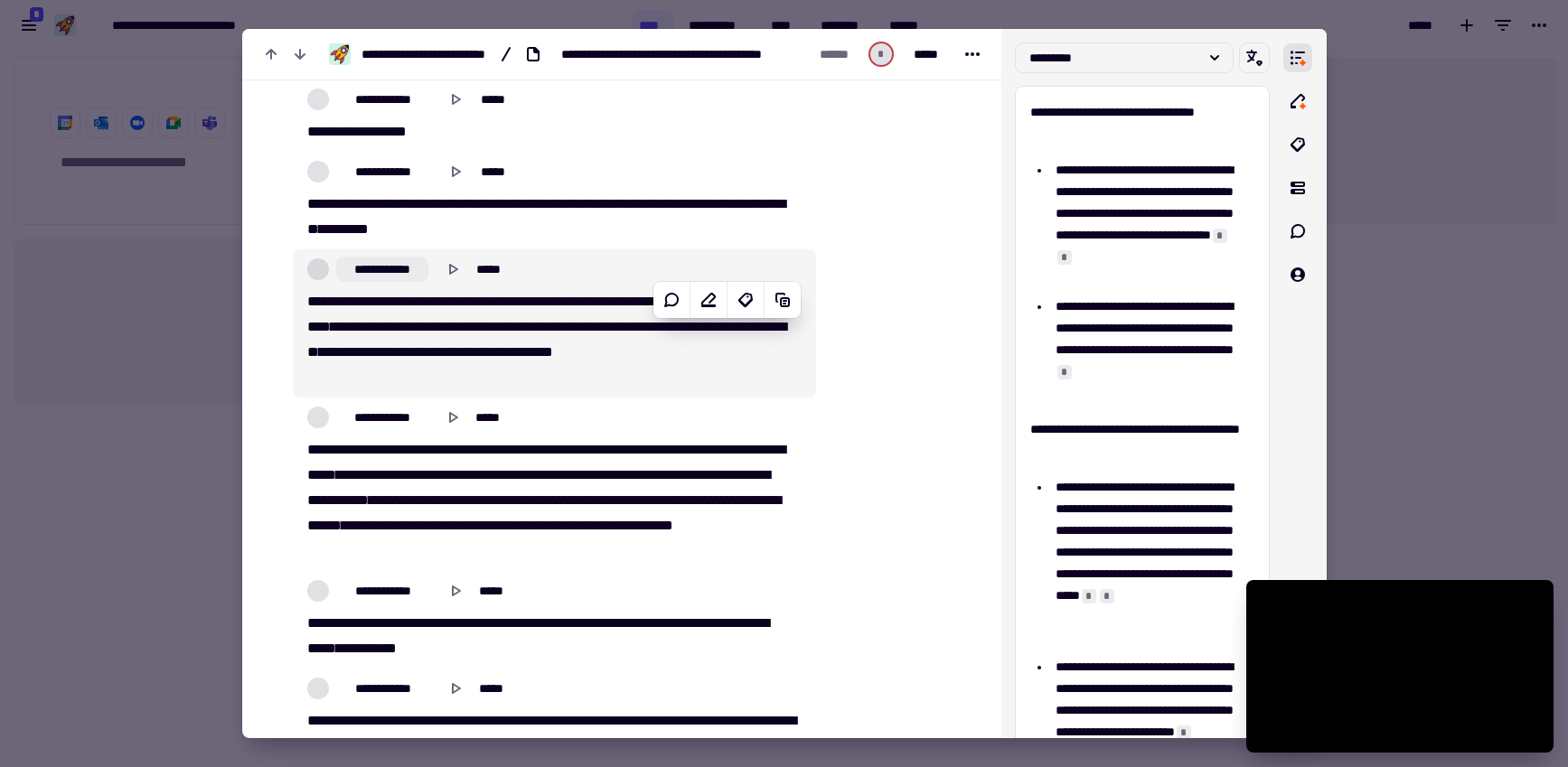 click on "**********" 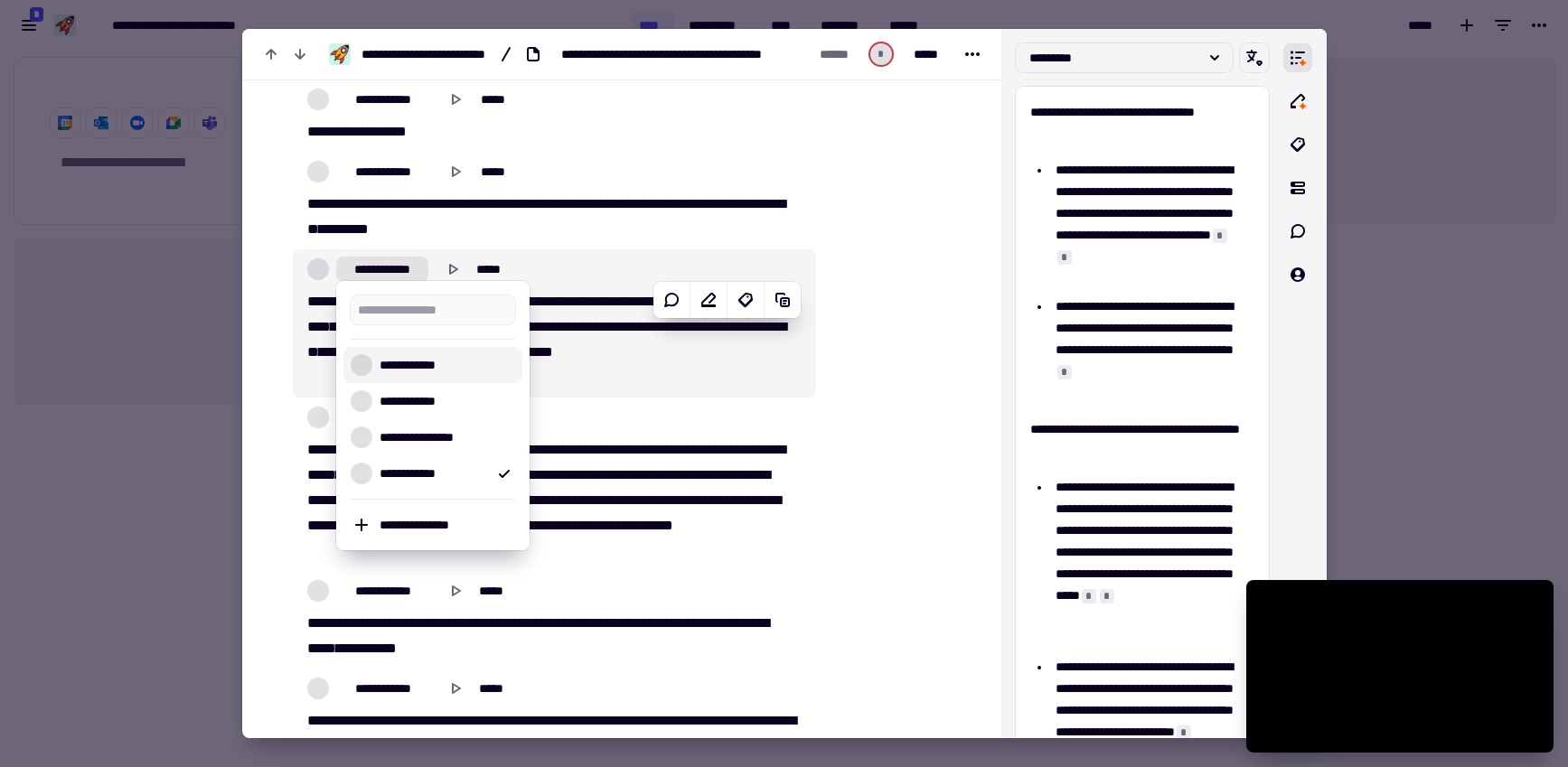 click on "**********" at bounding box center [444, 365] 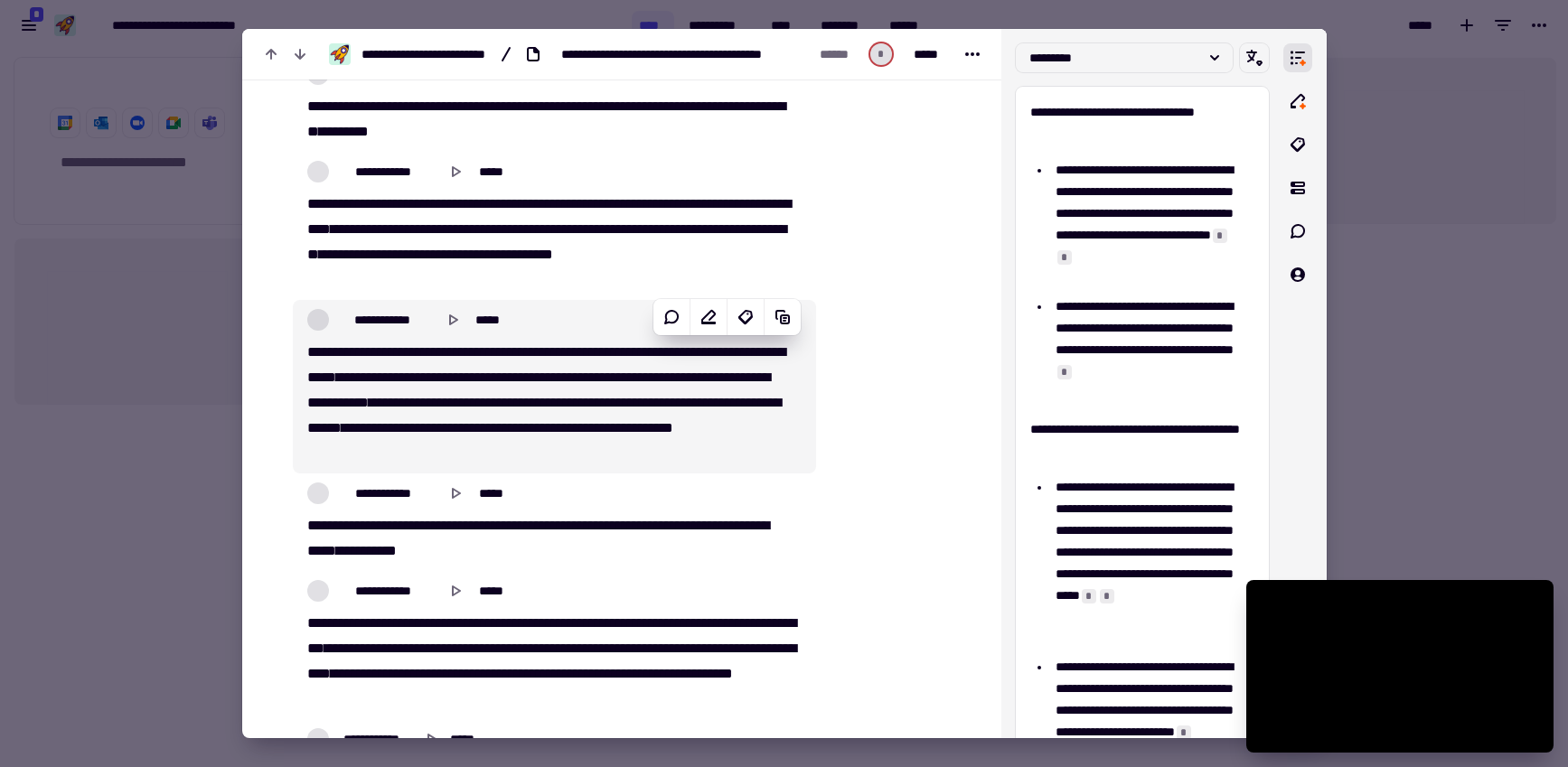 scroll, scrollTop: 13152, scrollLeft: 0, axis: vertical 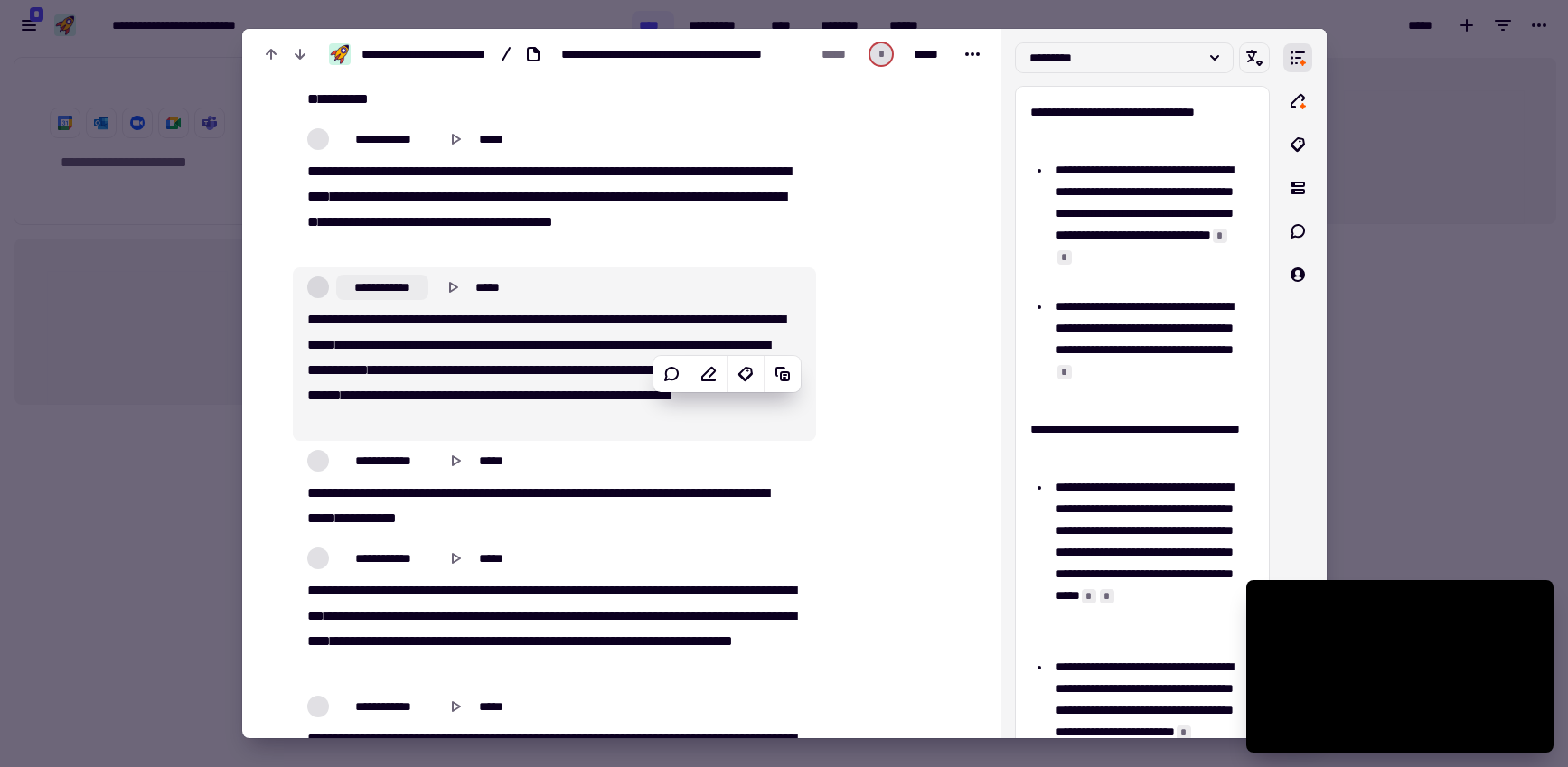 click on "**********" 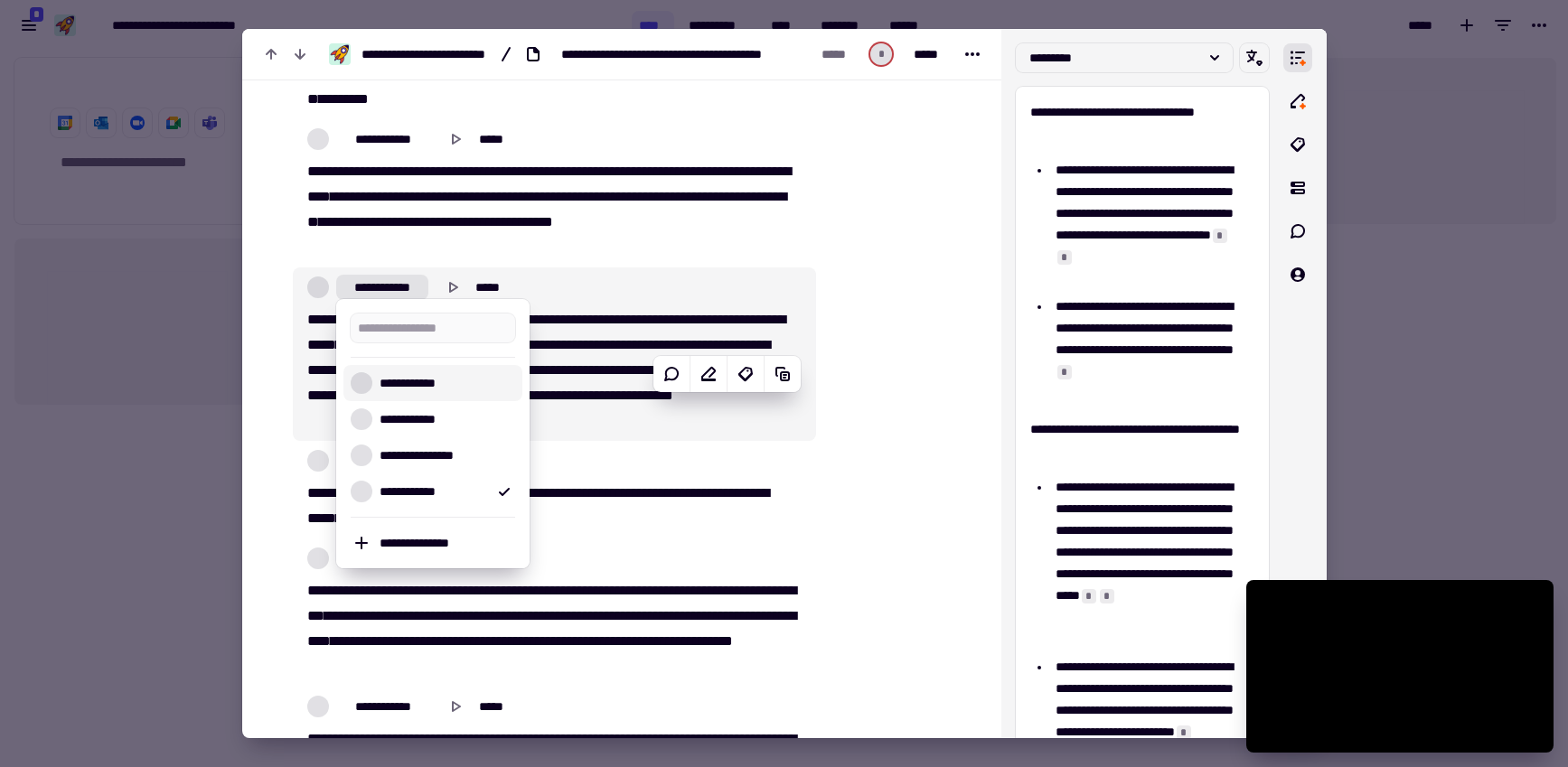 click on "**********" at bounding box center [444, 383] 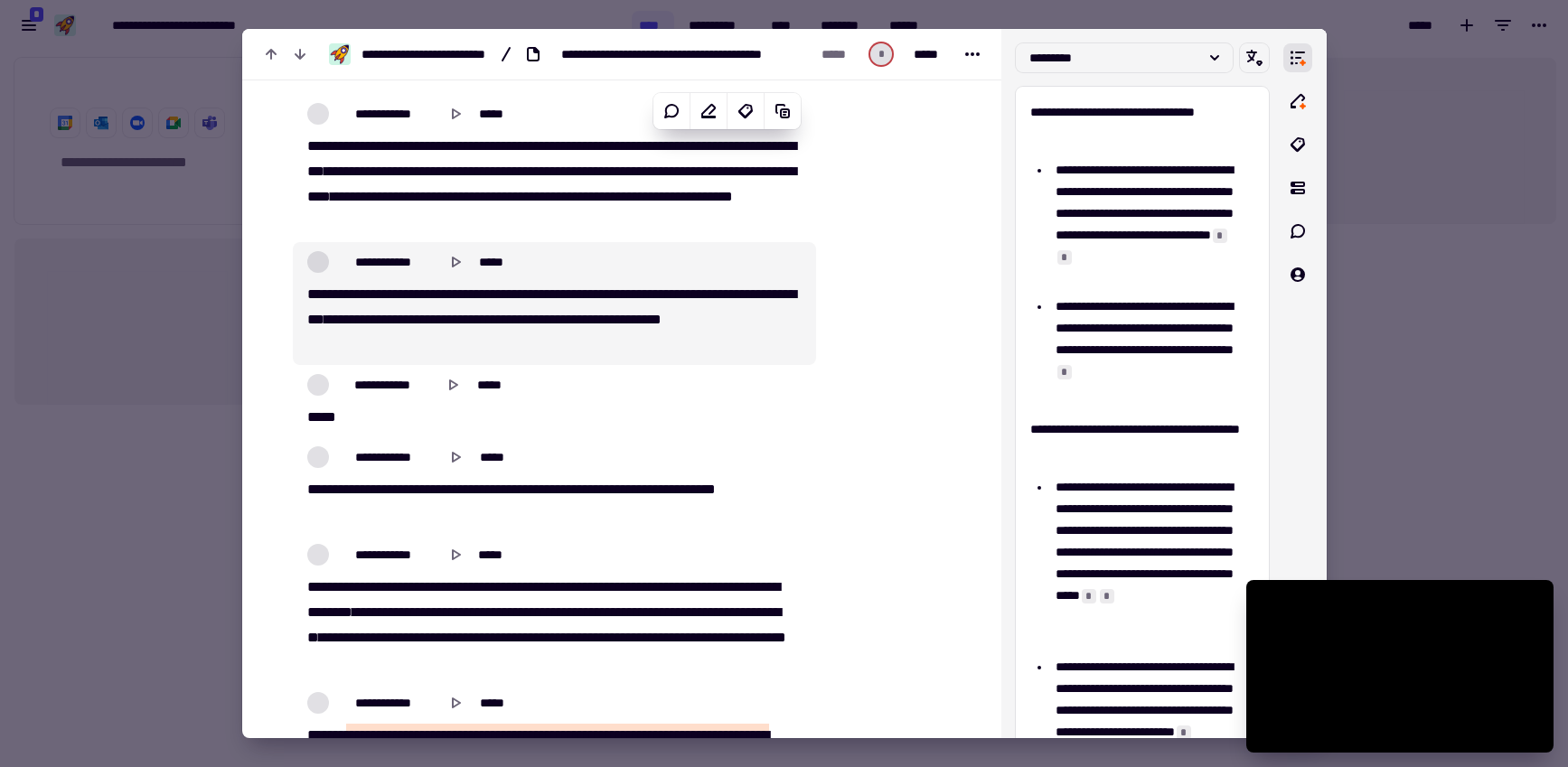 scroll, scrollTop: 13658, scrollLeft: 0, axis: vertical 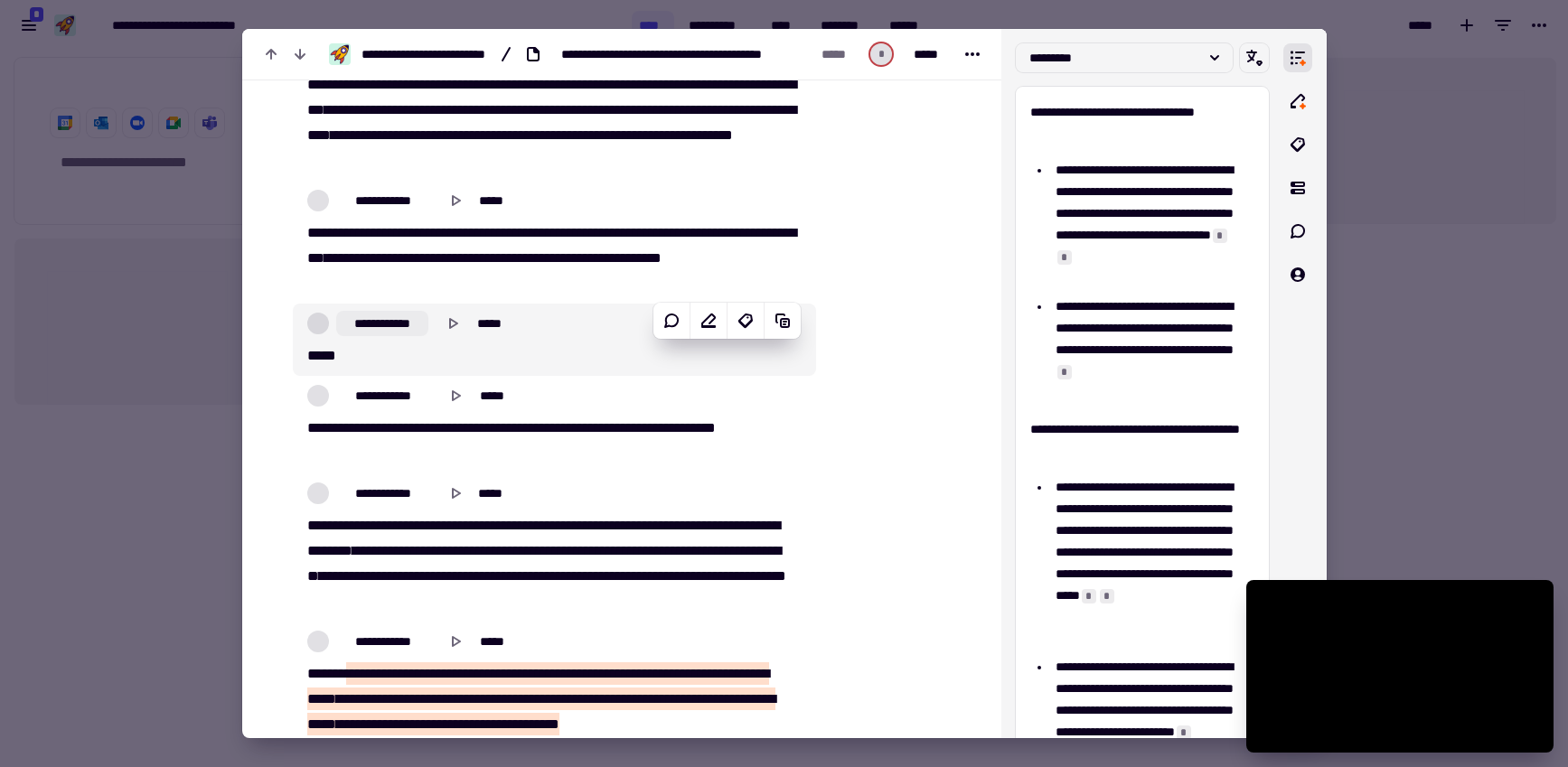 click on "**********" 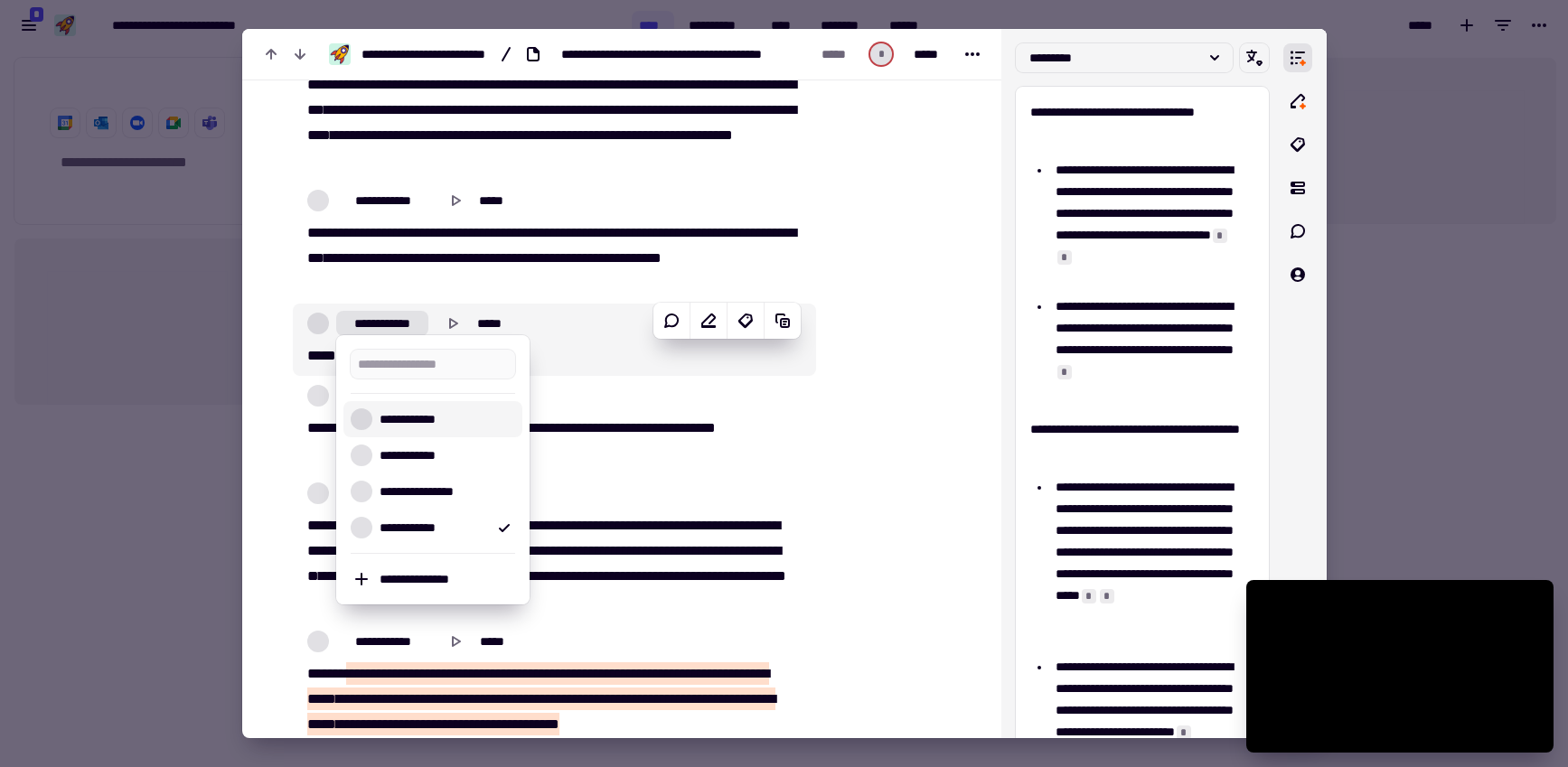 click on "**********" at bounding box center [444, 419] 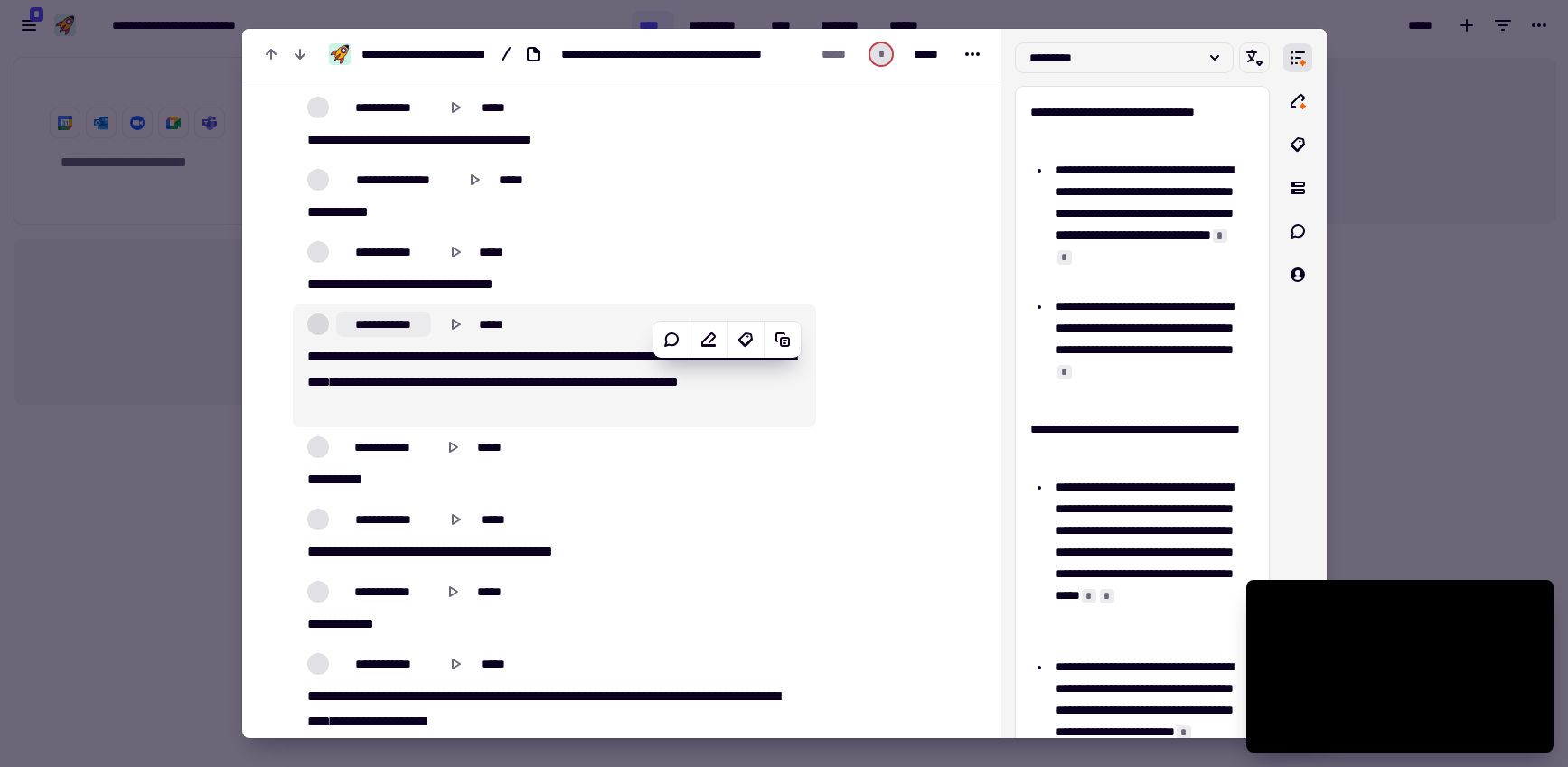 scroll, scrollTop: 14478, scrollLeft: 0, axis: vertical 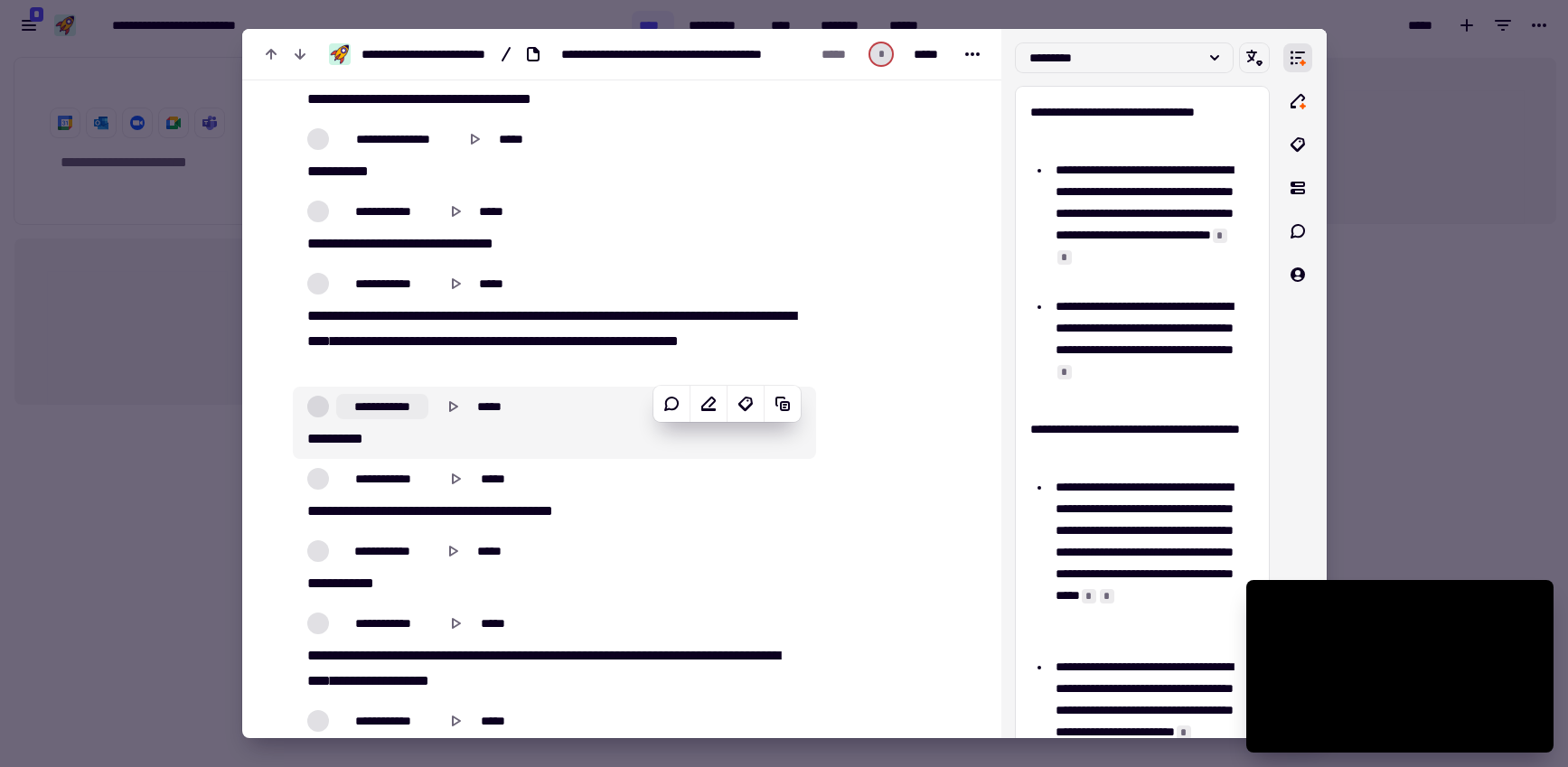 click on "**********" 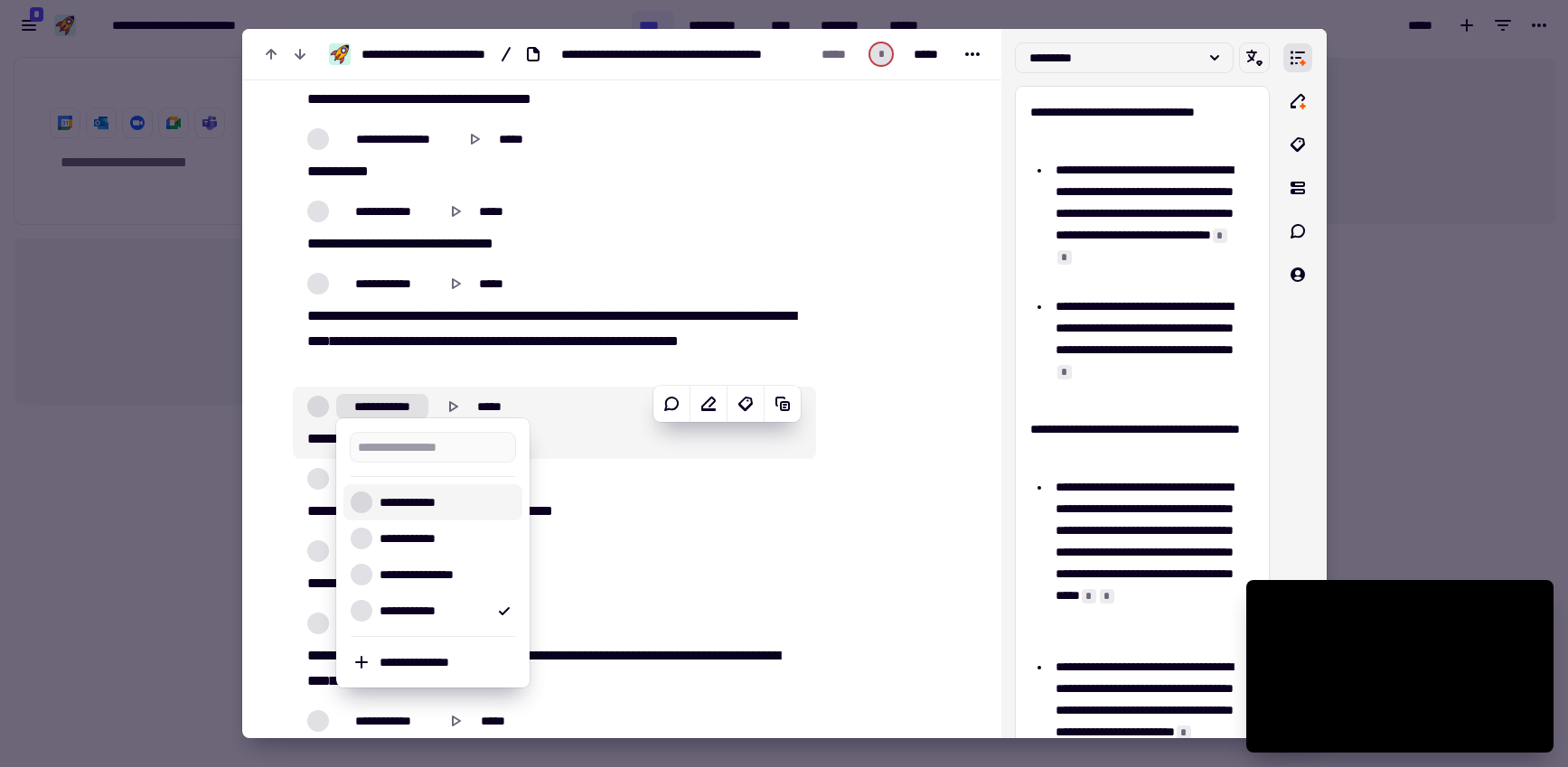 click on "**********" at bounding box center (444, 502) 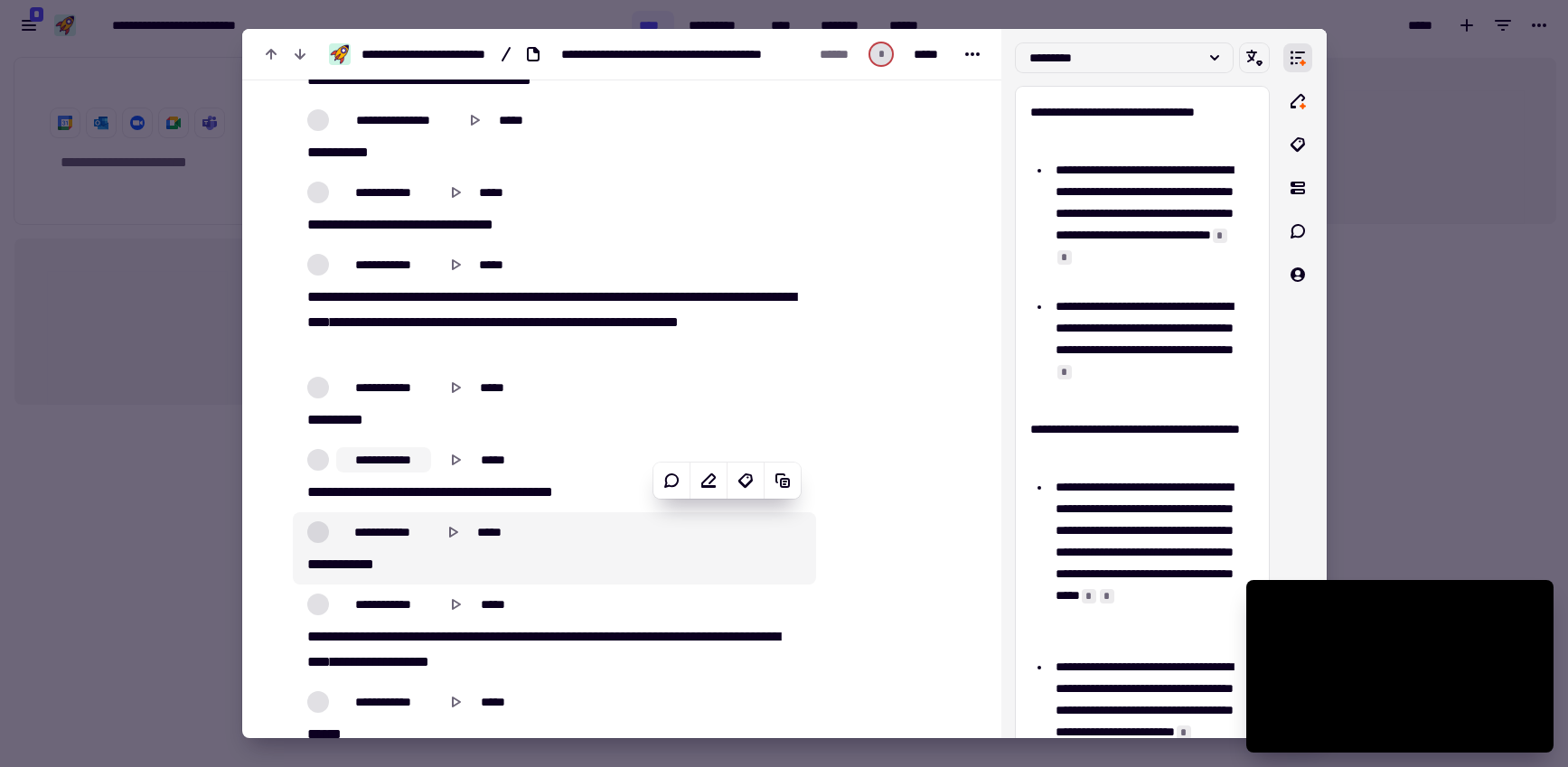 scroll, scrollTop: 14708, scrollLeft: 0, axis: vertical 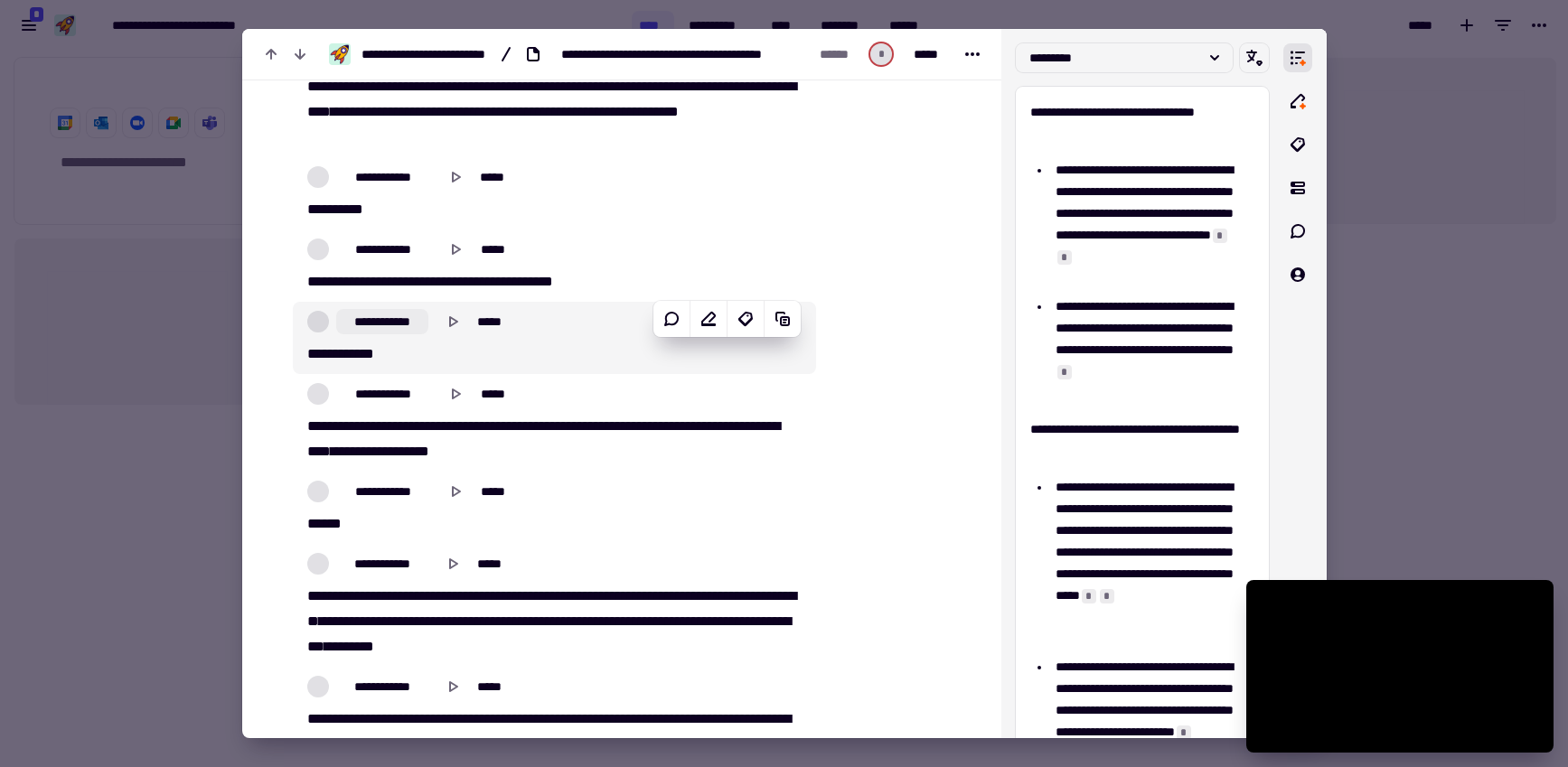 click on "**********" 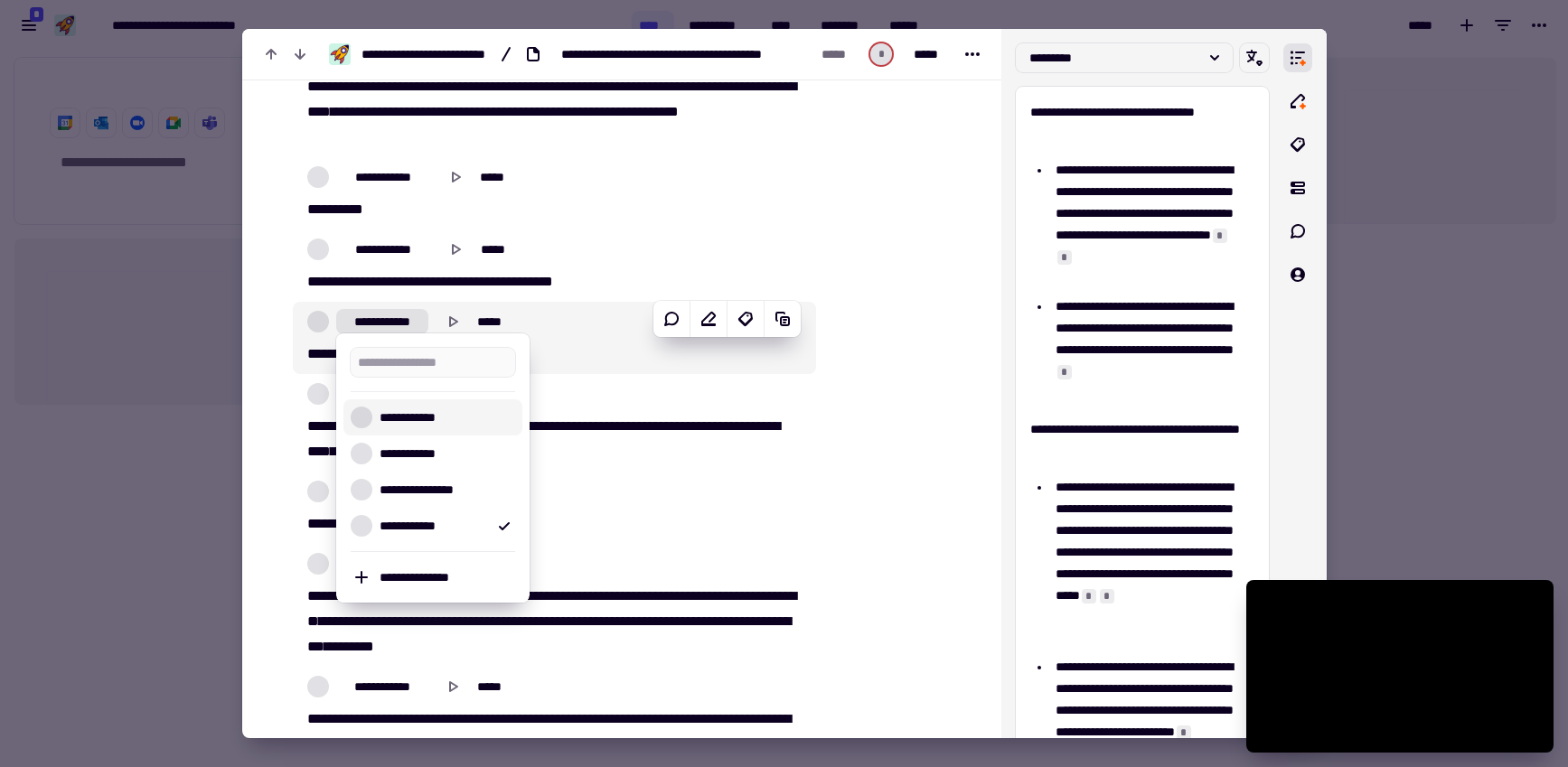 click on "**********" at bounding box center [444, 417] 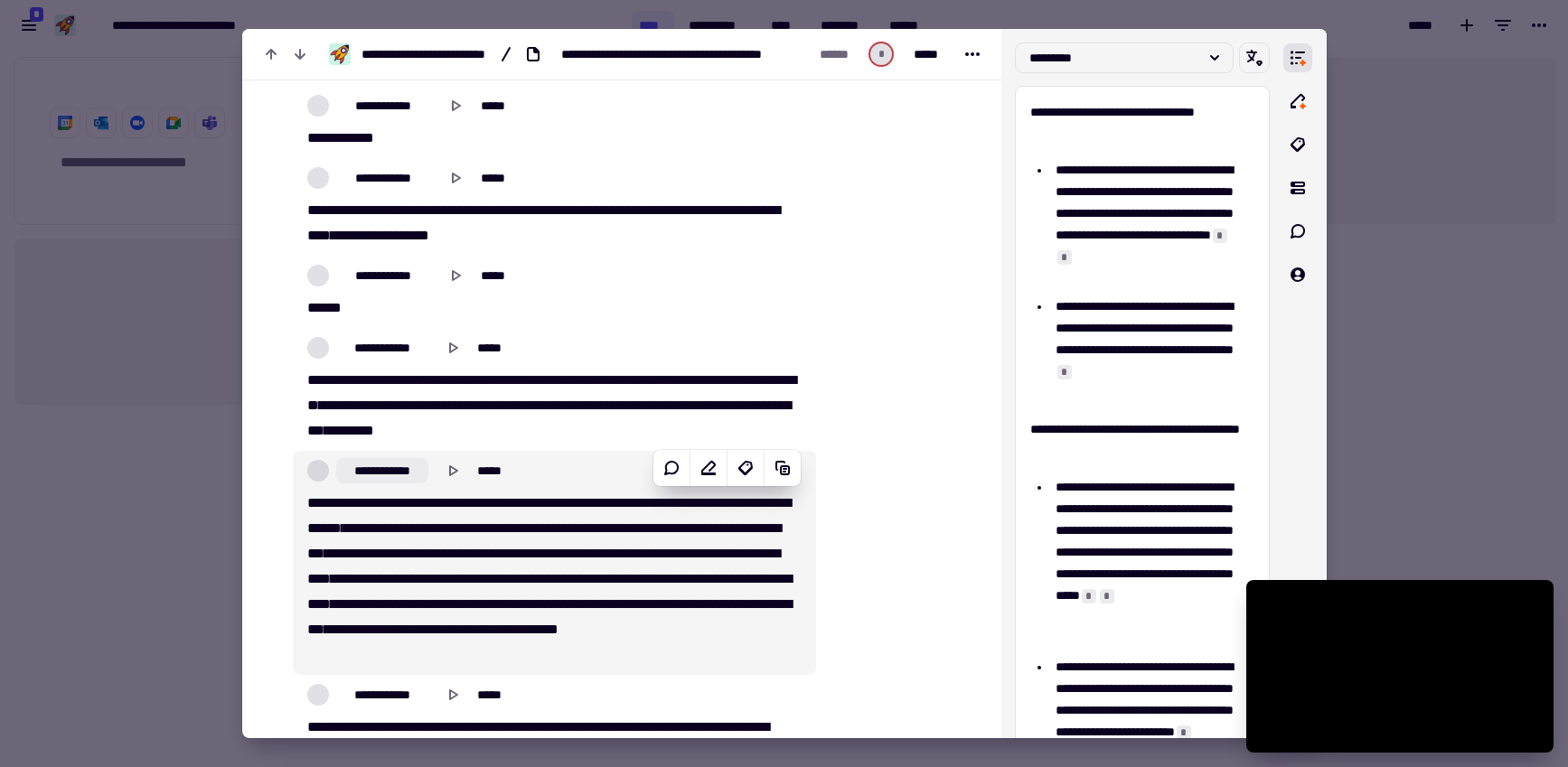 scroll, scrollTop: 15033, scrollLeft: 0, axis: vertical 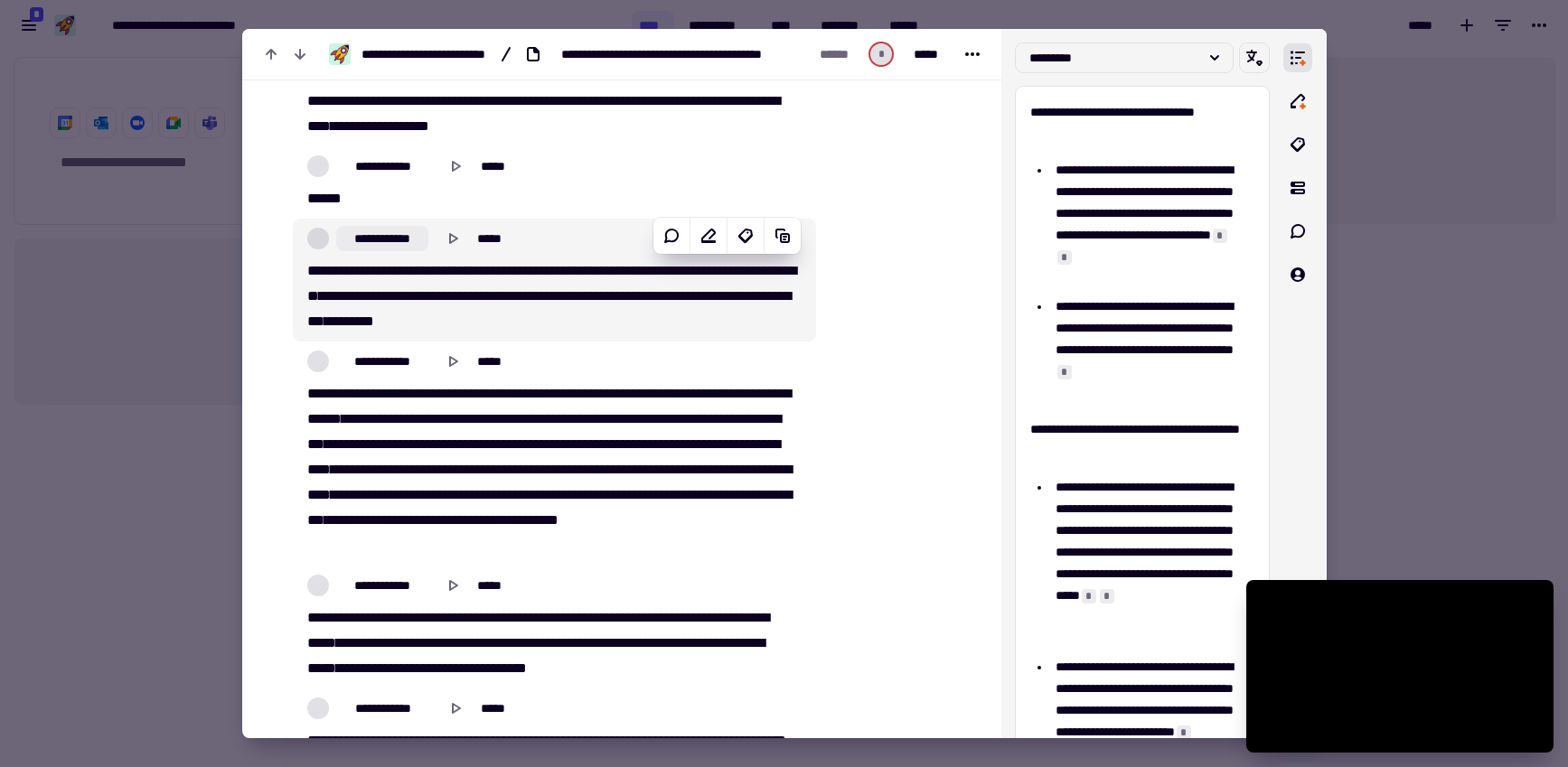 click on "**********" 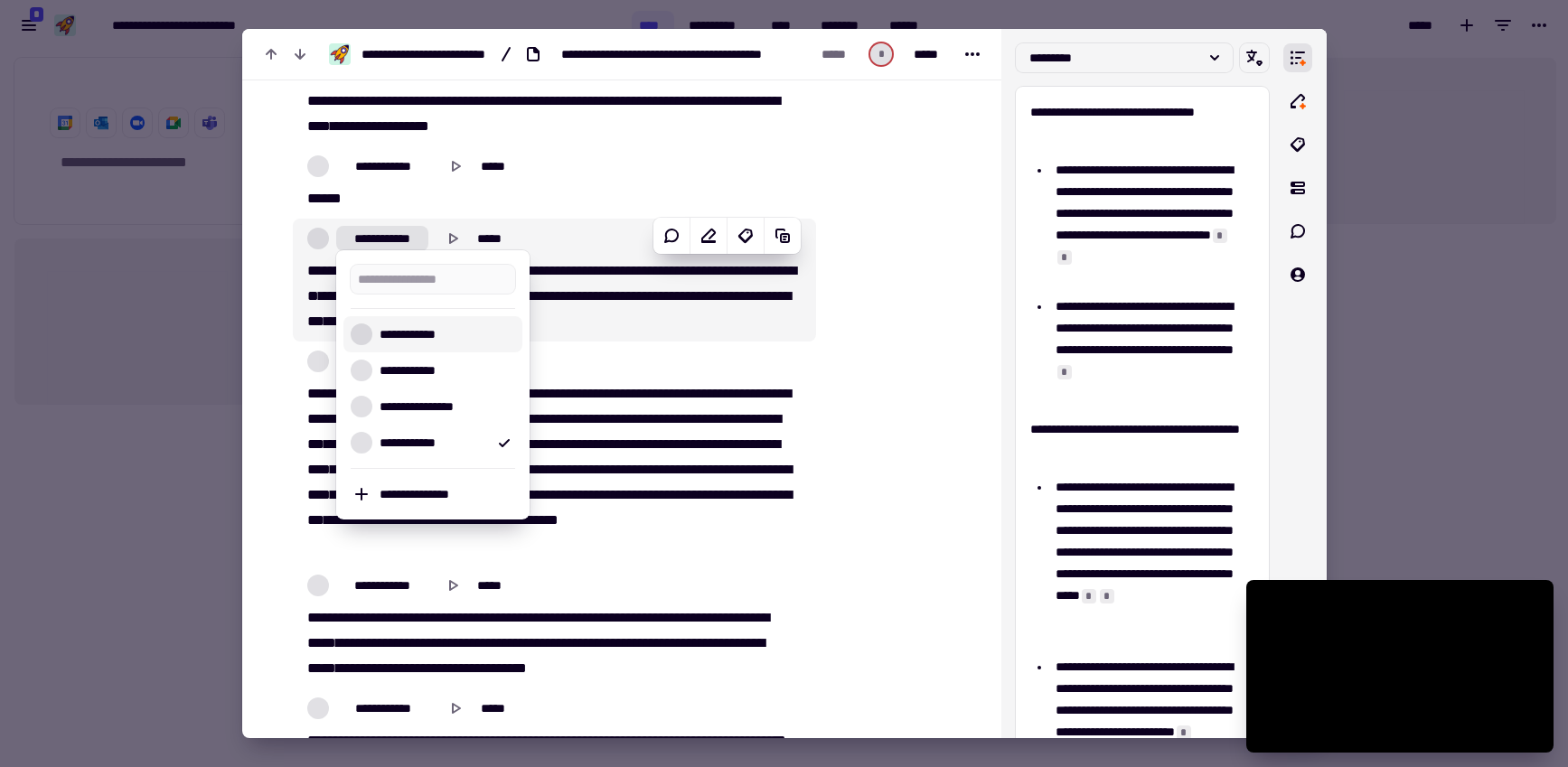 click on "**********" at bounding box center [444, 334] 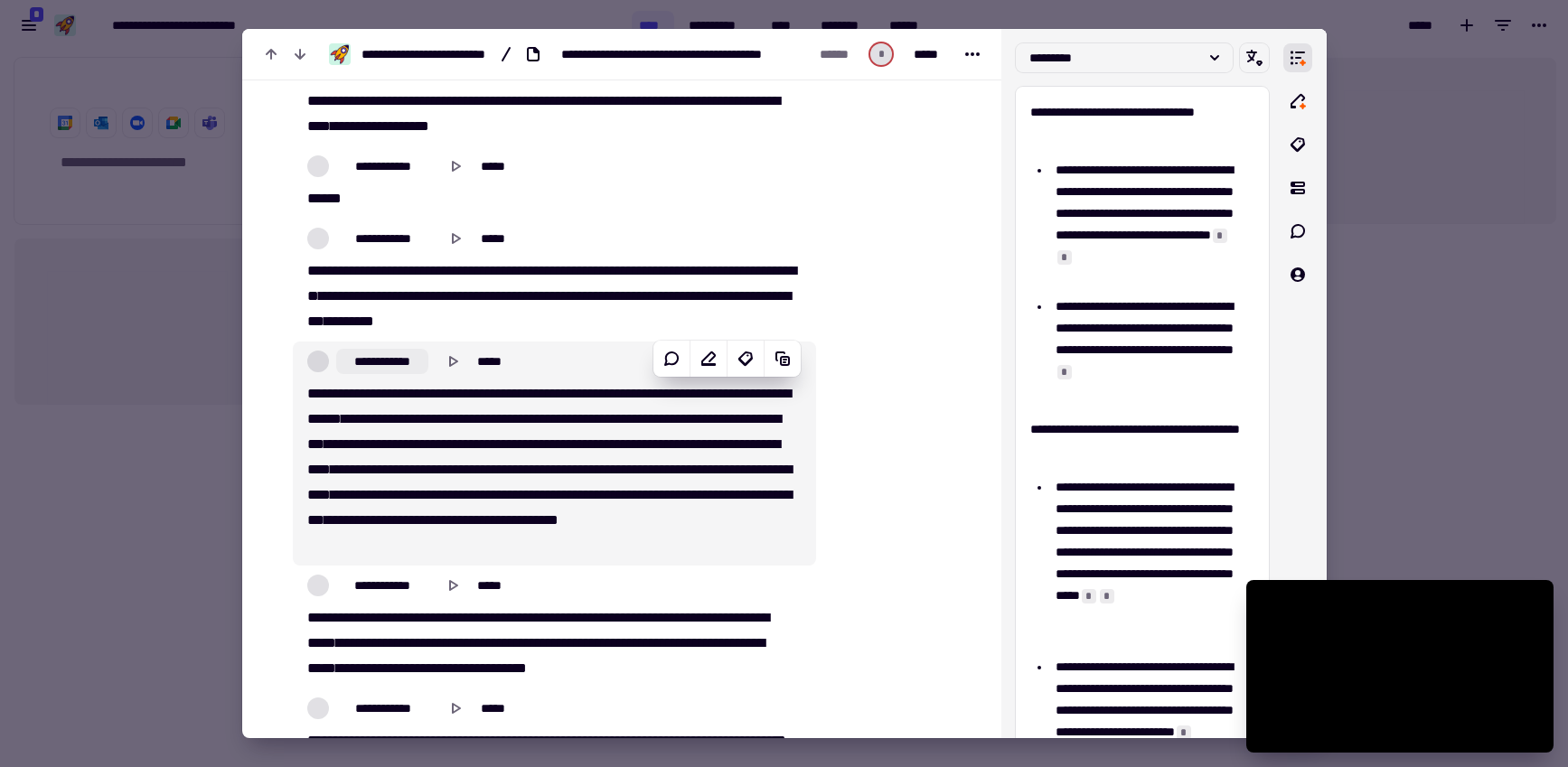 click on "**********" 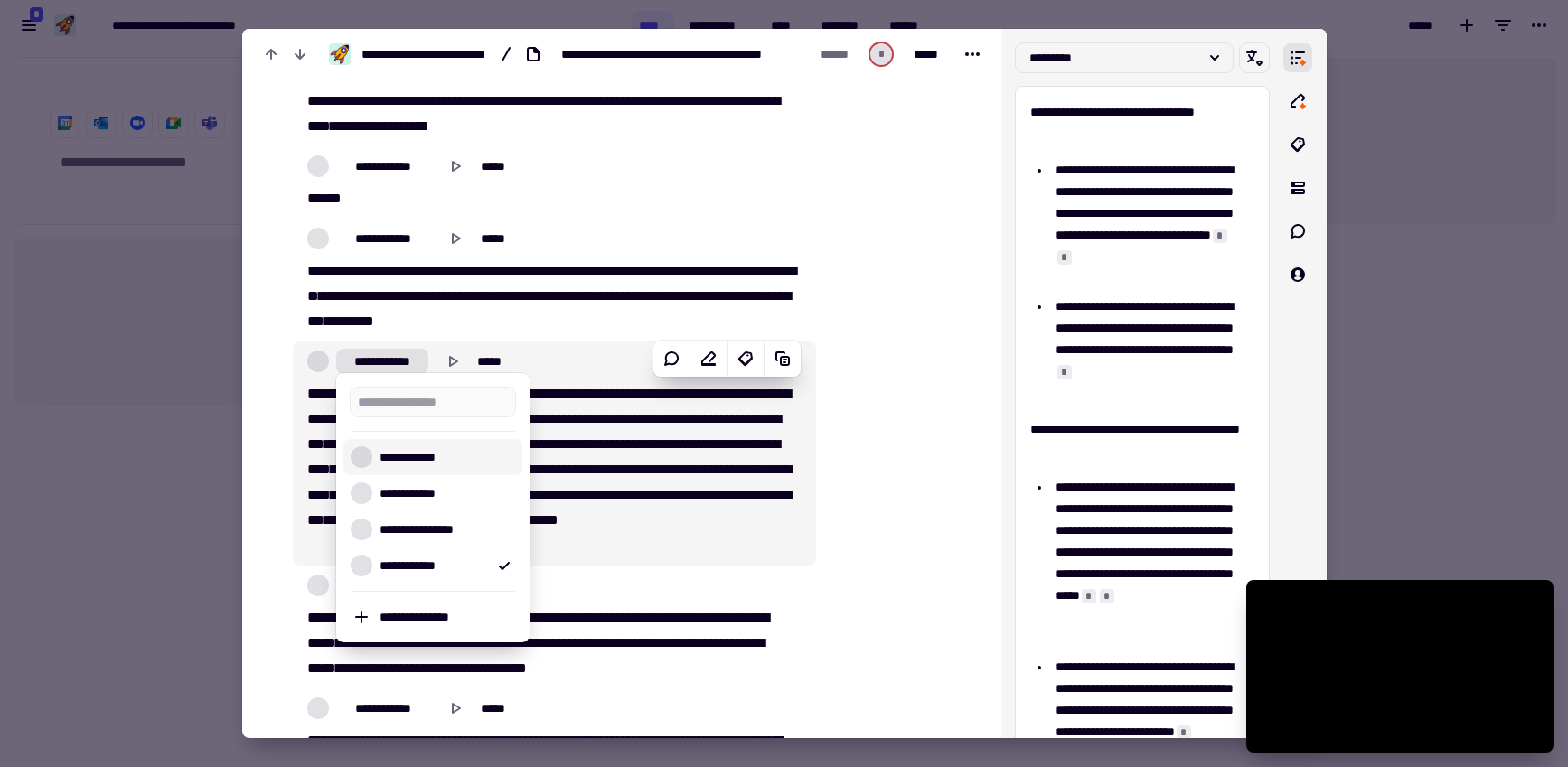drag, startPoint x: 397, startPoint y: 455, endPoint x: 395, endPoint y: 441, distance: 14.142136 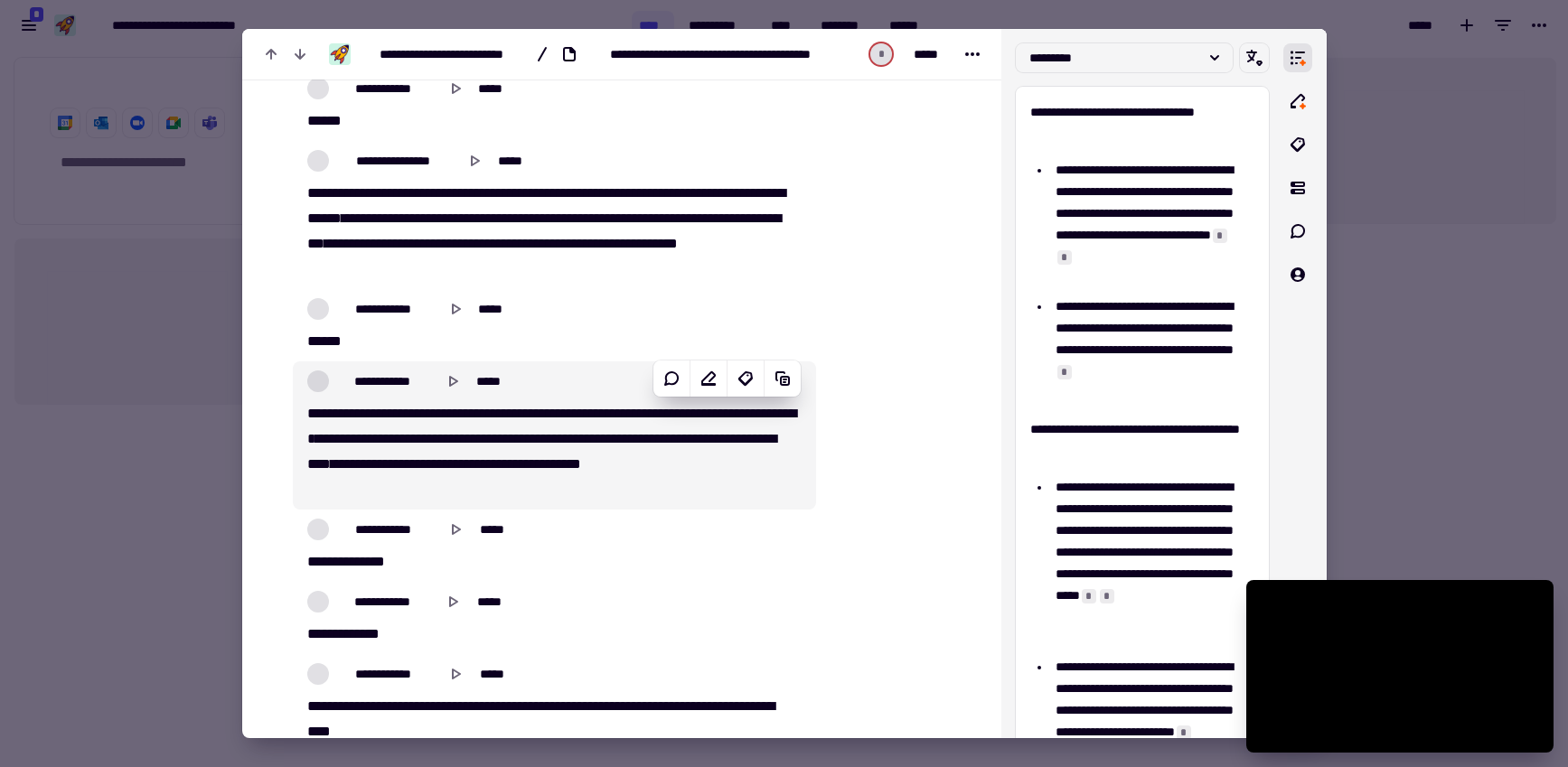 scroll, scrollTop: 19249, scrollLeft: 0, axis: vertical 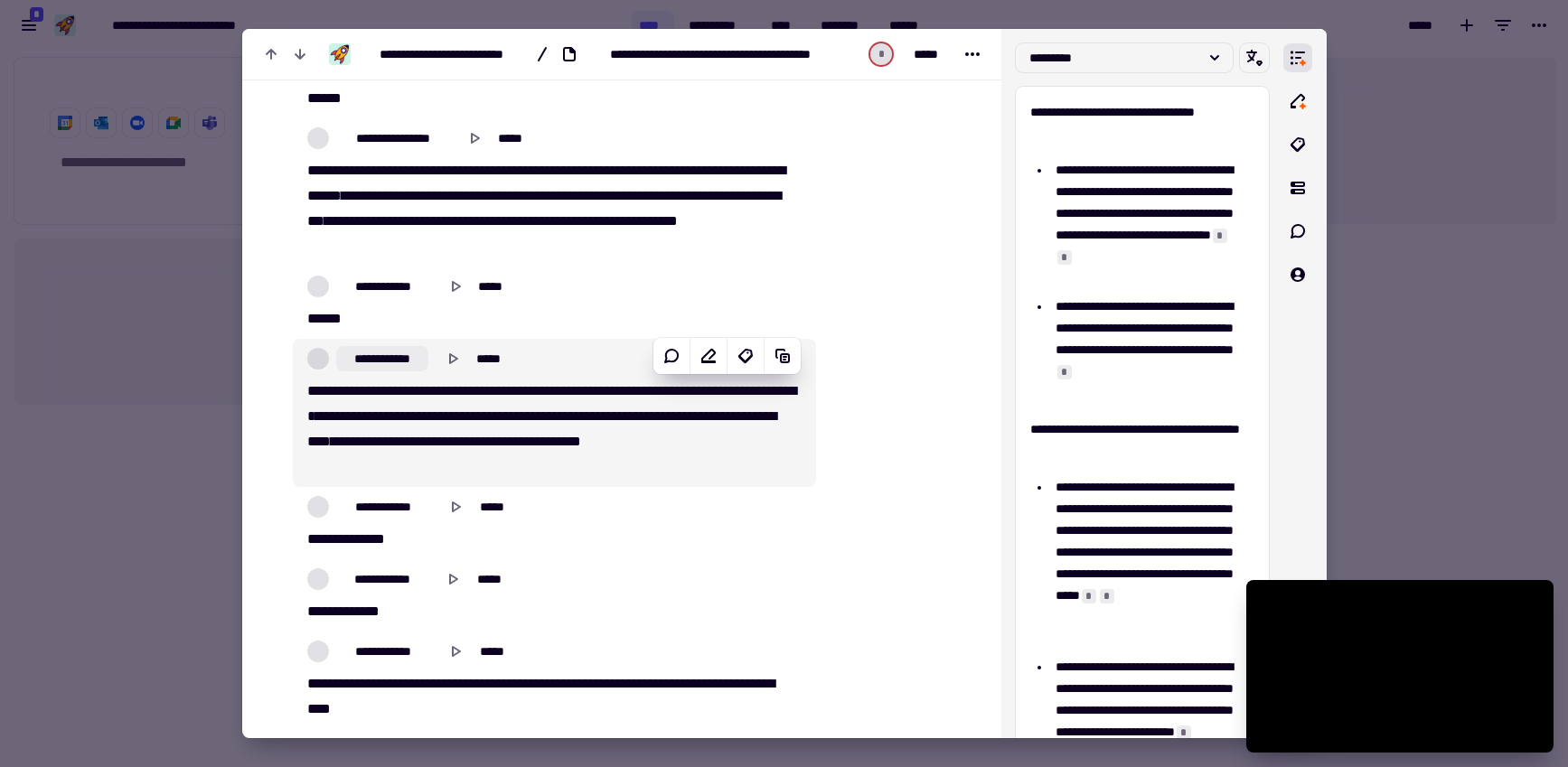 click on "**********" 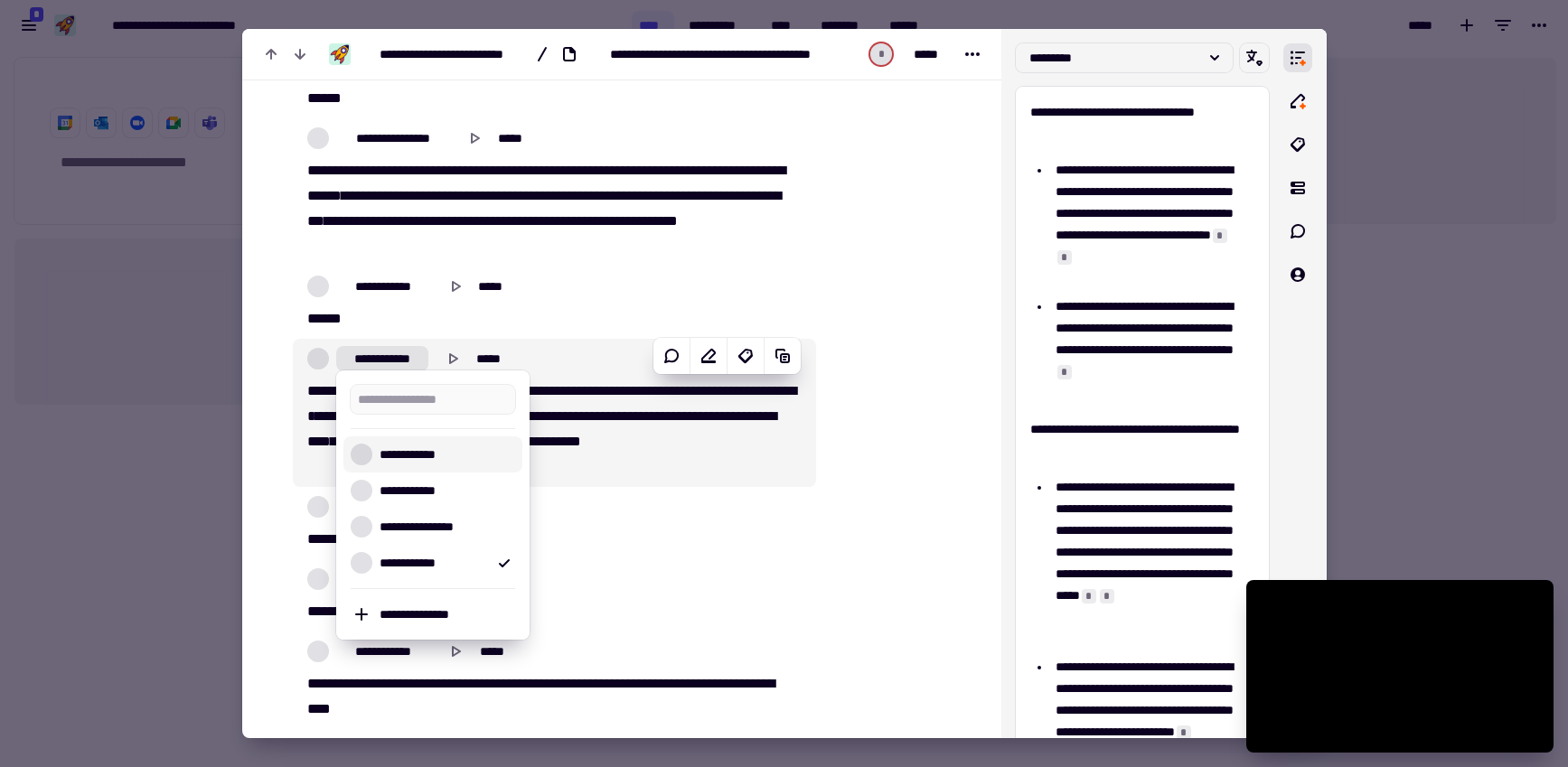 click on "**********" at bounding box center [444, 454] 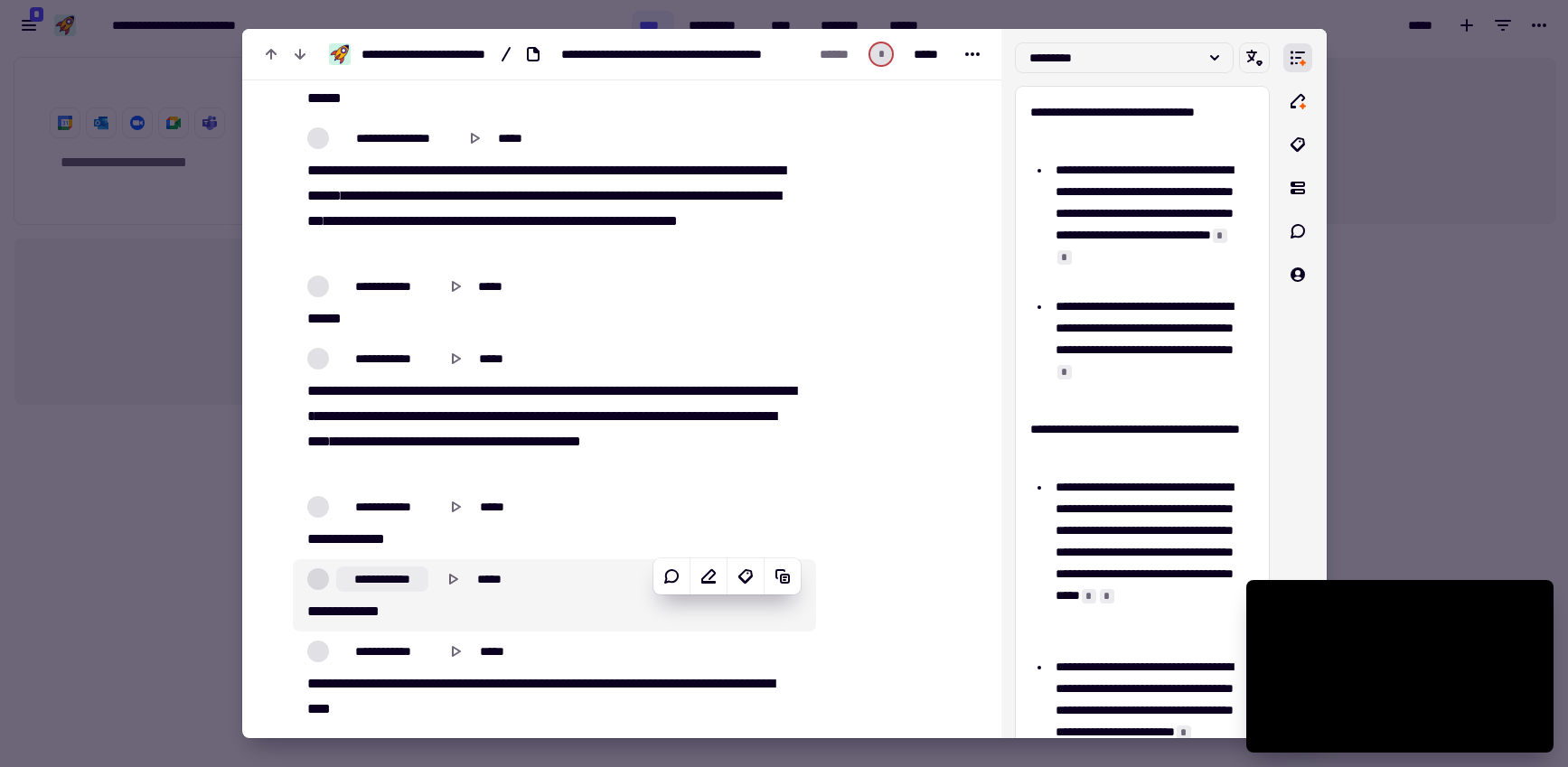 click on "**********" 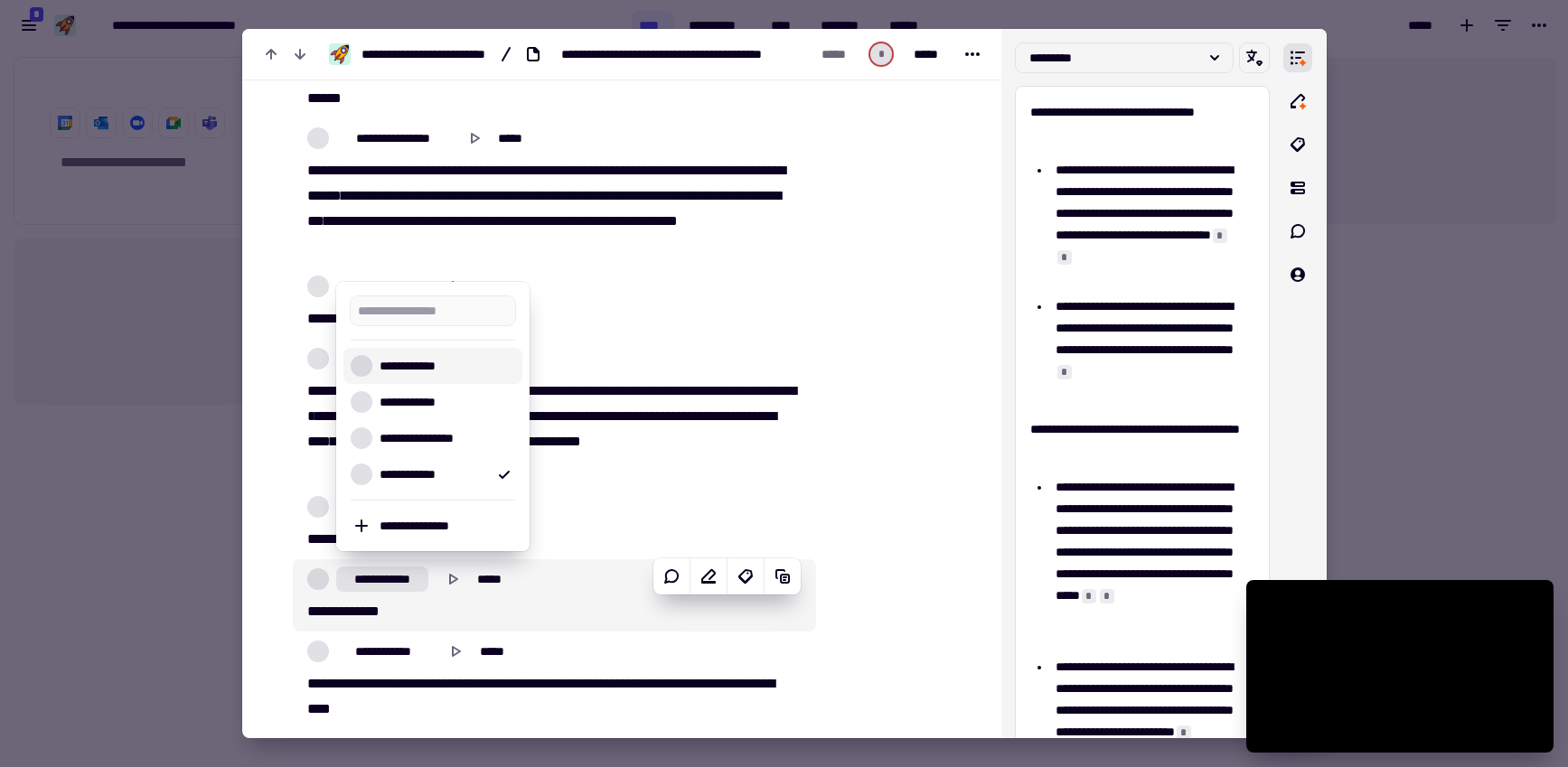click on "**********" at bounding box center [444, 366] 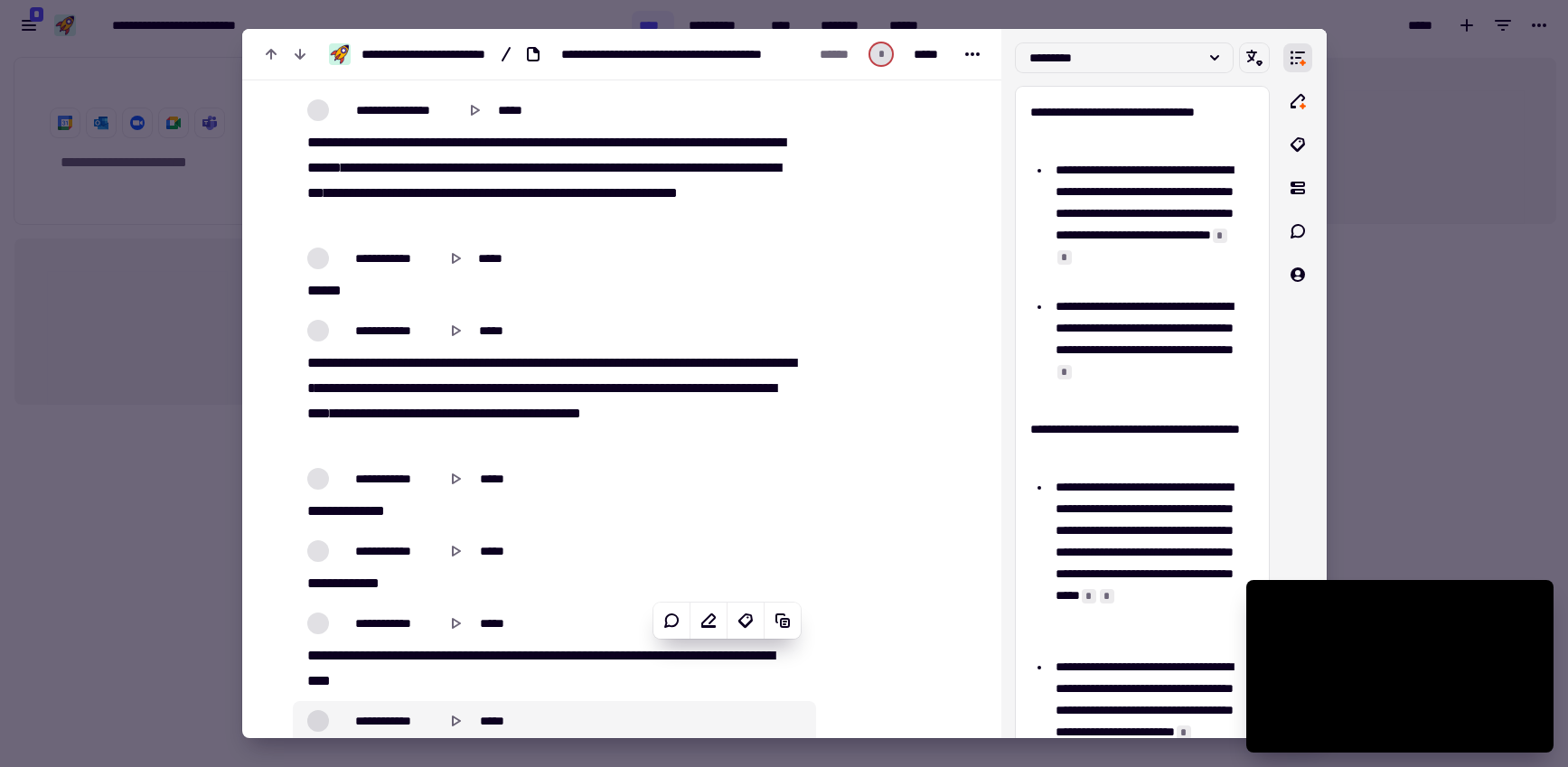 scroll, scrollTop: 19582, scrollLeft: 0, axis: vertical 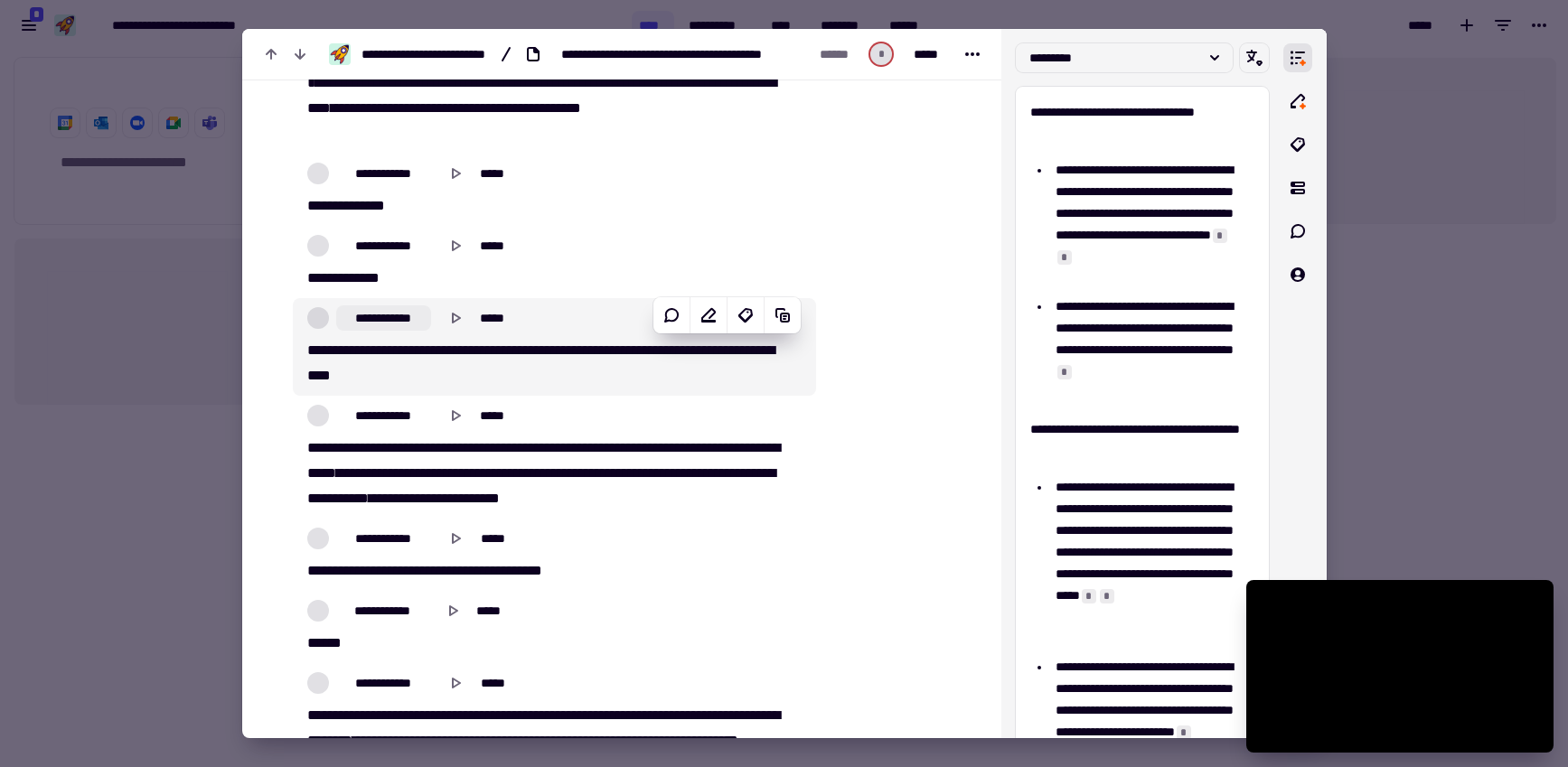 click on "**********" 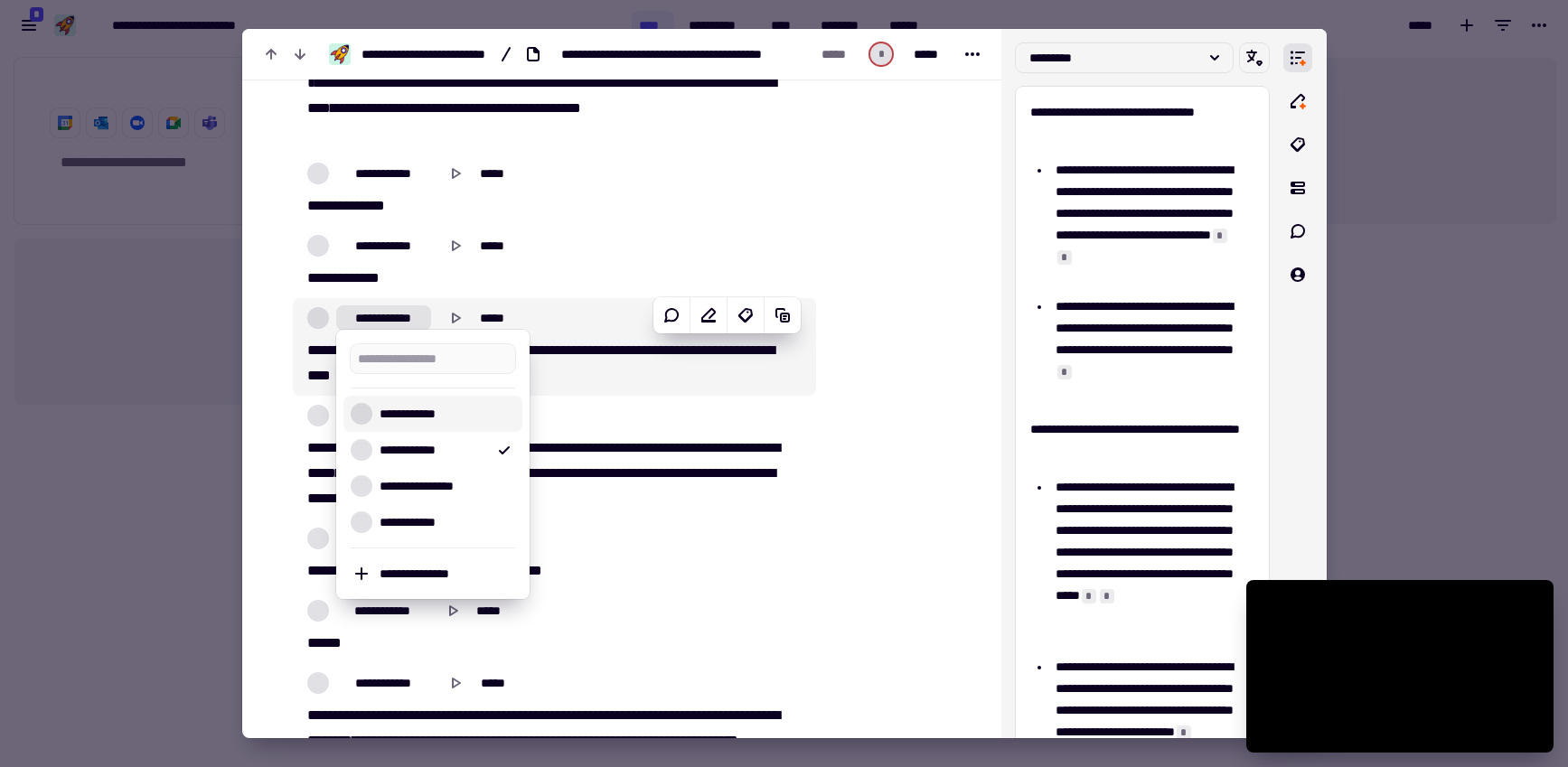 click on "**********" at bounding box center [444, 414] 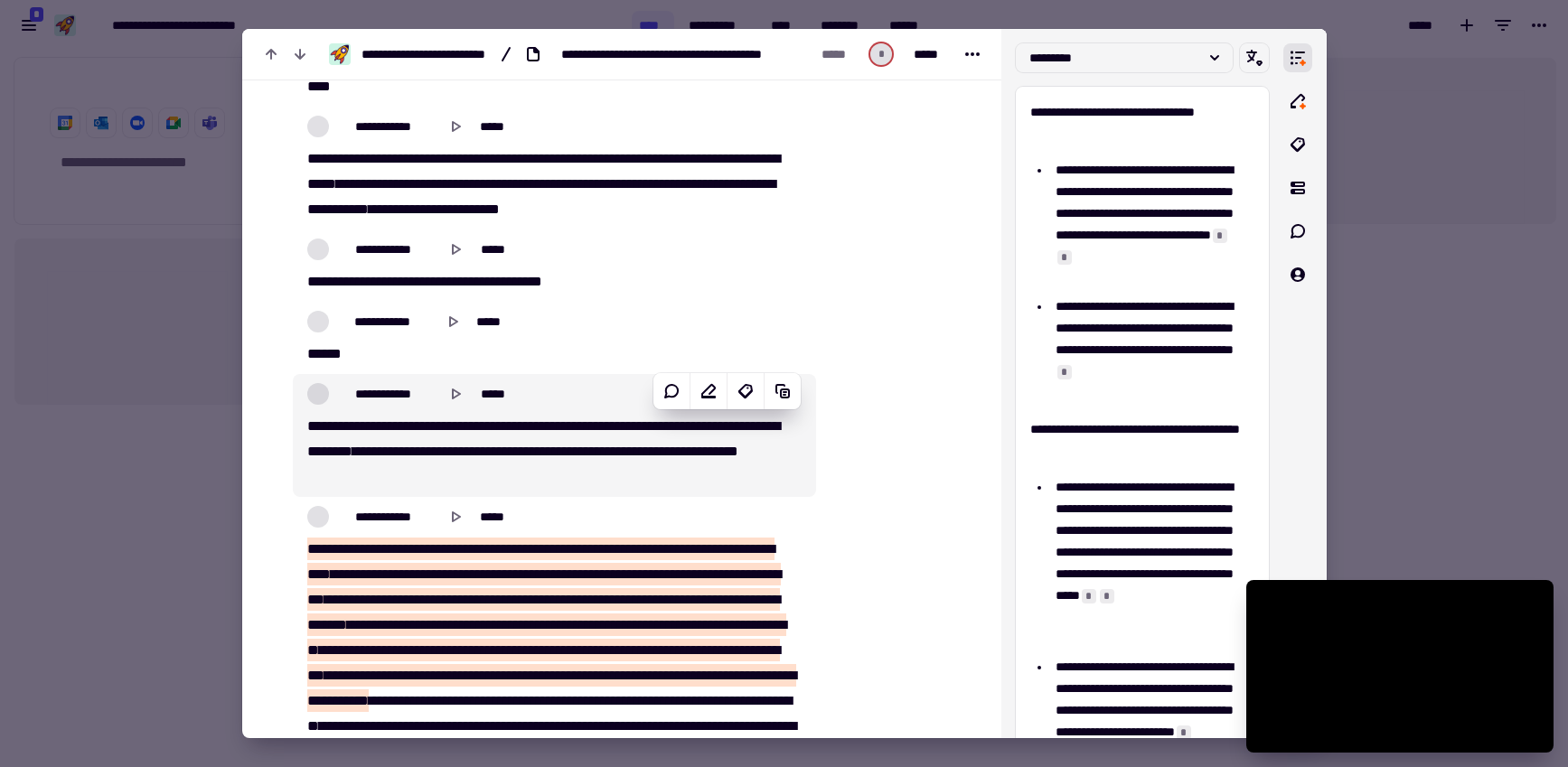 scroll, scrollTop: 19890, scrollLeft: 0, axis: vertical 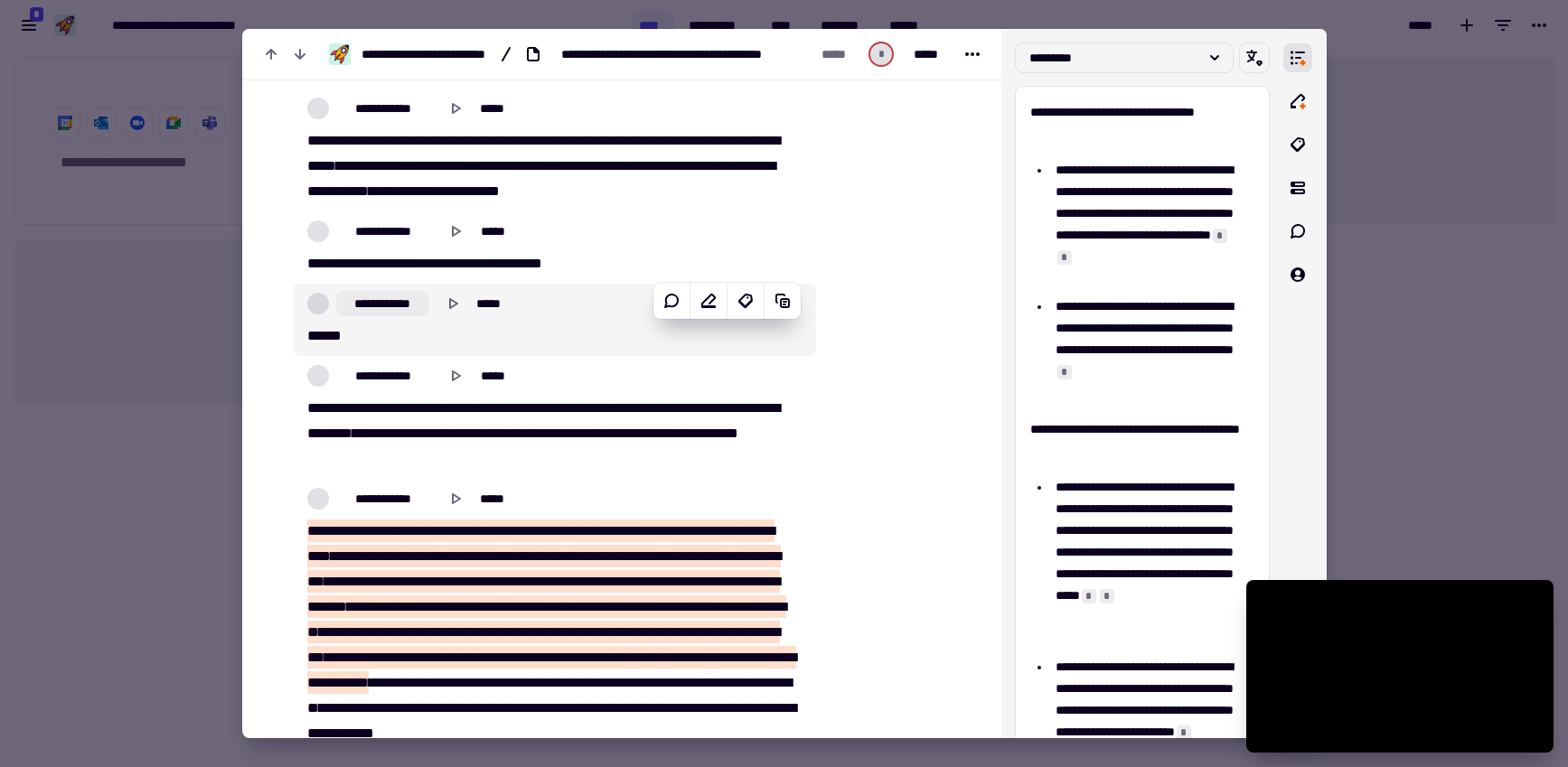click on "**********" 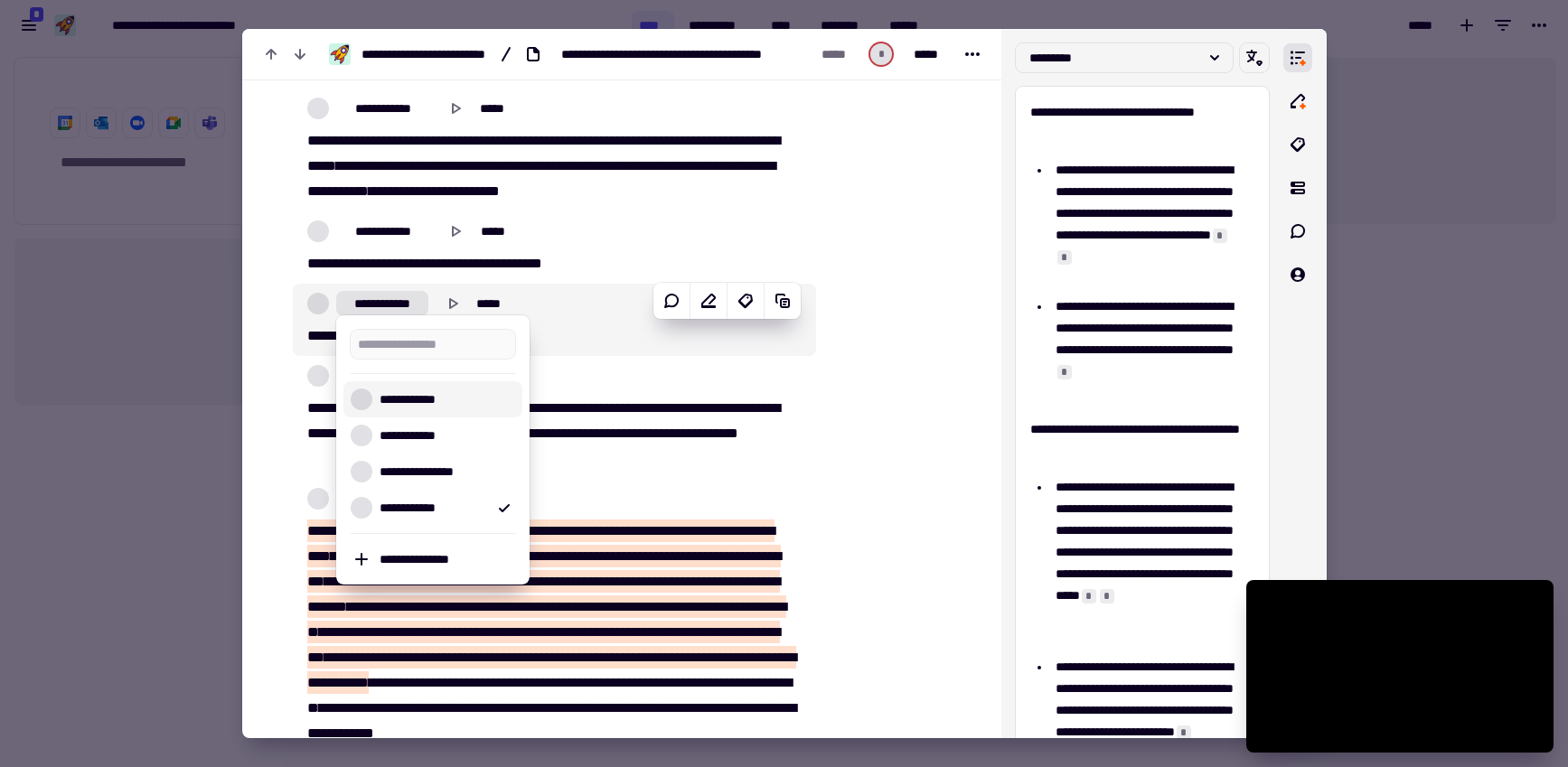 click on "**********" at bounding box center [444, 399] 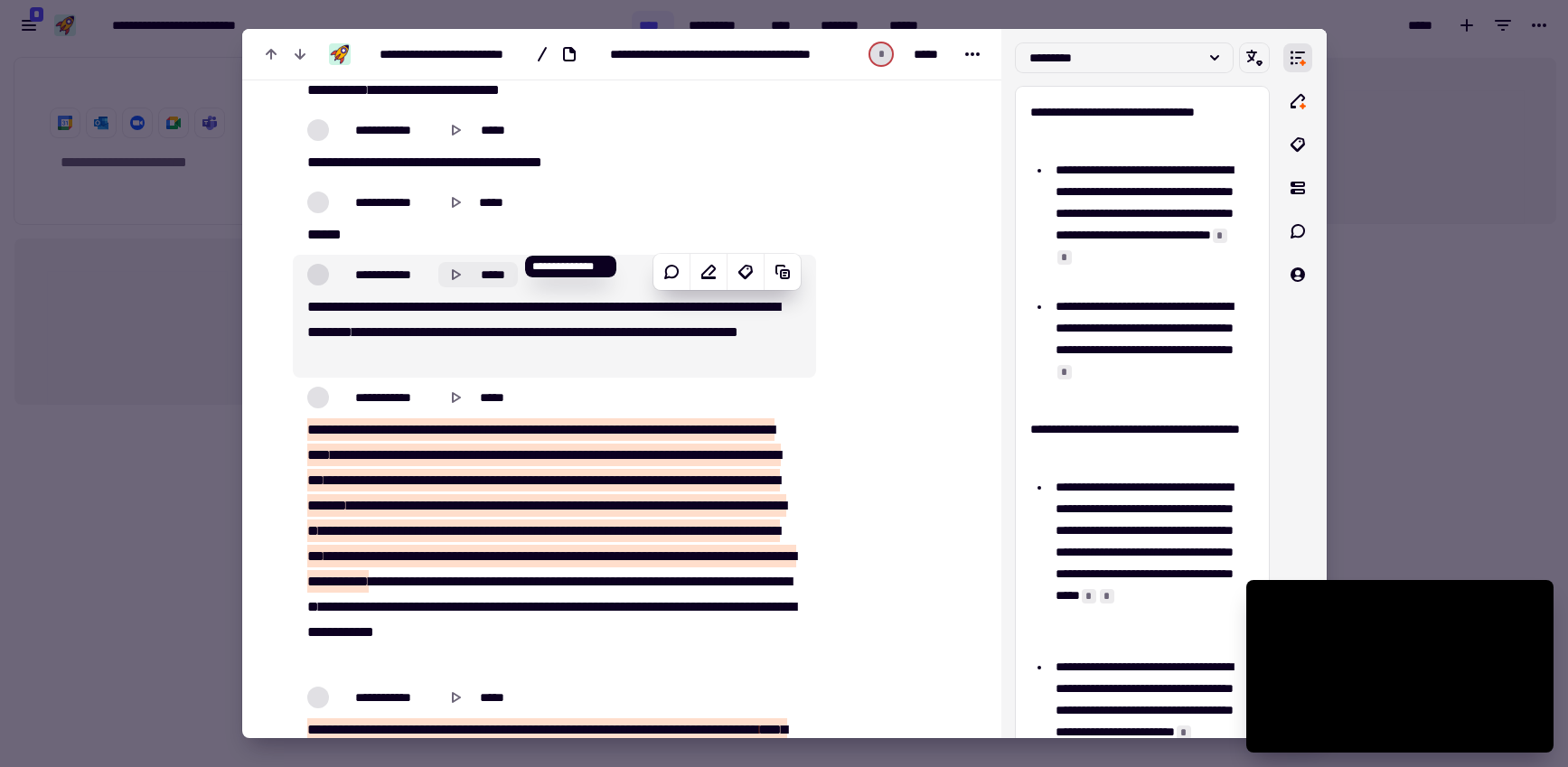 scroll, scrollTop: 19987, scrollLeft: 0, axis: vertical 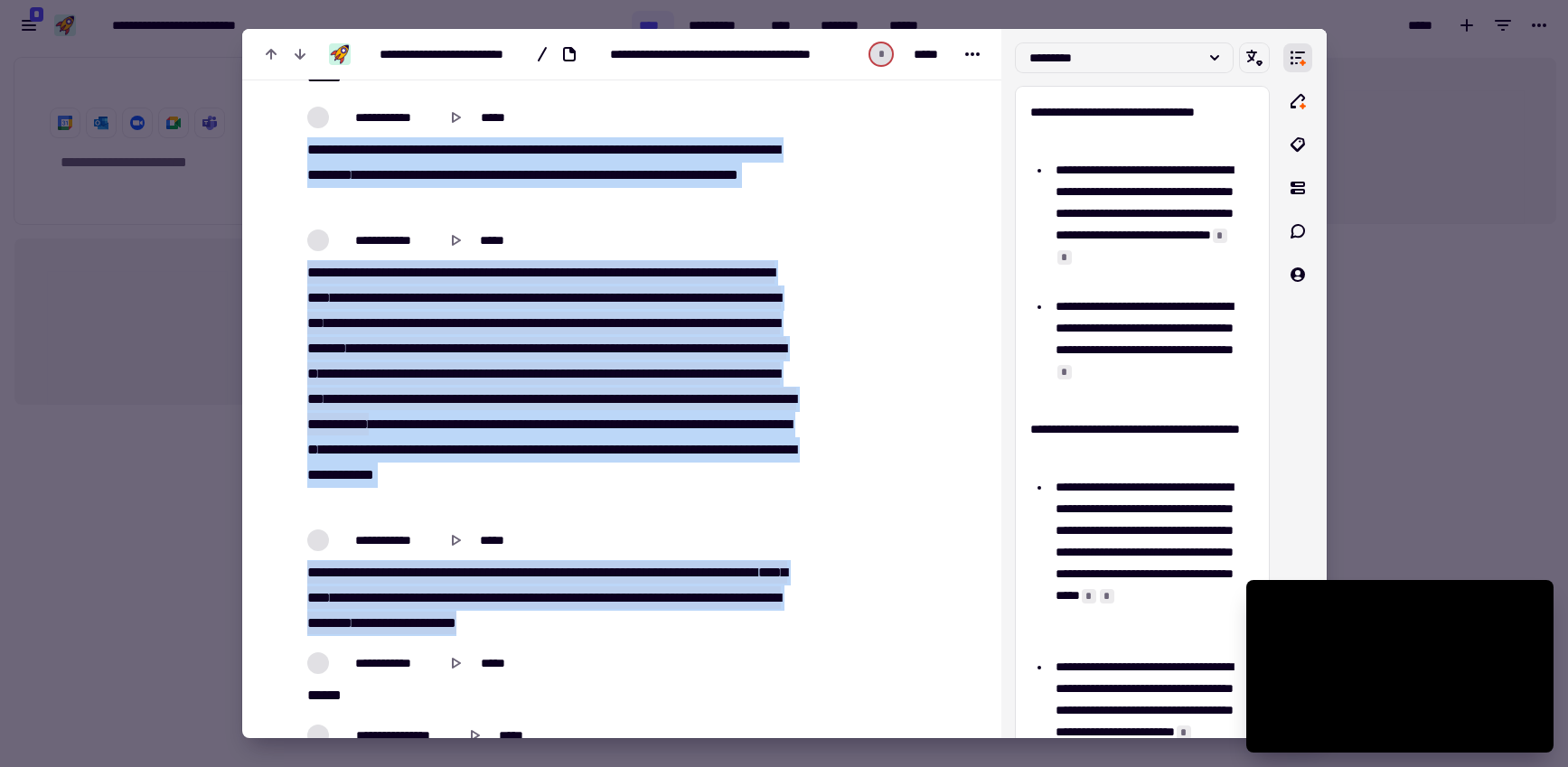 drag, startPoint x: 306, startPoint y: 302, endPoint x: 626, endPoint y: 619, distance: 450.432 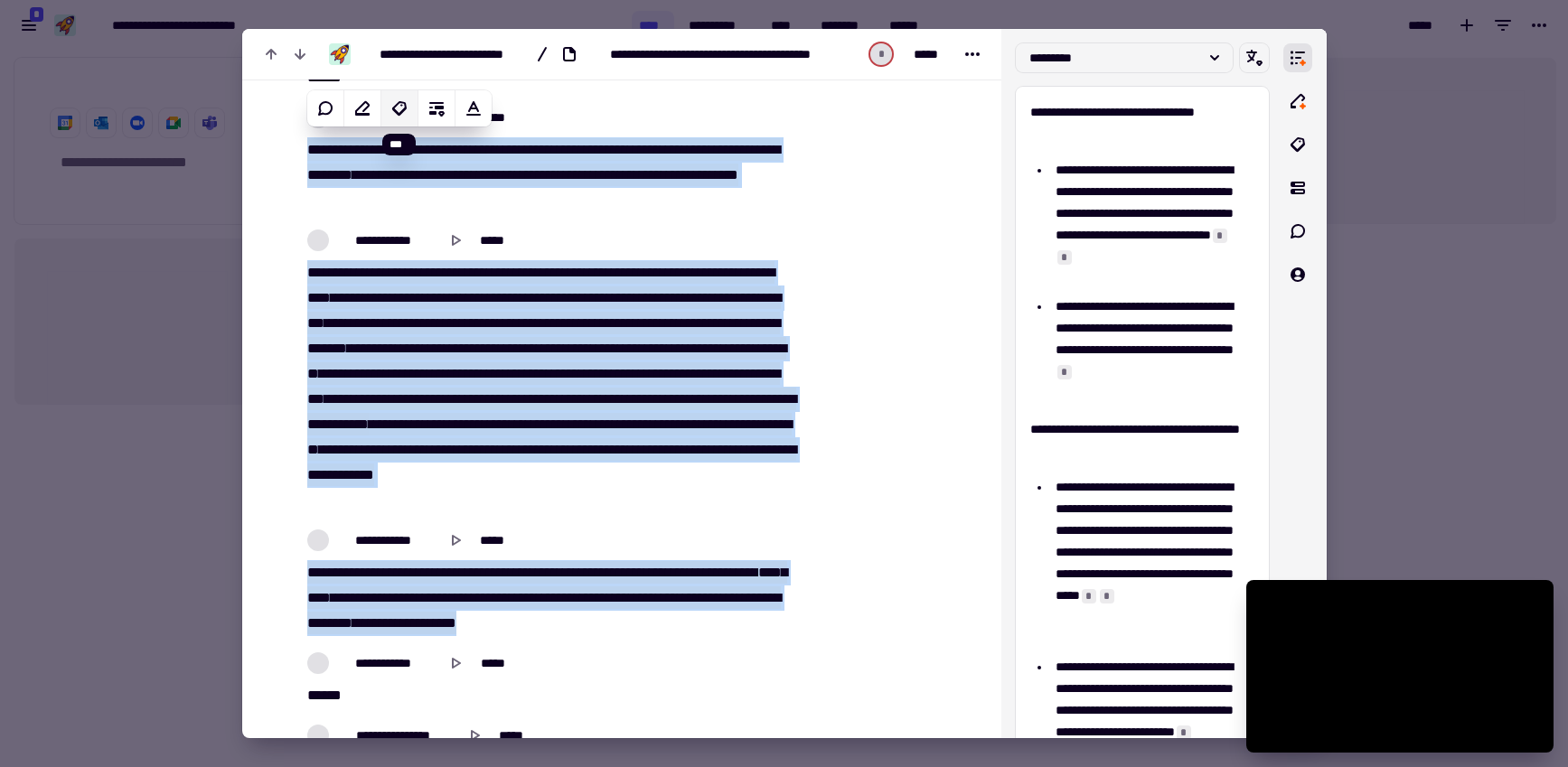 click 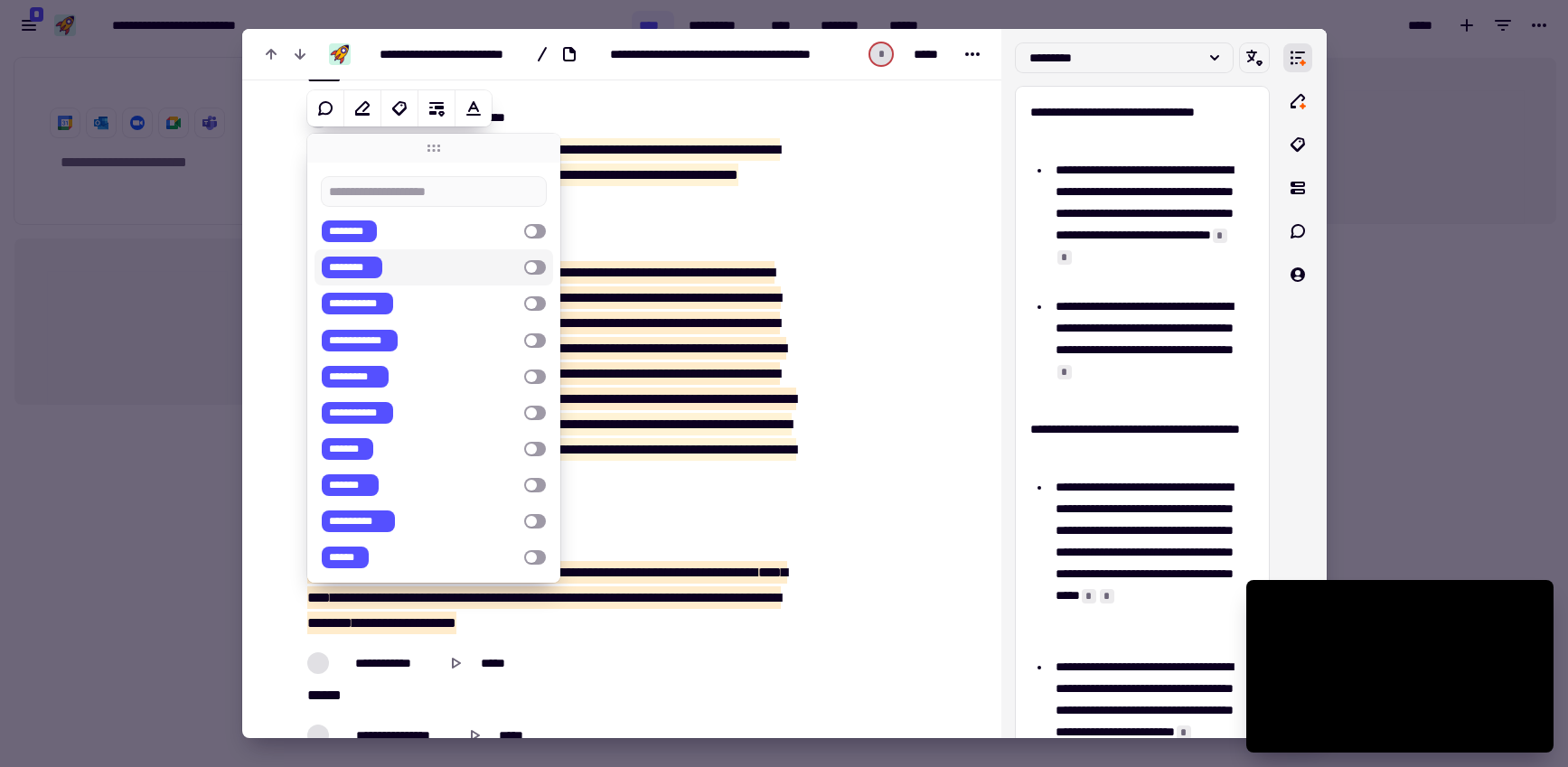 click at bounding box center [535, 267] 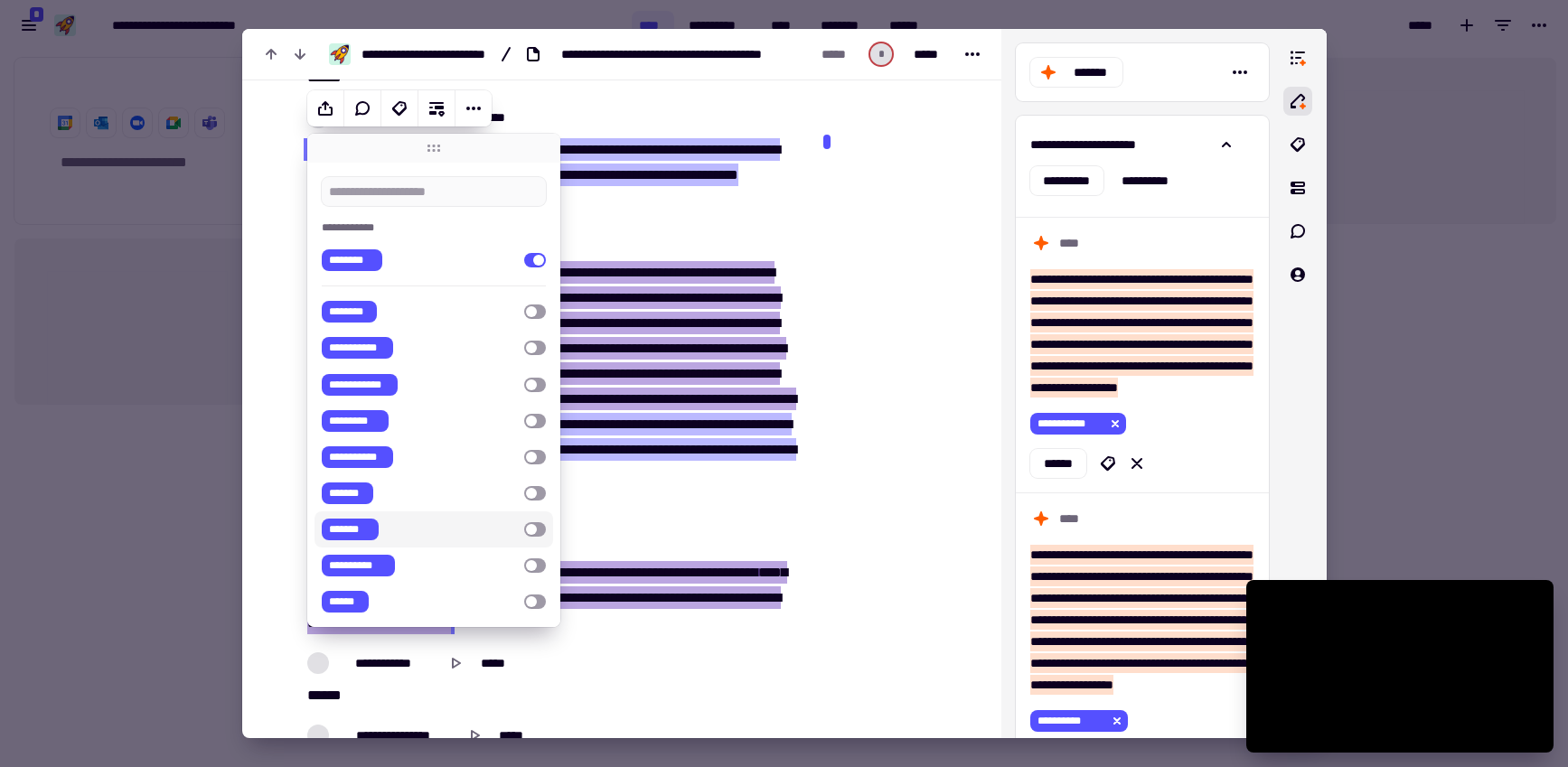 type on "******" 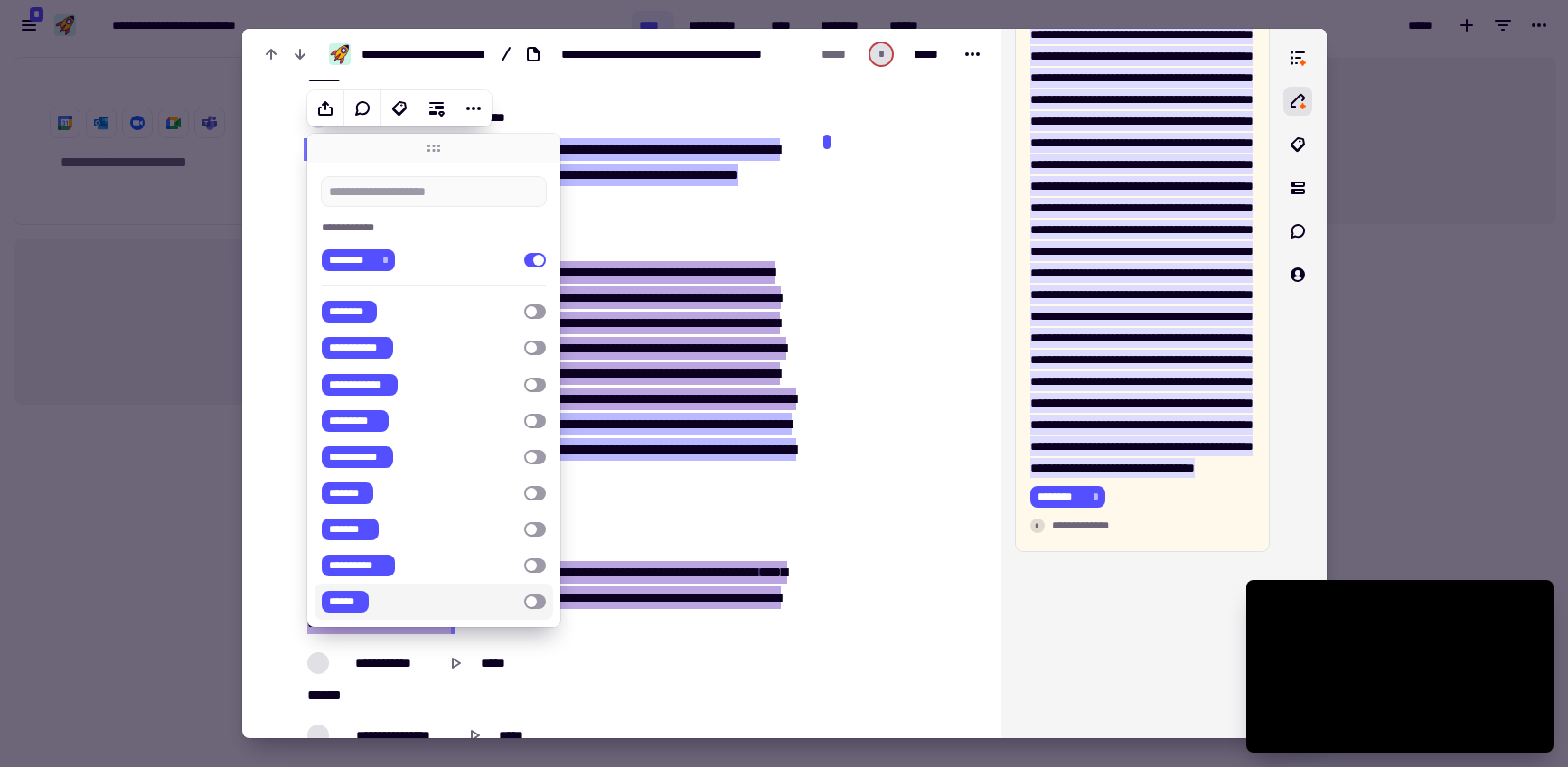 scroll, scrollTop: 17328, scrollLeft: 0, axis: vertical 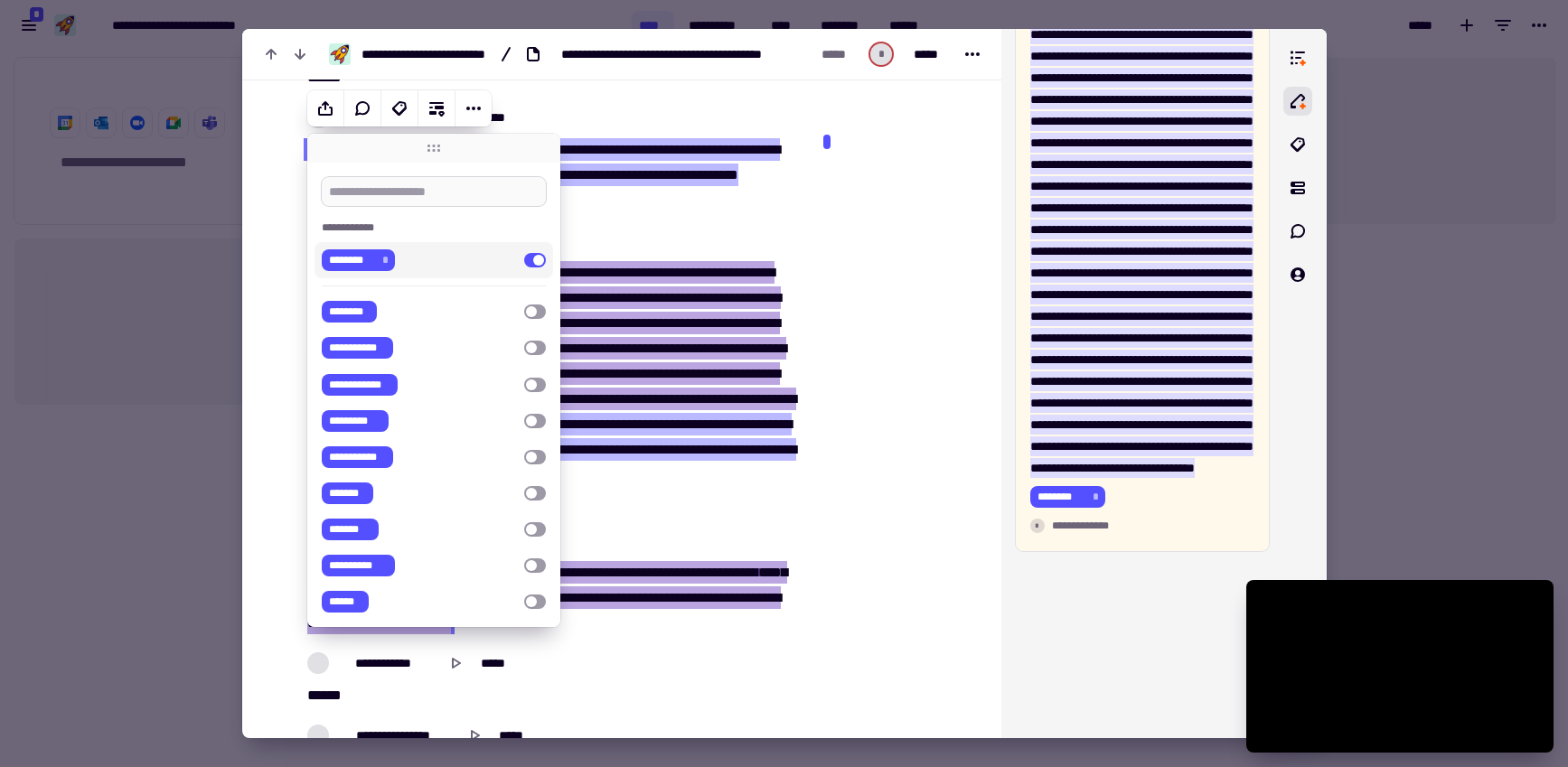 click at bounding box center (434, 192) 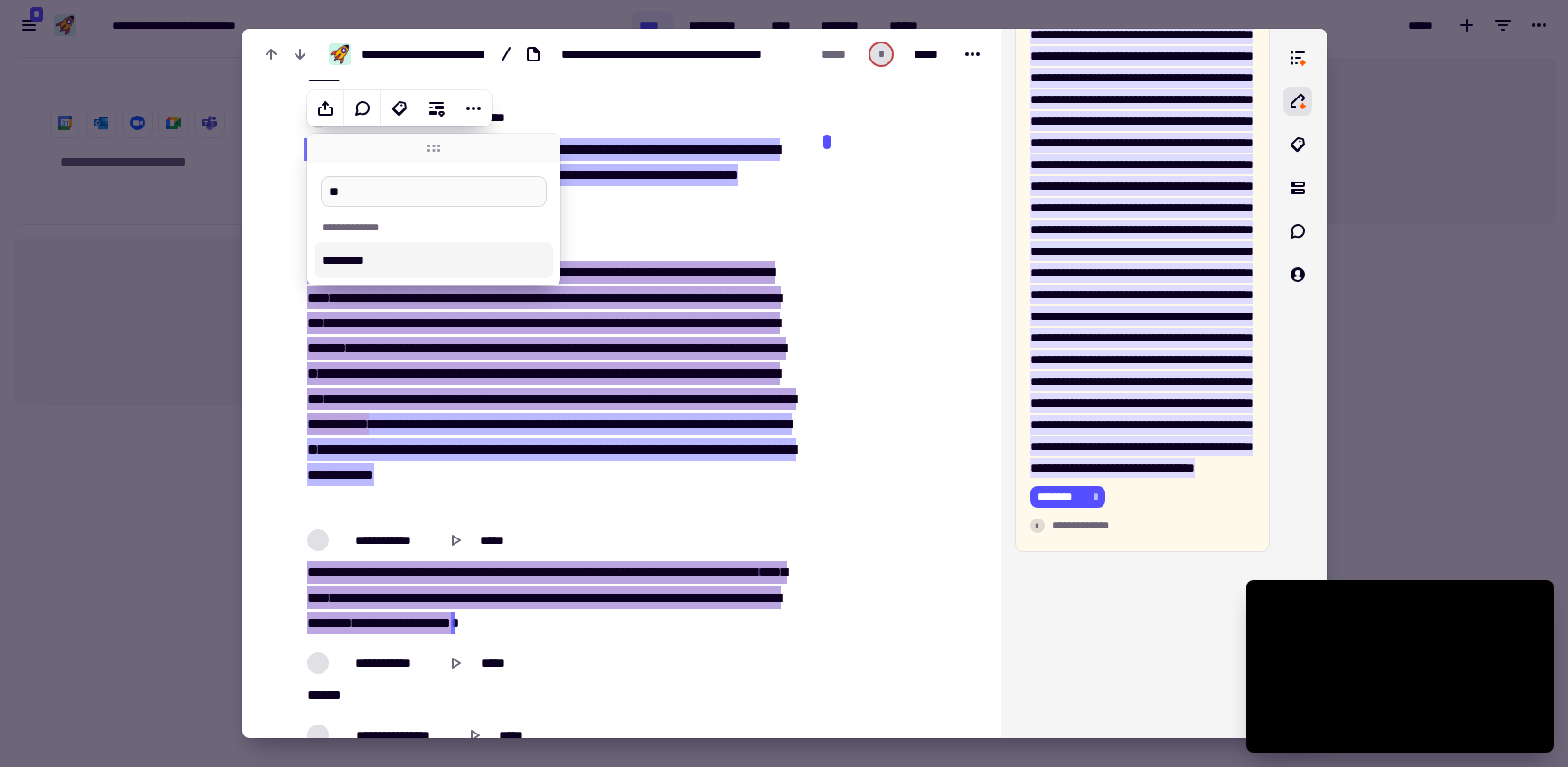 type on "*" 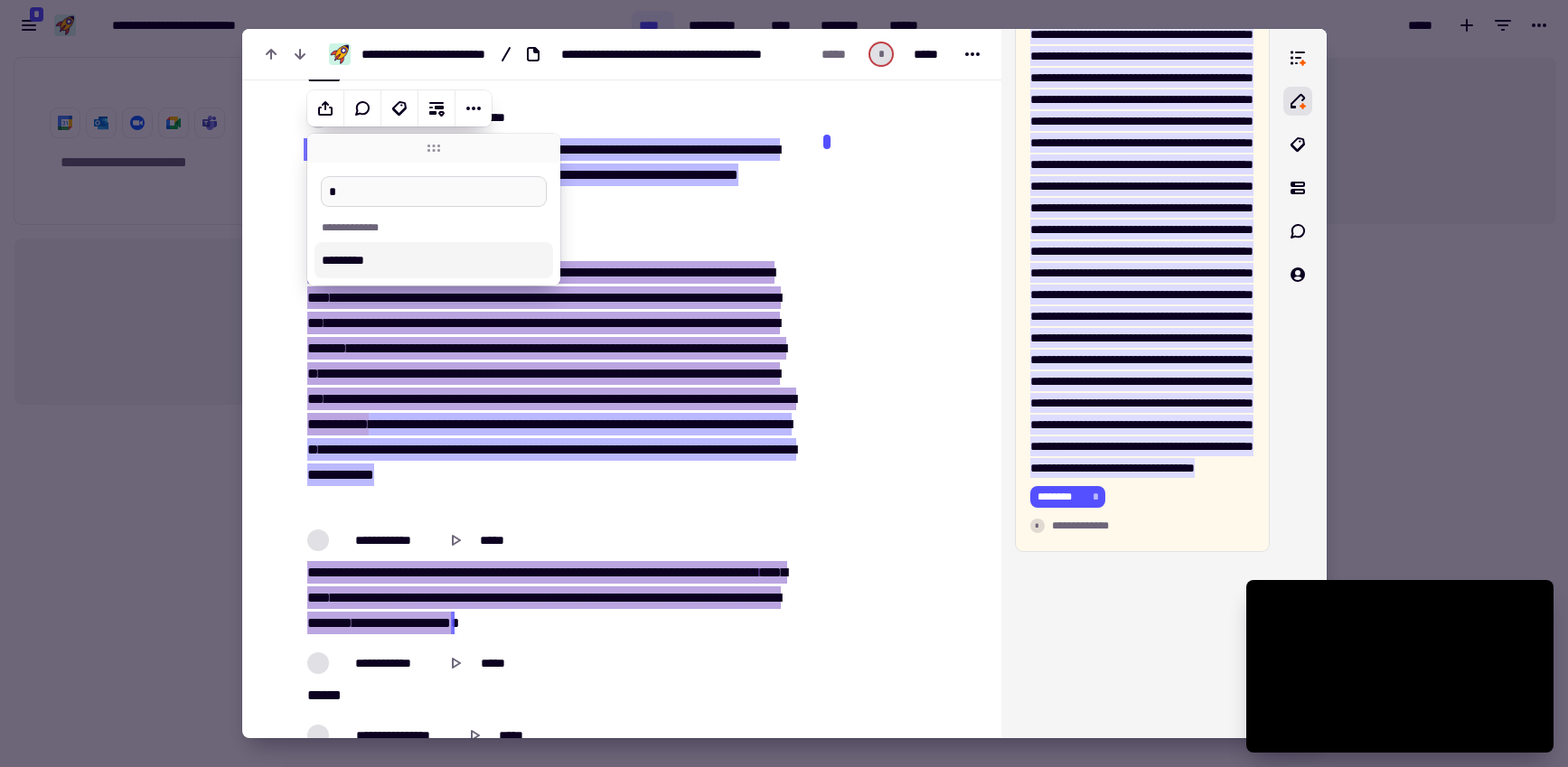 type 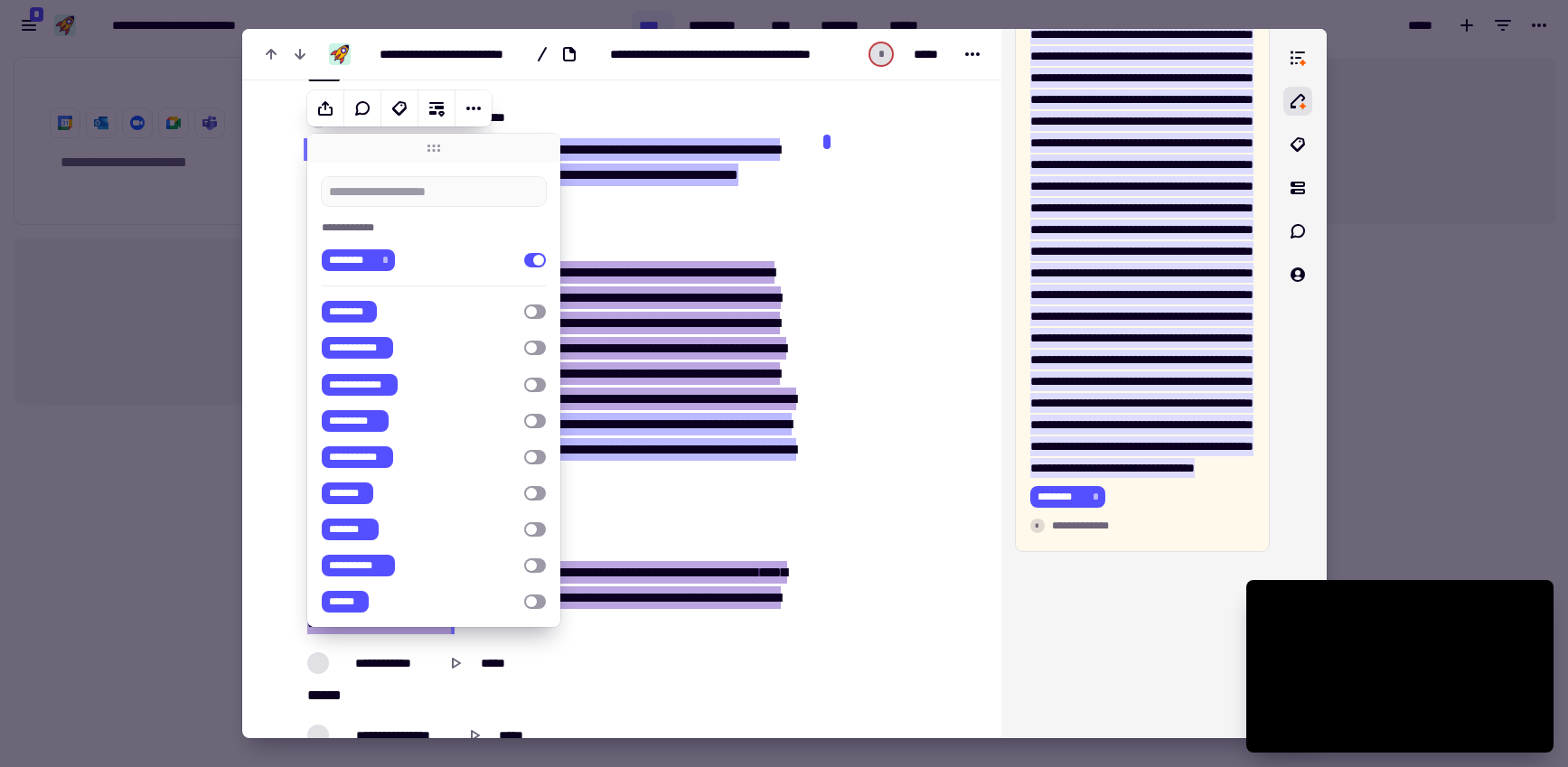 click on "**********" at bounding box center [554, 240] 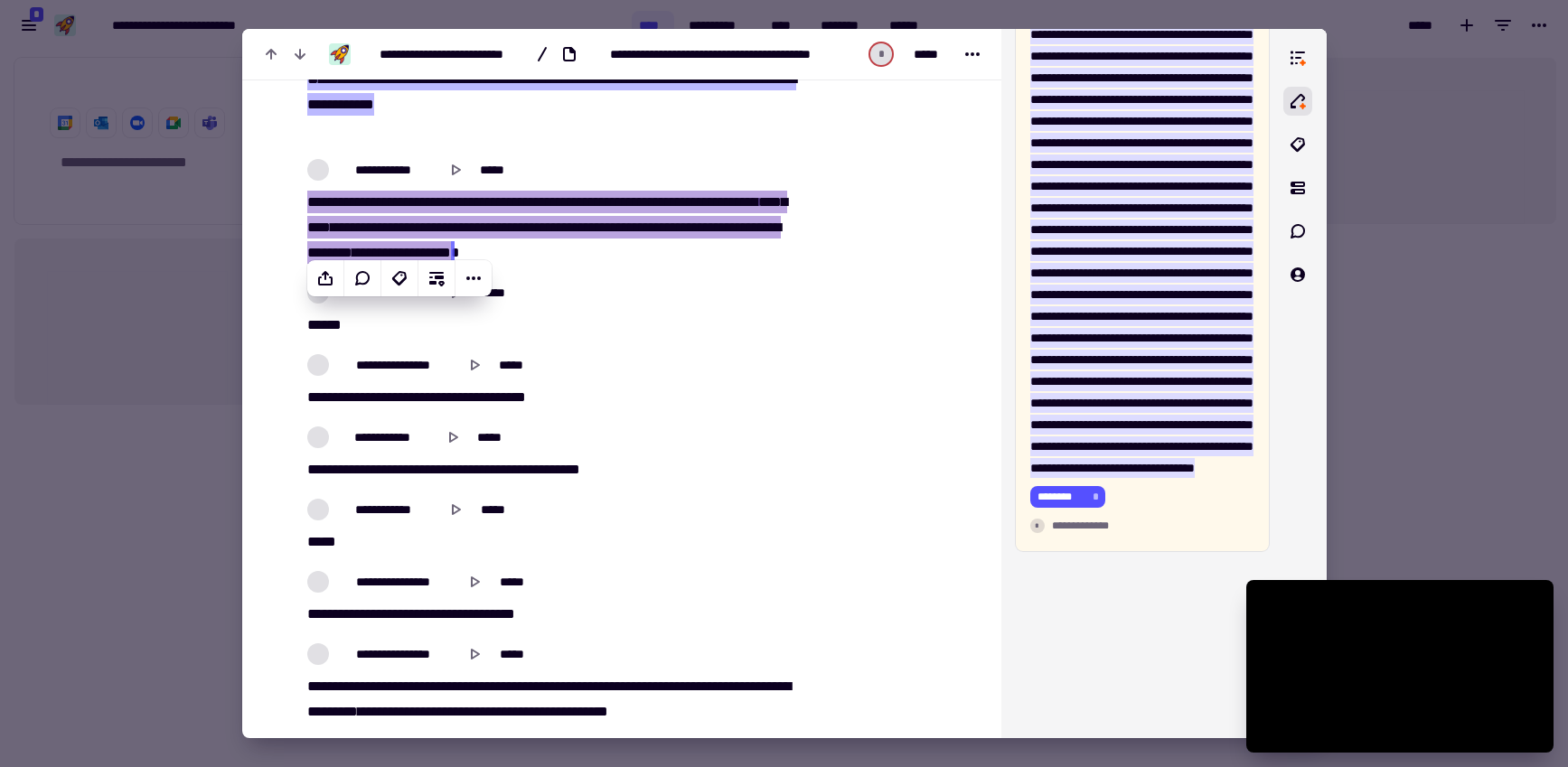 scroll, scrollTop: 20533, scrollLeft: 0, axis: vertical 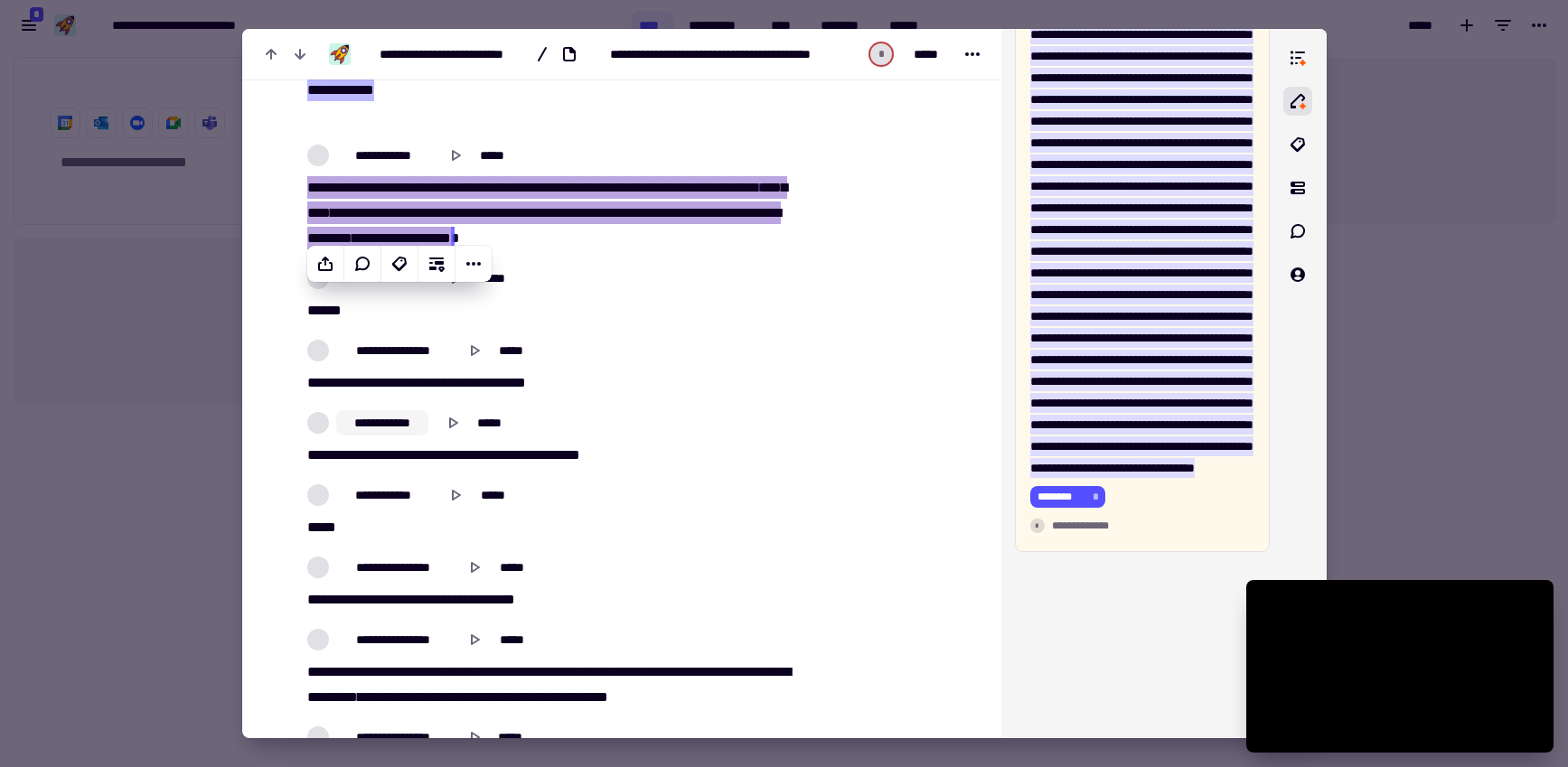 click on "**********" 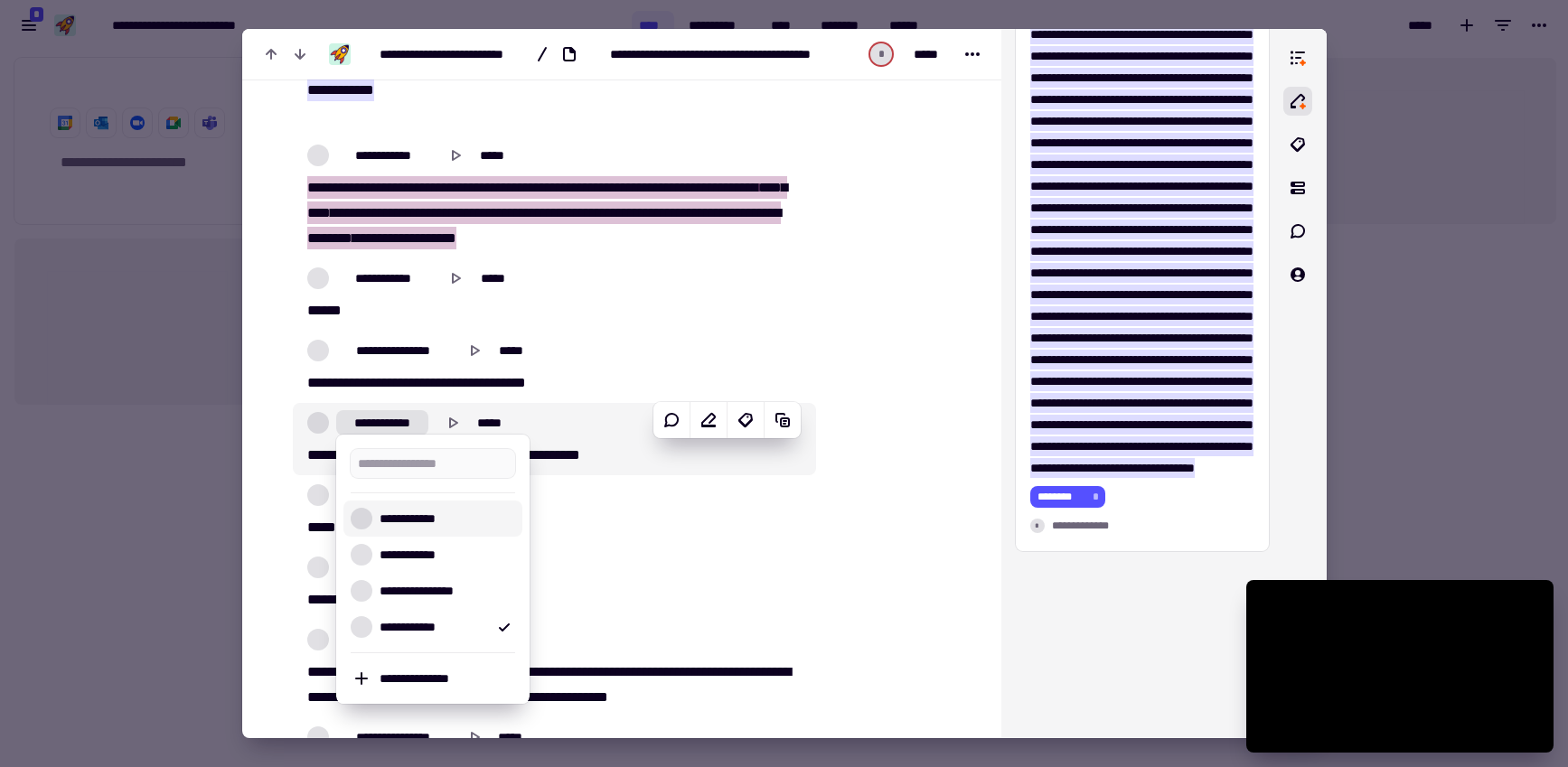 click on "**********" at bounding box center (444, 519) 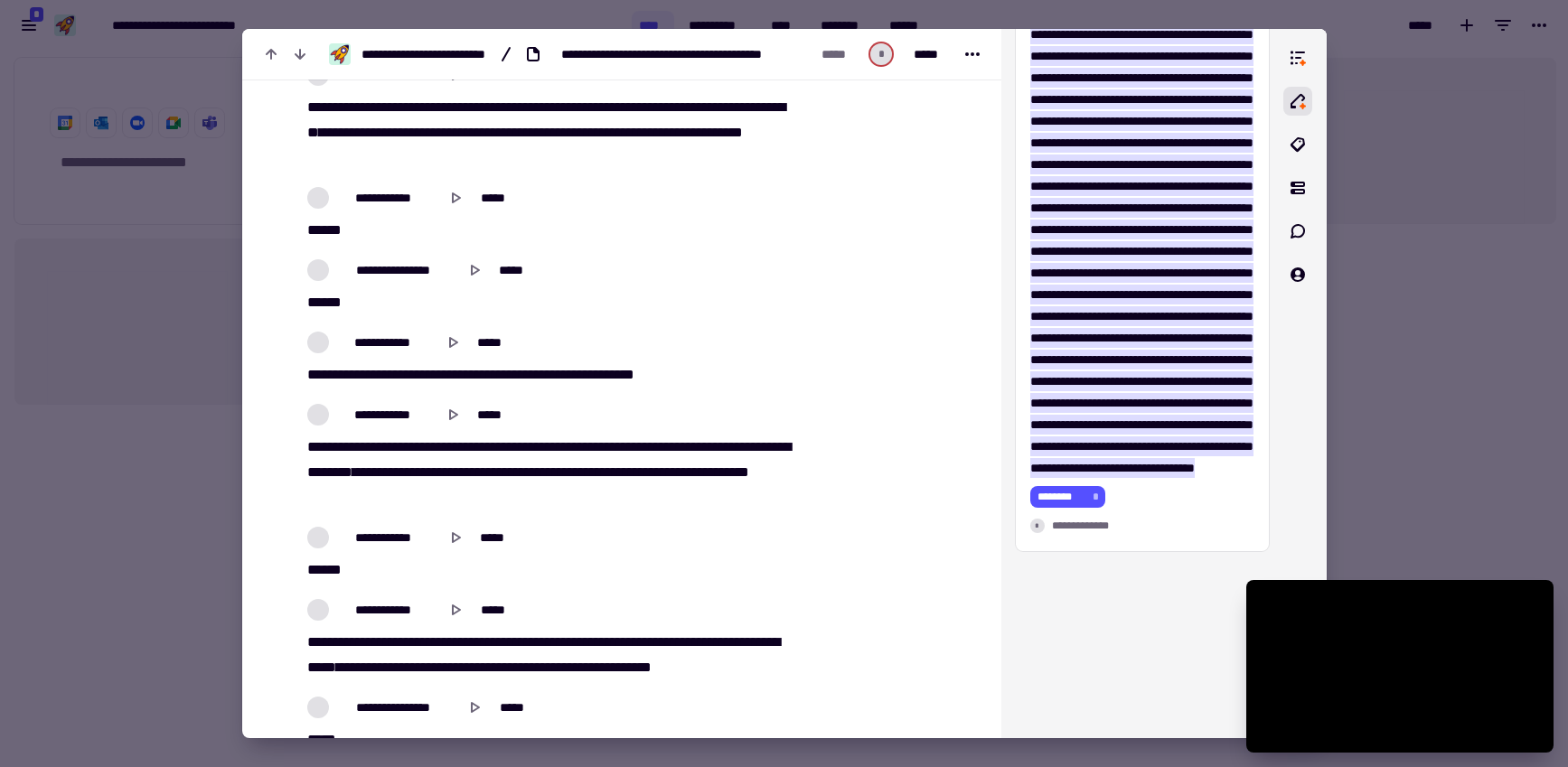 scroll, scrollTop: 23010, scrollLeft: 0, axis: vertical 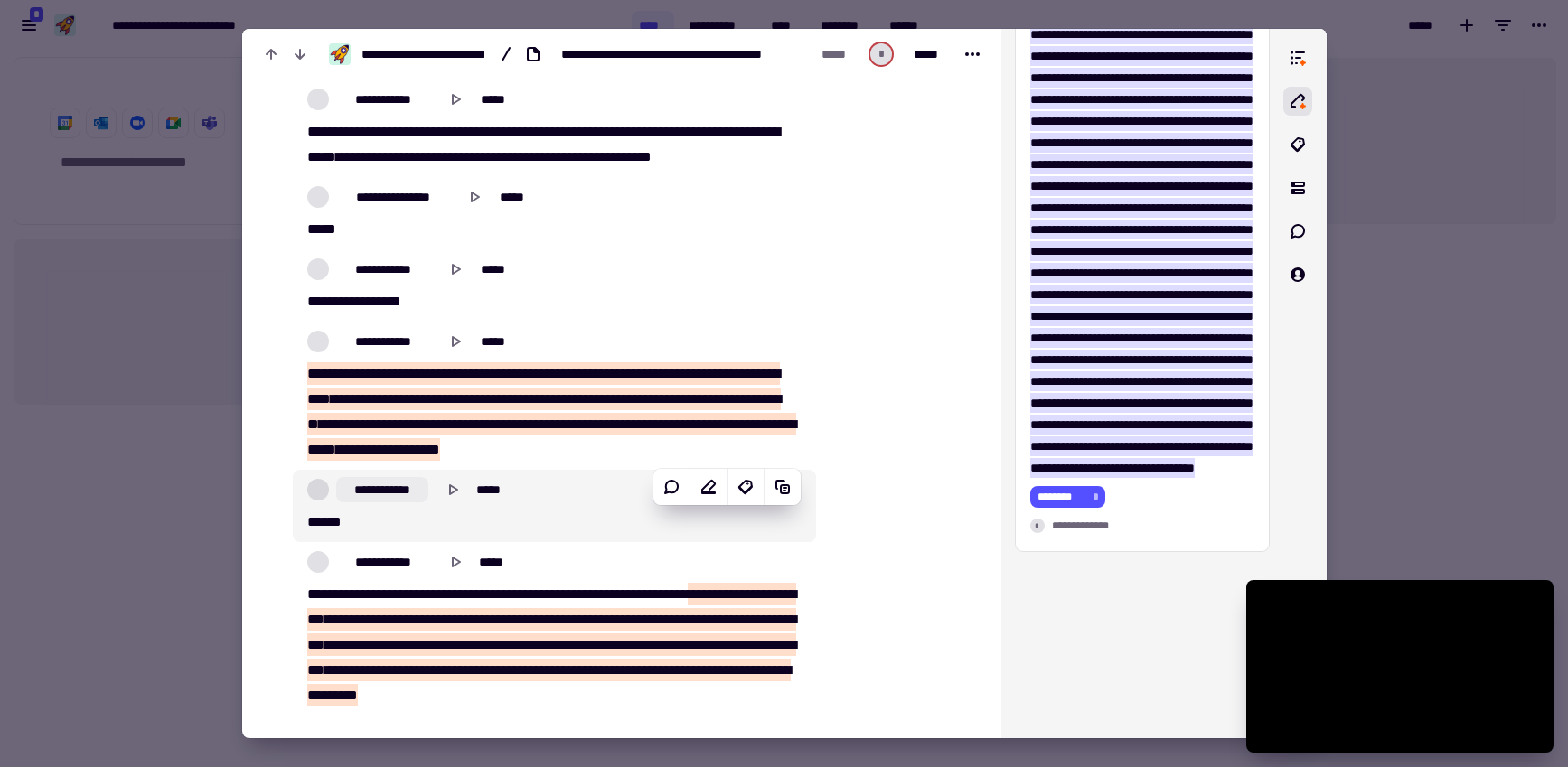 click on "**********" 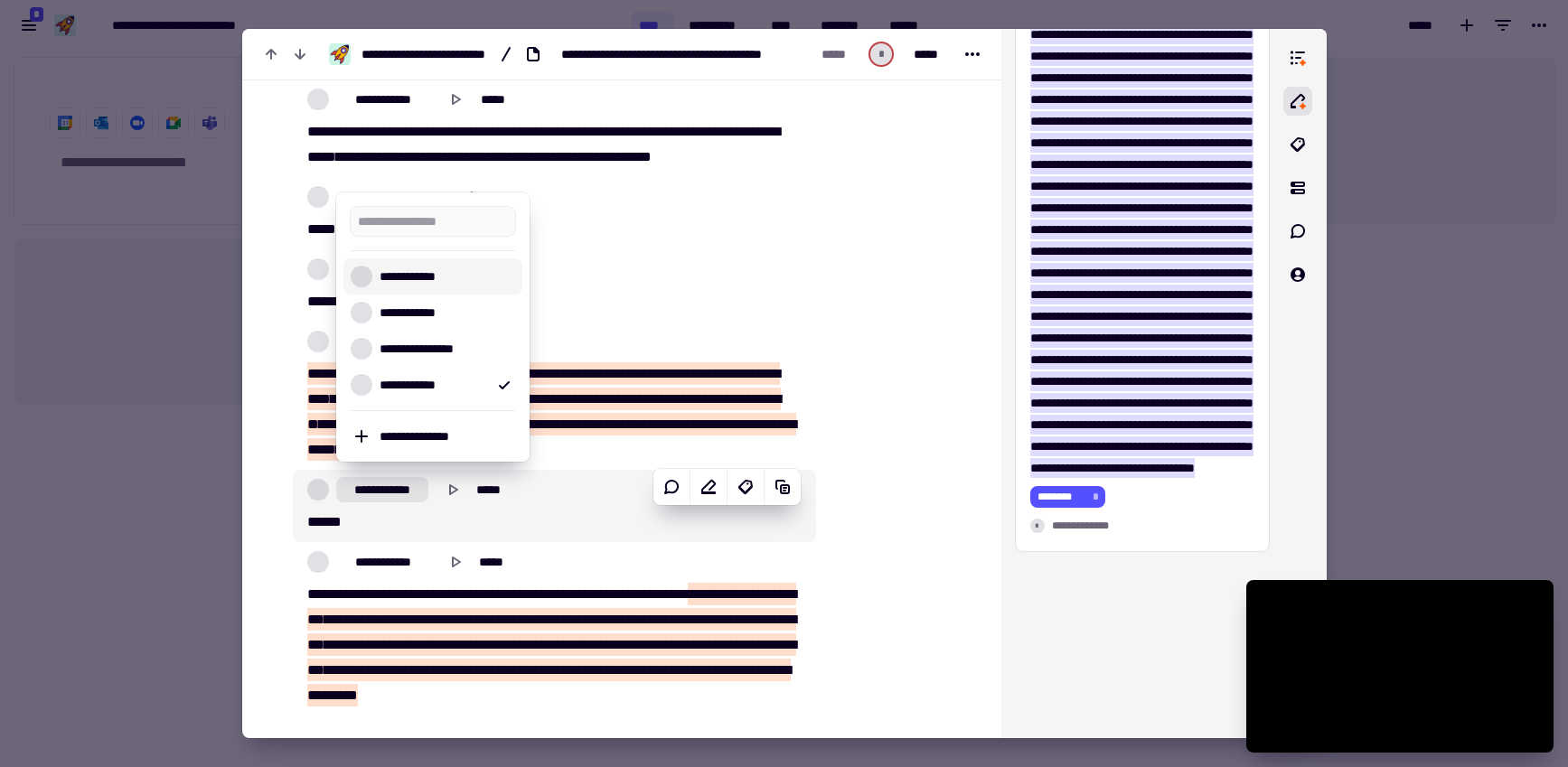click on "**********" at bounding box center [444, 276] 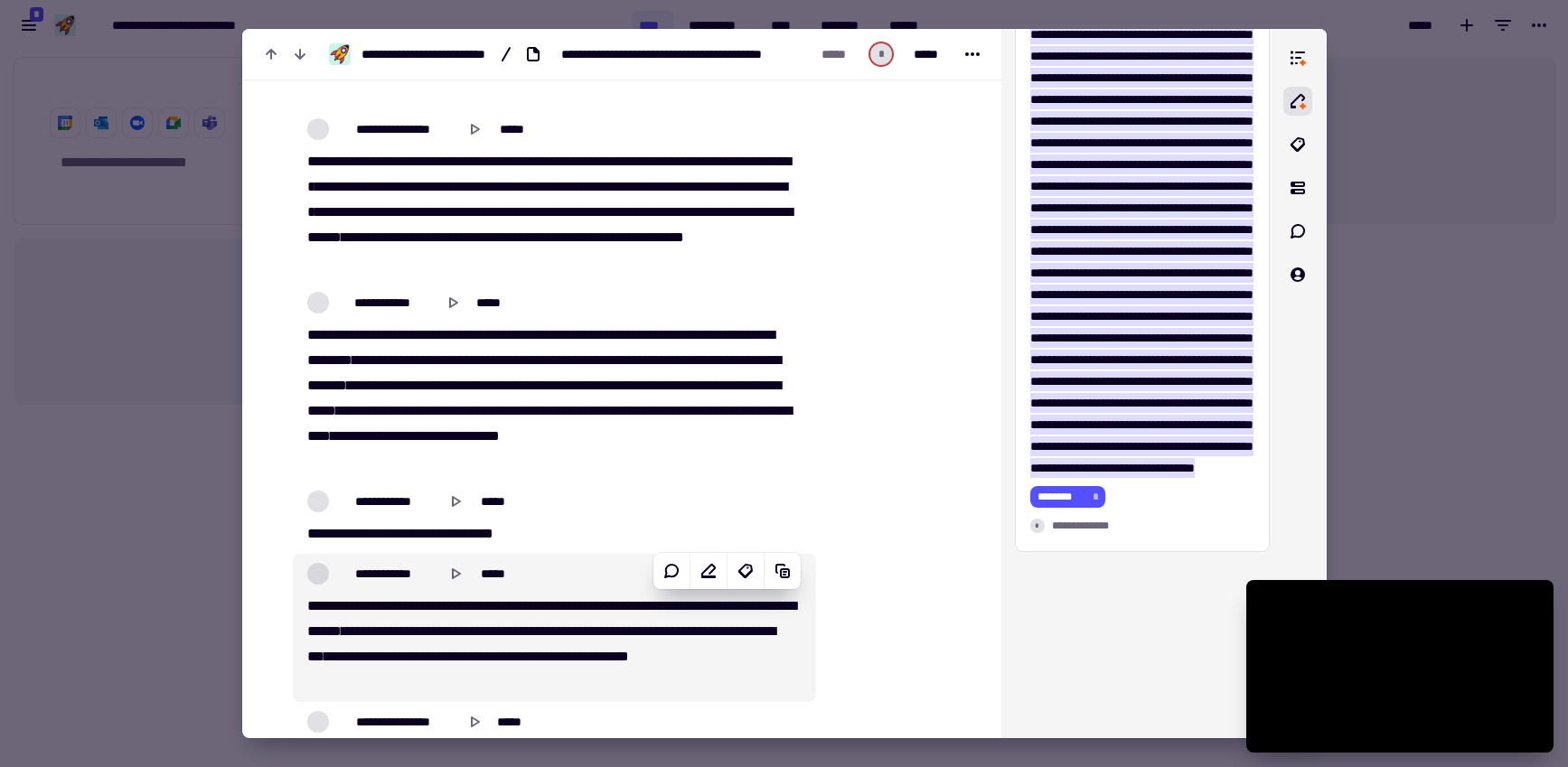 scroll, scrollTop: 23572, scrollLeft: 0, axis: vertical 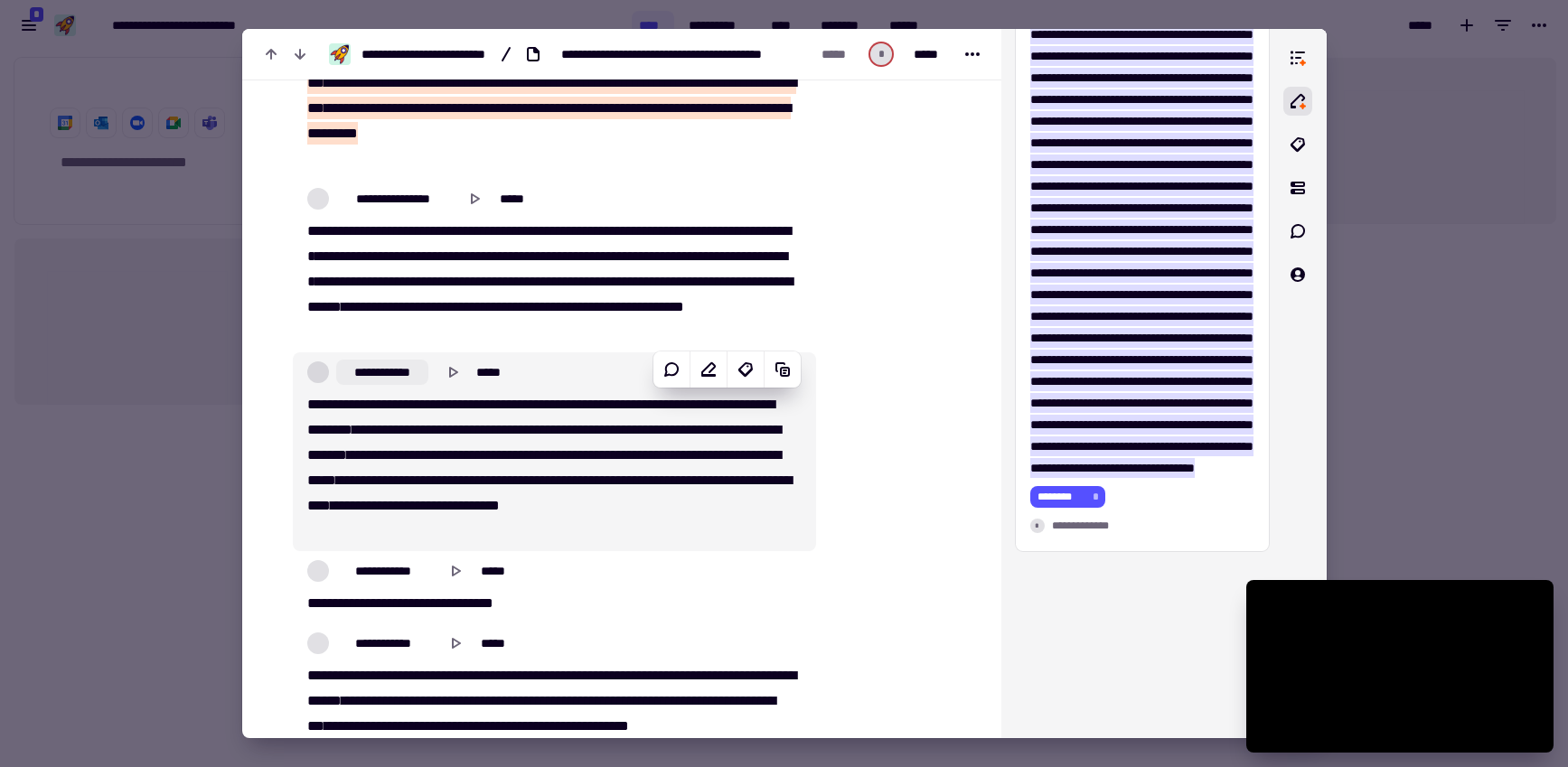 click on "**********" 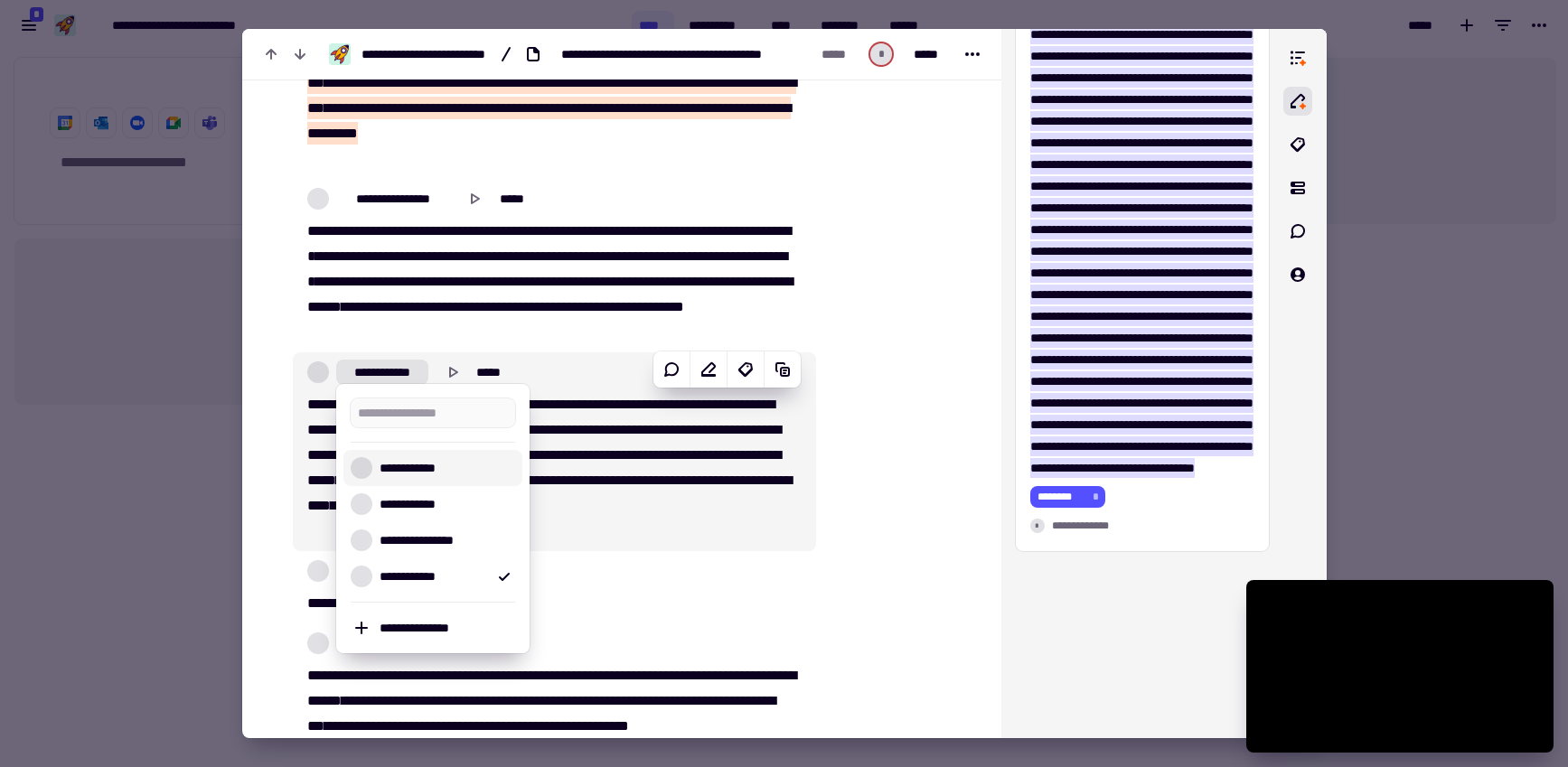 click on "**********" at bounding box center [444, 468] 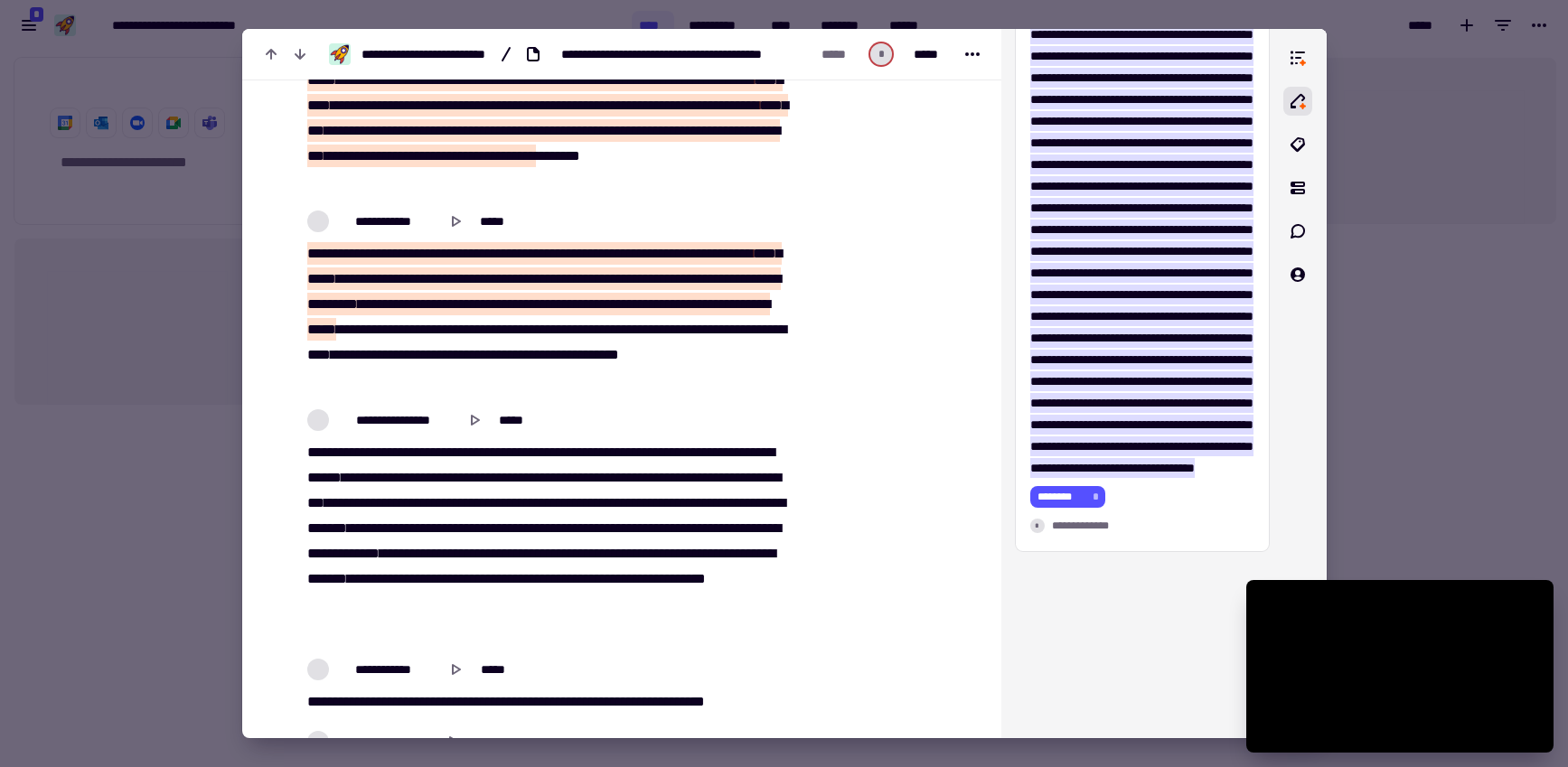 scroll, scrollTop: 26102, scrollLeft: 0, axis: vertical 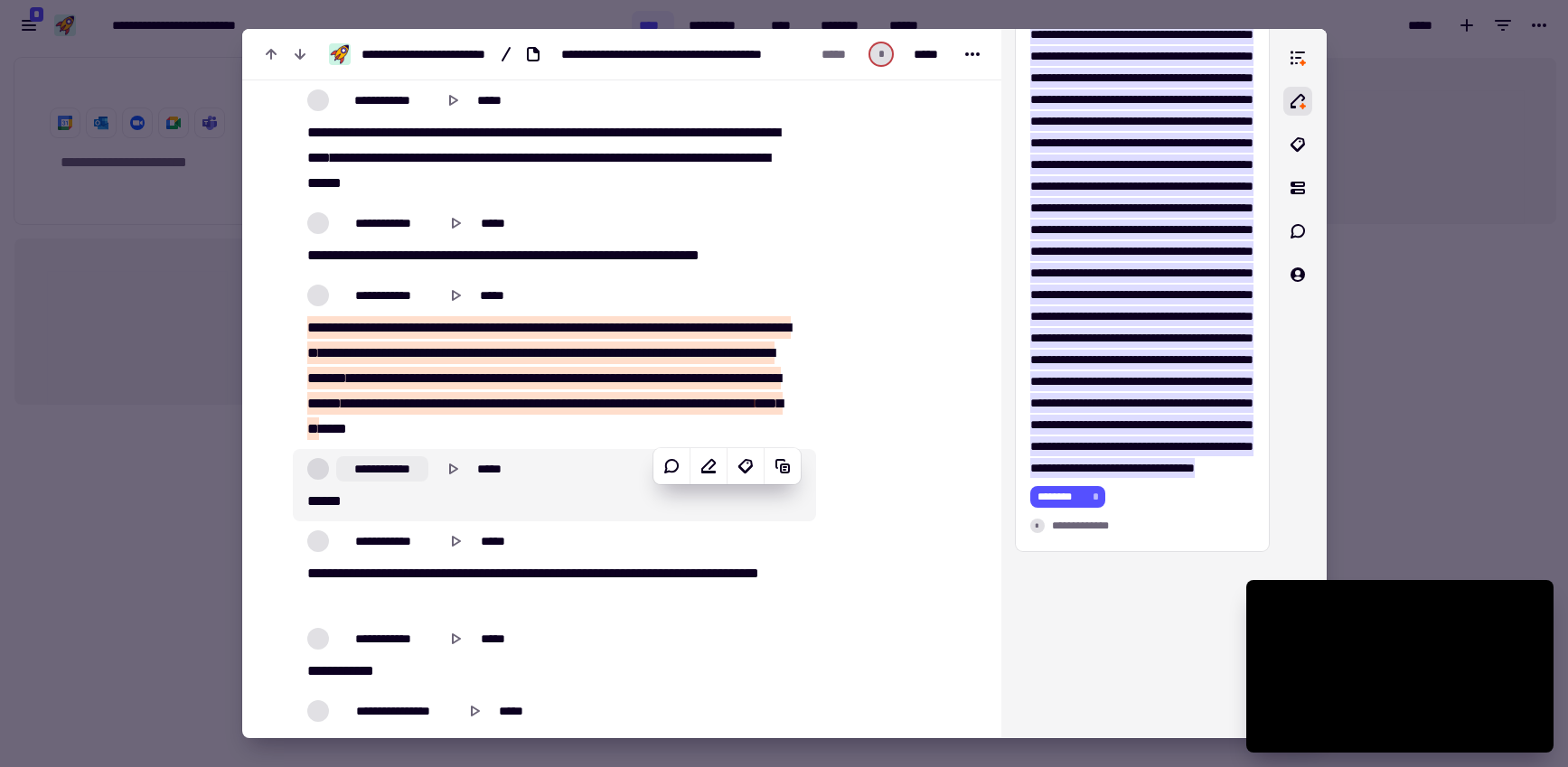 click on "**********" 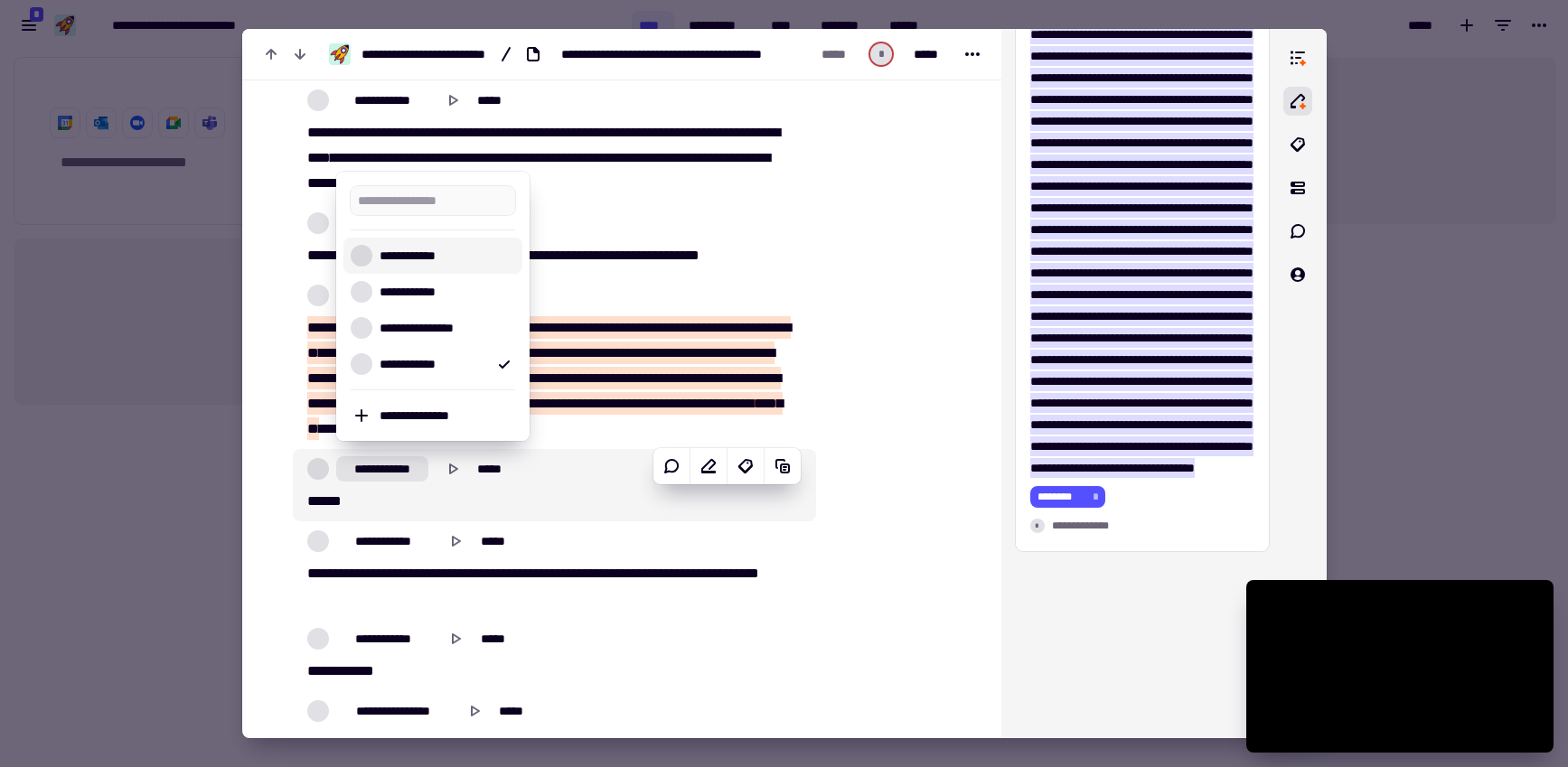 click on "**********" at bounding box center [444, 256] 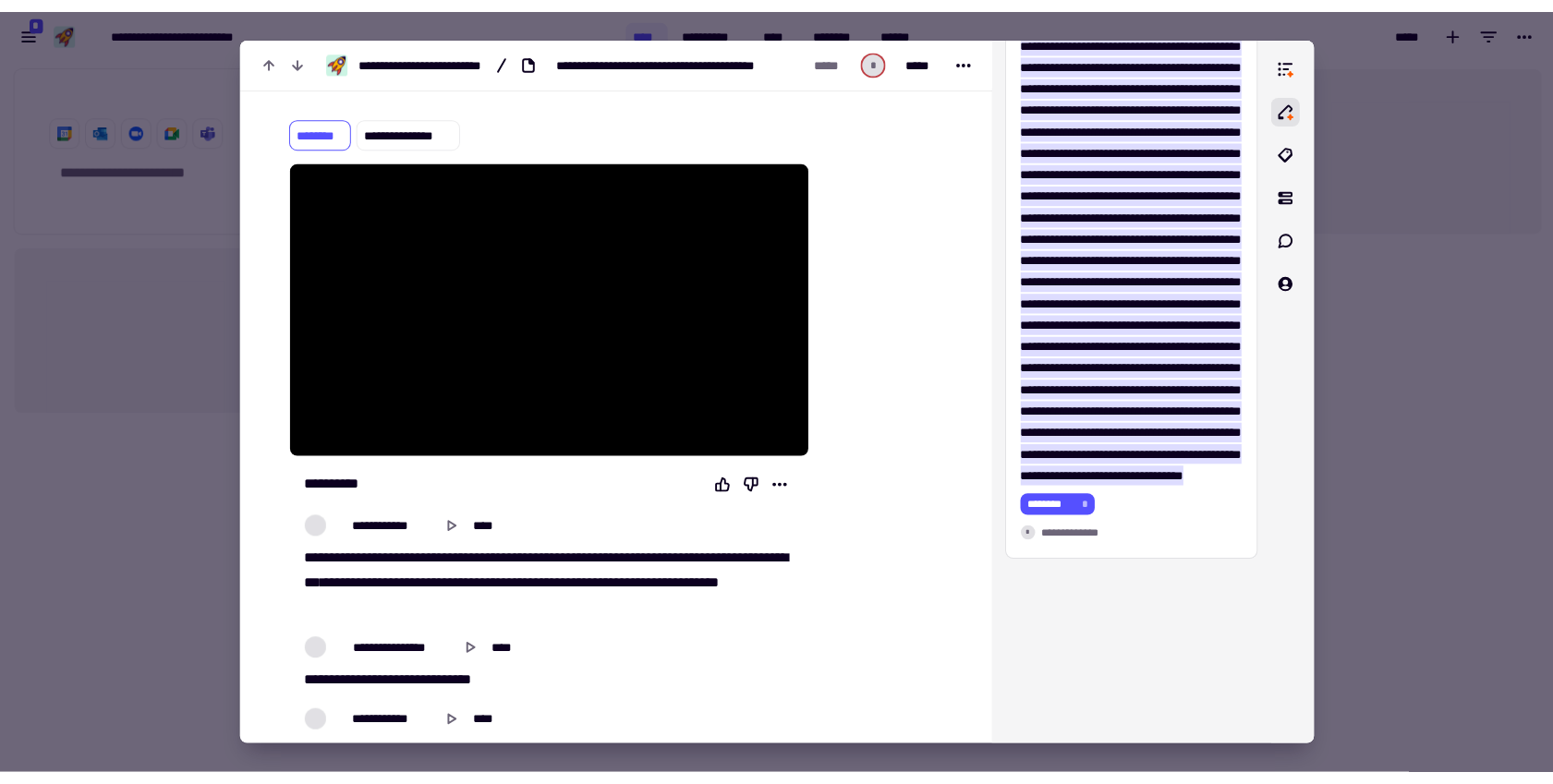 scroll, scrollTop: 0, scrollLeft: 0, axis: both 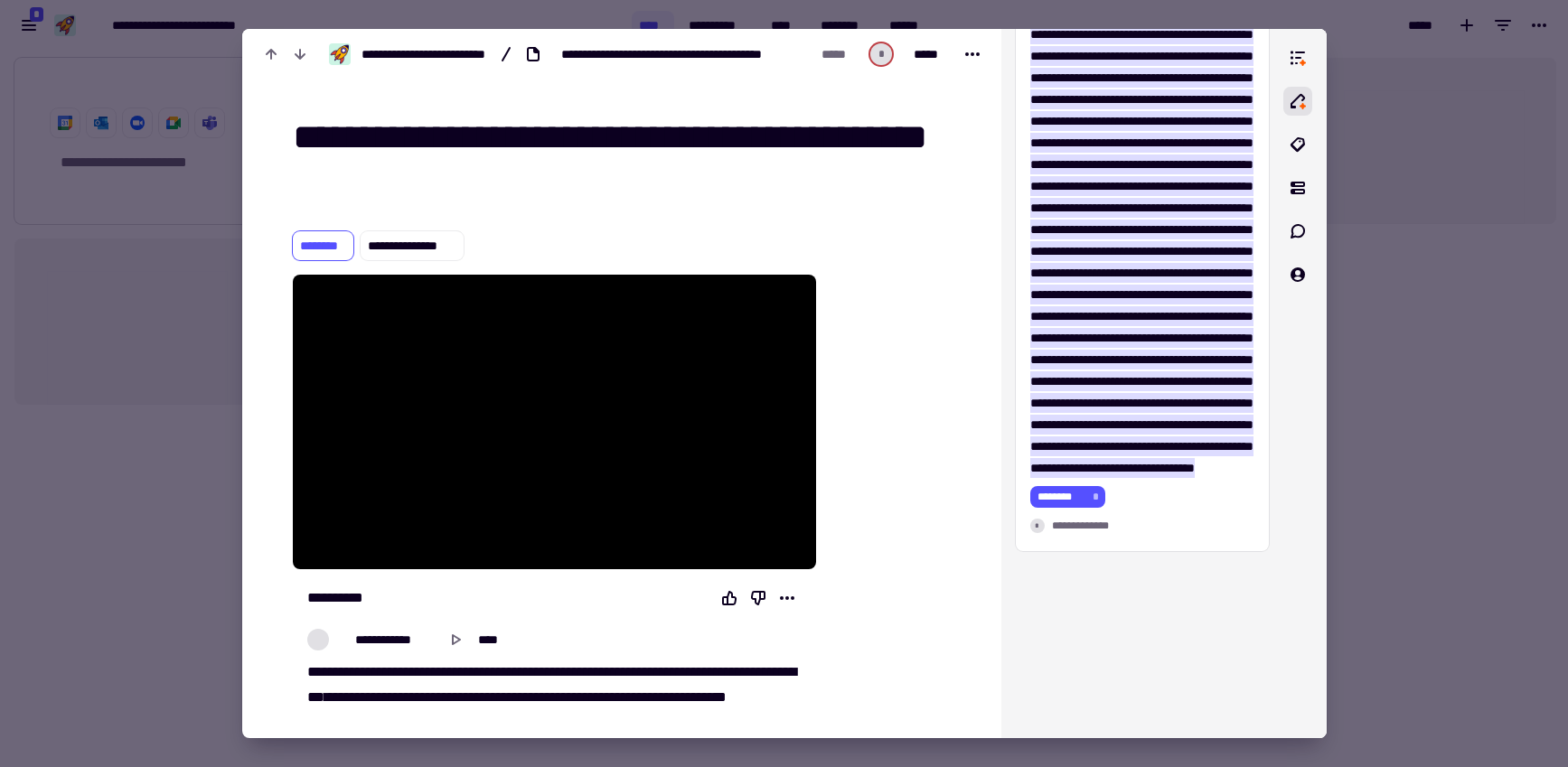 click at bounding box center [784, 383] 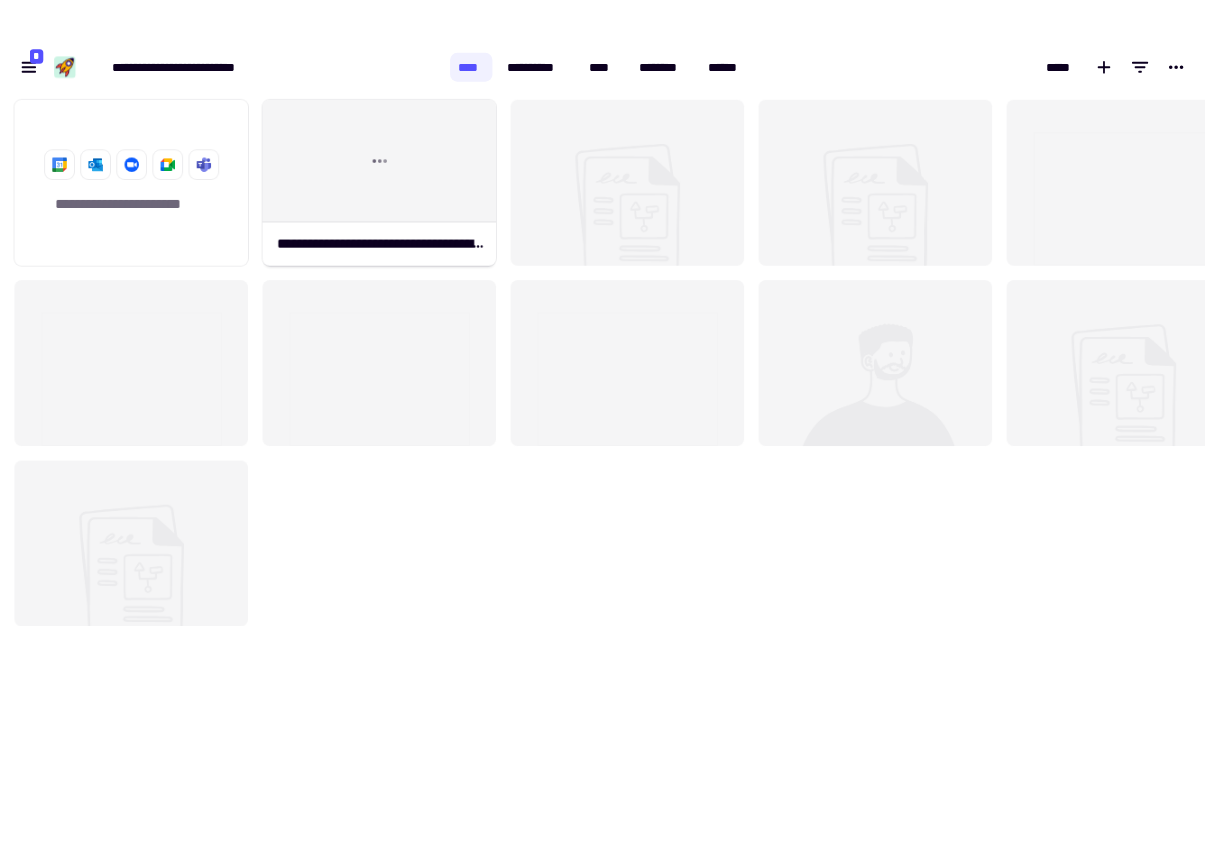 scroll, scrollTop: 778, scrollLeft: 1190, axis: both 